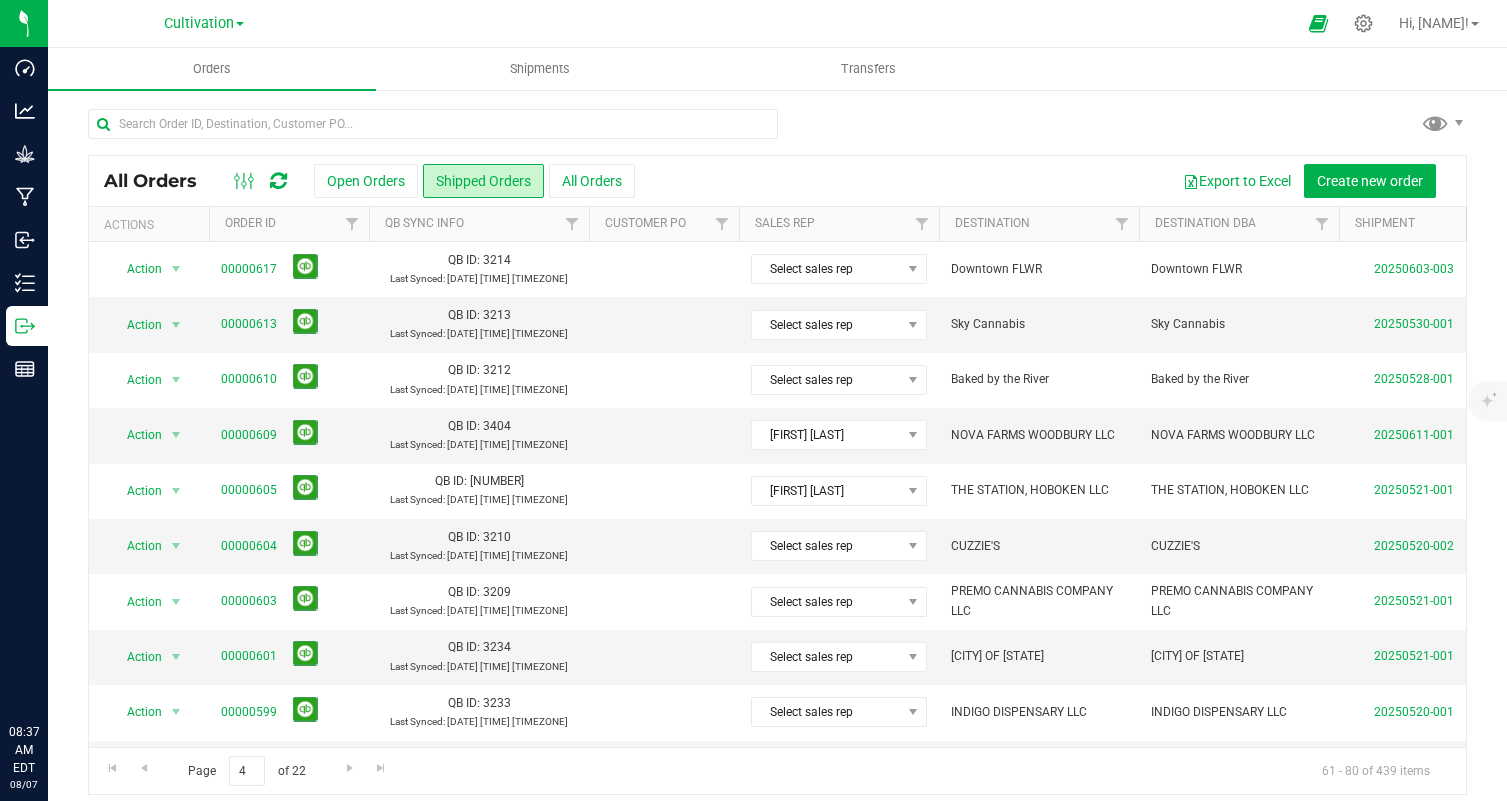 scroll, scrollTop: 0, scrollLeft: 0, axis: both 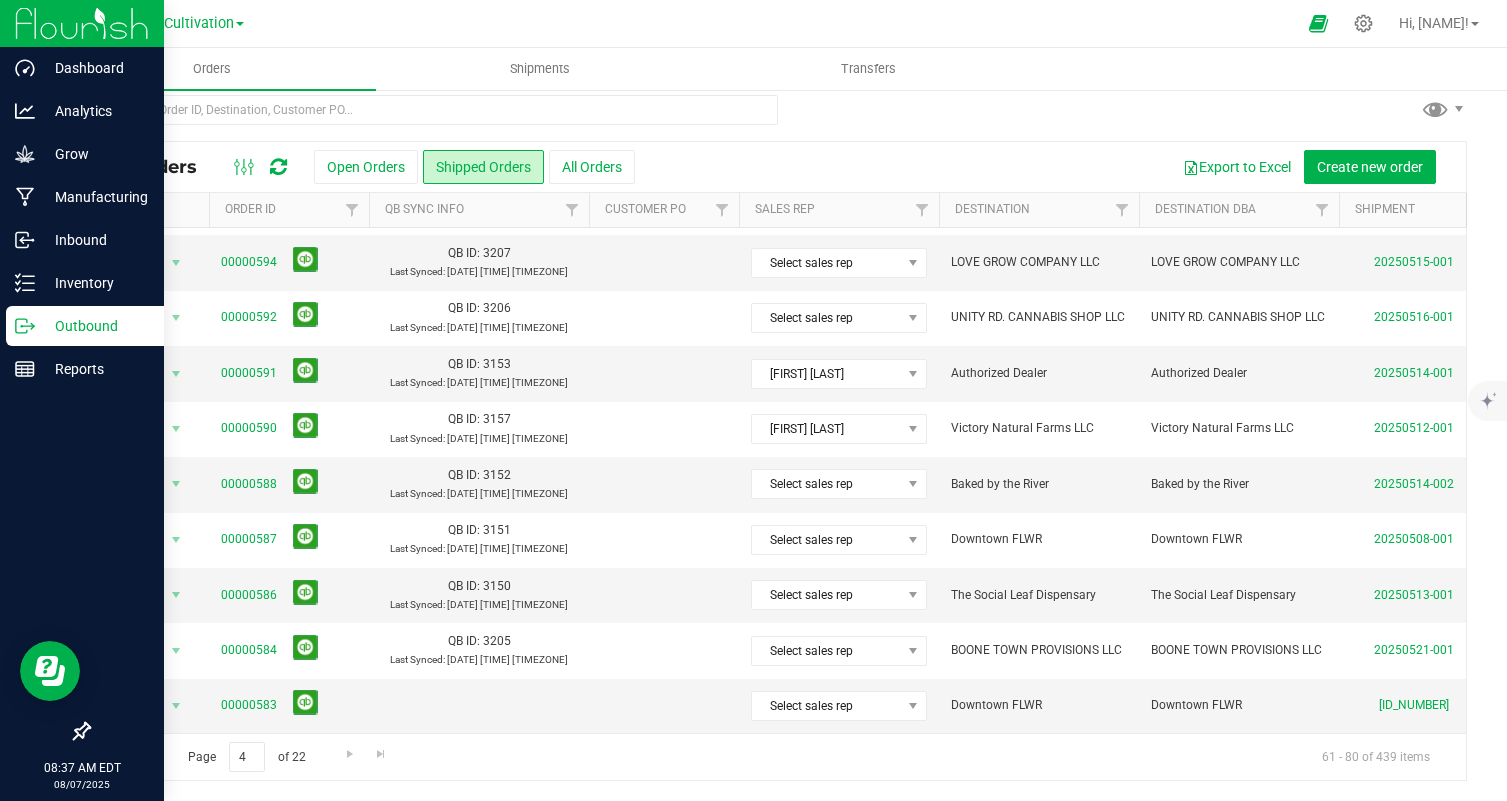 click on "Outbound" at bounding box center [95, 326] 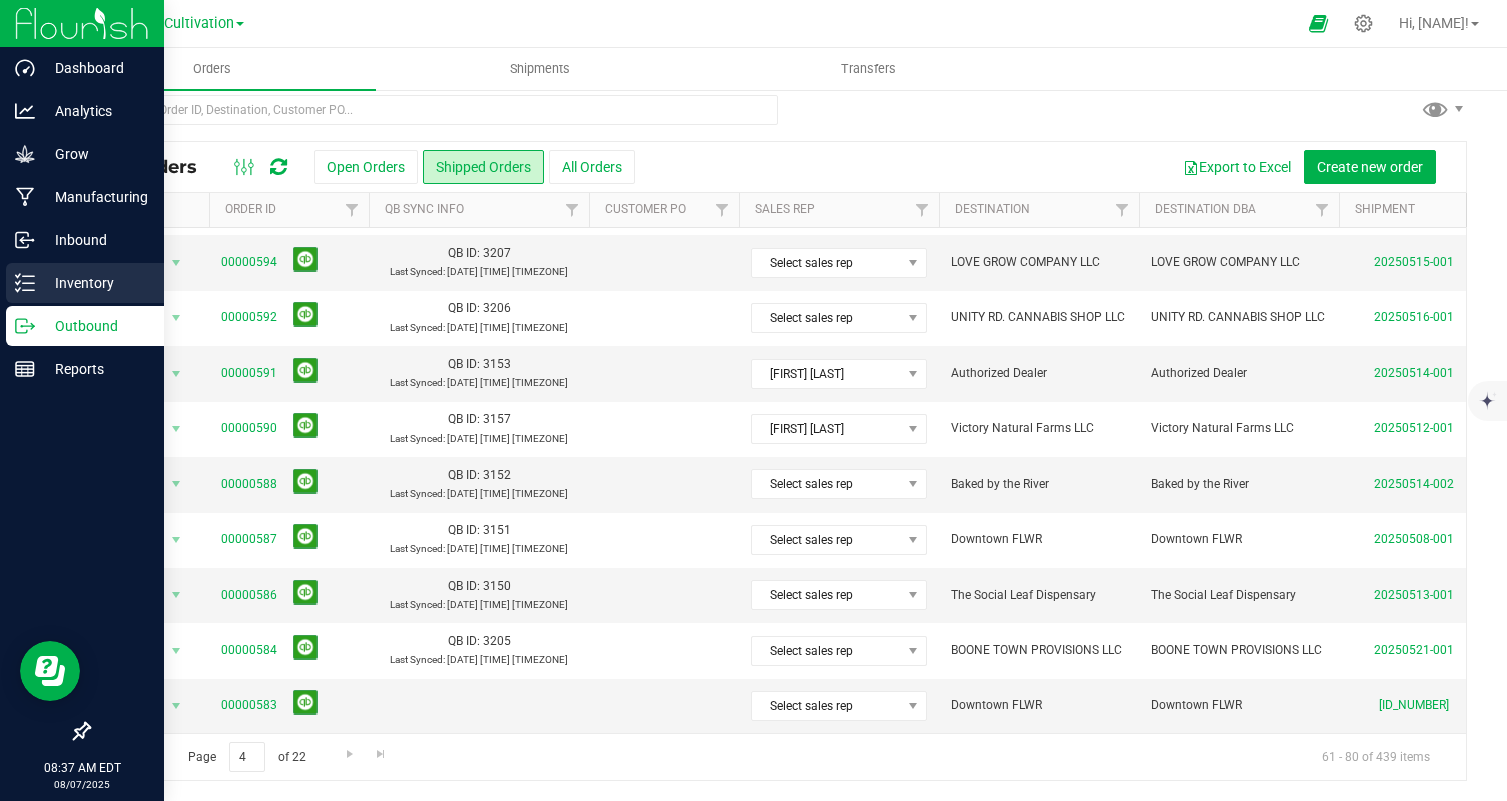 click on "Inventory" at bounding box center [95, 283] 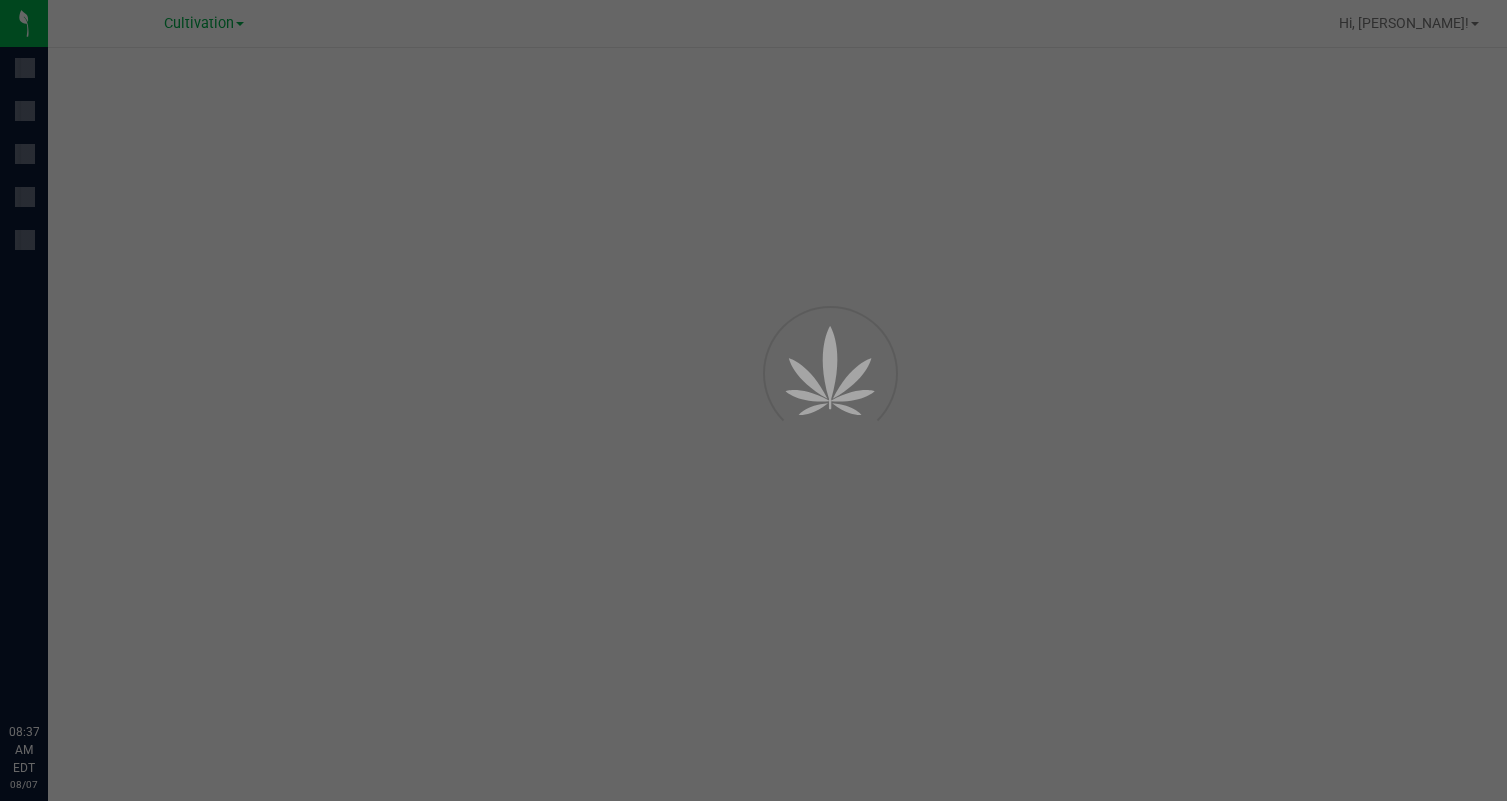 scroll, scrollTop: 0, scrollLeft: 0, axis: both 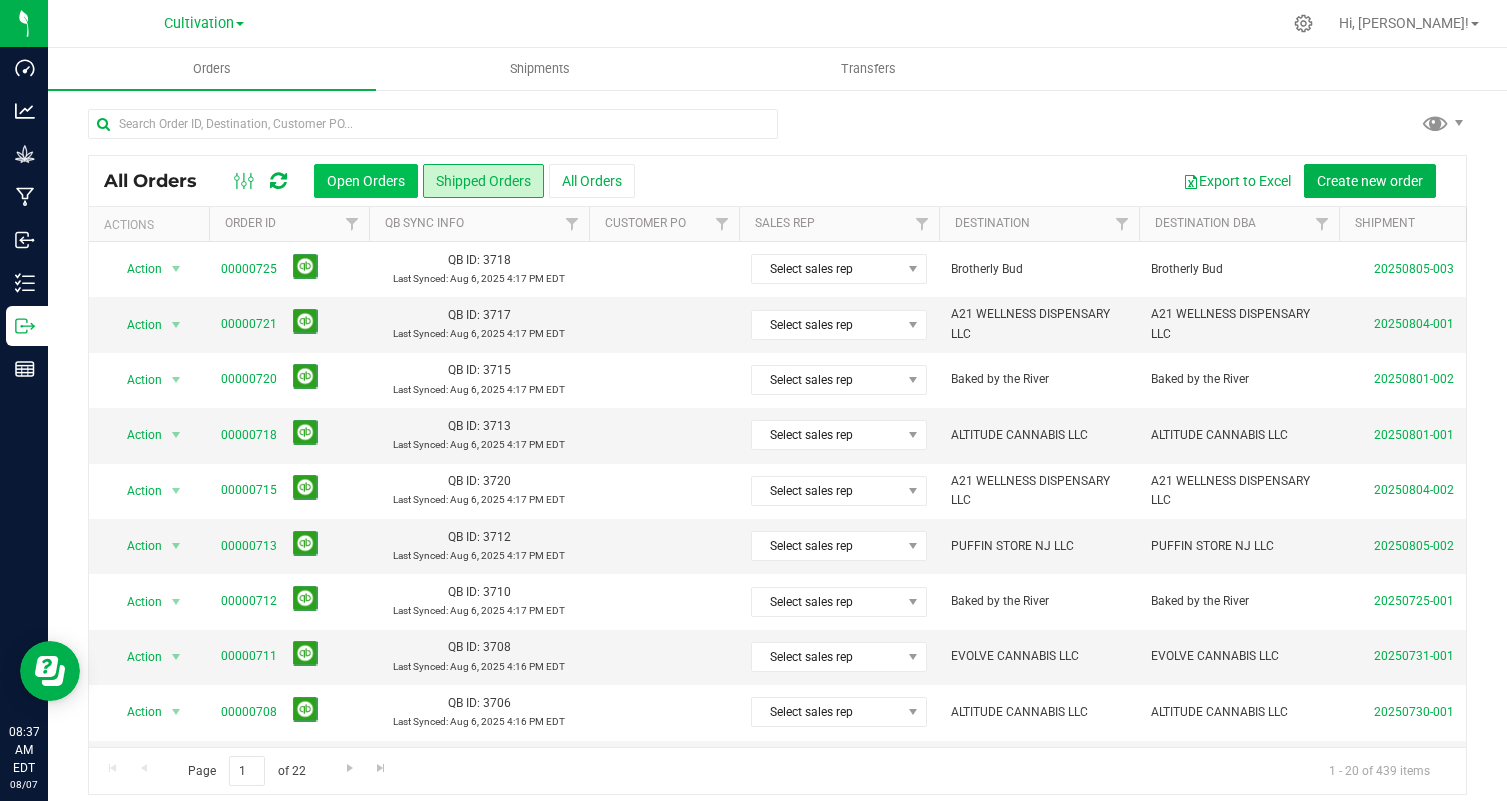 click on "Open Orders" at bounding box center (366, 181) 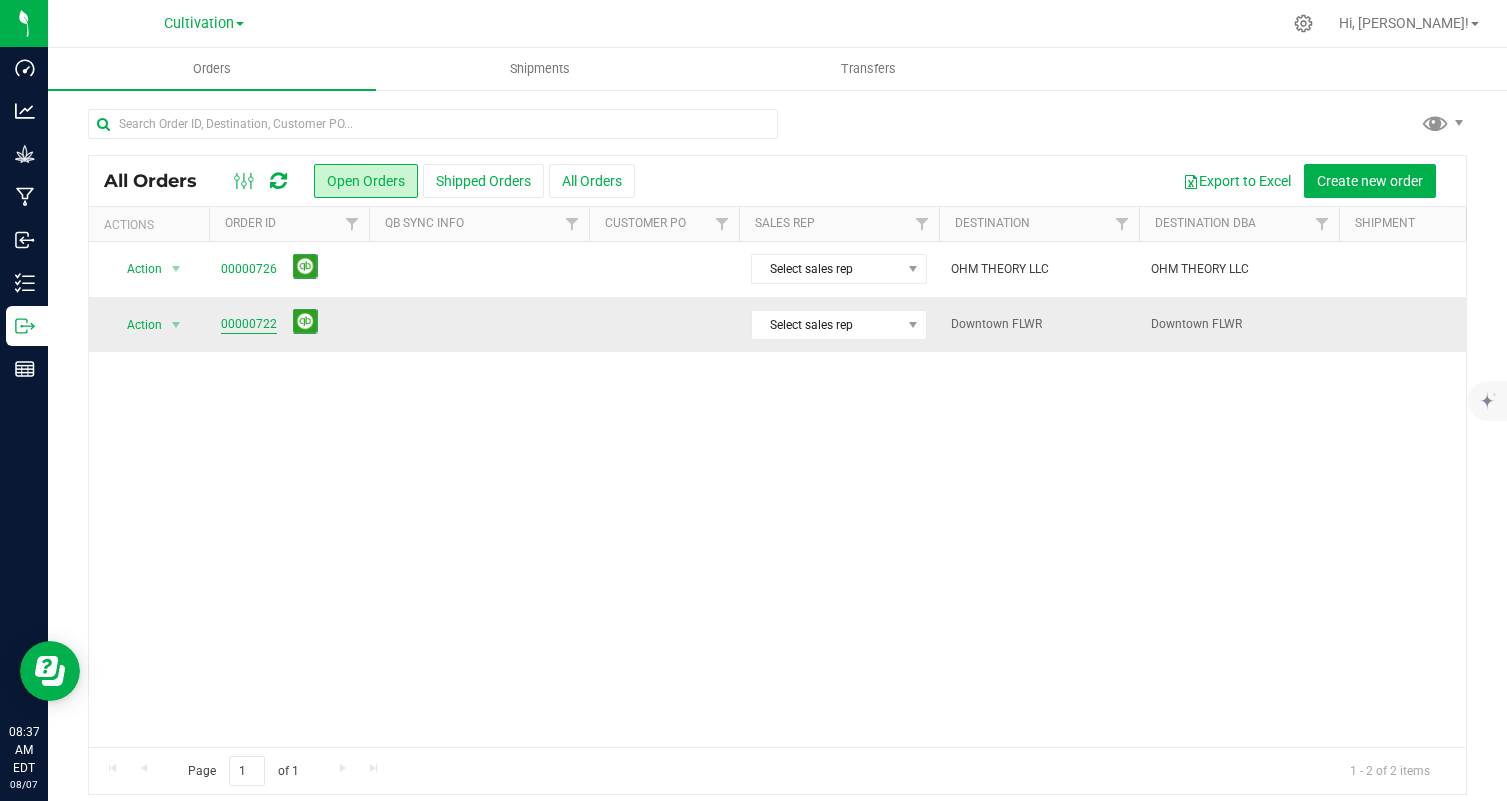 click on "00000722" at bounding box center (249, 324) 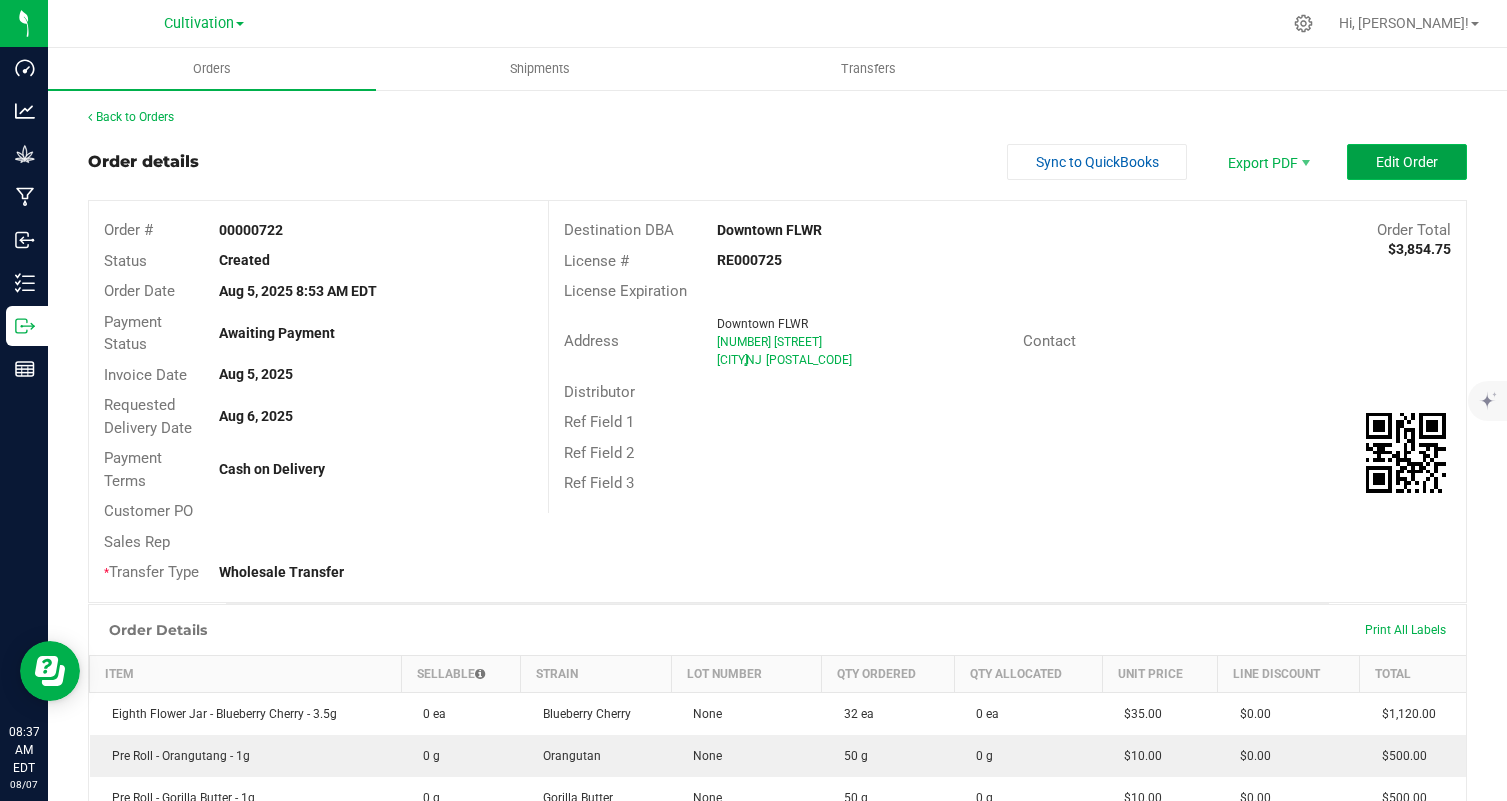 click on "Edit Order" at bounding box center (1407, 162) 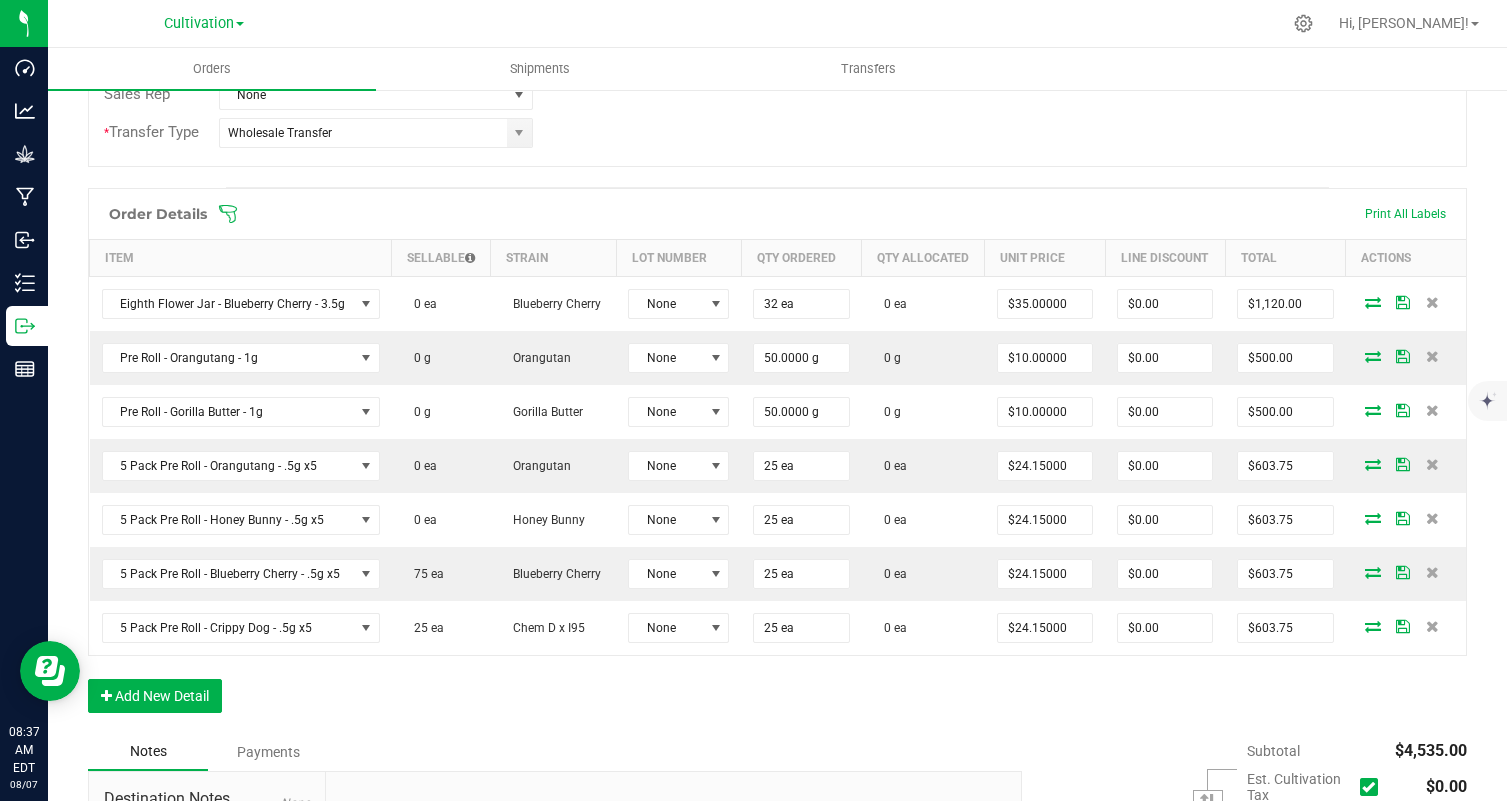 scroll, scrollTop: 459, scrollLeft: 0, axis: vertical 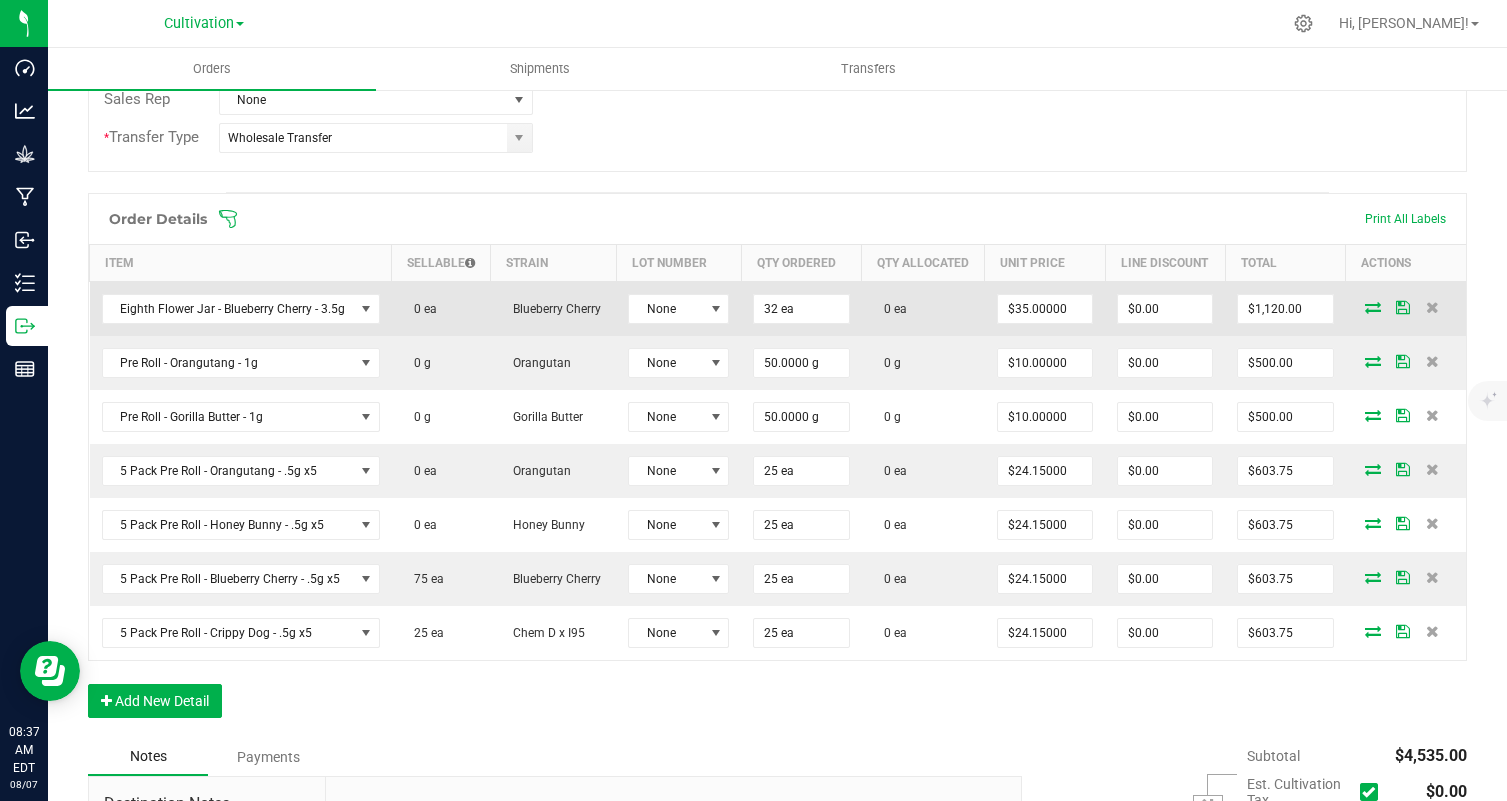 click at bounding box center (1373, 307) 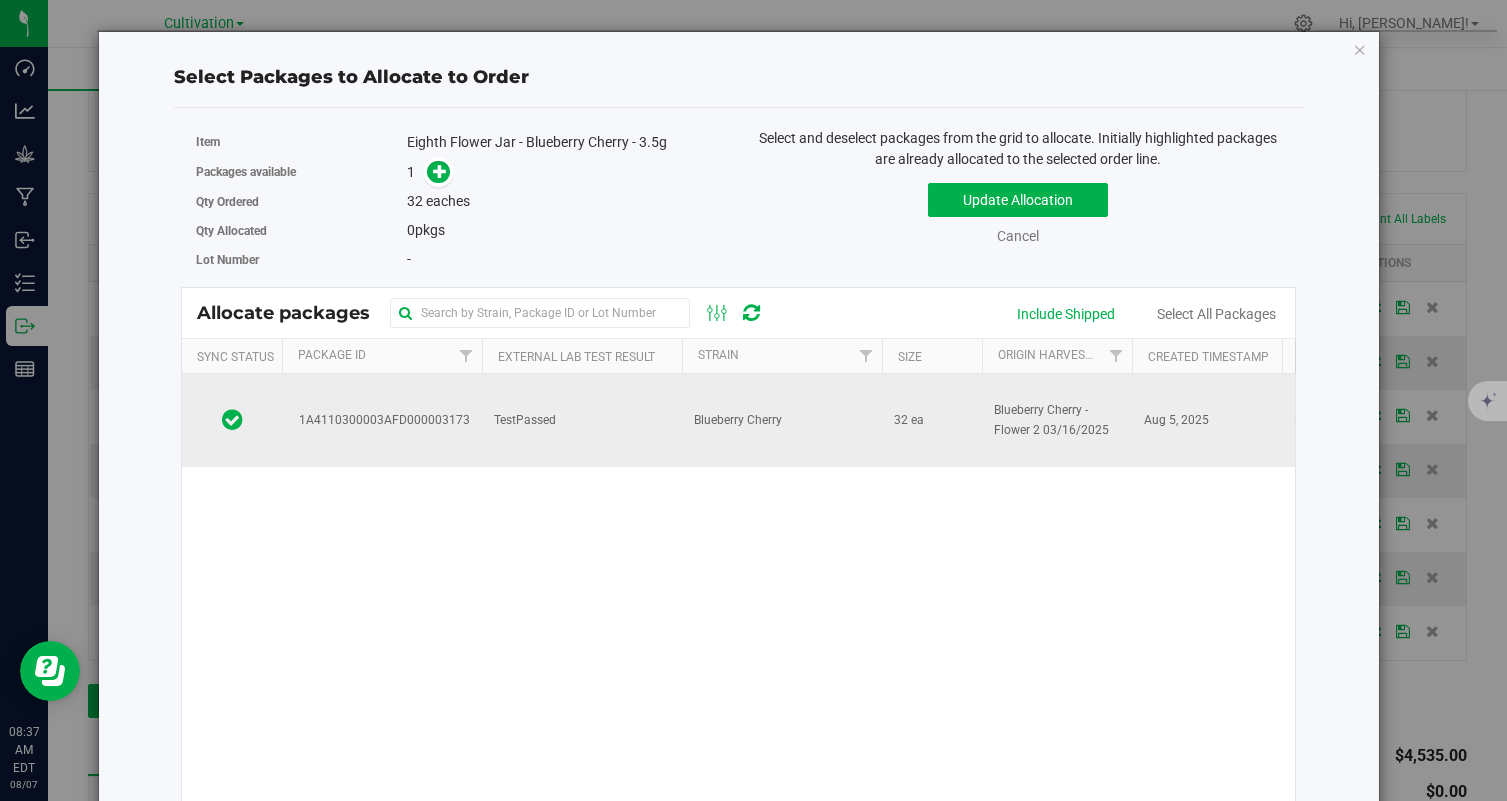 click on "Blueberry Cherry - Flower 2 03/16/2025" at bounding box center (1057, 420) 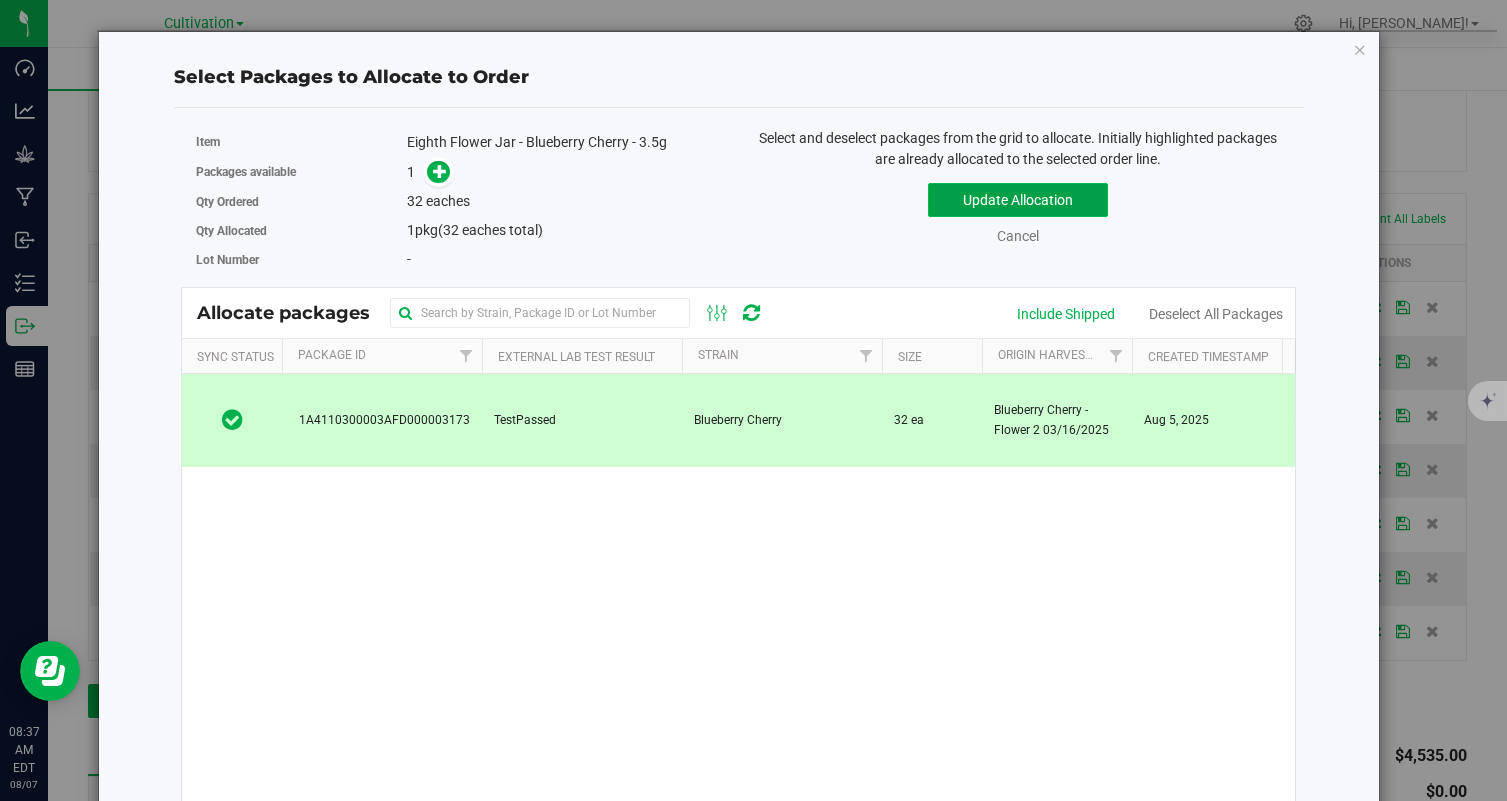 click on "Update Allocation" at bounding box center [1018, 200] 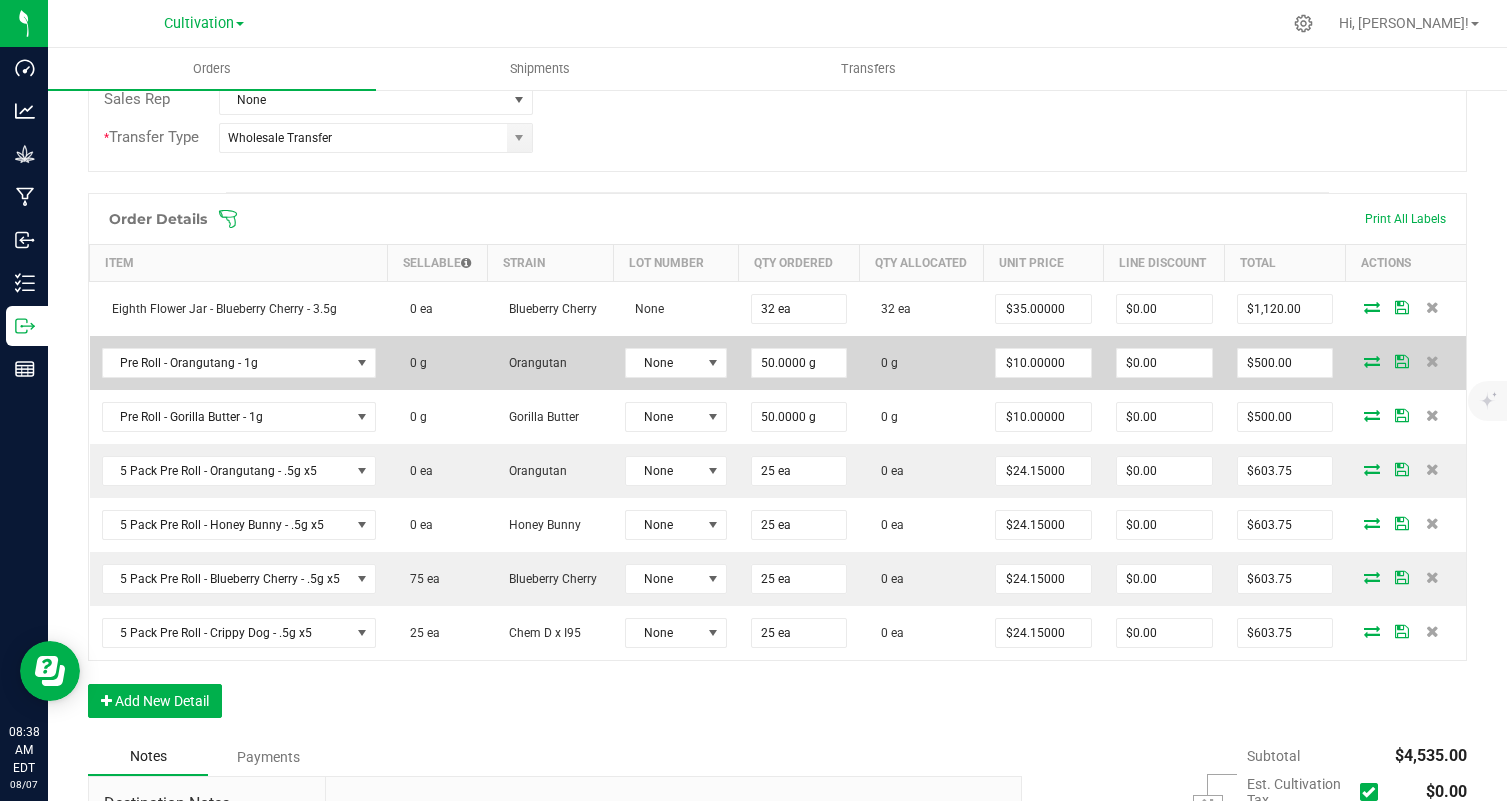 click at bounding box center [1372, 361] 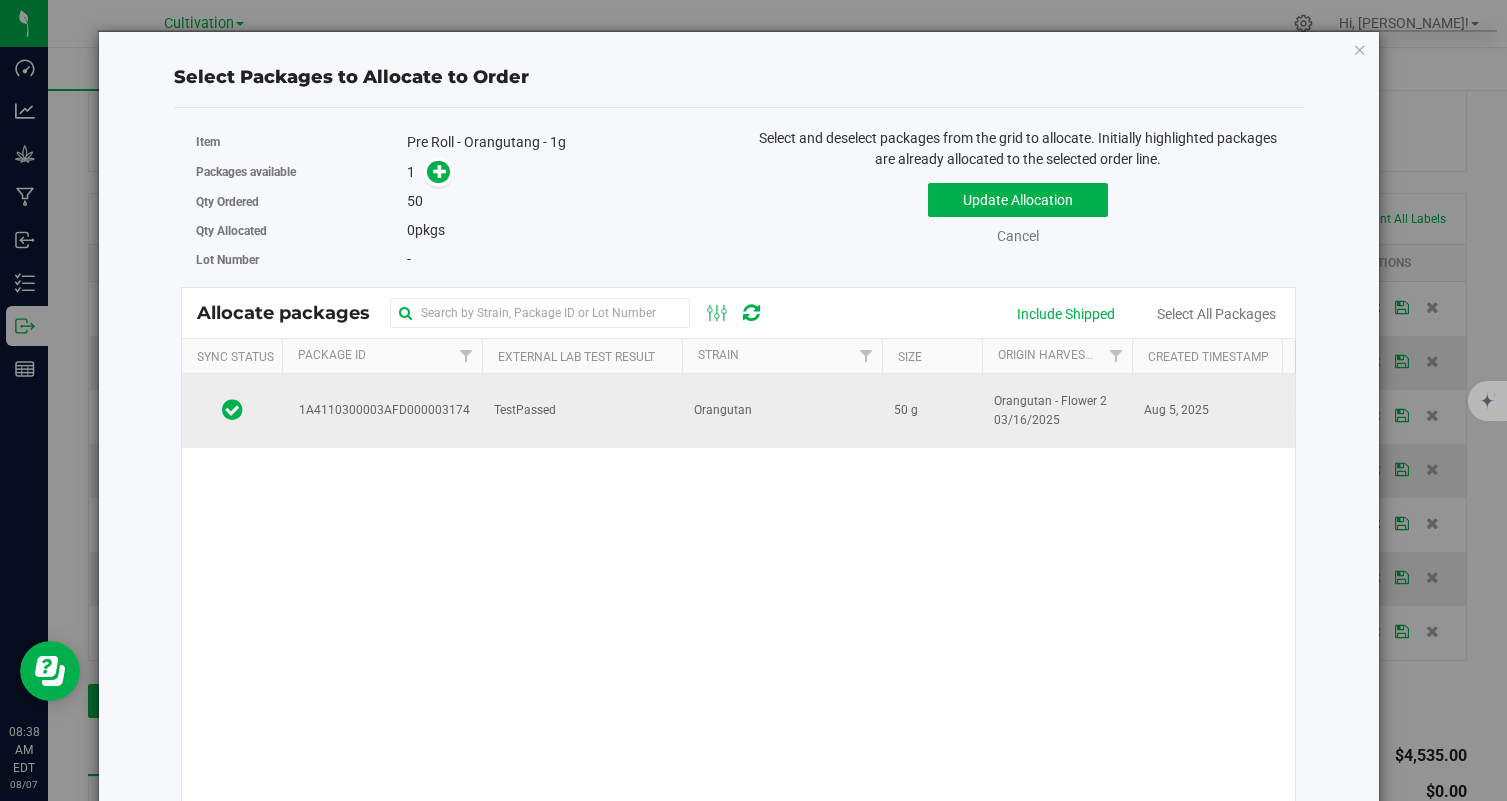 click on "TestPassed" at bounding box center (582, 411) 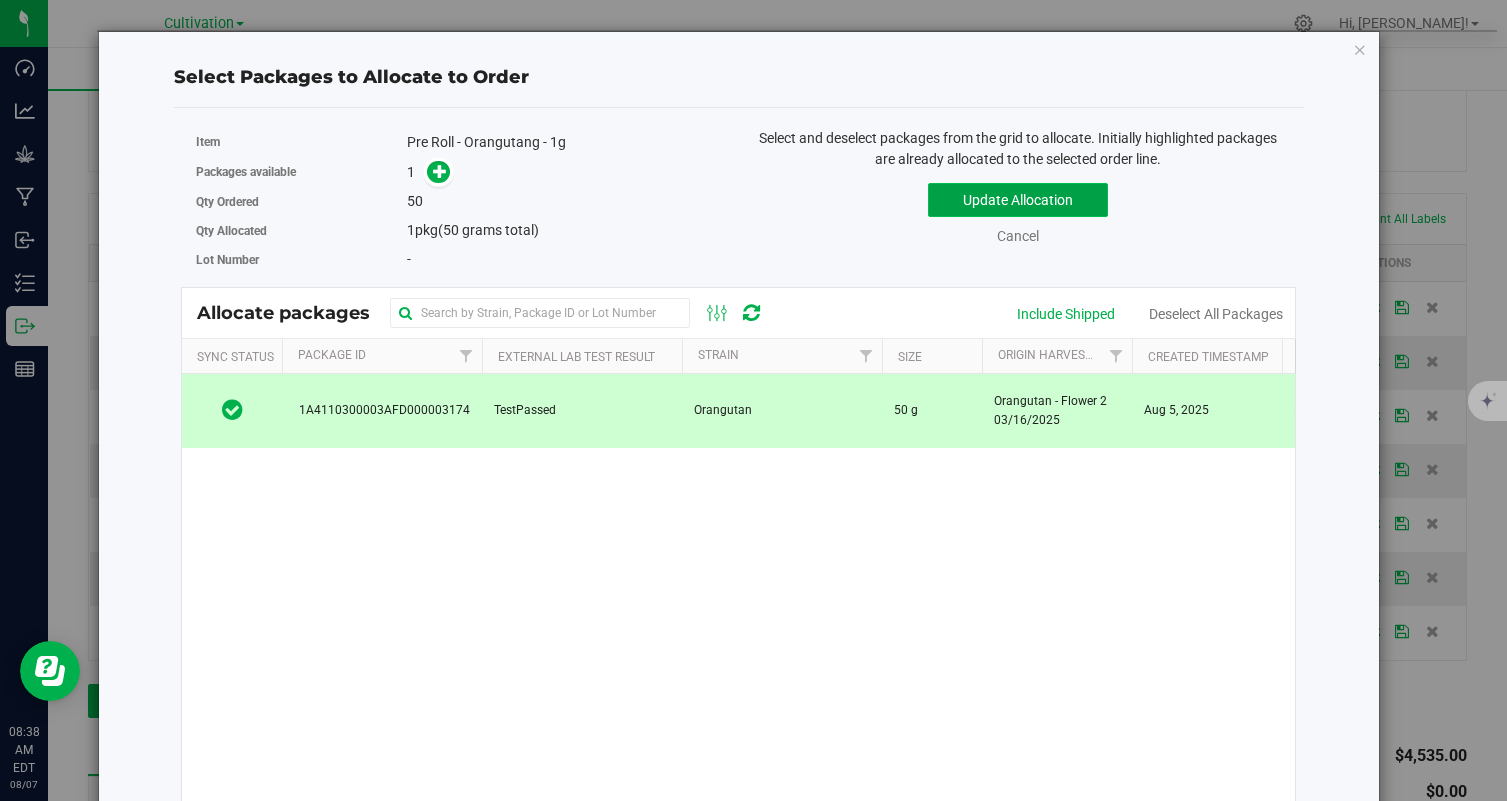 click on "Update Allocation" at bounding box center (1018, 200) 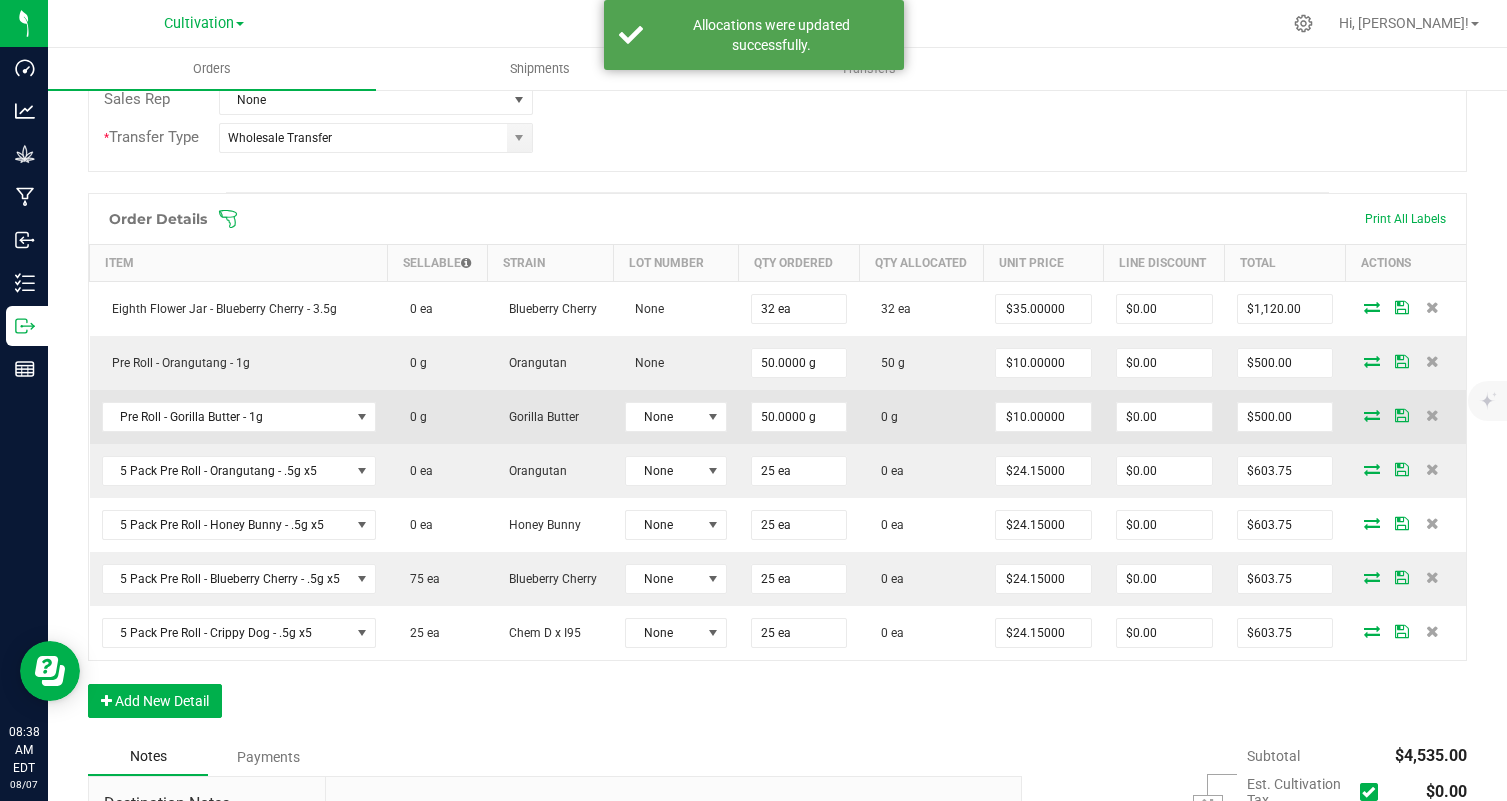 click at bounding box center [1372, 415] 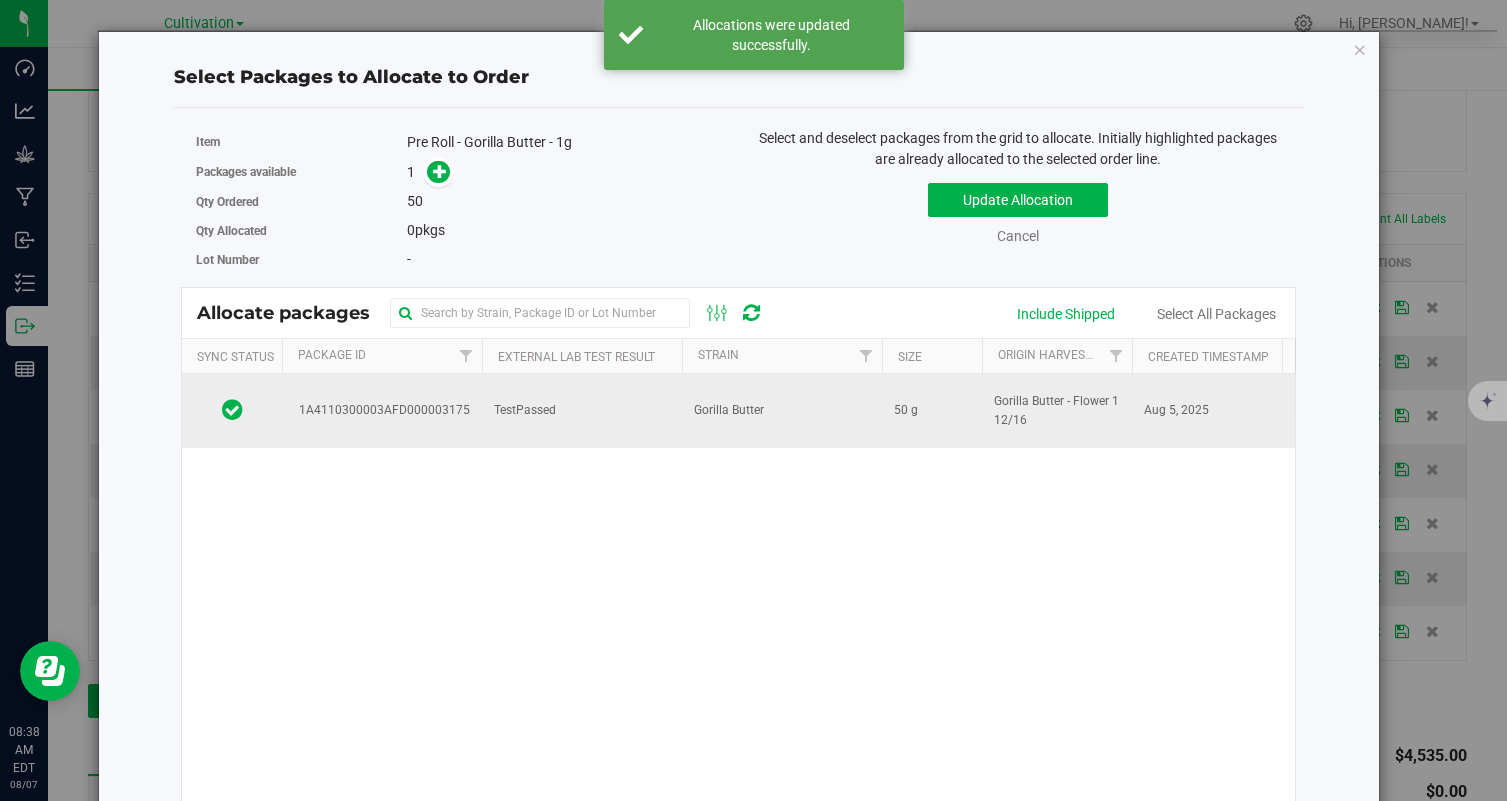 click on "Gorilla Butter" at bounding box center [782, 411] 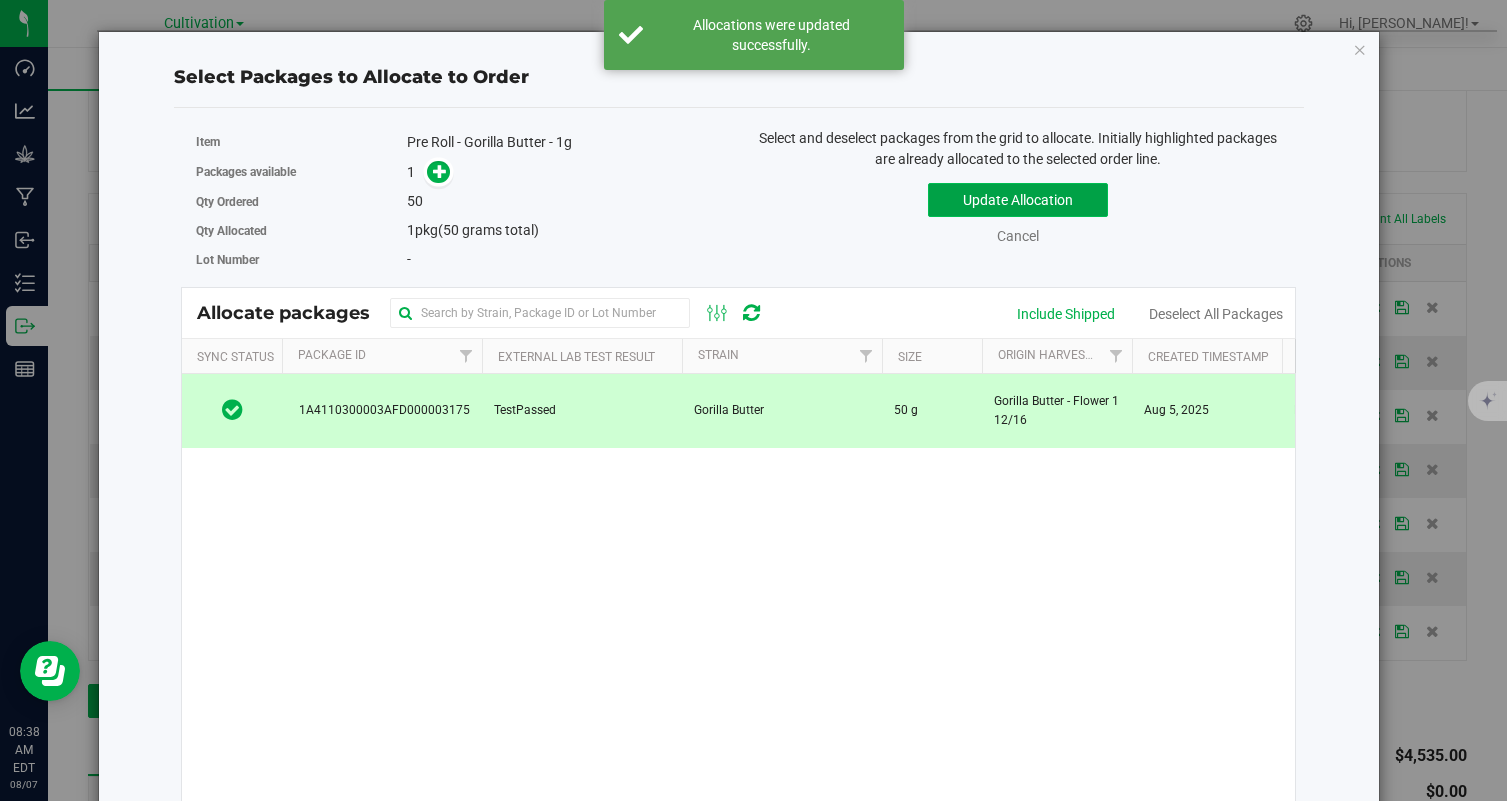 click on "Update Allocation" at bounding box center [1018, 200] 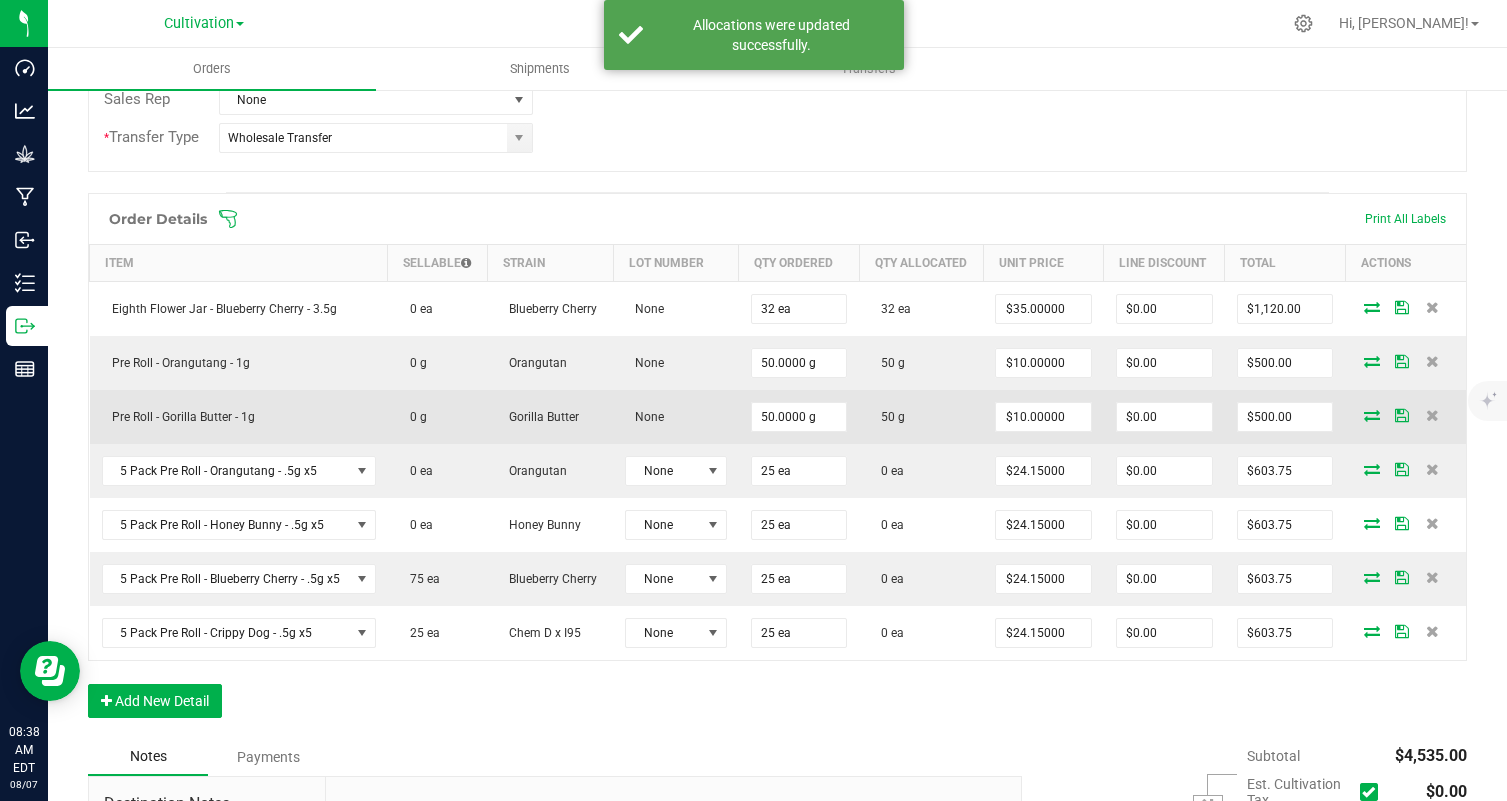 click at bounding box center (1372, 415) 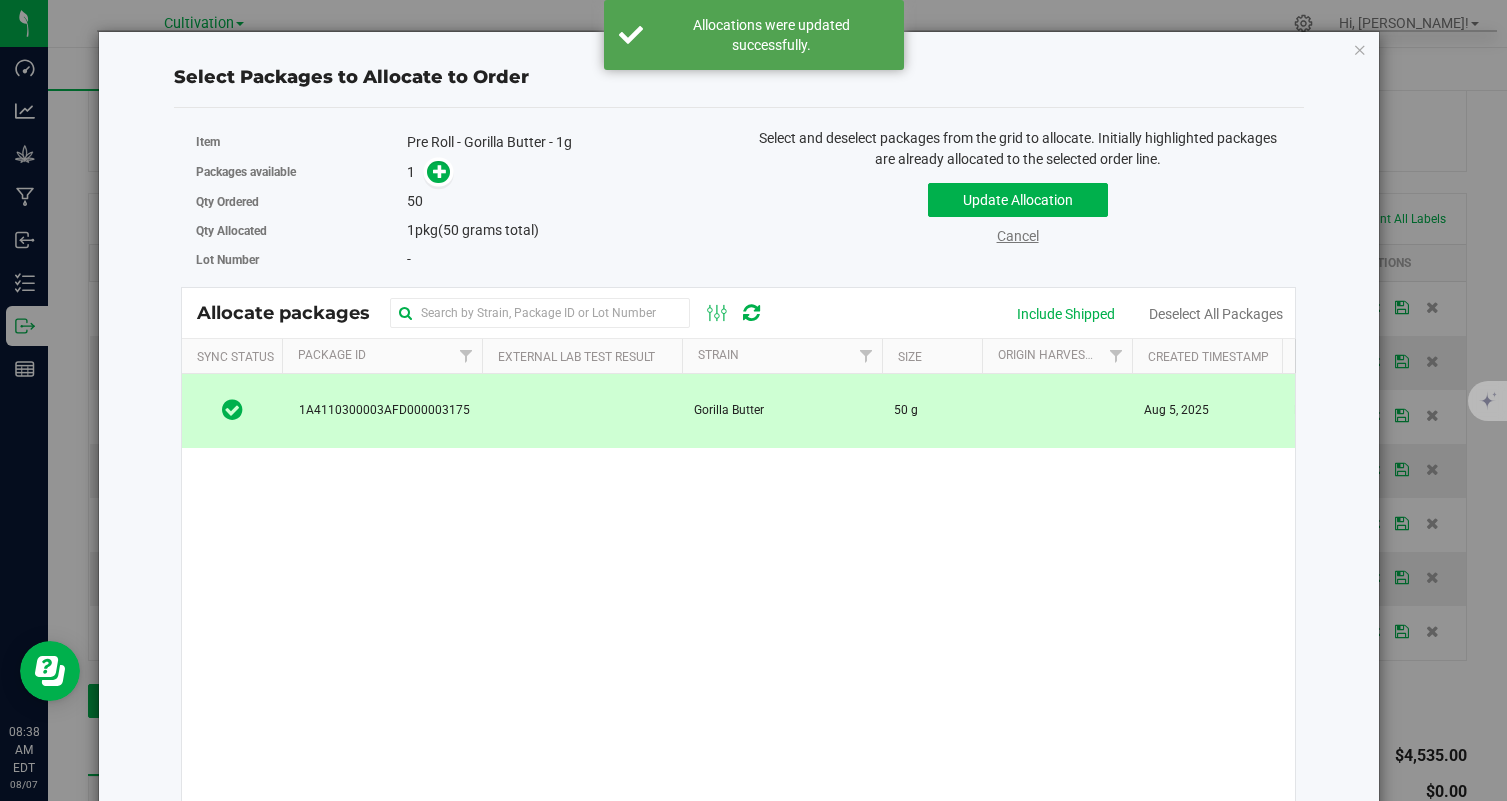 click on "Cancel" at bounding box center (1018, 236) 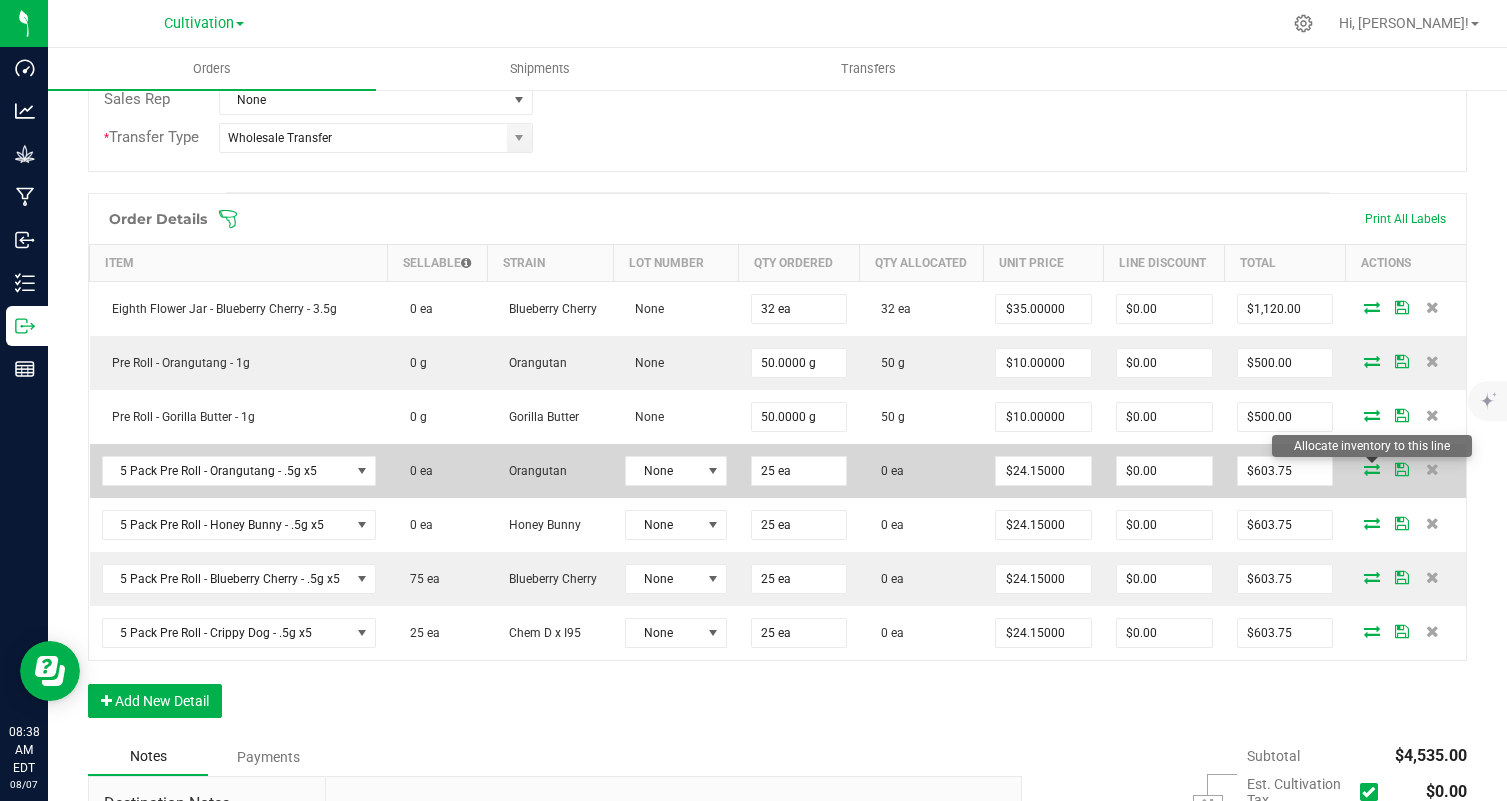 click at bounding box center [1372, 469] 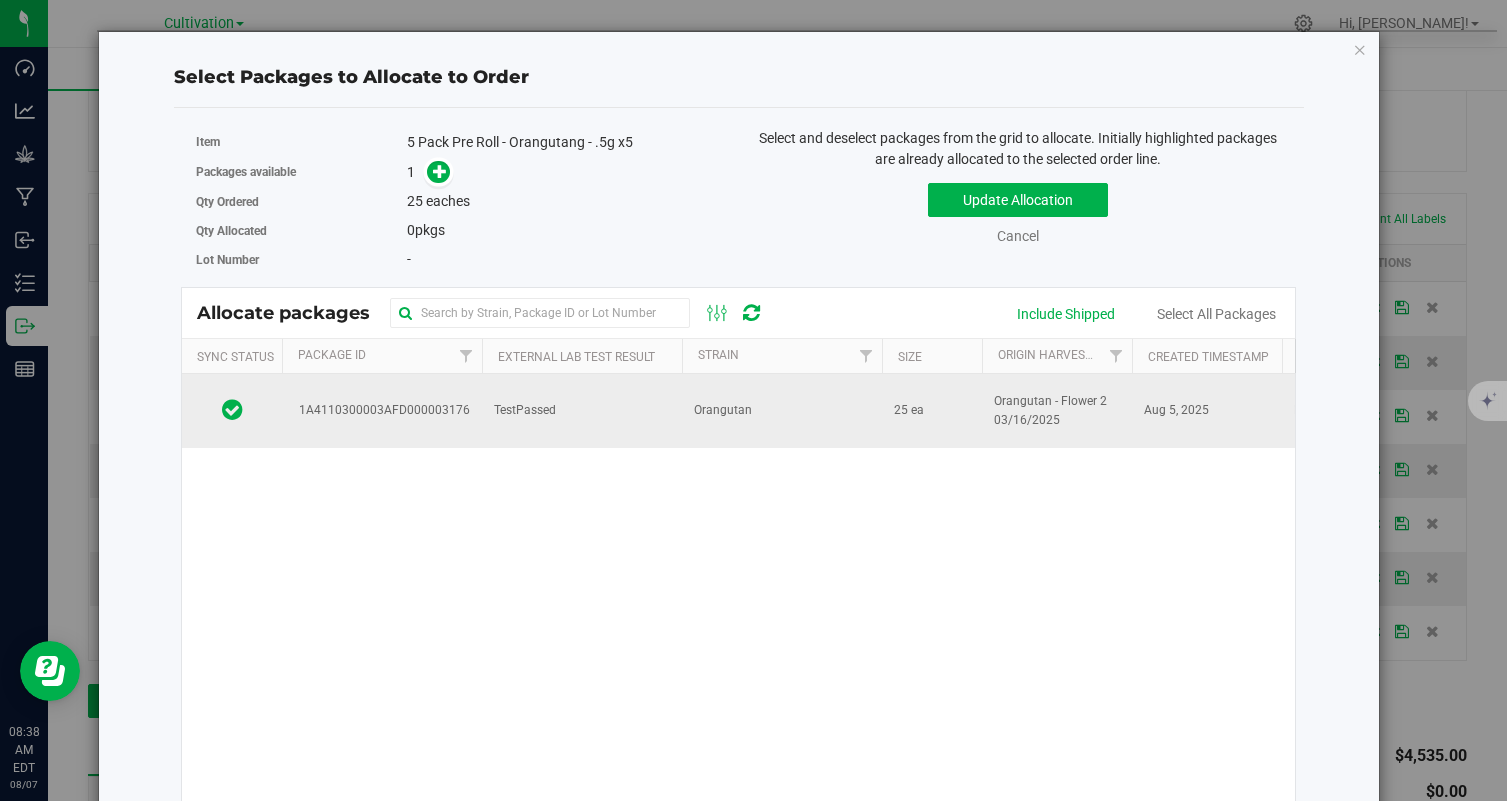 click on "Orangutan" at bounding box center (782, 411) 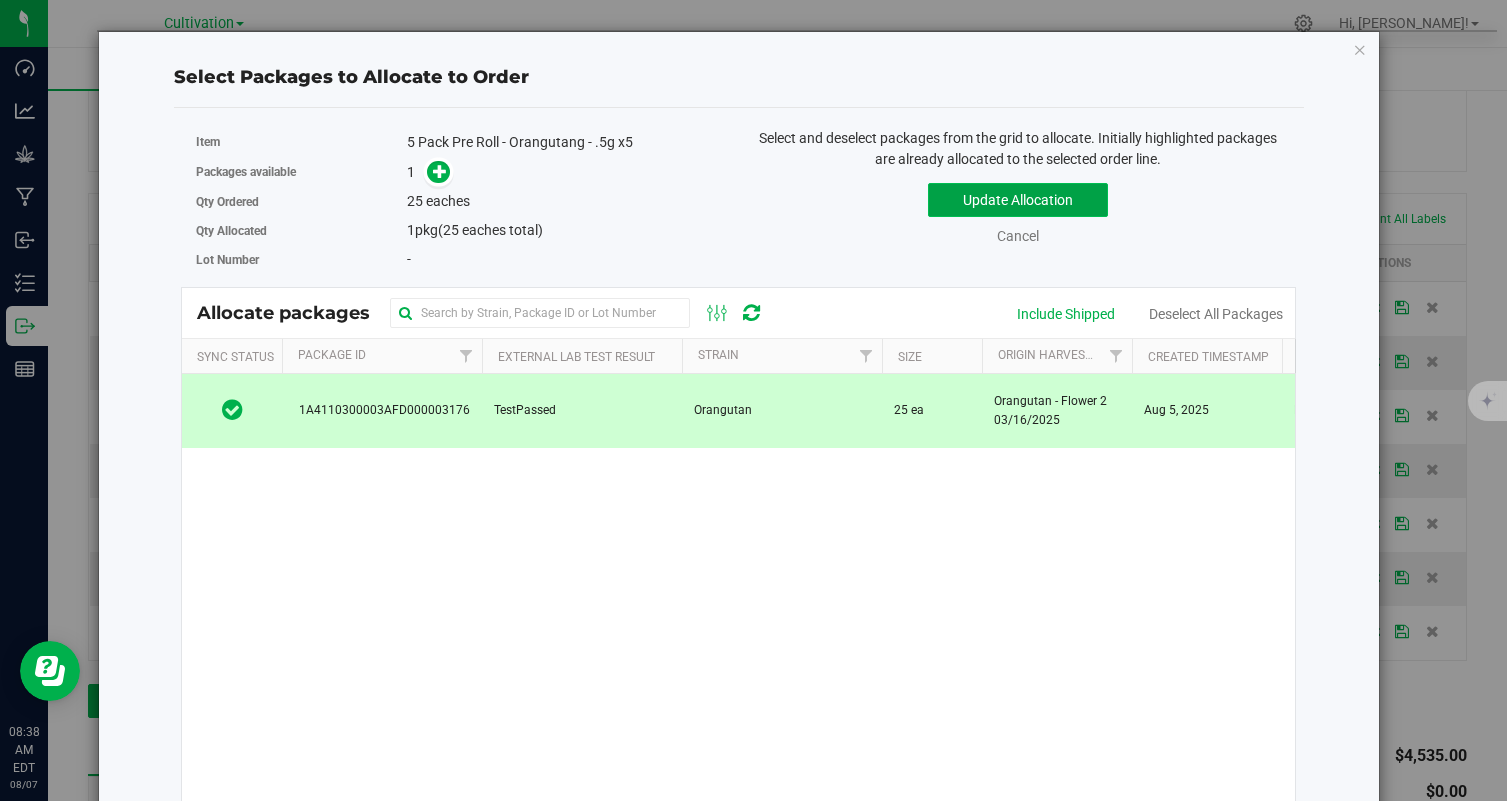 click on "Update Allocation" at bounding box center [1018, 200] 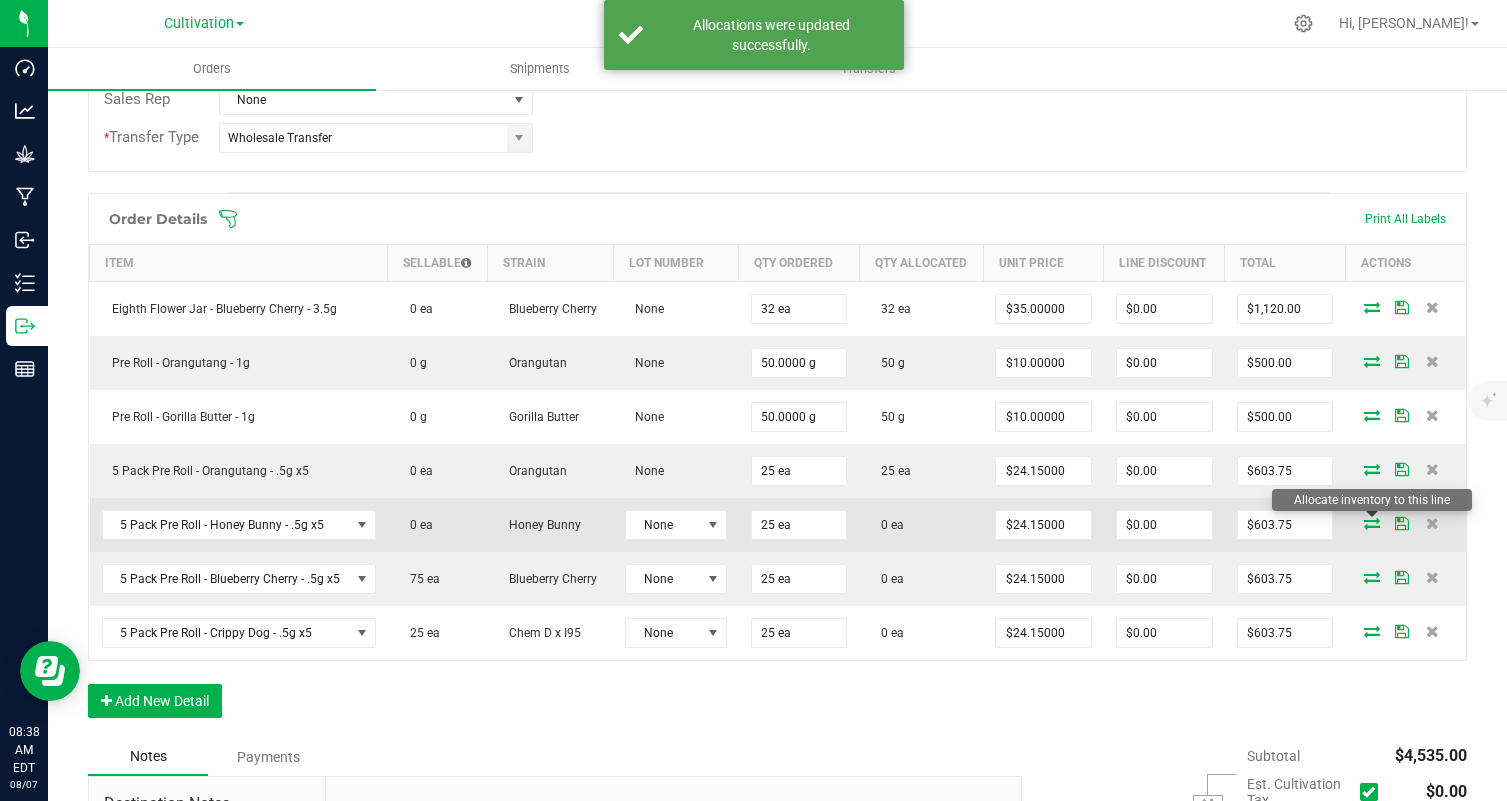 click at bounding box center [1372, 523] 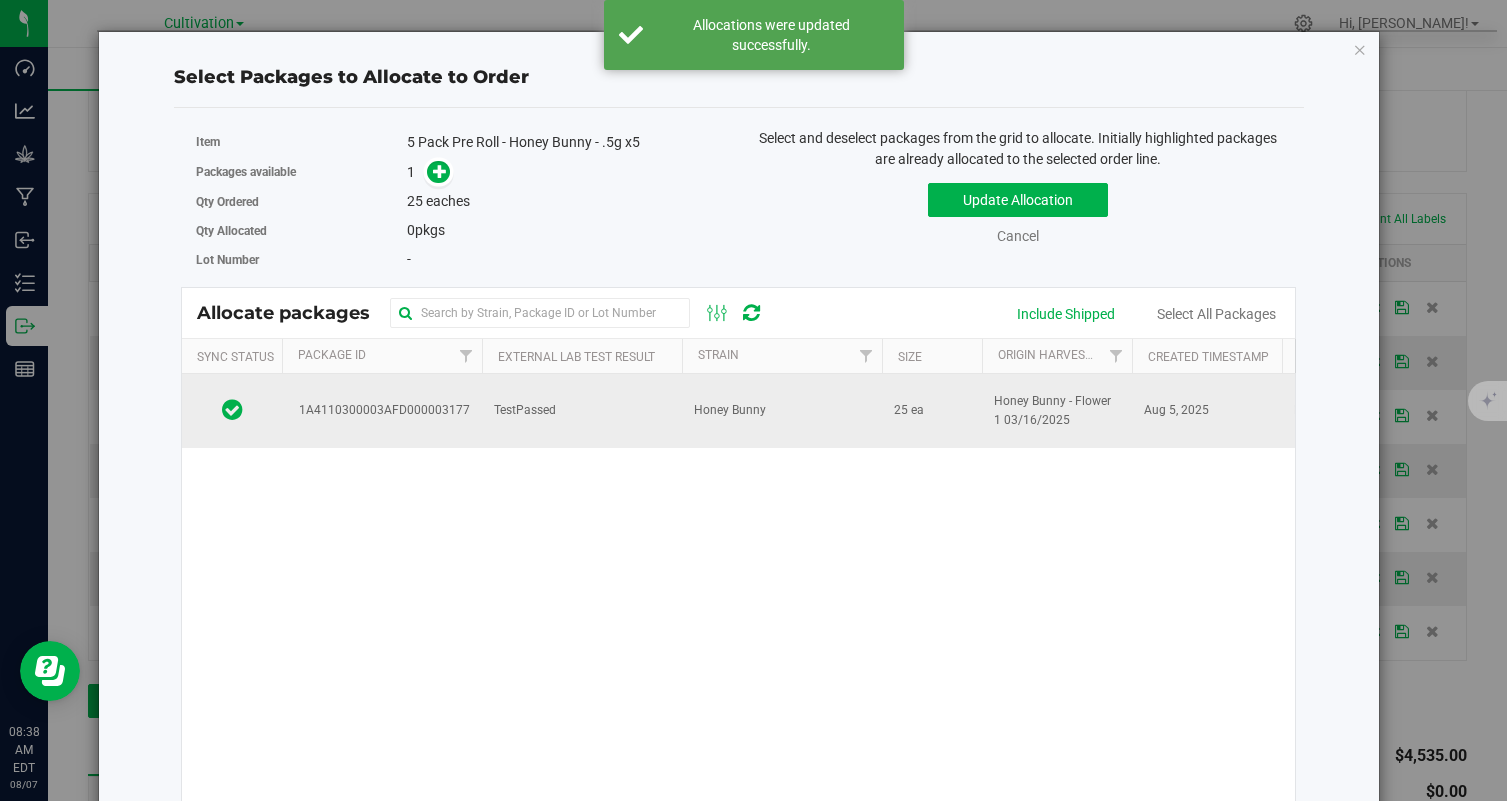click on "Honey Bunny" at bounding box center [782, 411] 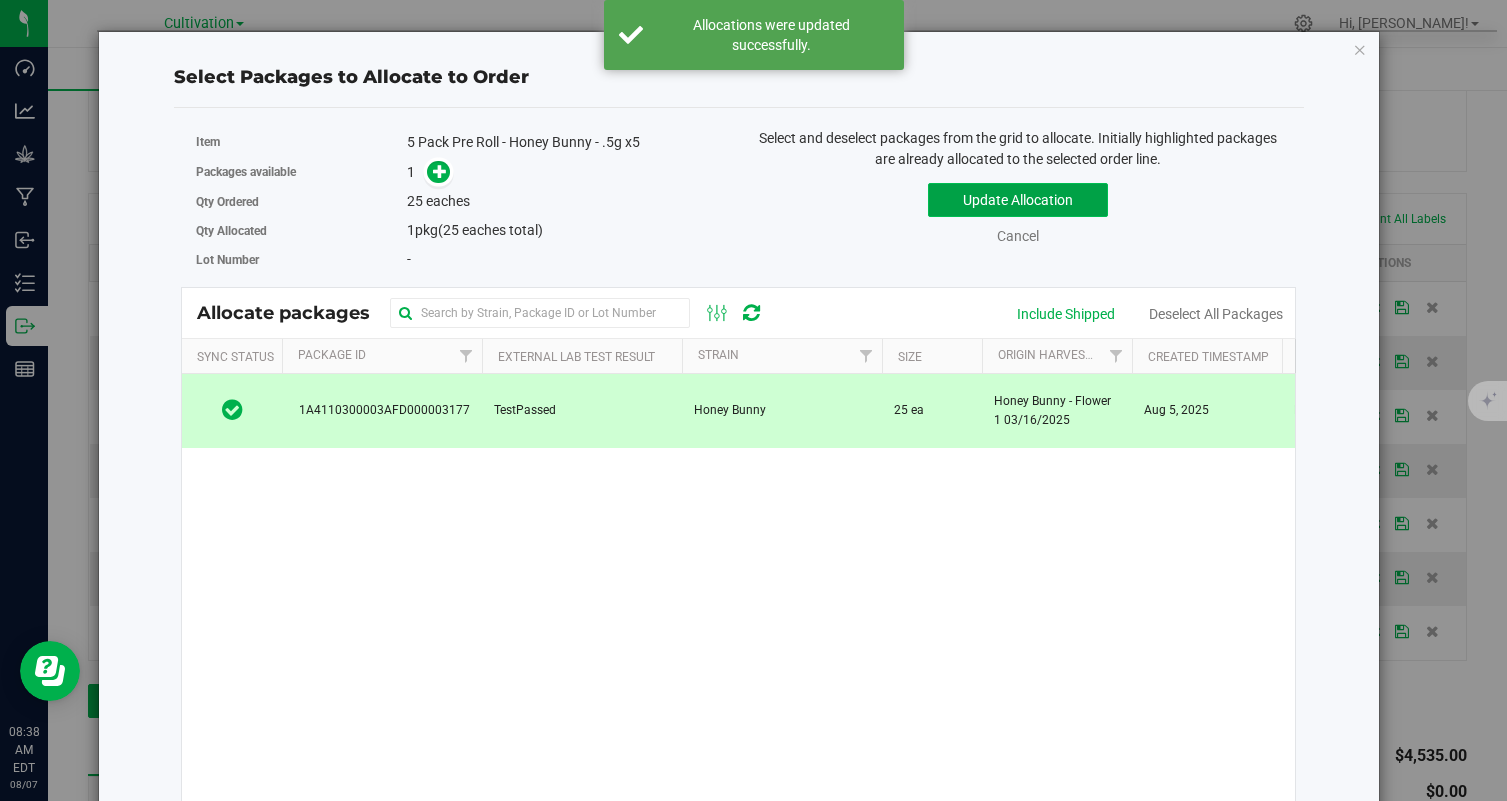click on "Update Allocation" at bounding box center (1018, 200) 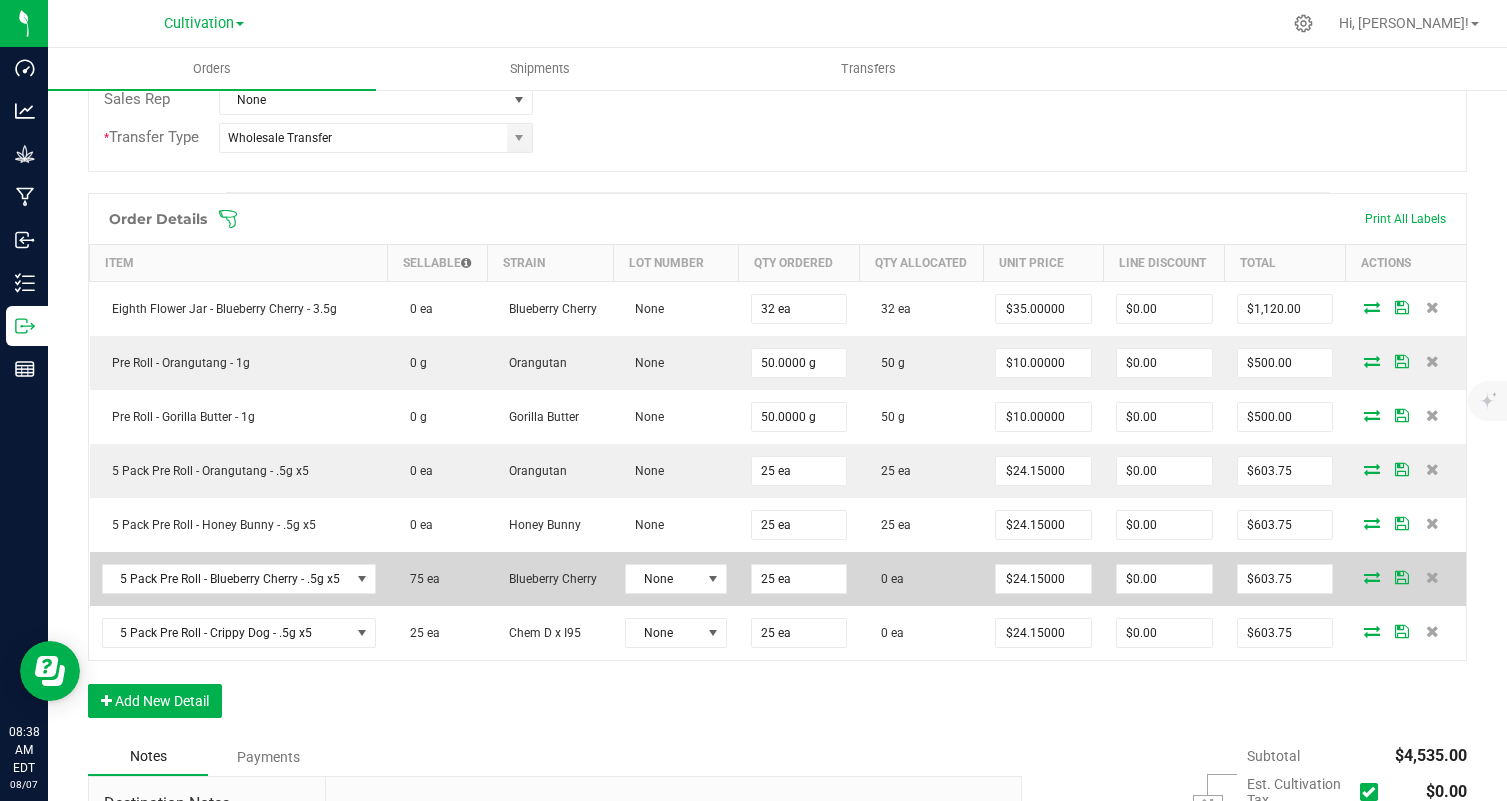 click at bounding box center [1372, 577] 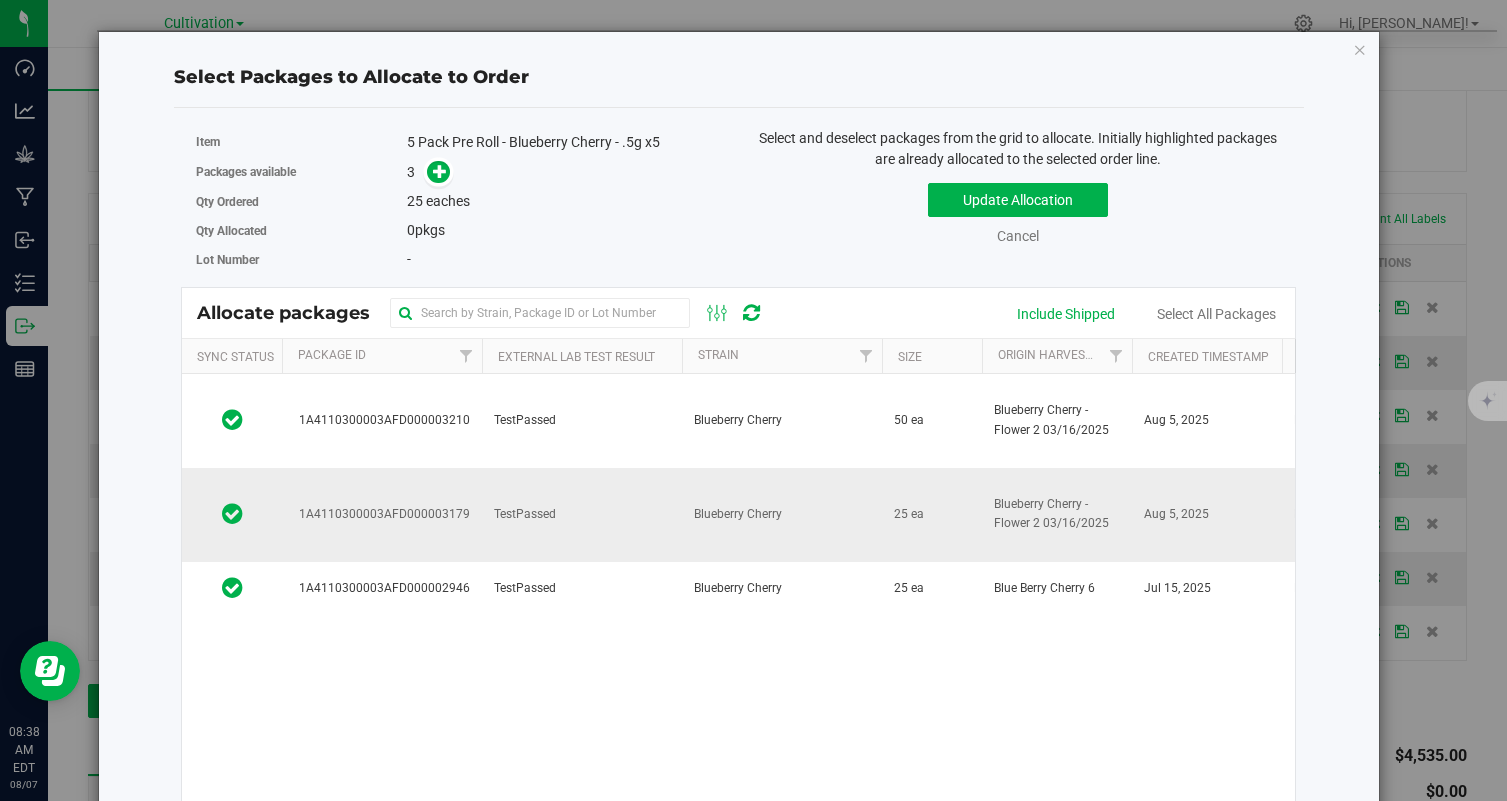 click on "TestPassed" at bounding box center [582, 515] 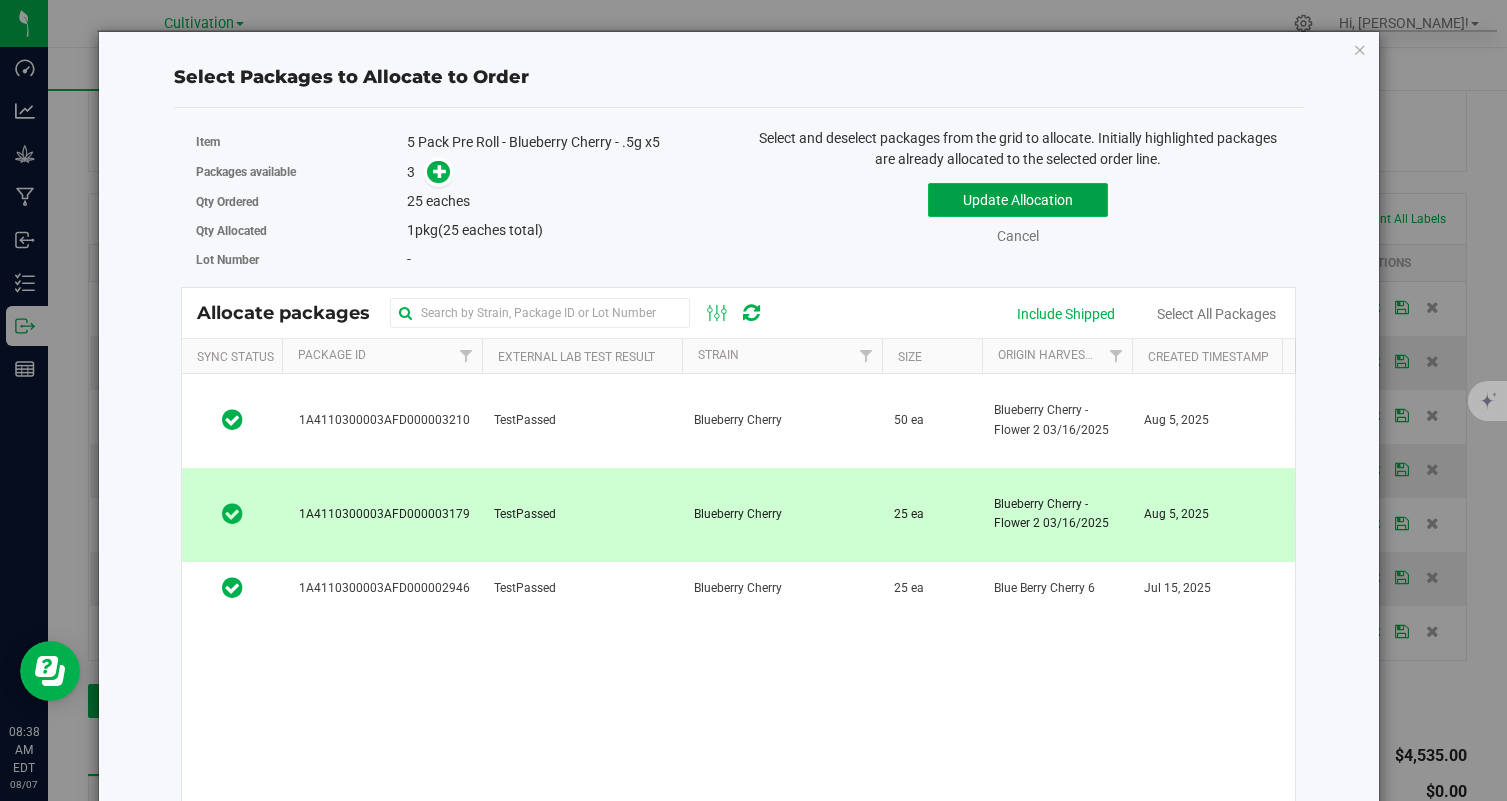 click on "Update Allocation" at bounding box center (1018, 200) 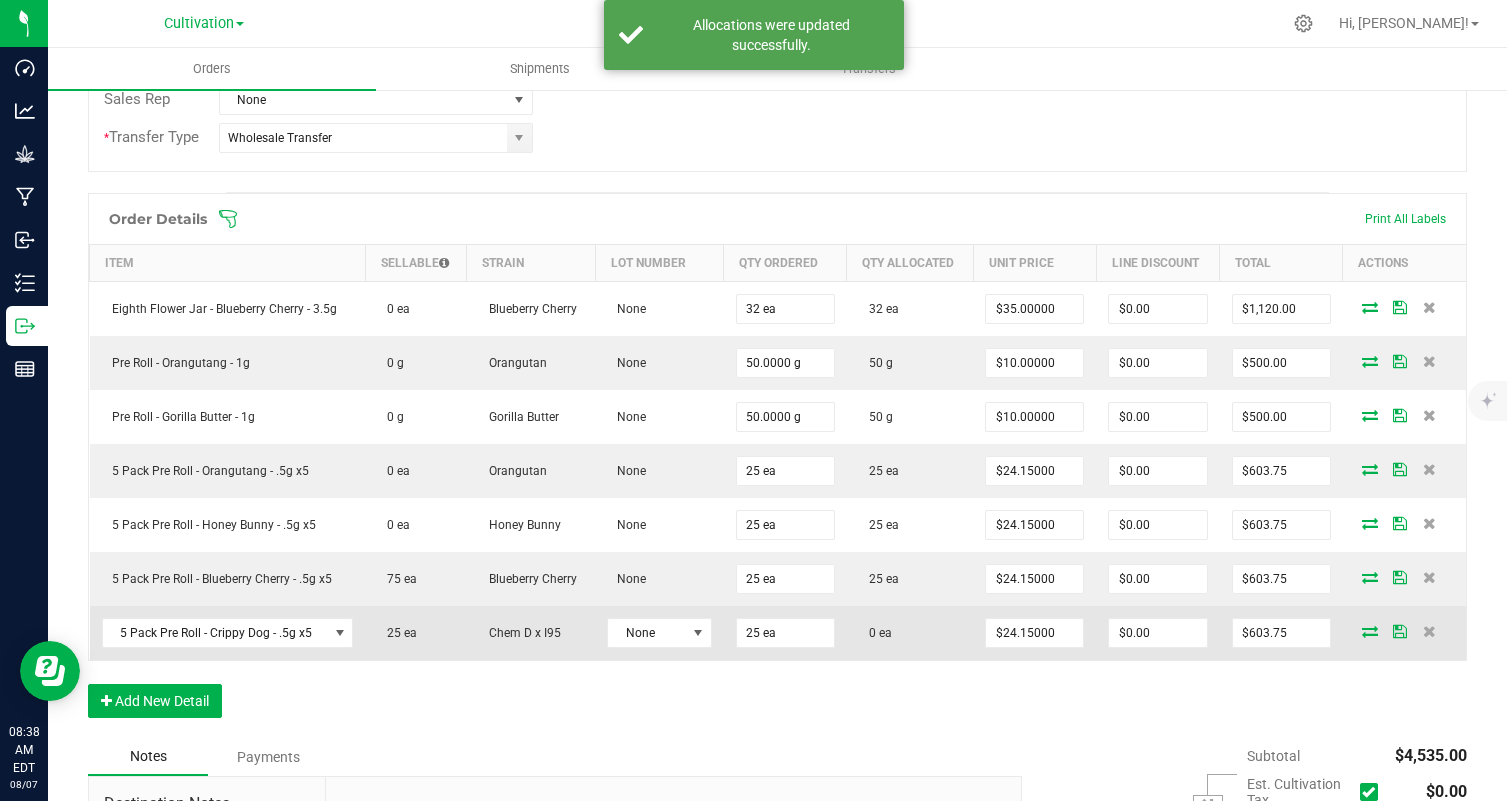 click at bounding box center (1370, 631) 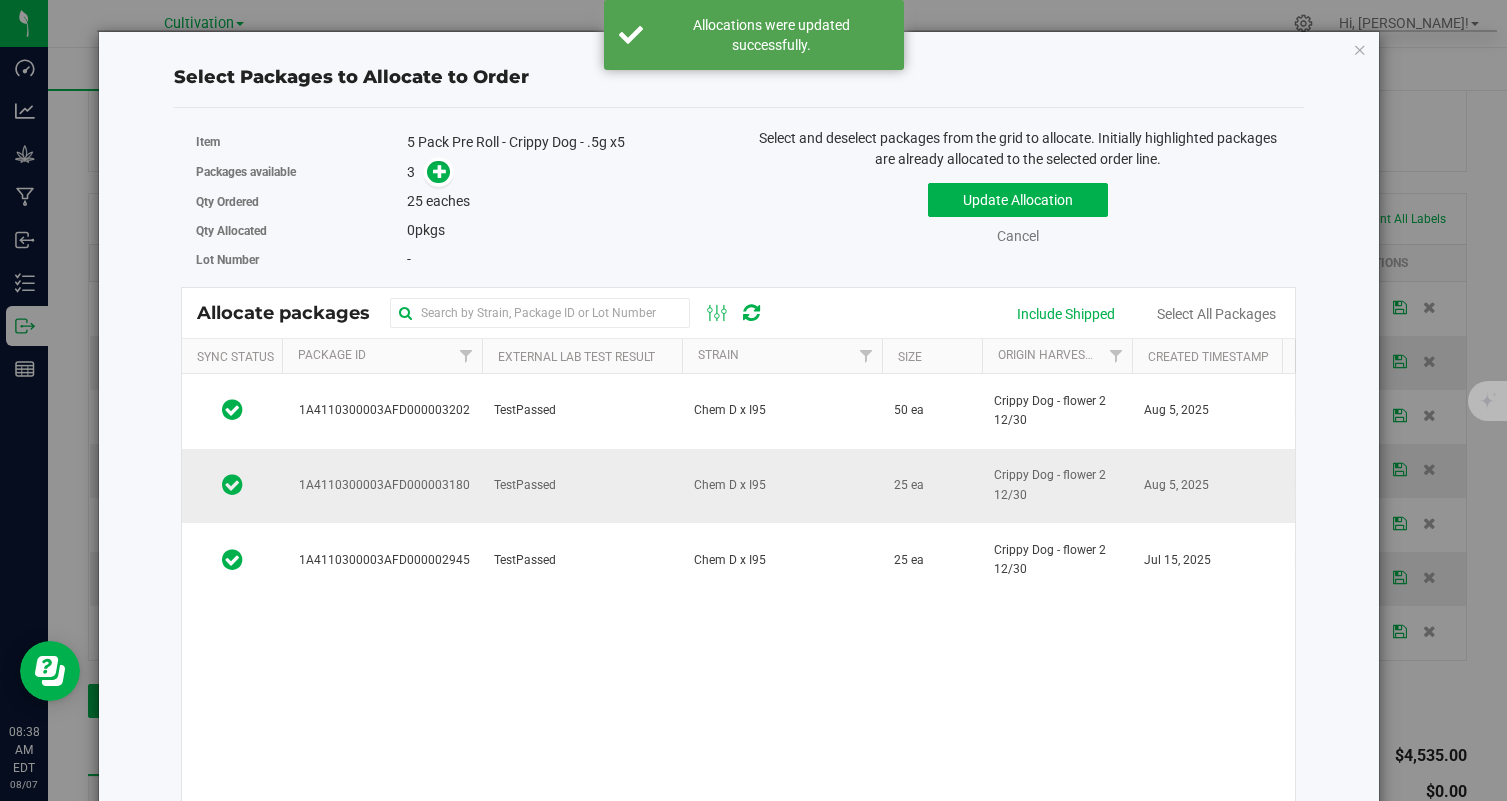 click on "Chem D x I95" at bounding box center [782, 486] 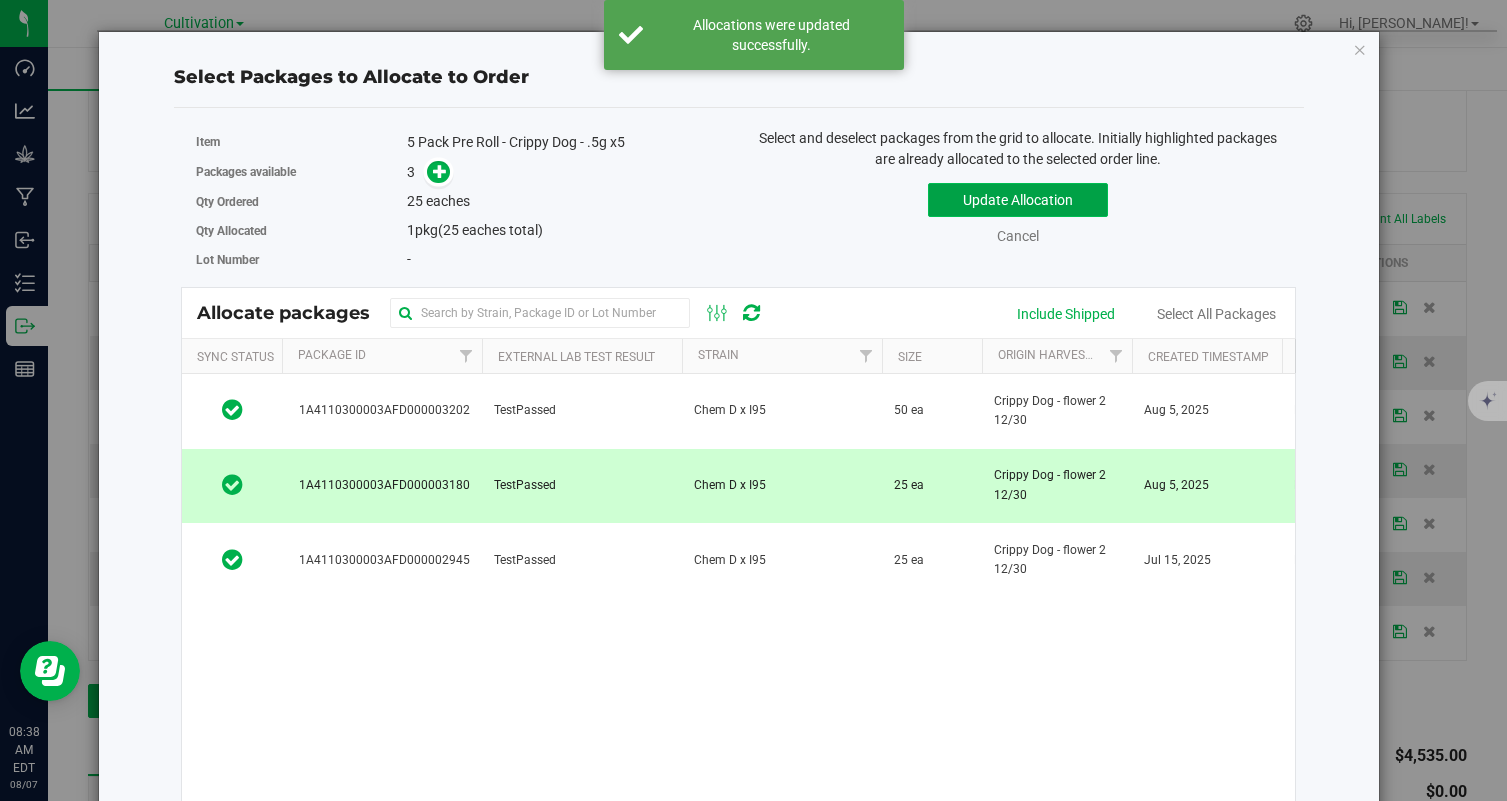 click on "Update Allocation" at bounding box center [1018, 200] 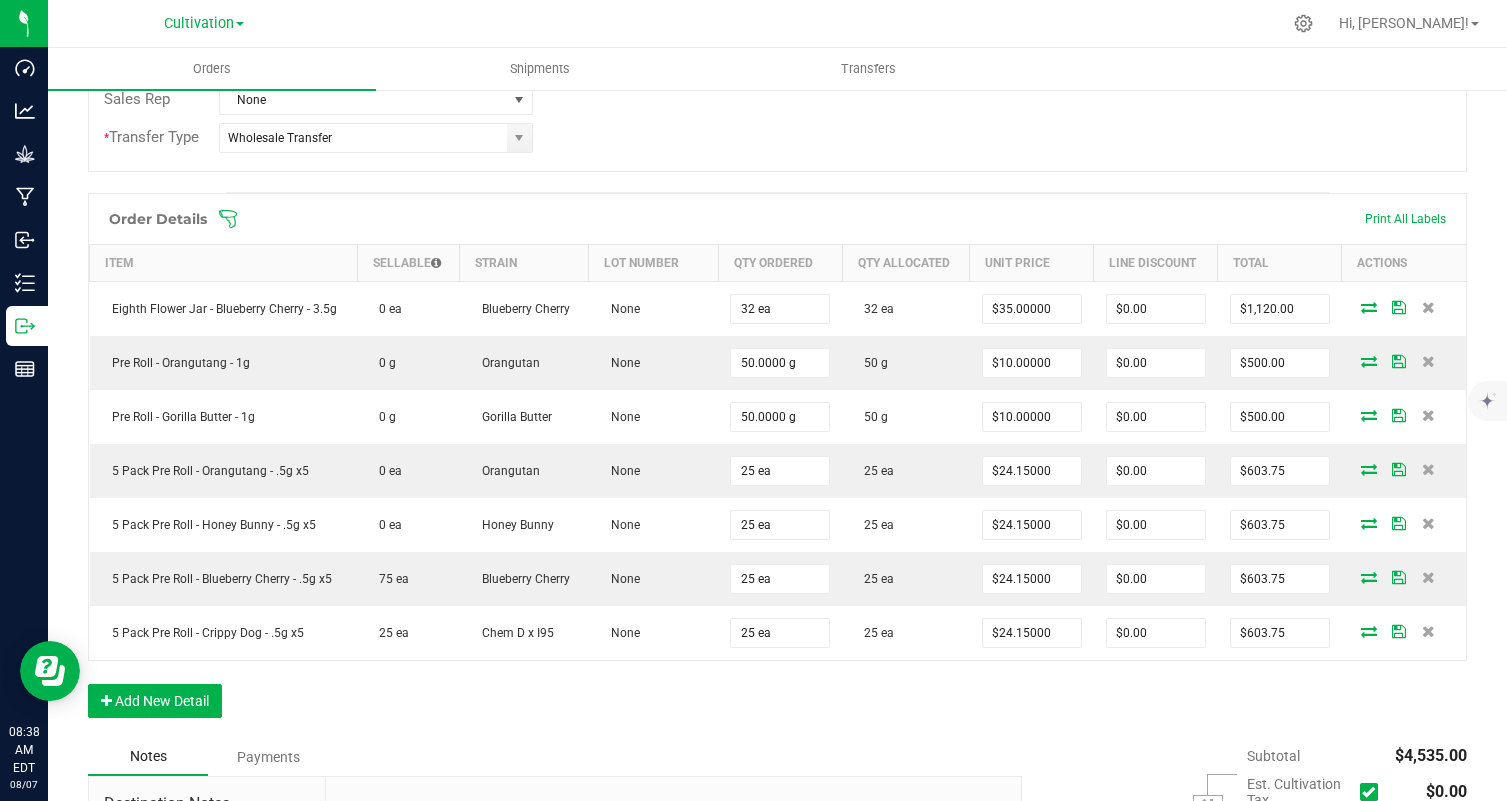 scroll, scrollTop: 0, scrollLeft: 0, axis: both 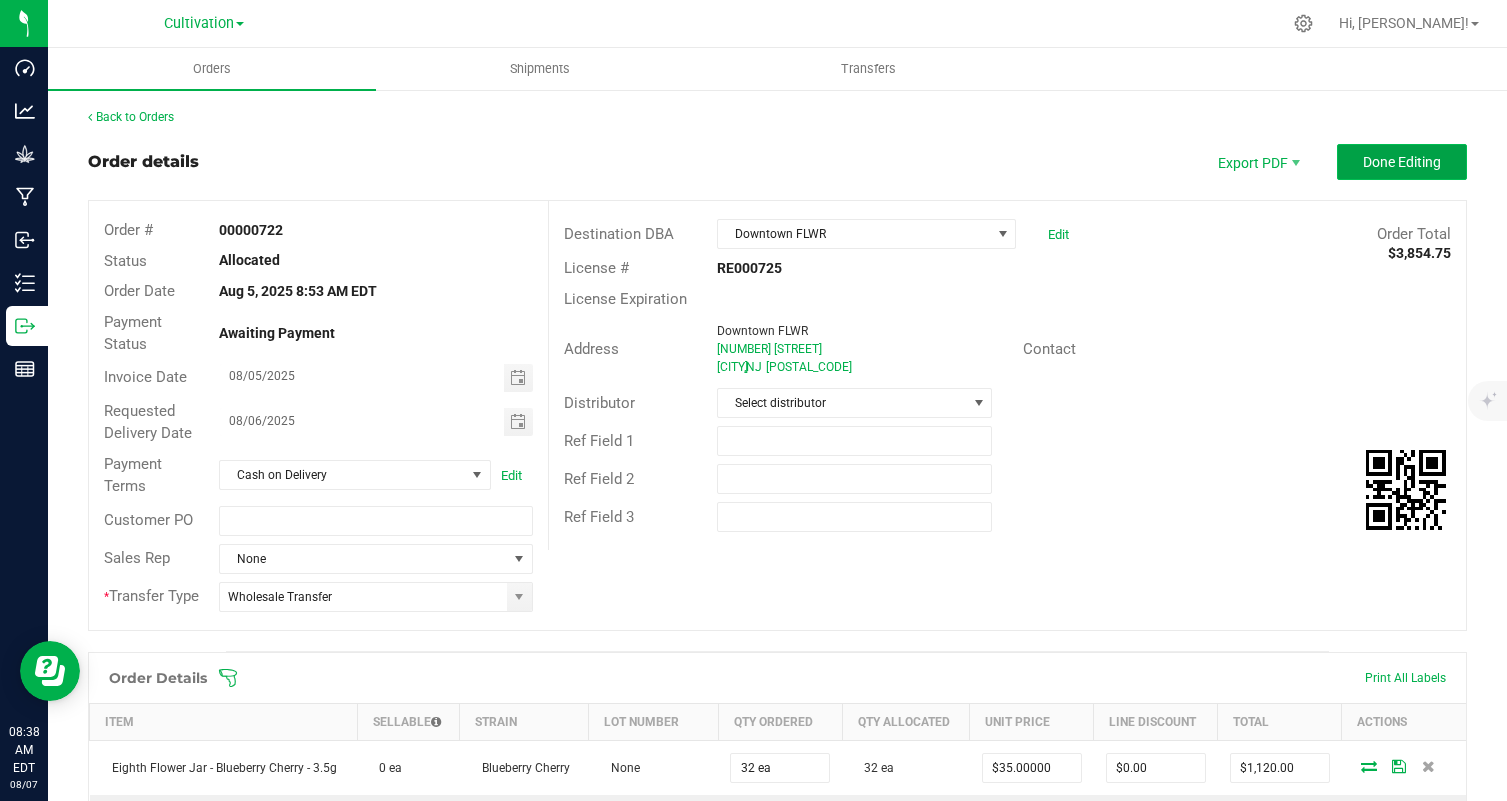 click on "Done Editing" at bounding box center [1402, 162] 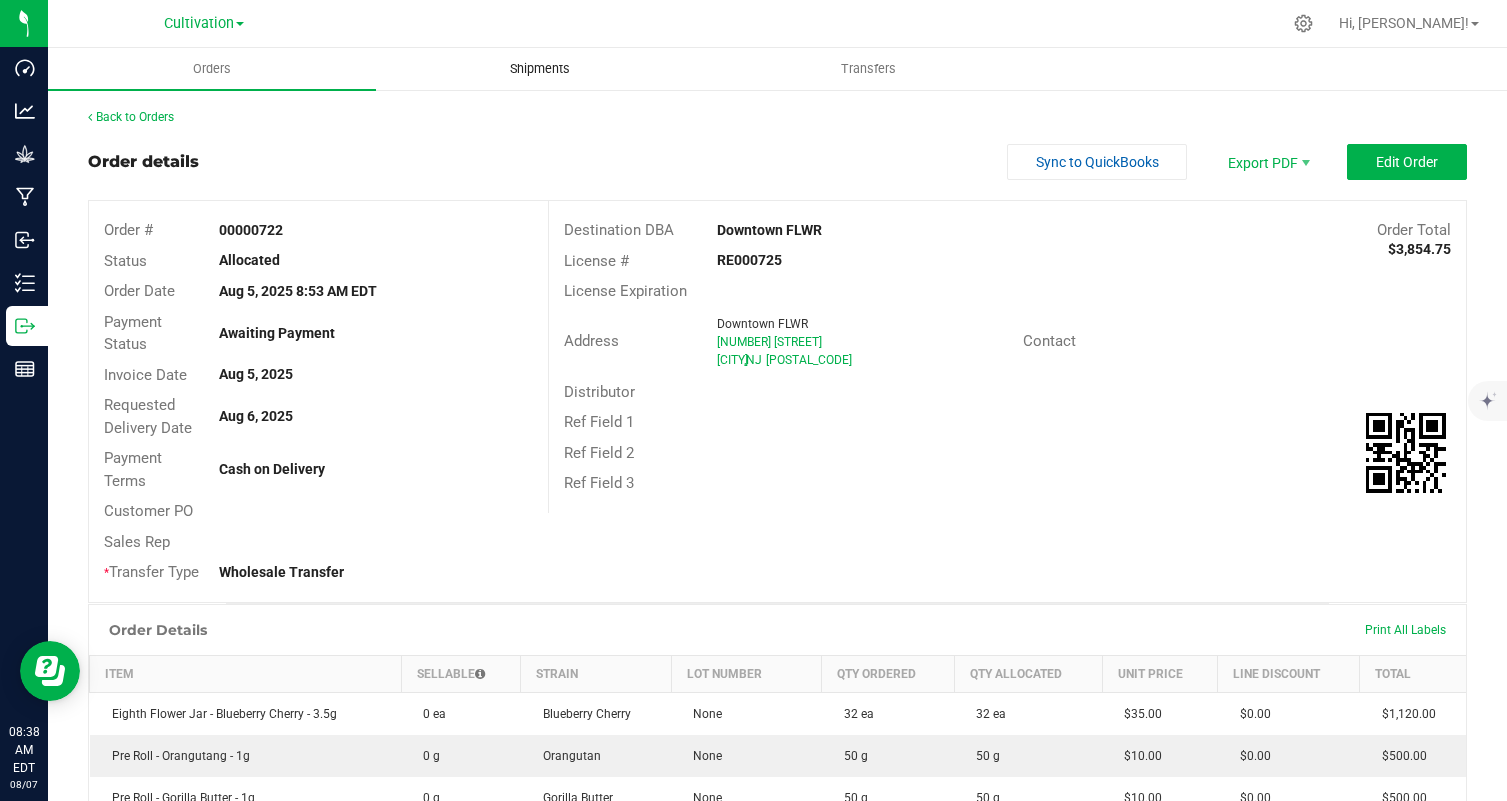 click on "Shipments" at bounding box center [540, 69] 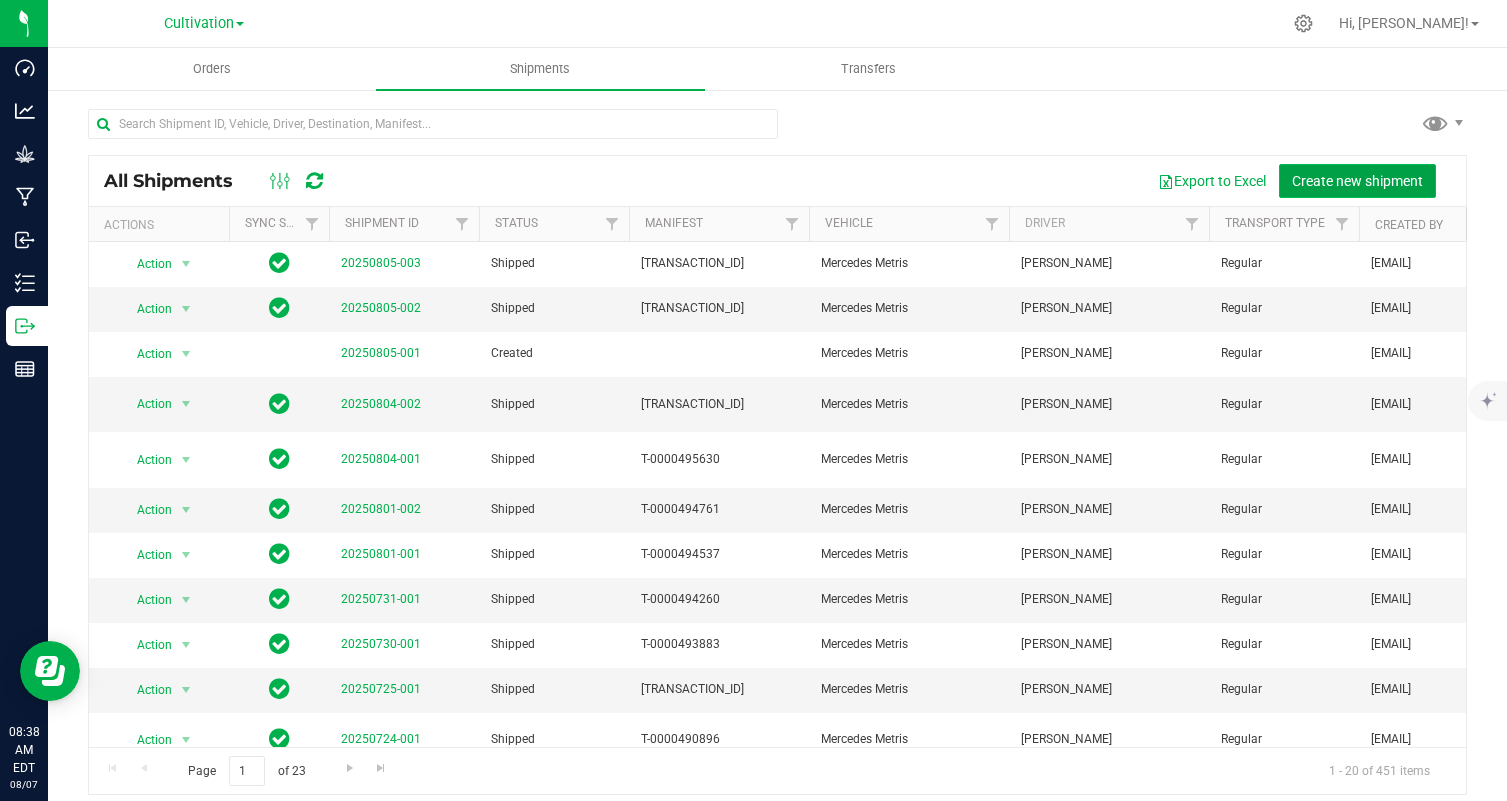 click on "Create new shipment" at bounding box center [1357, 181] 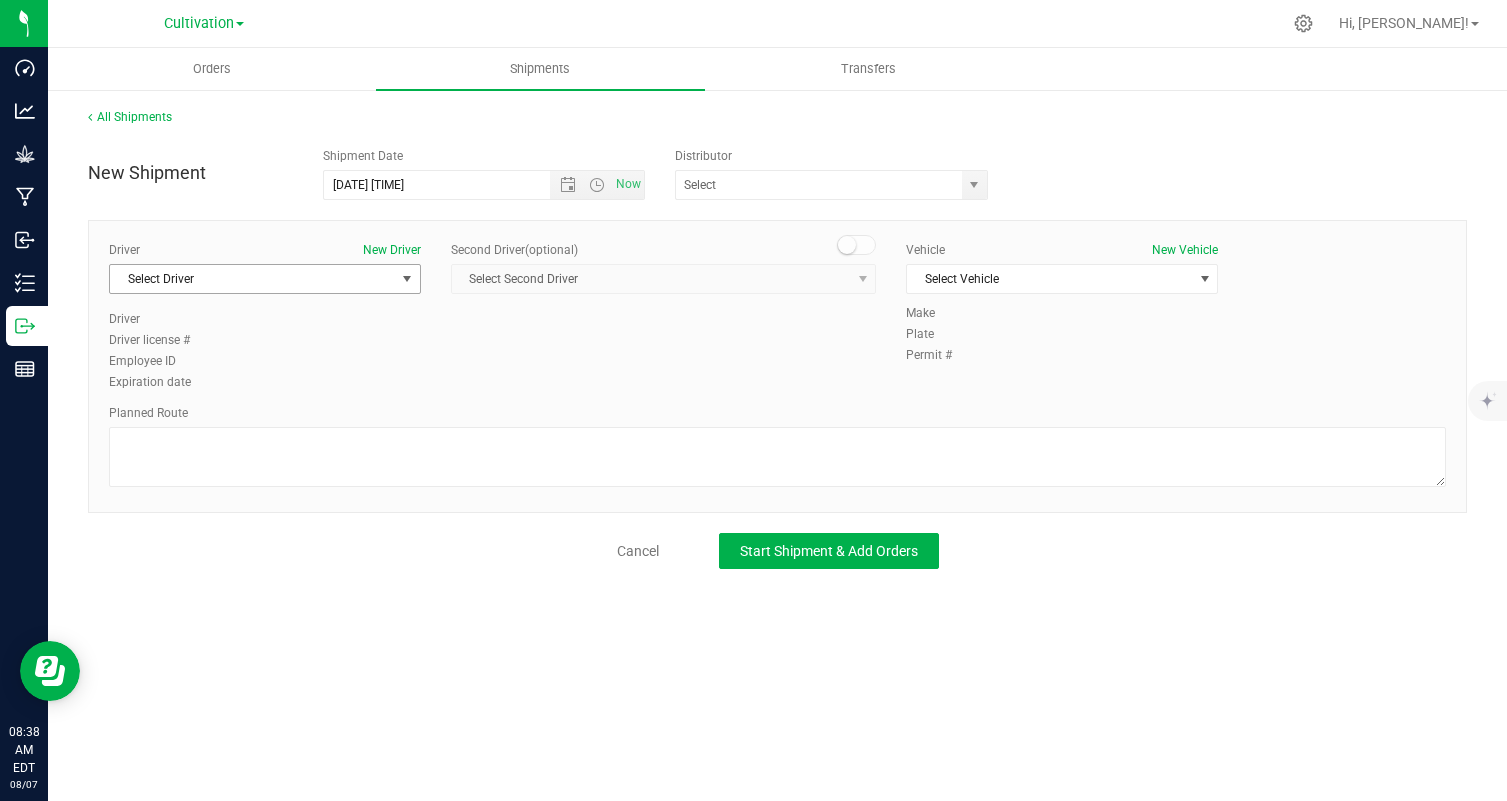 click on "Select Driver" at bounding box center [252, 279] 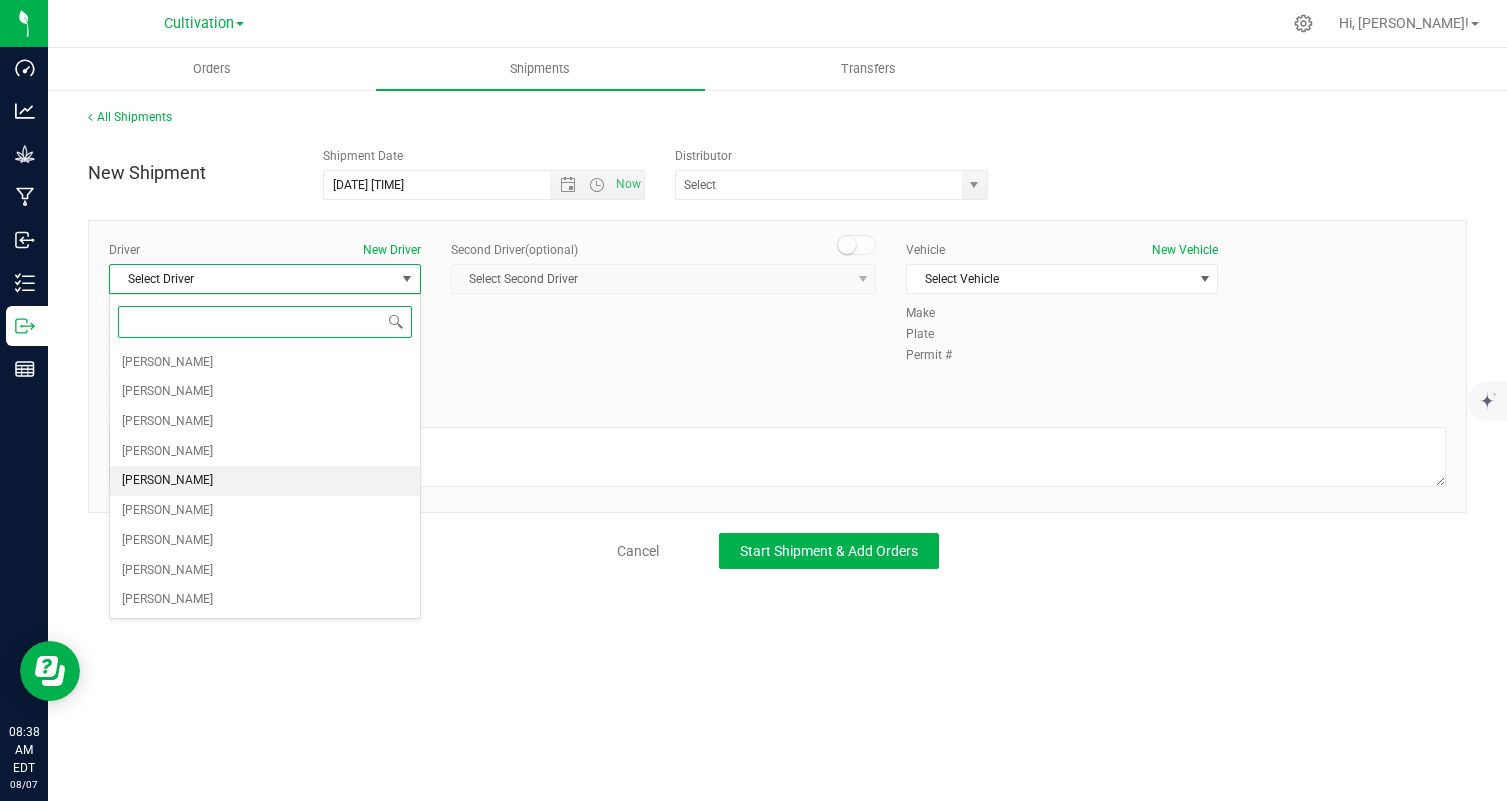 click on "[PERSON_NAME]" at bounding box center [265, 481] 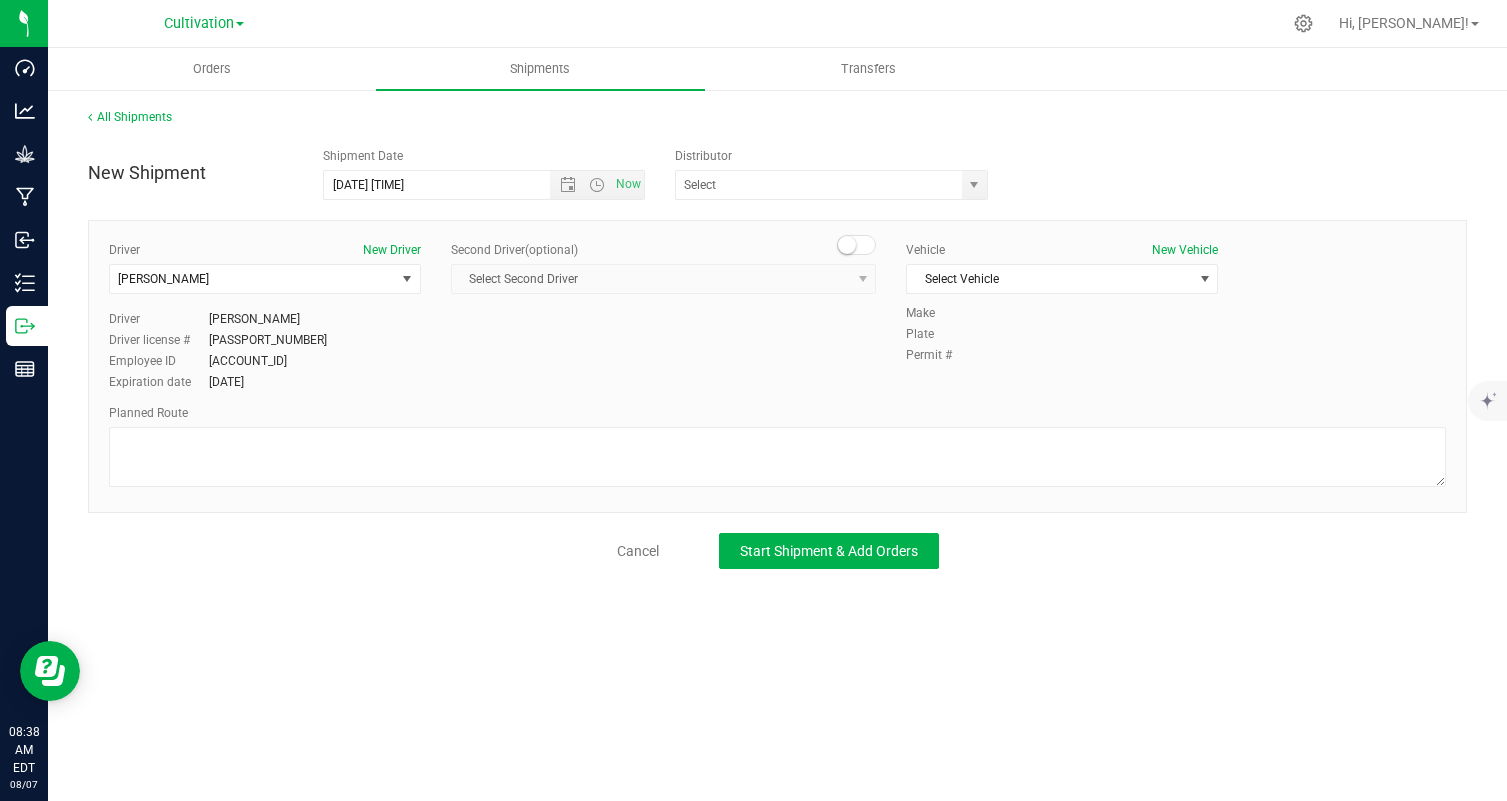 drag, startPoint x: 1169, startPoint y: 257, endPoint x: 1163, endPoint y: 190, distance: 67.26812 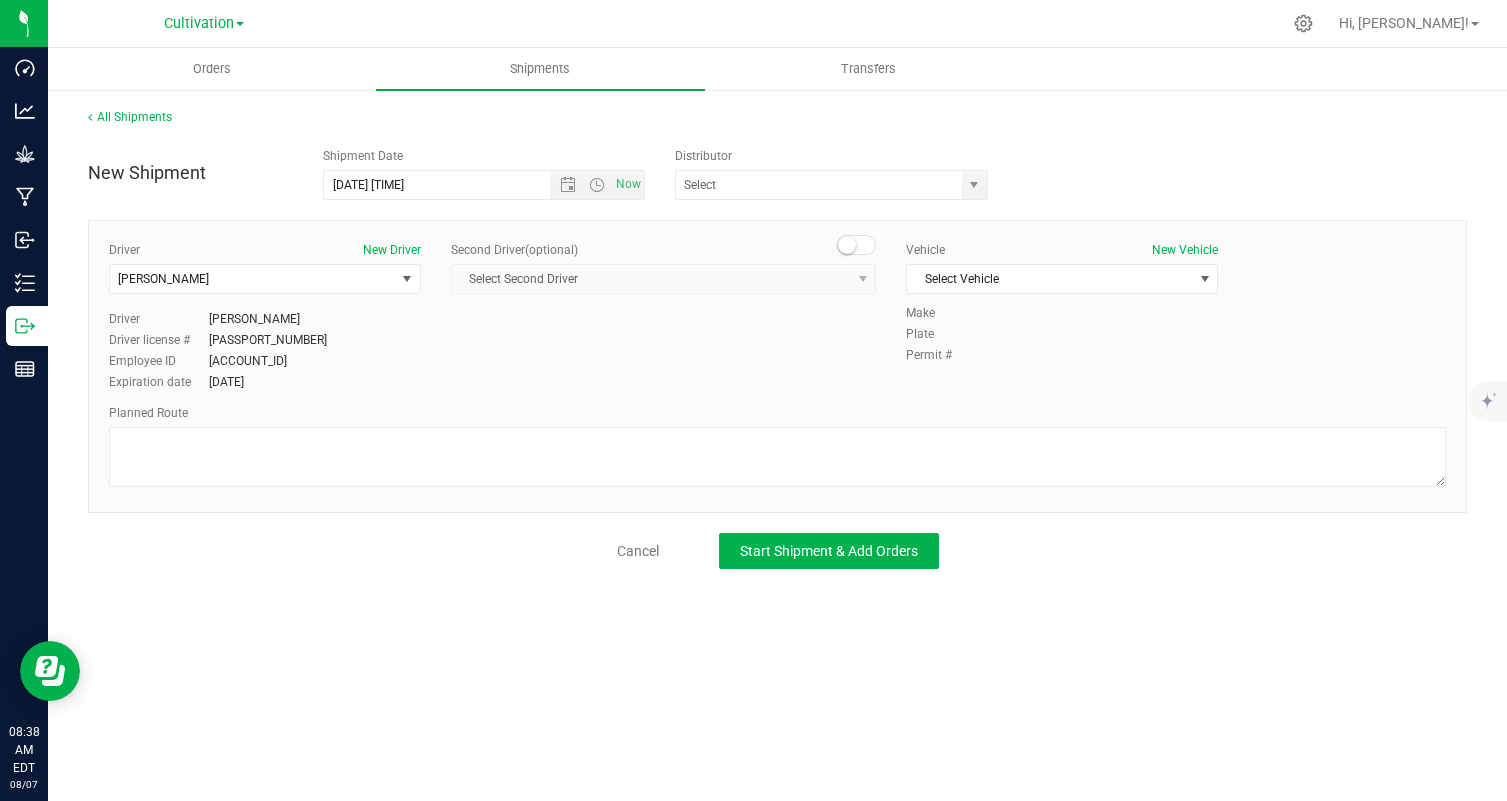 click on "Shipment Date
[DATE] [TIME]
Now
Distributor
Authorized Dealer GTI [STATE] Lab SUN EXTRACTIONS INC Victory Natural Farms LLC
Driver
New Driver
[PERSON_NAME] Select Driver [PERSON_NAME] [PERSON_NAME] [PERSON_NAME] [PERSON_NAME] [PERSON_NAME] [PERSON_NAME]" at bounding box center [777, 353] 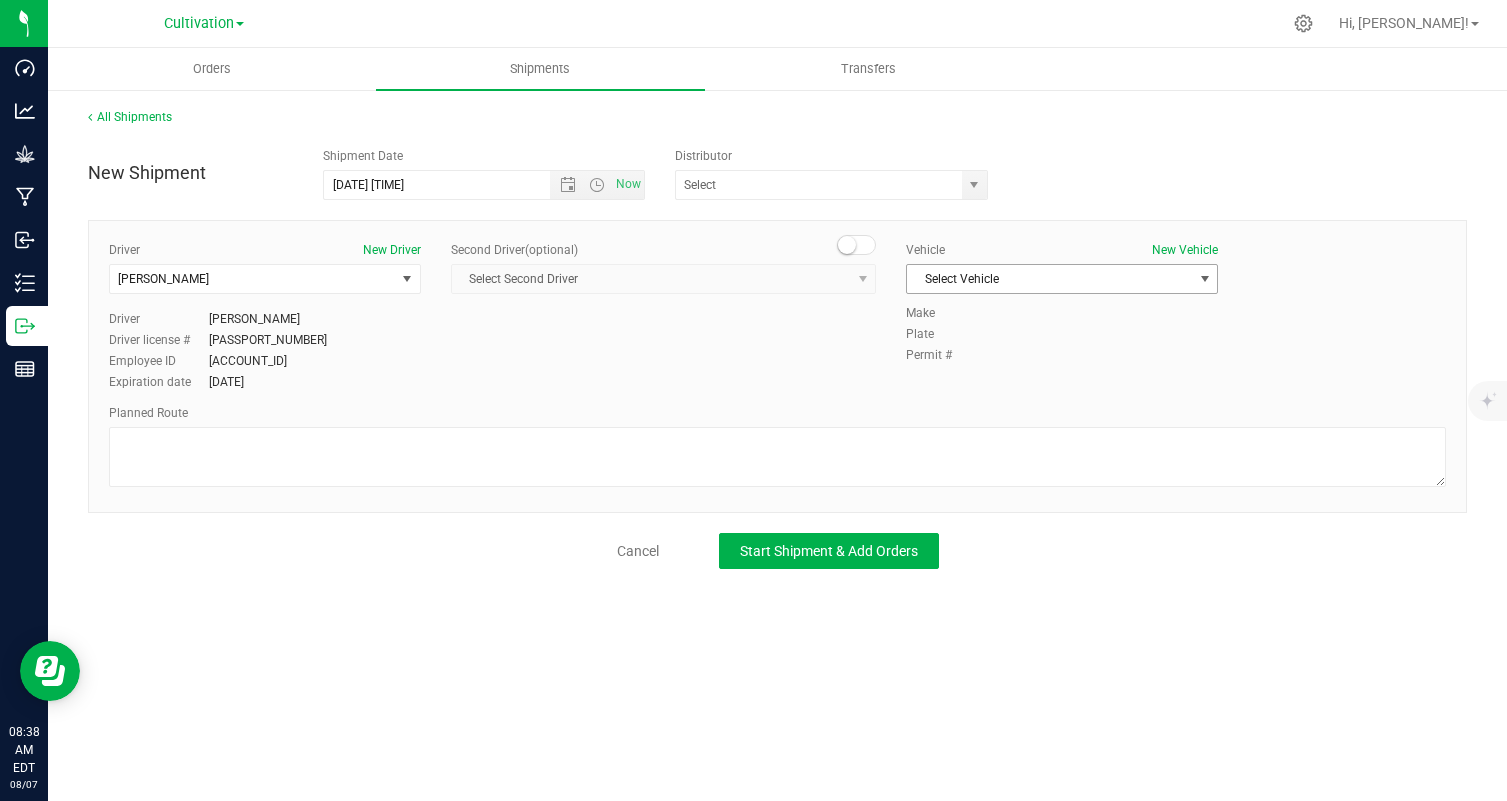 click on "Select Vehicle" at bounding box center (1049, 279) 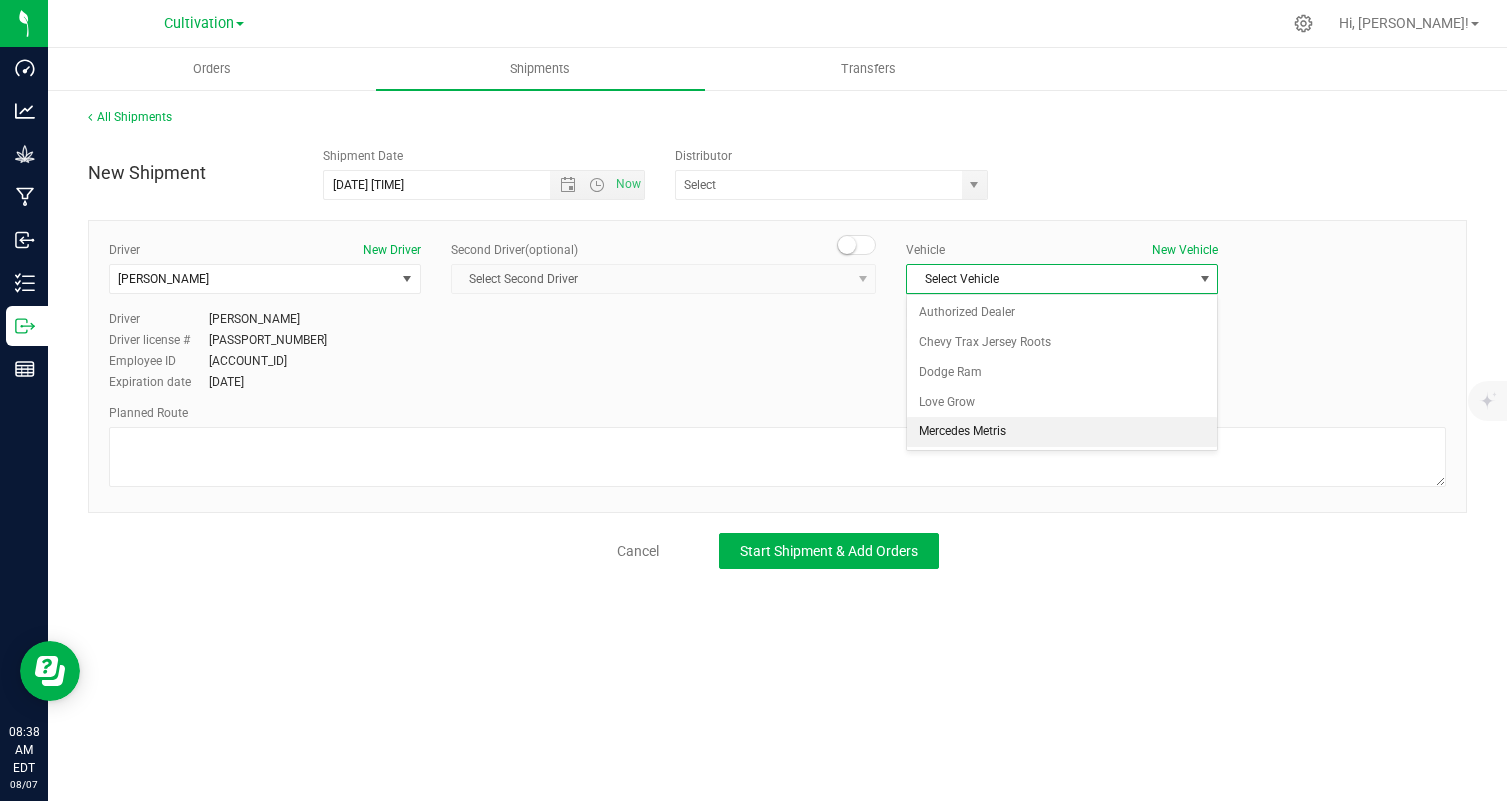 click on "Mercedes Metris" at bounding box center [1062, 432] 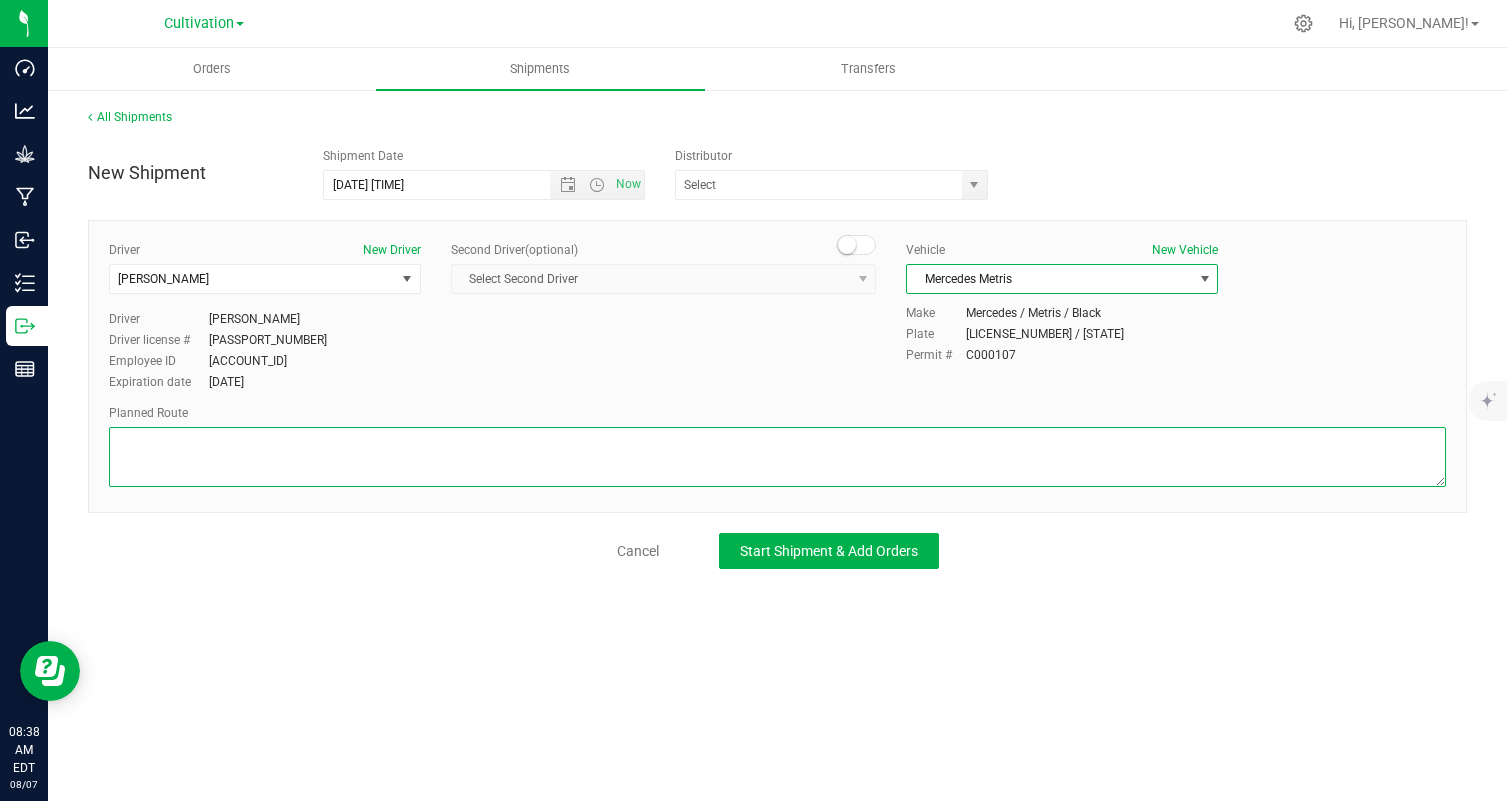 click at bounding box center (777, 457) 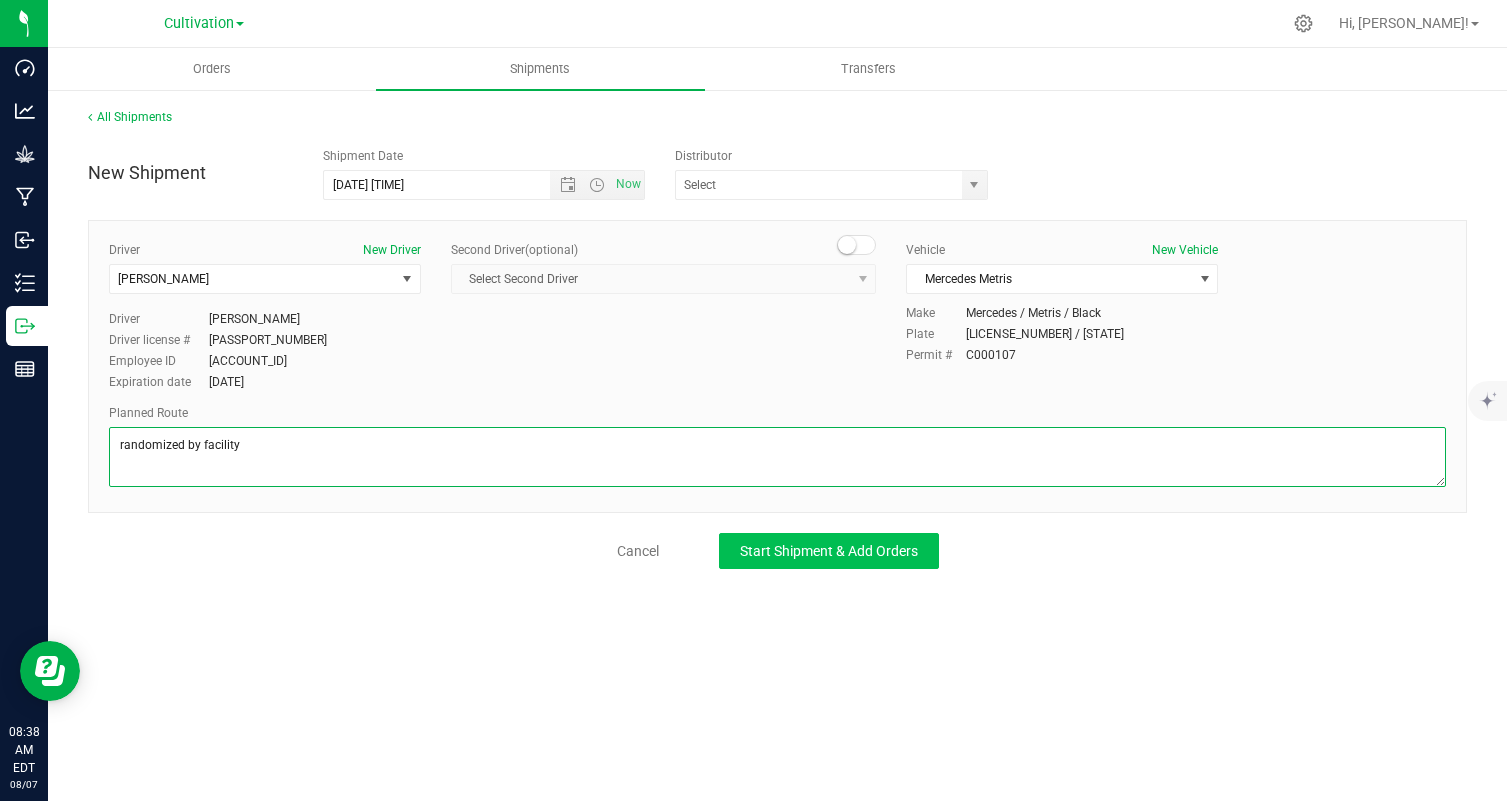 type on "randomized by facility" 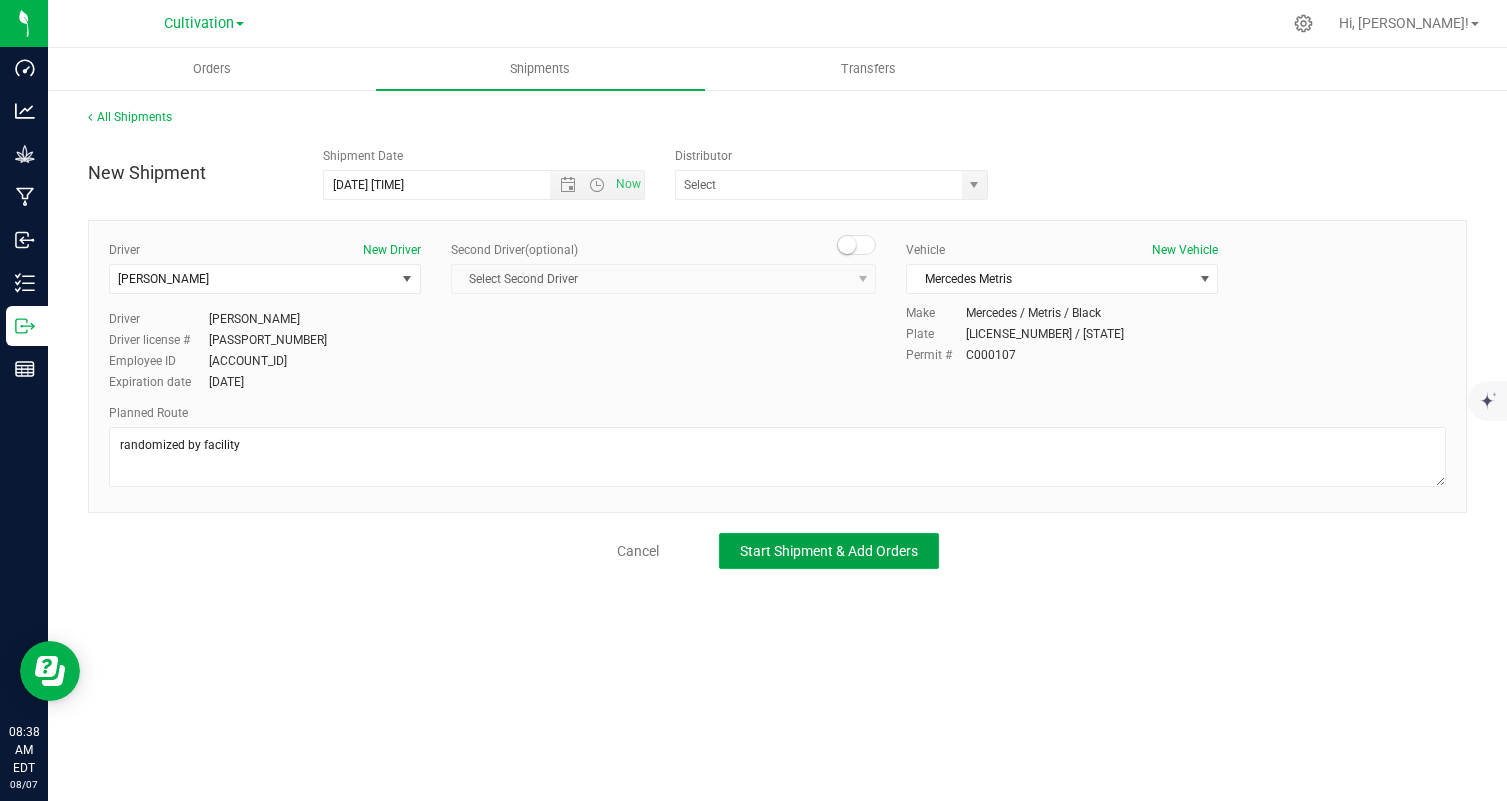 click on "Start Shipment & Add Orders" 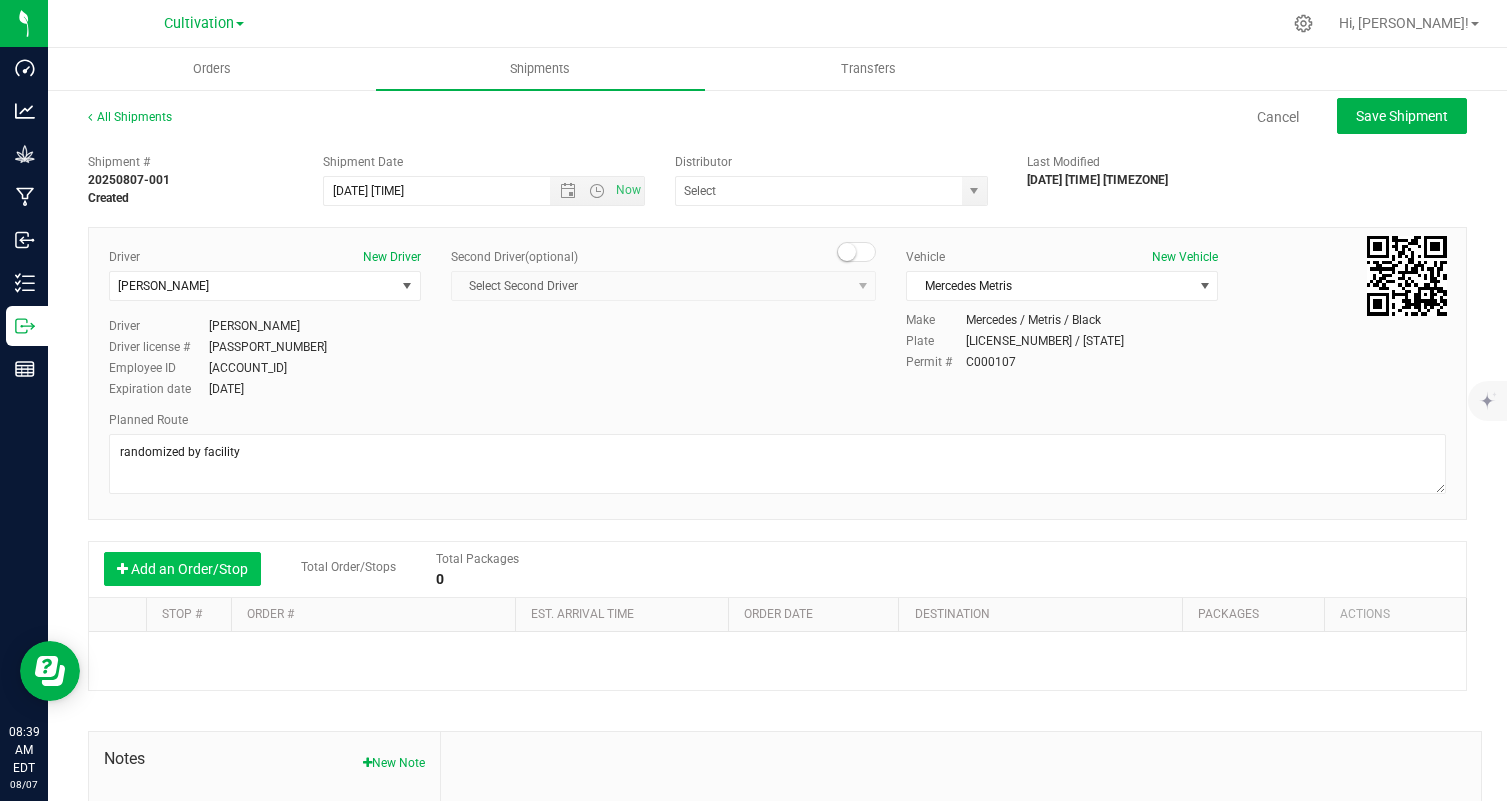 click on "Add an Order/Stop" at bounding box center (182, 569) 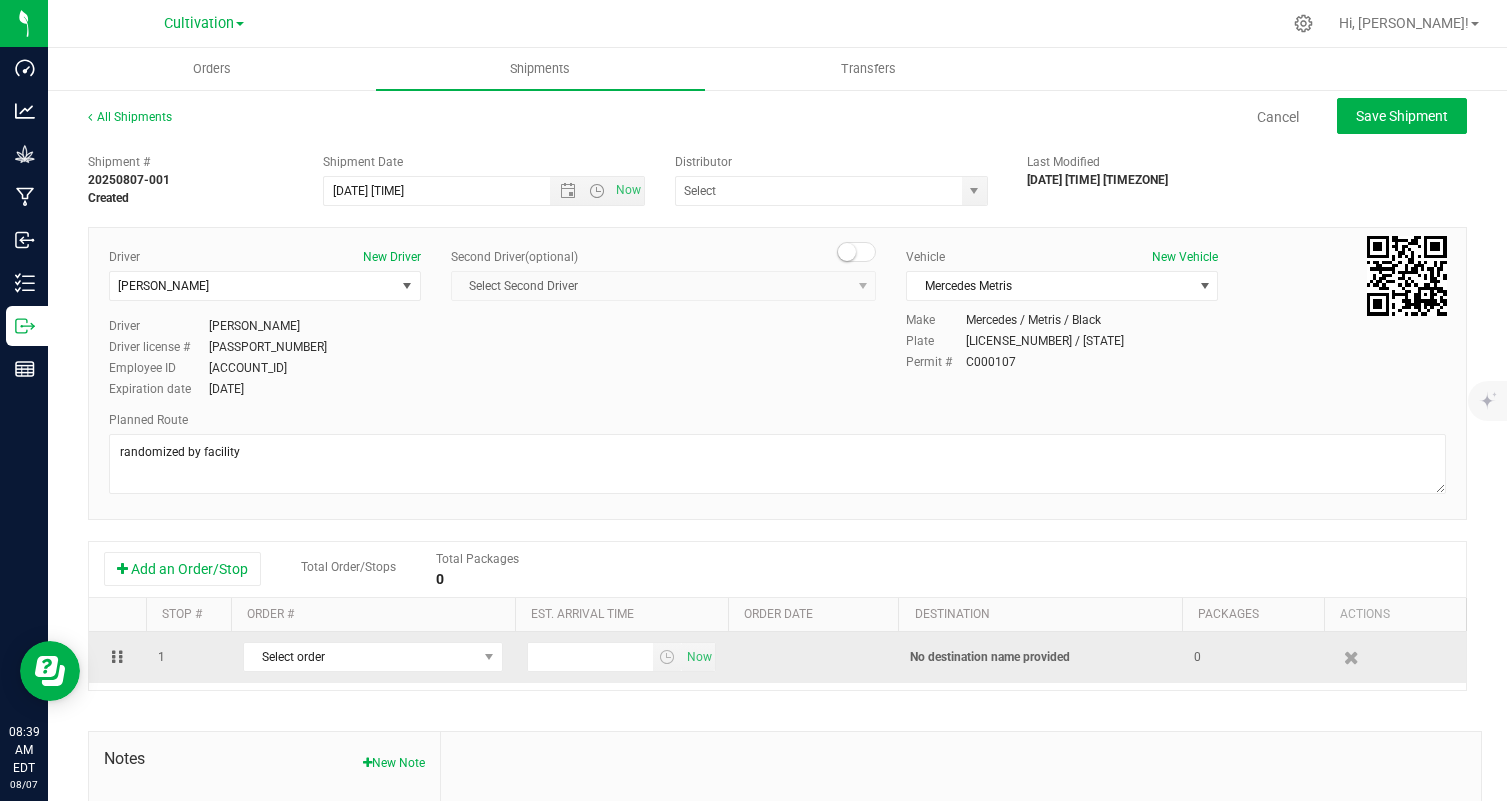 click on "Select order [ORDER_NUMBER] [ORDER_NUMBER]" at bounding box center (373, 657) 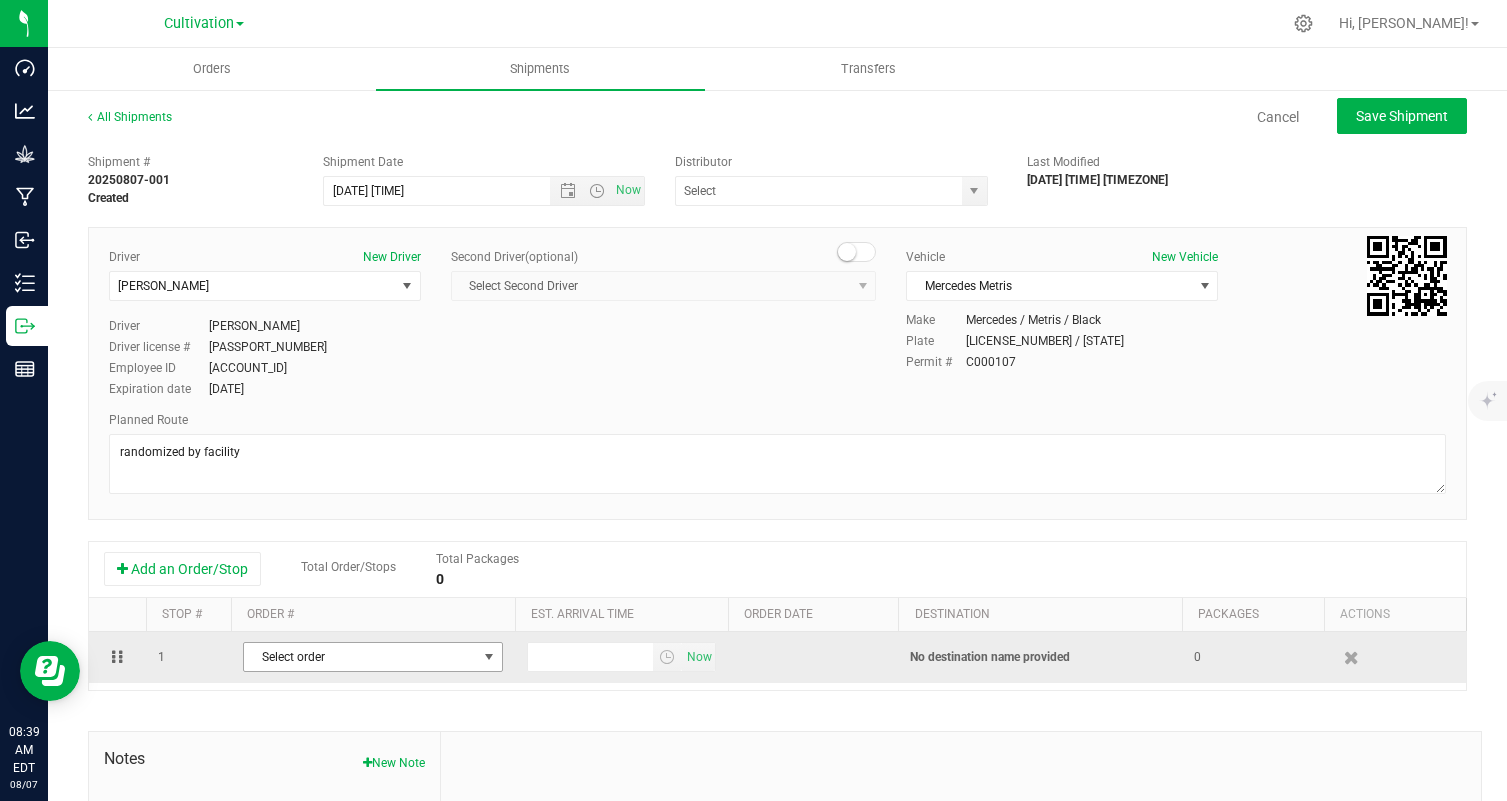 click on "Select order" at bounding box center (360, 657) 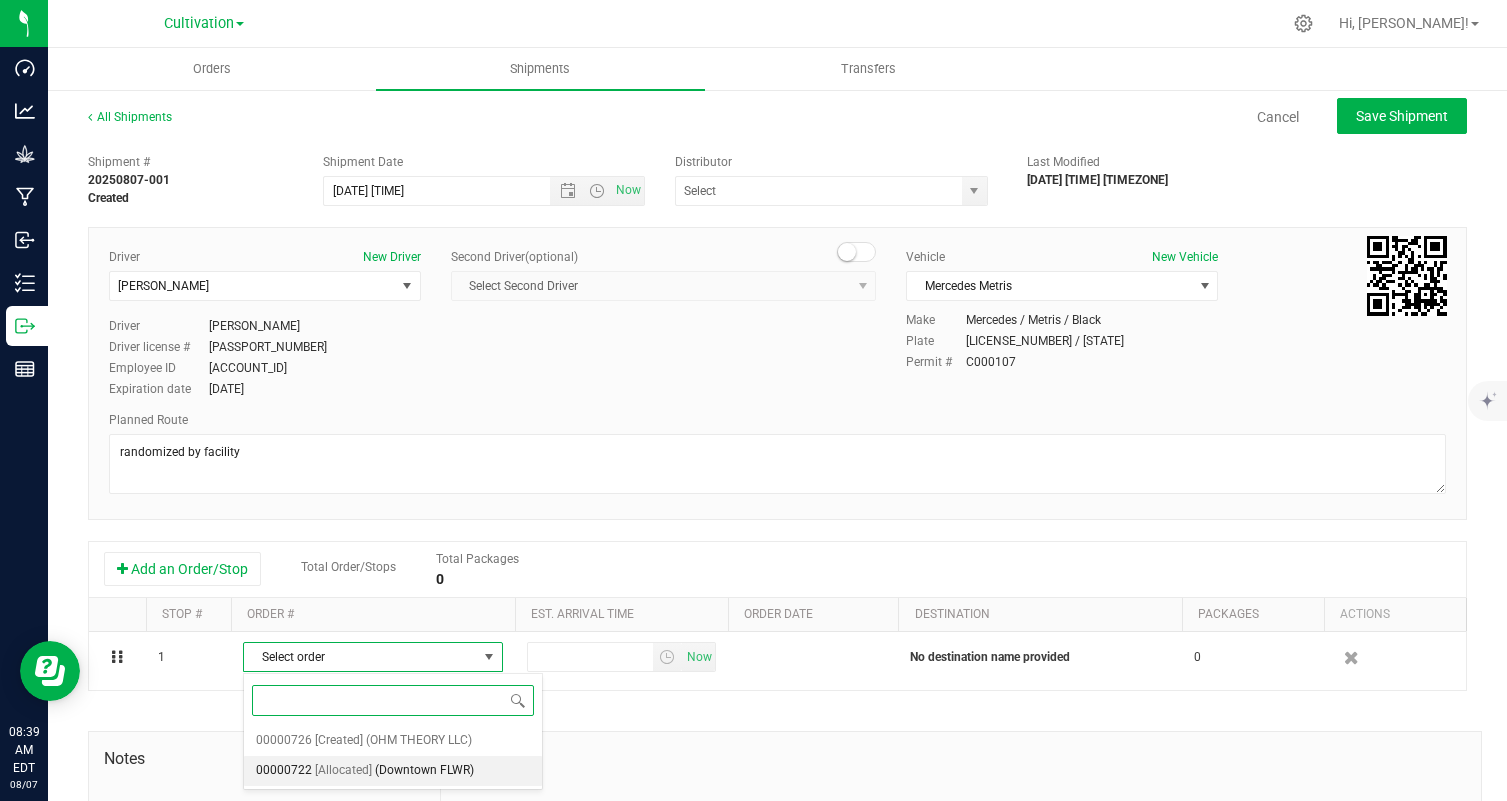 click on "(Downtown FLWR)" at bounding box center [424, 771] 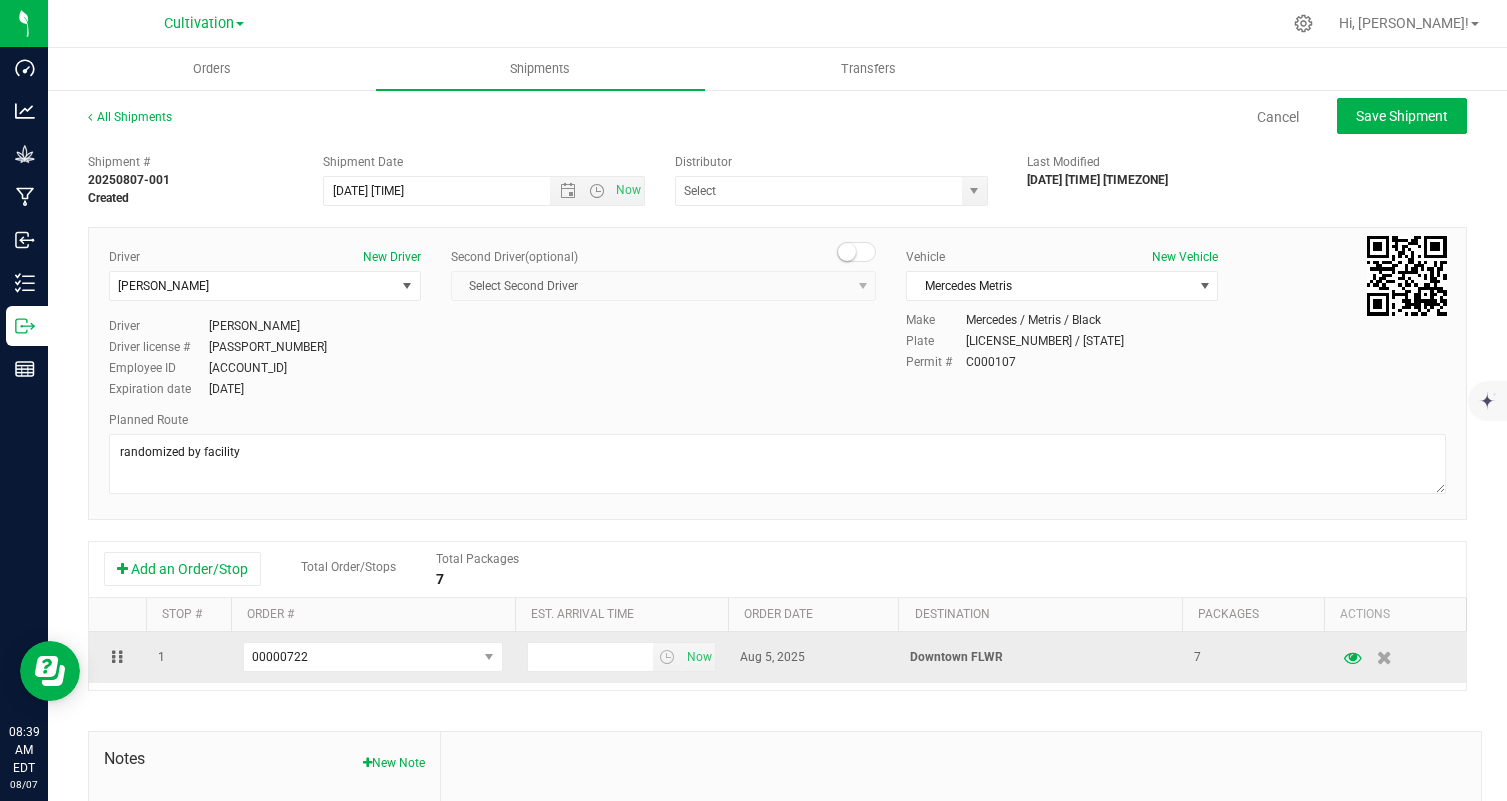 click on "Now" at bounding box center [621, 657] 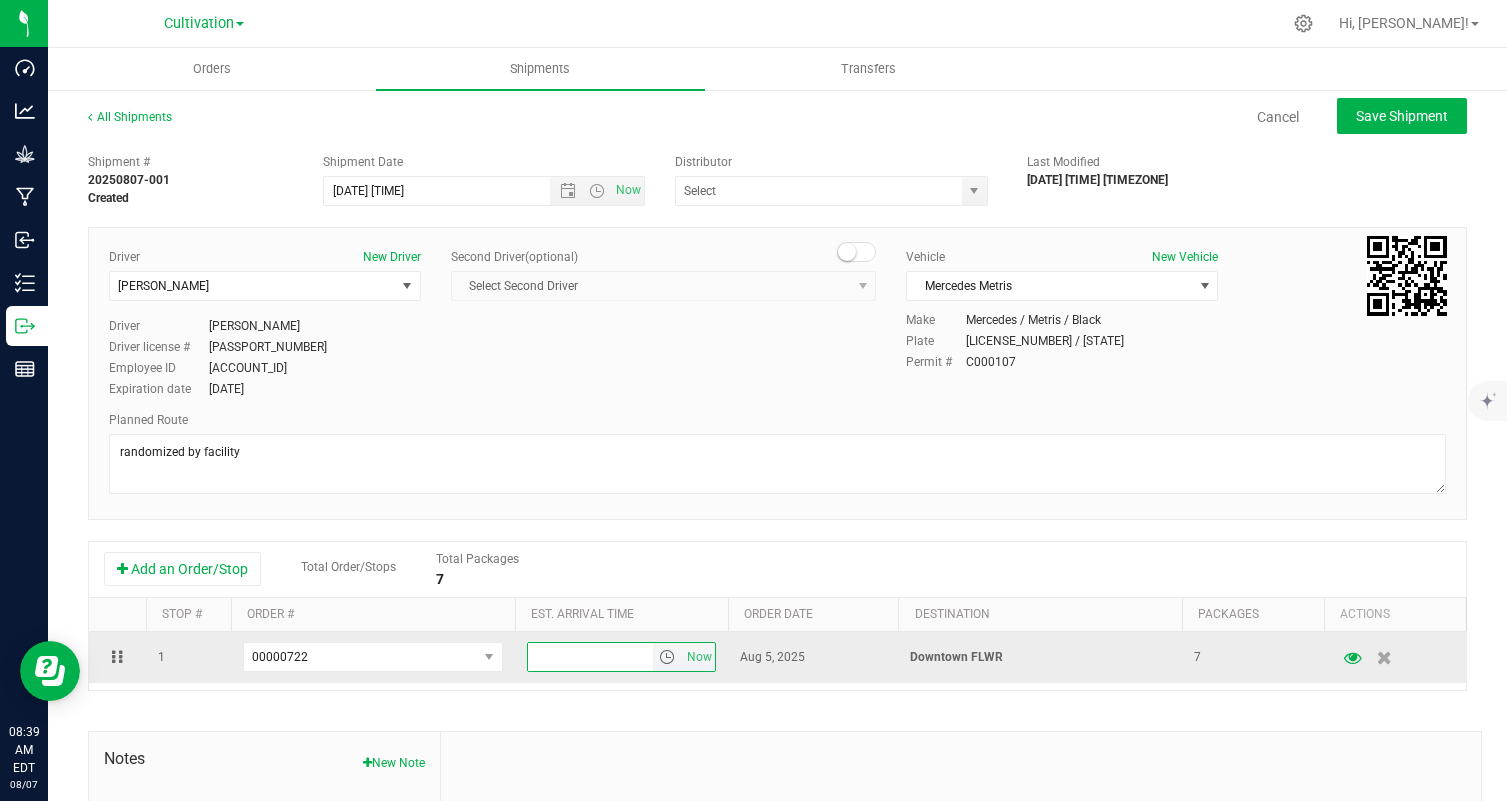 click at bounding box center (590, 657) 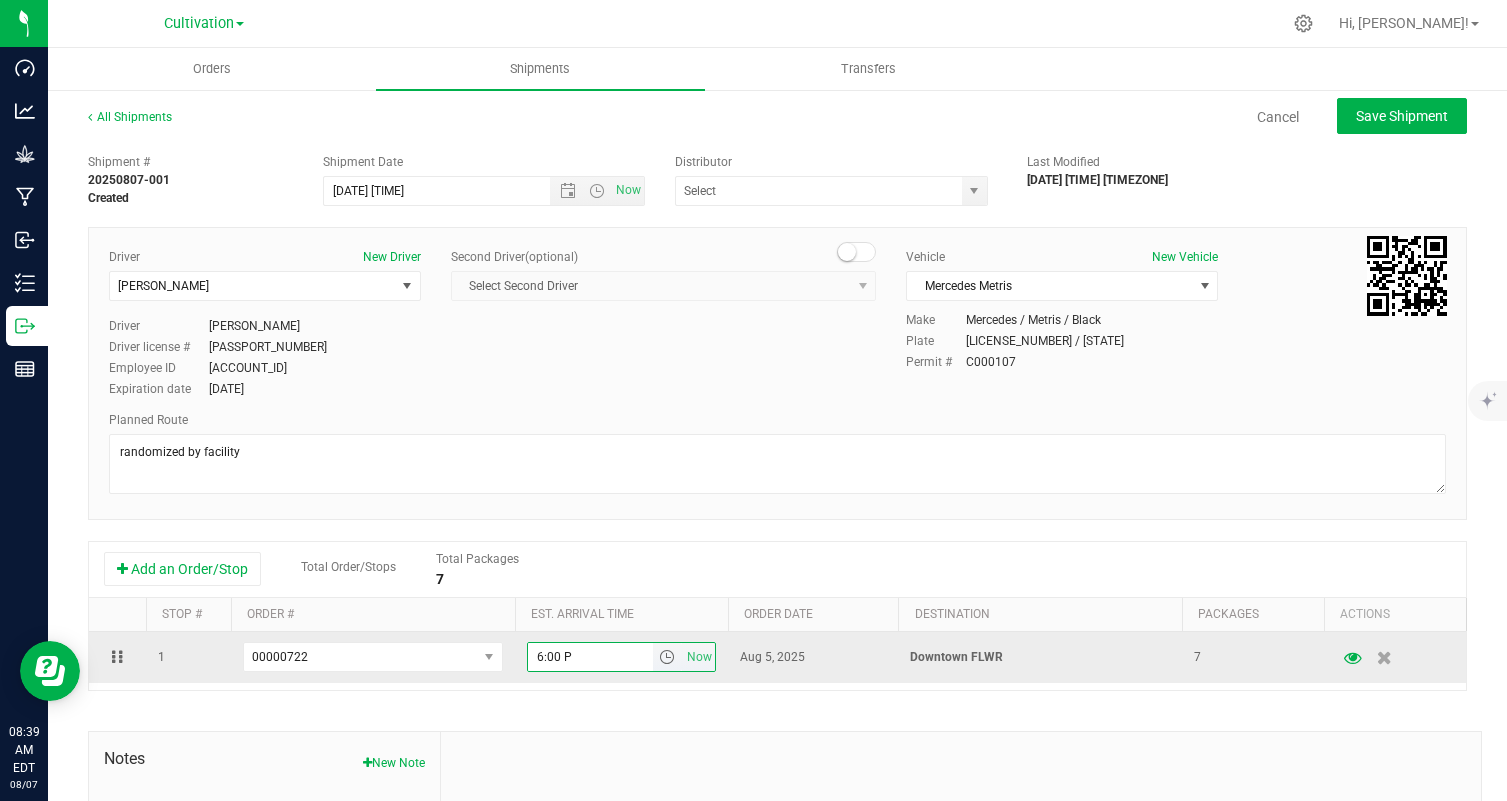 type on "6:00 PM" 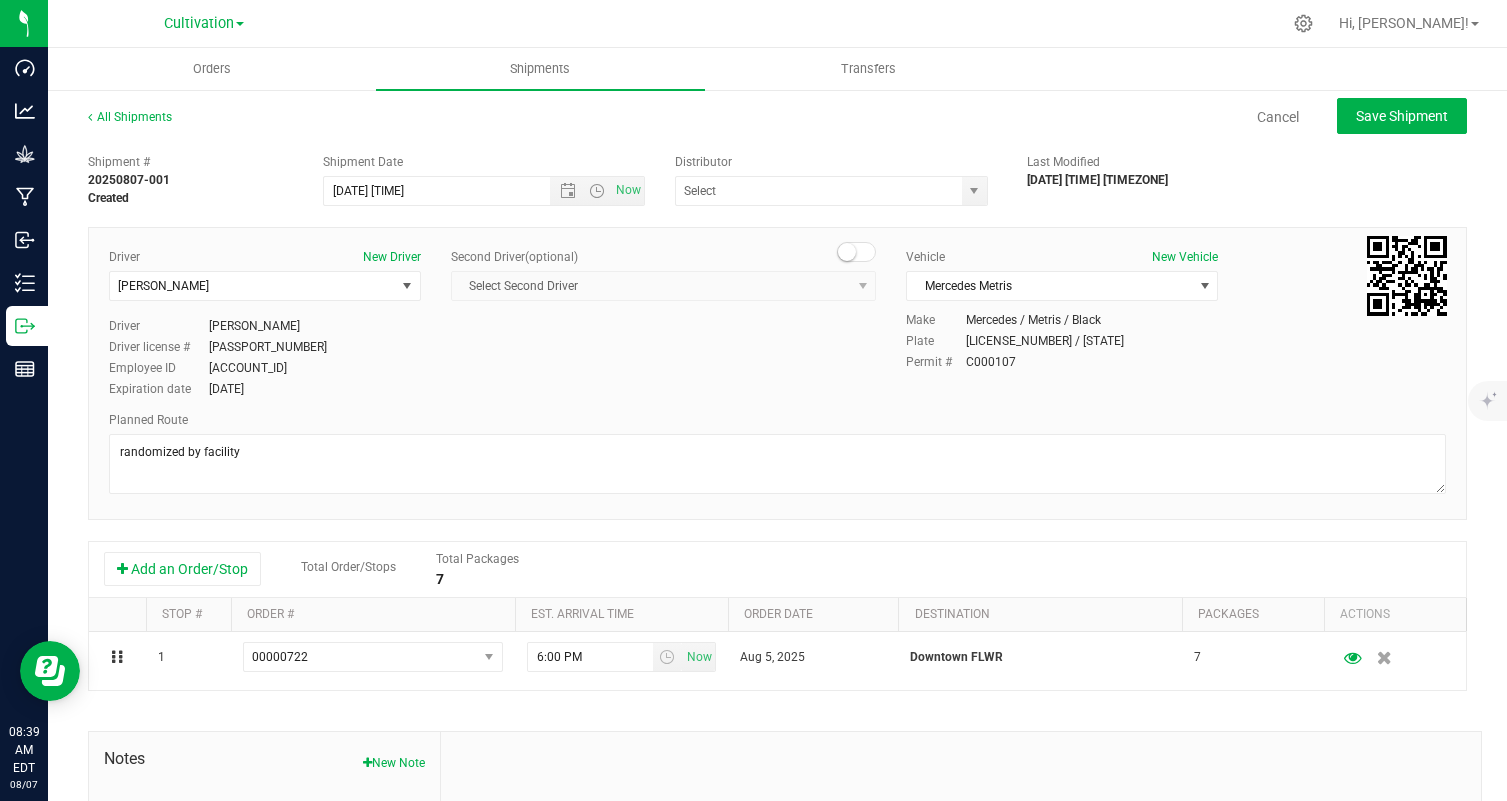 click on "Cancel
Save Shipment" at bounding box center (837, 116) 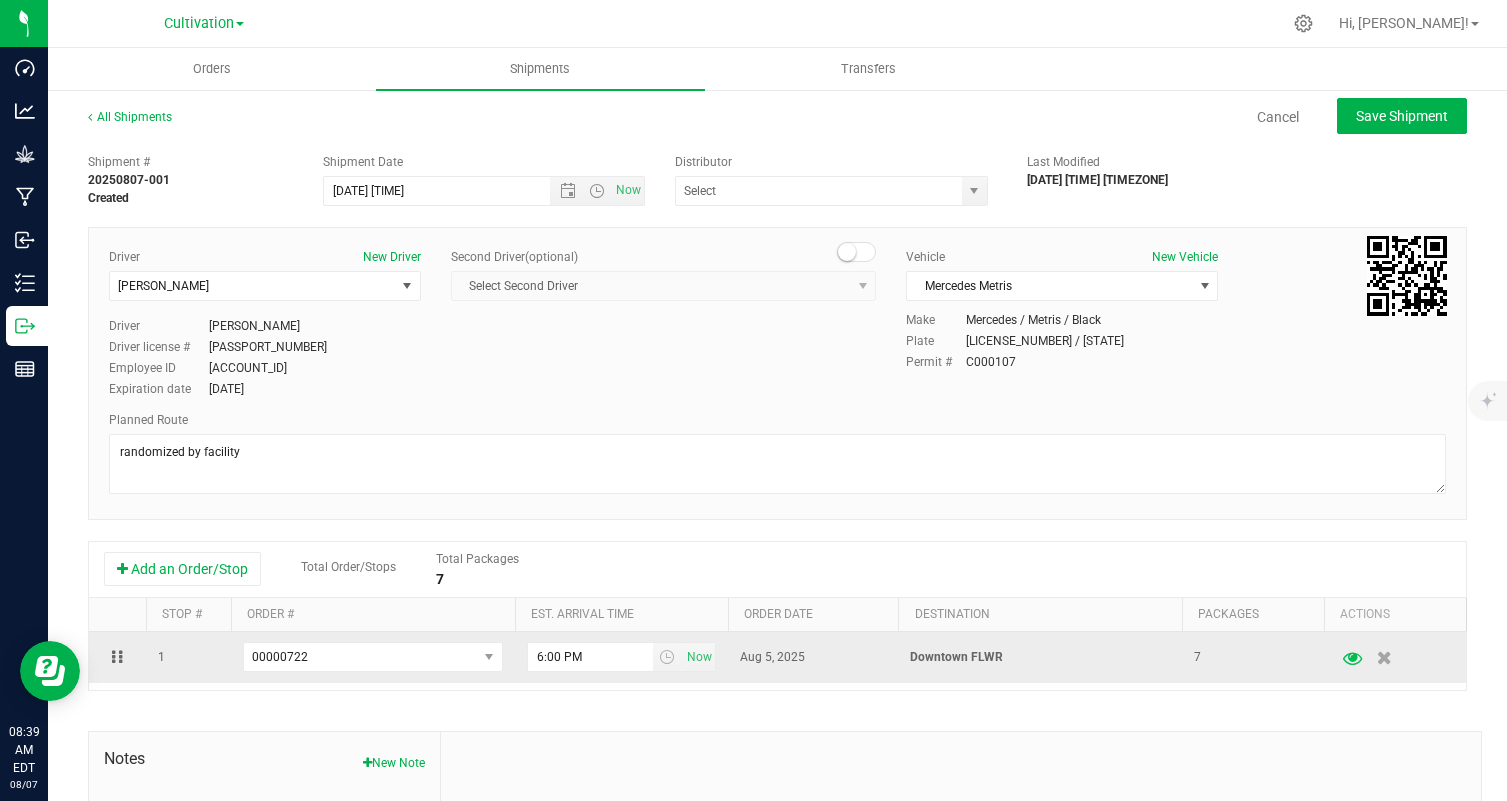 click at bounding box center (1352, 657) 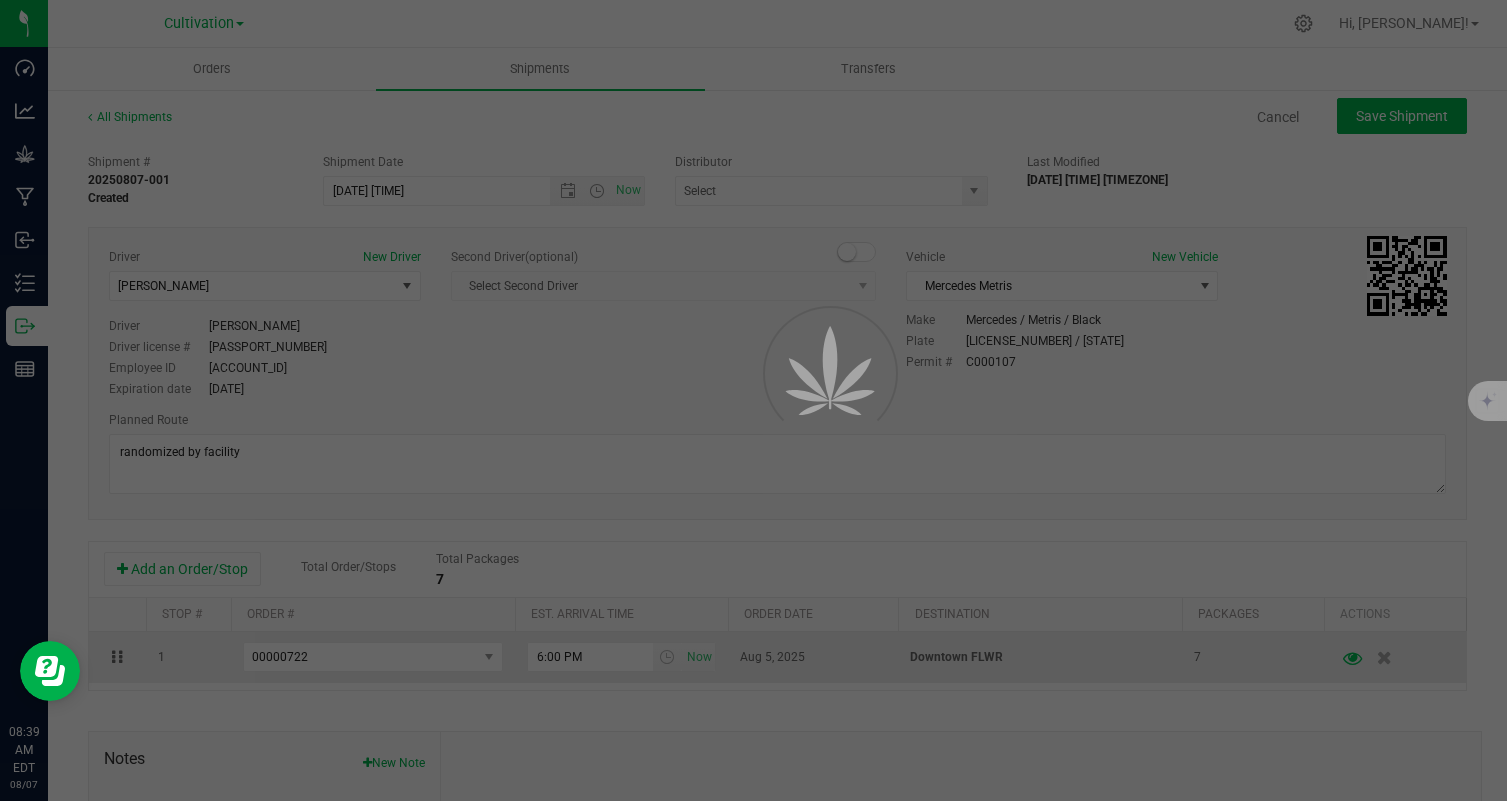 click at bounding box center (753, 400) 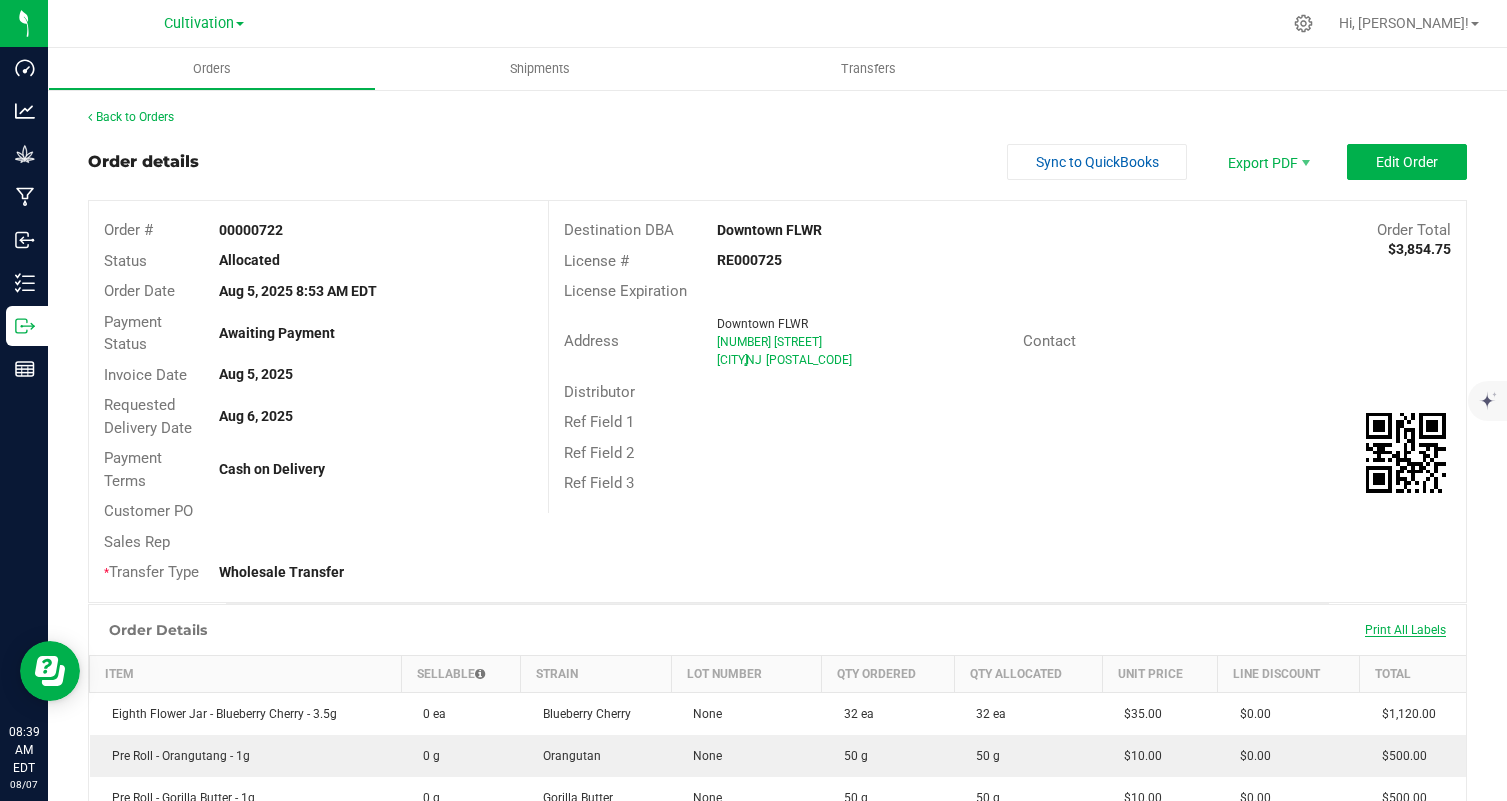 click on "Print All Labels" at bounding box center [1405, 630] 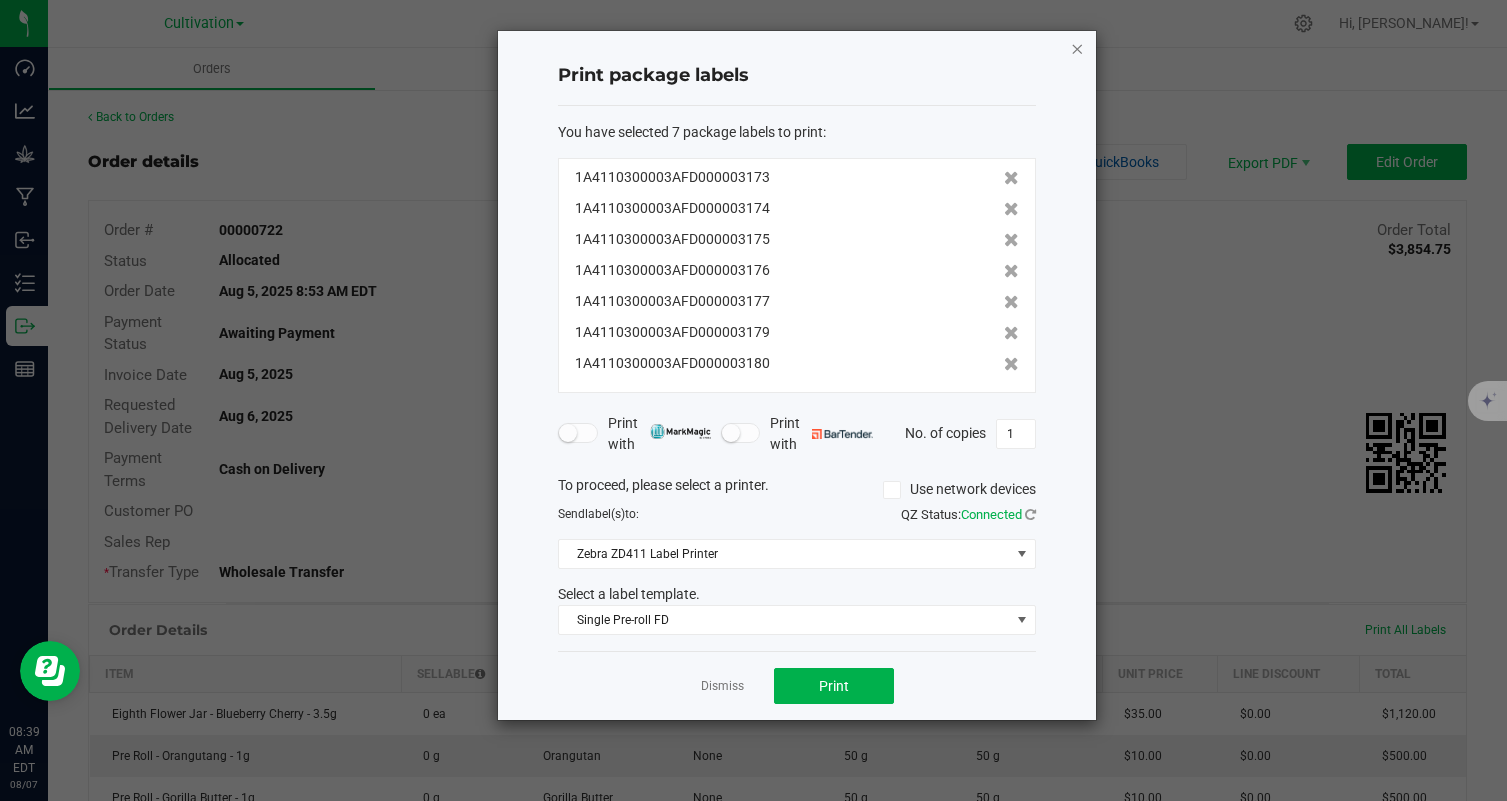 click 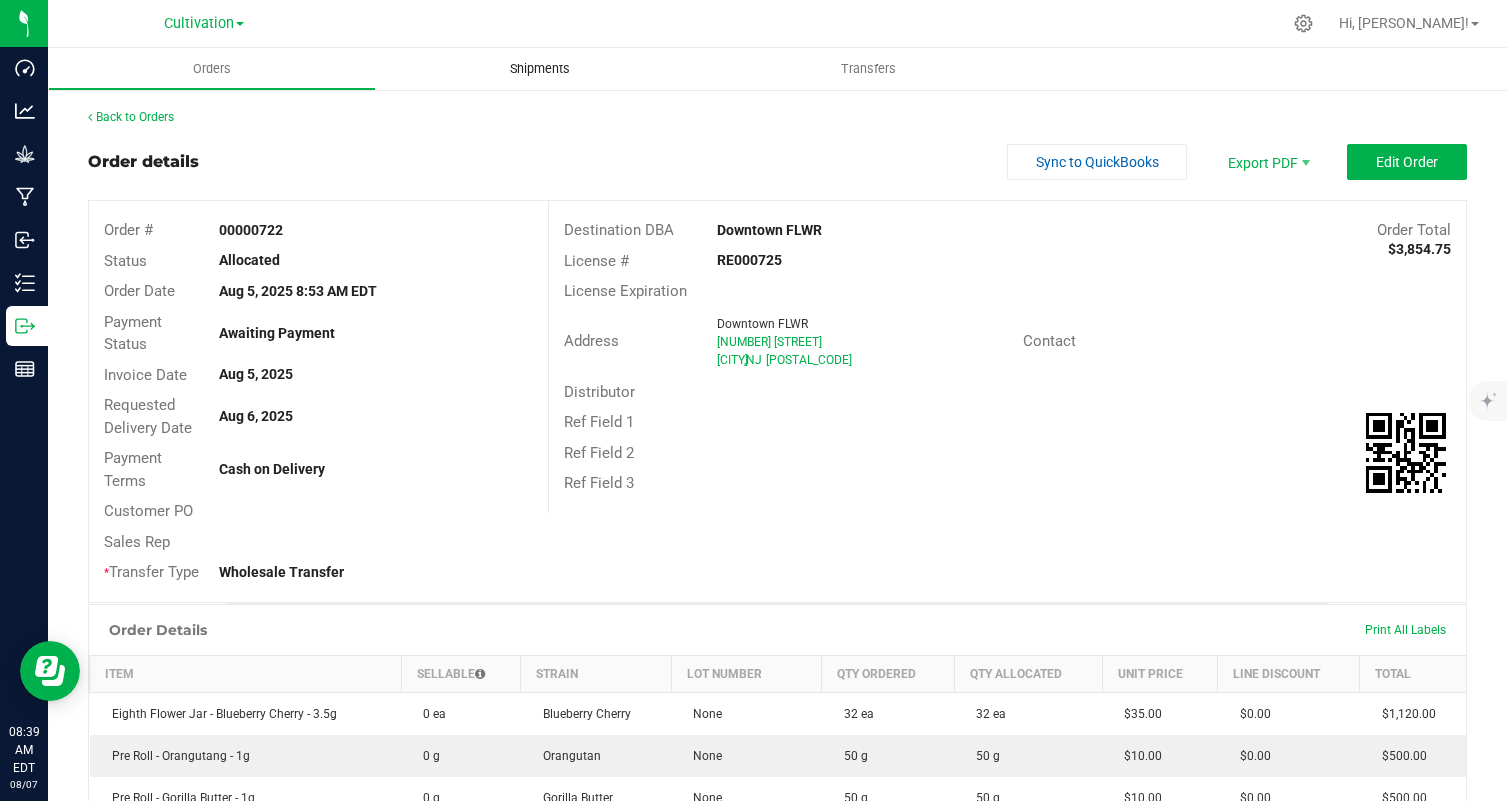 click on "Shipments" at bounding box center [540, 69] 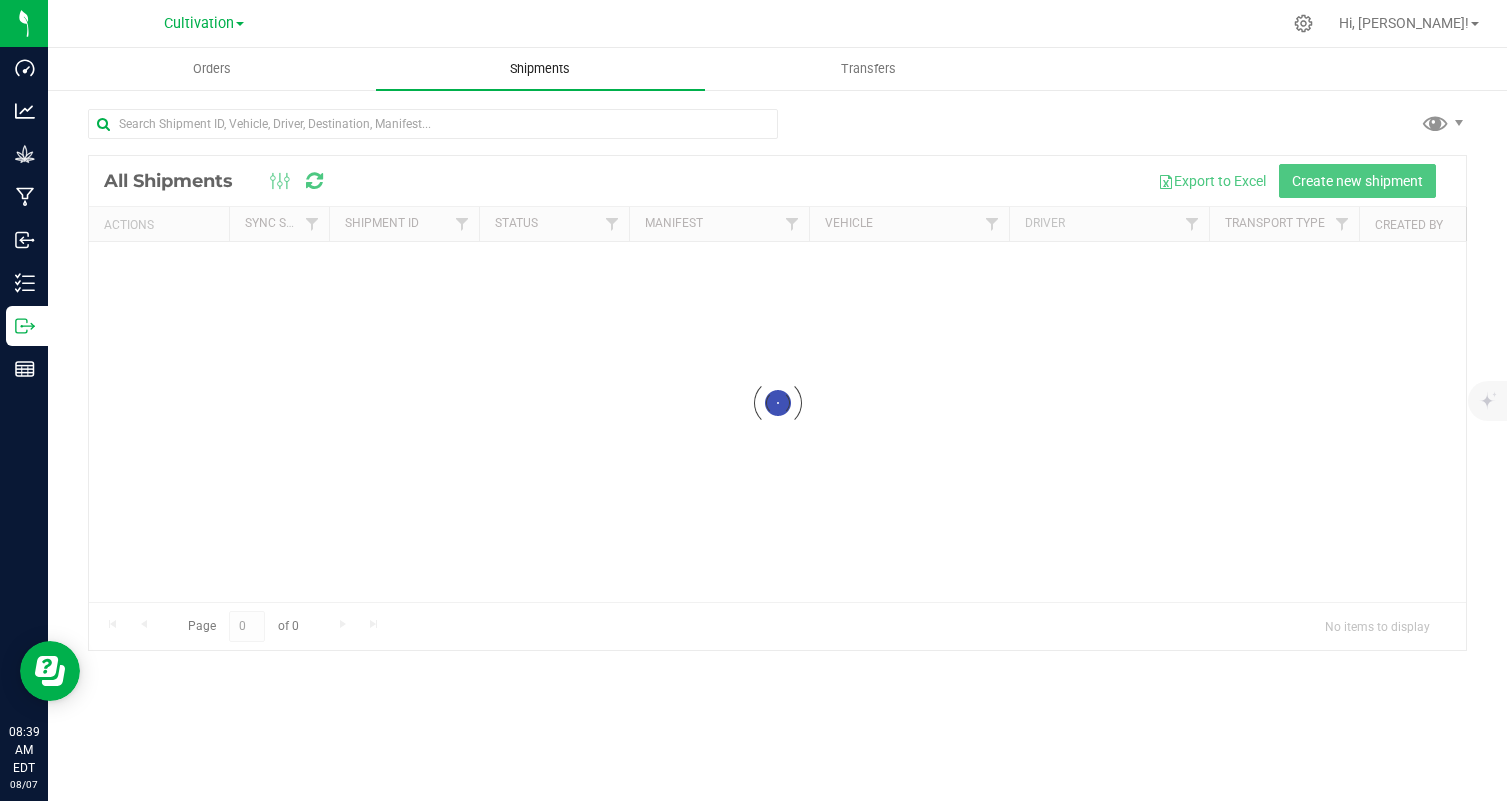 click on "Shipments" at bounding box center [540, 69] 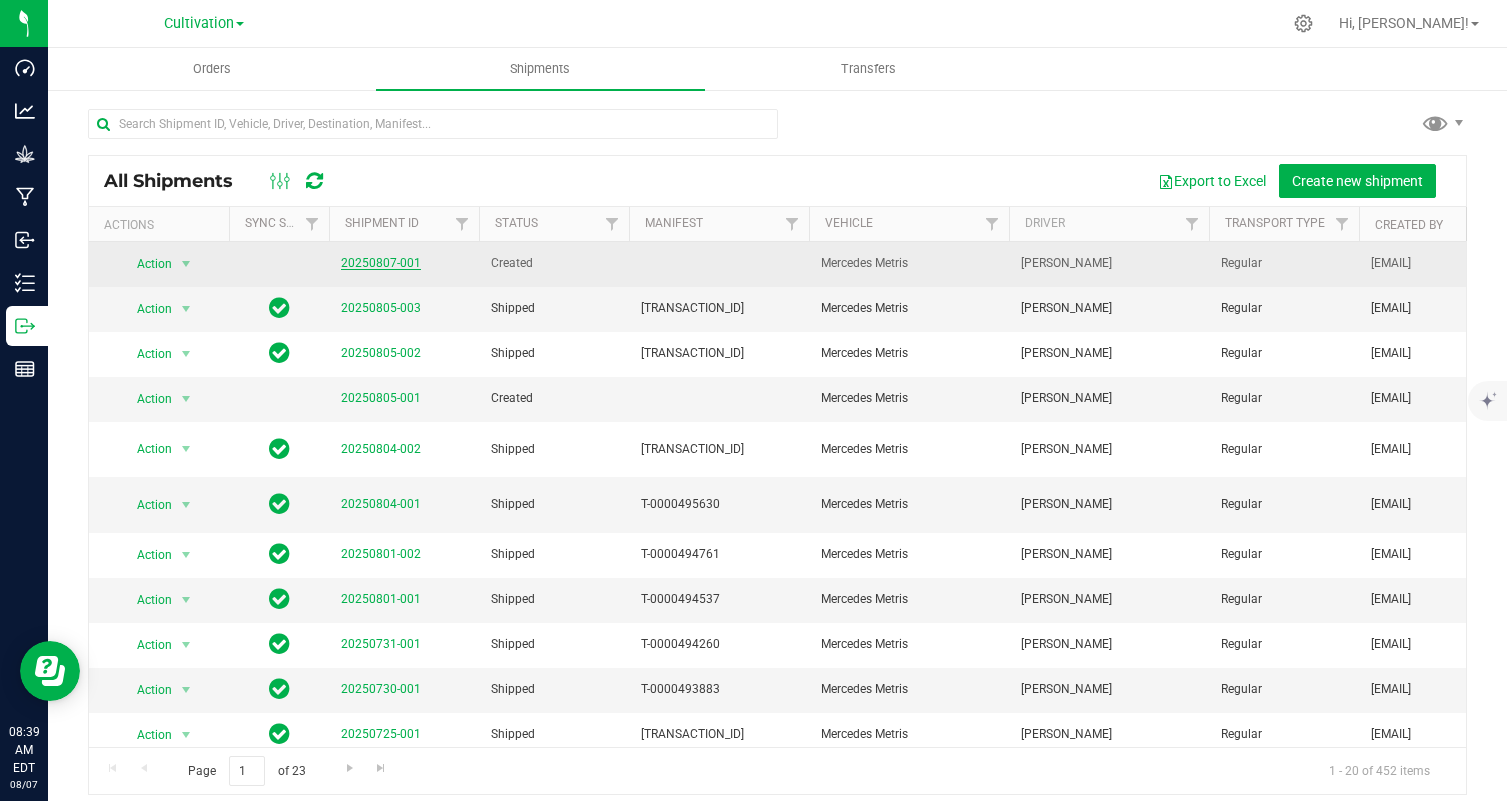 click on "20250807-001" at bounding box center [381, 263] 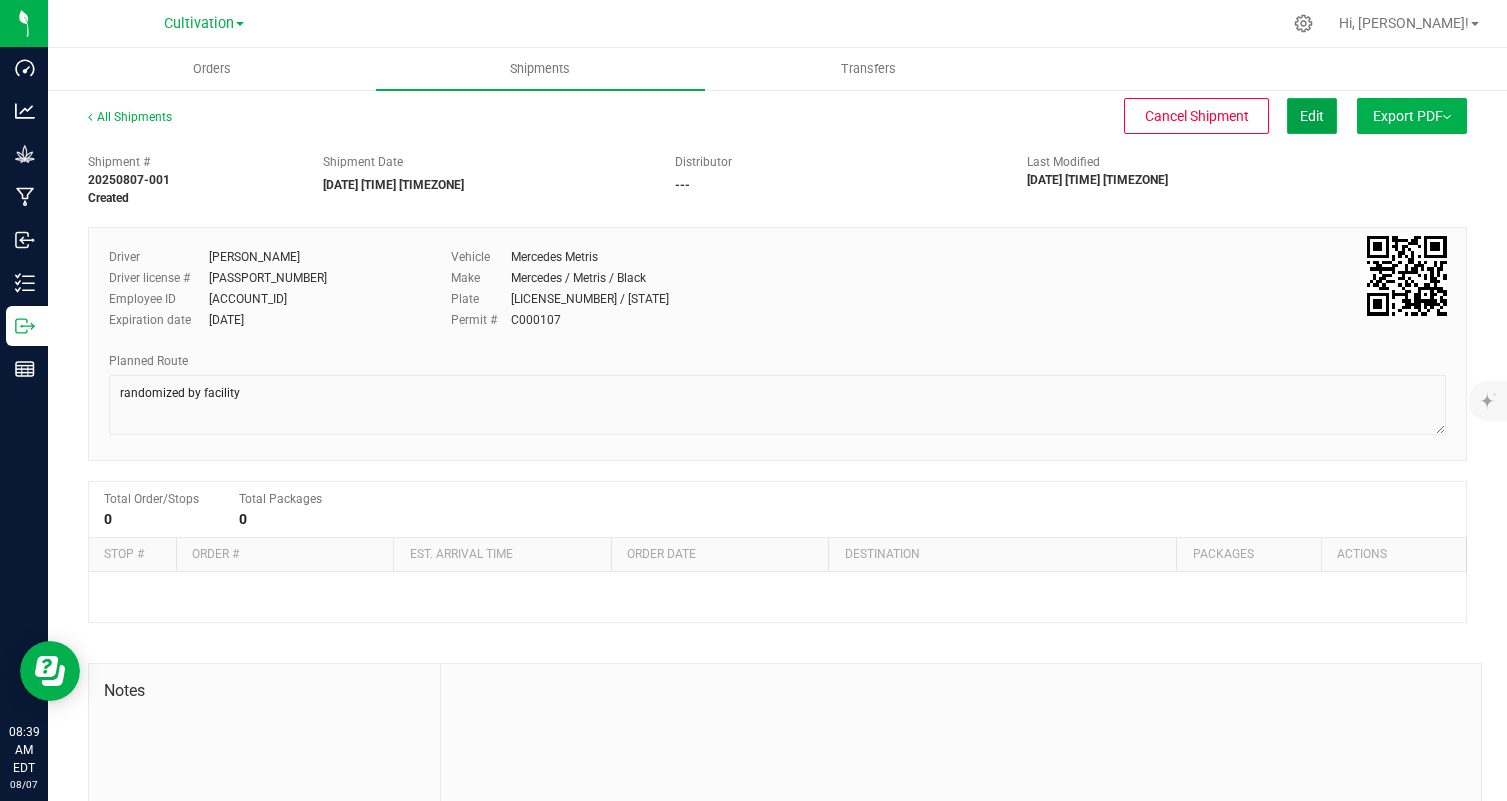 click on "Edit" at bounding box center (1312, 116) 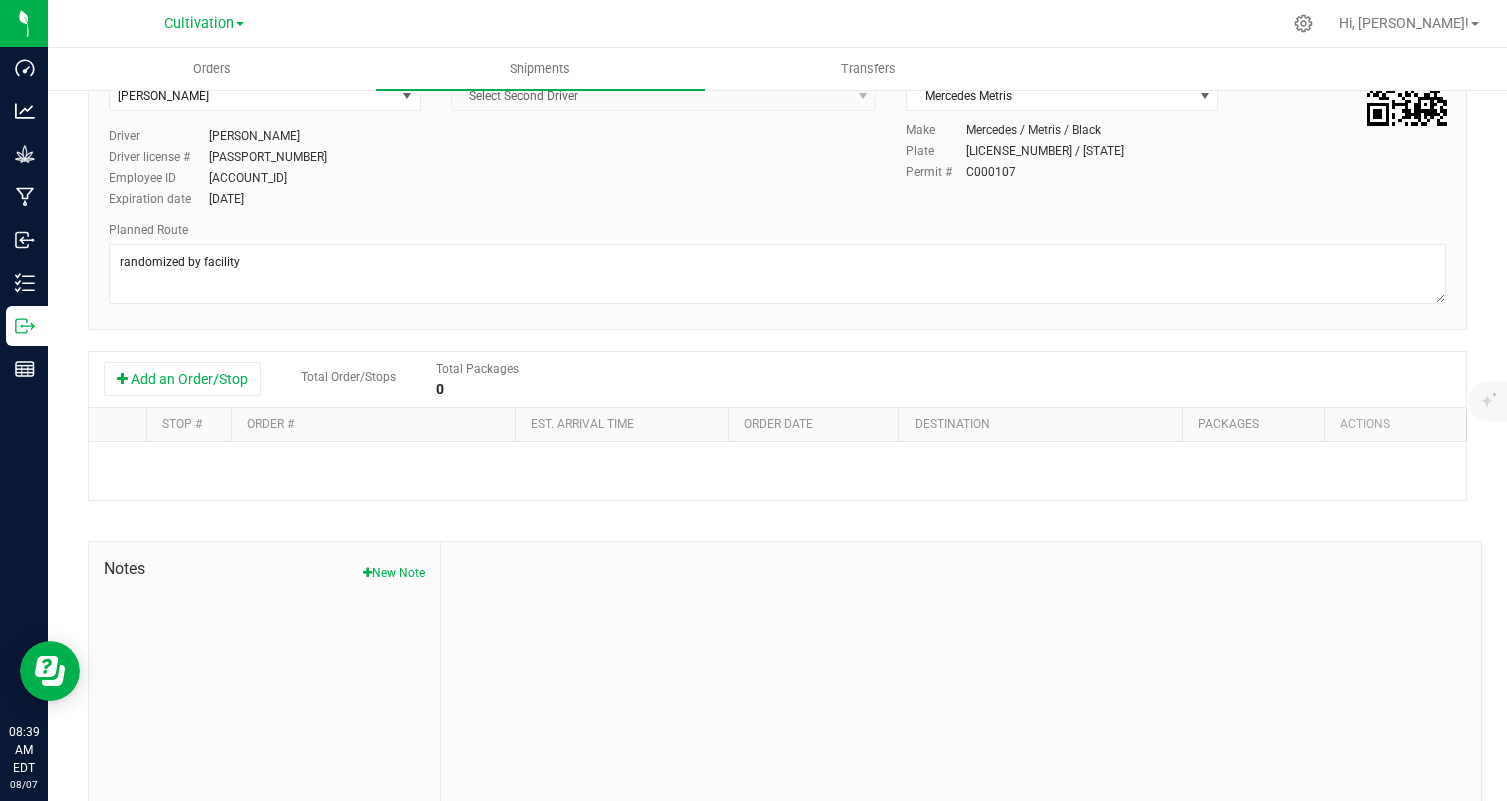 scroll, scrollTop: 211, scrollLeft: 0, axis: vertical 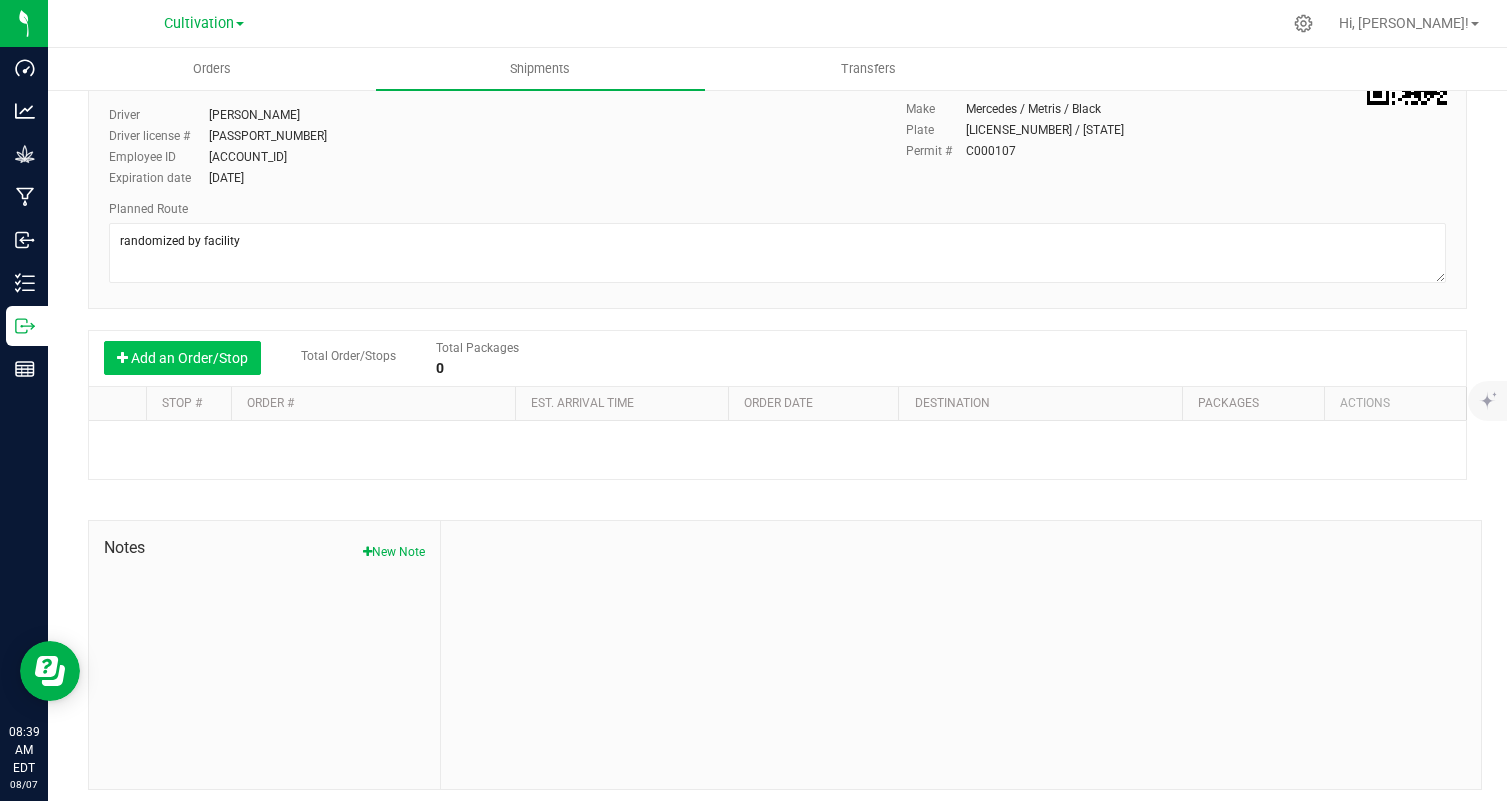 click on "Add an Order/Stop" at bounding box center (182, 358) 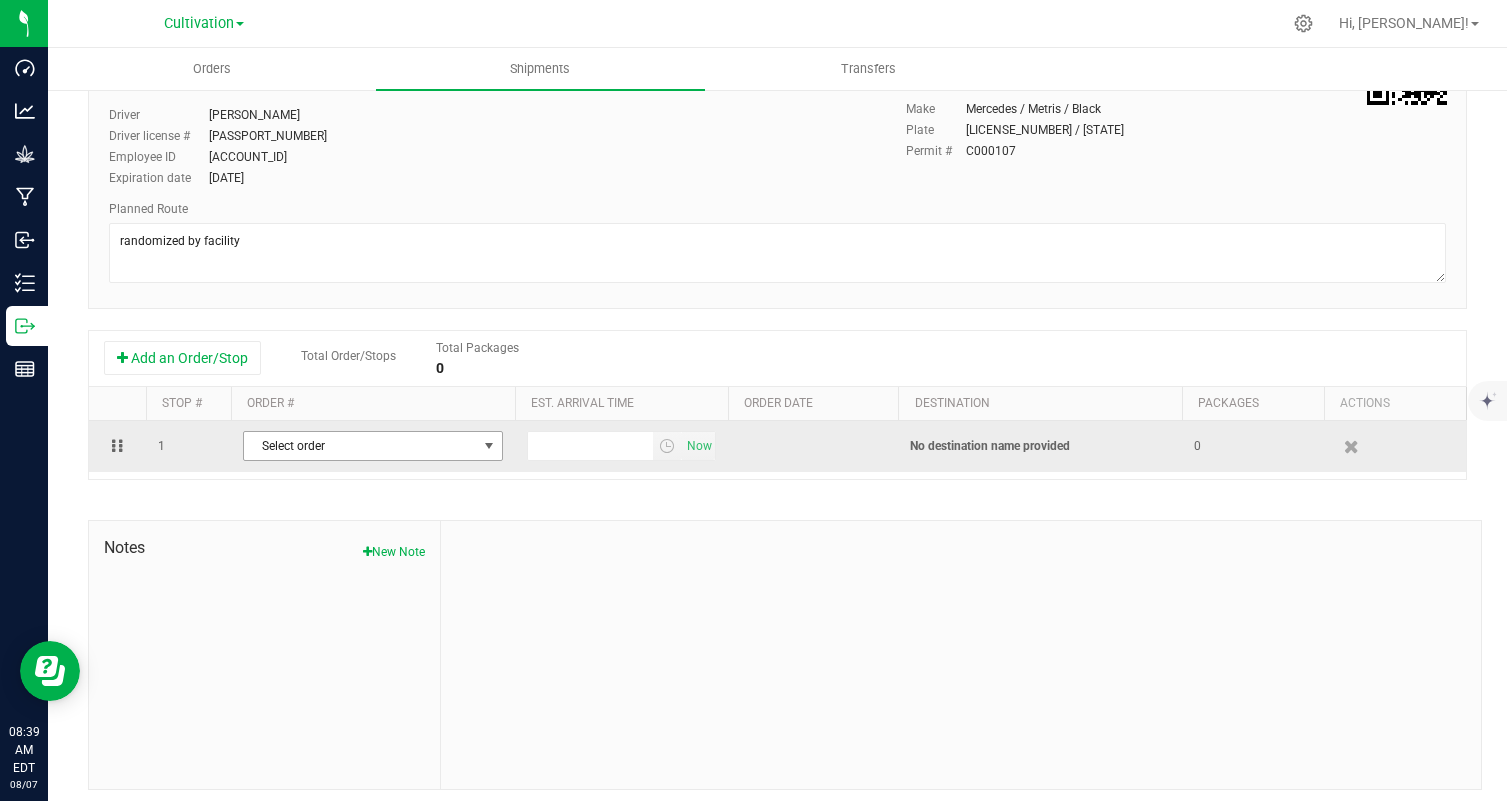 click on "Select order" at bounding box center [360, 446] 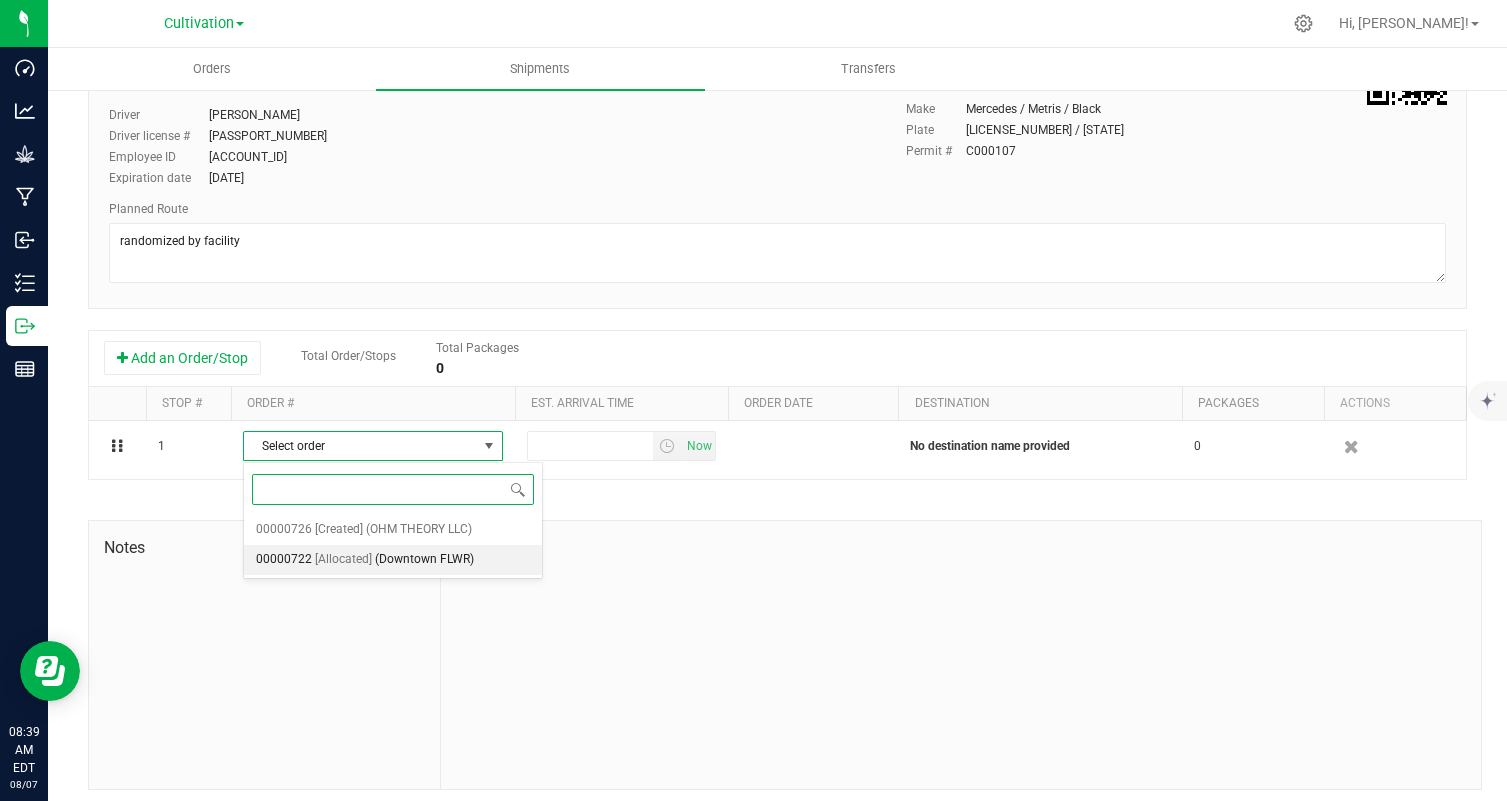 click on "(Downtown FLWR)" at bounding box center (424, 560) 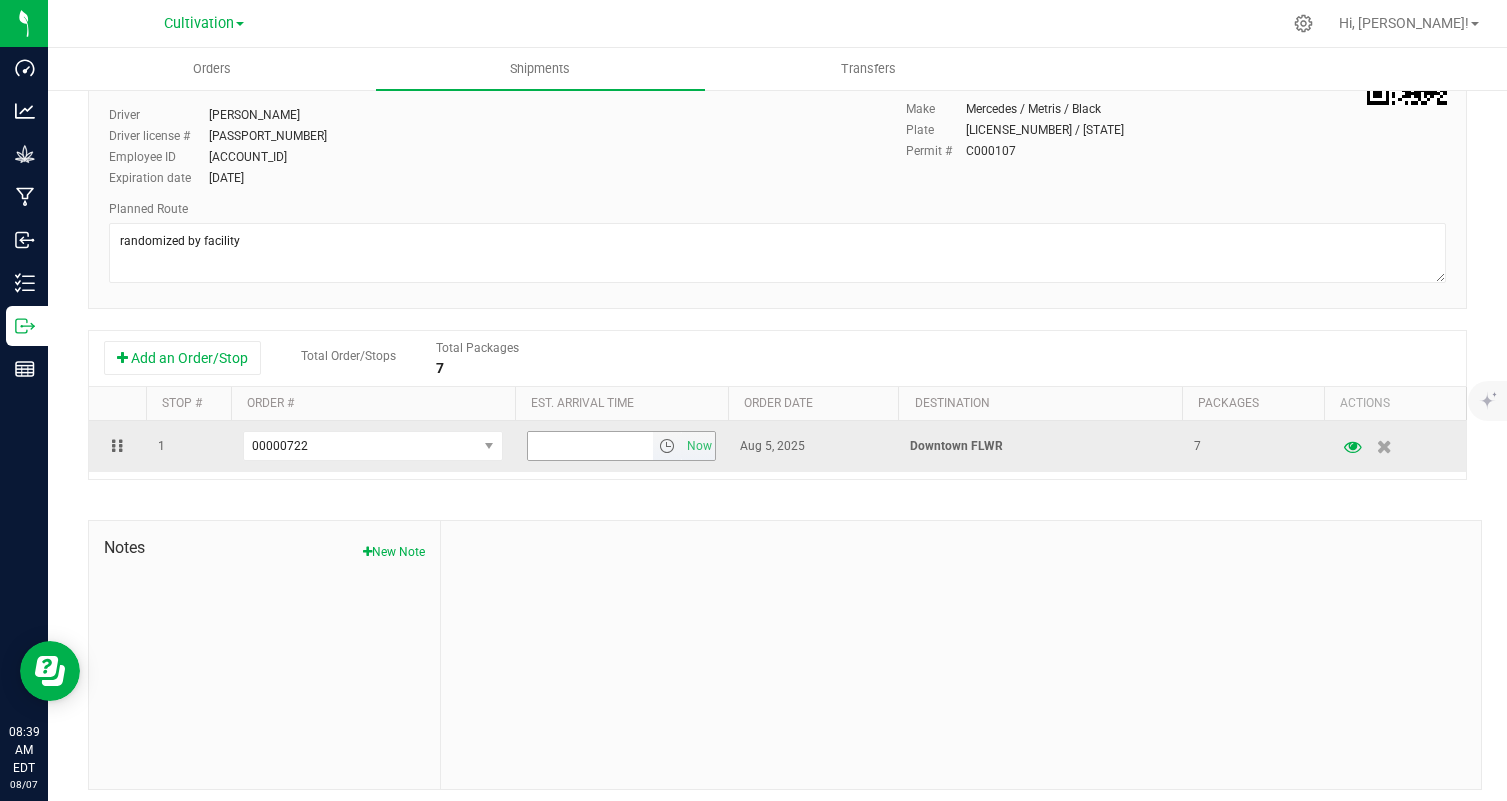 click on "Now" at bounding box center [621, 446] 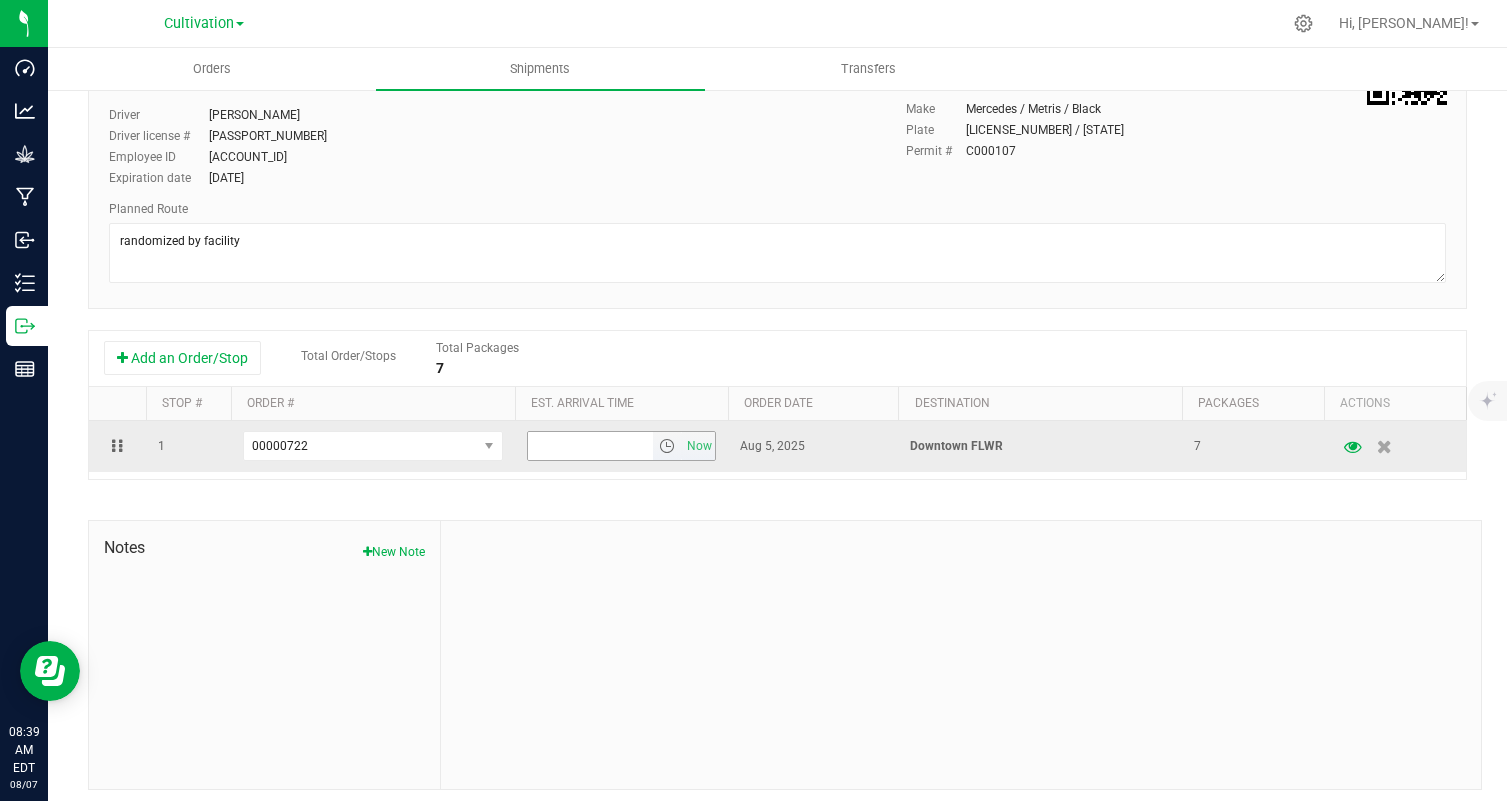 click at bounding box center [590, 446] 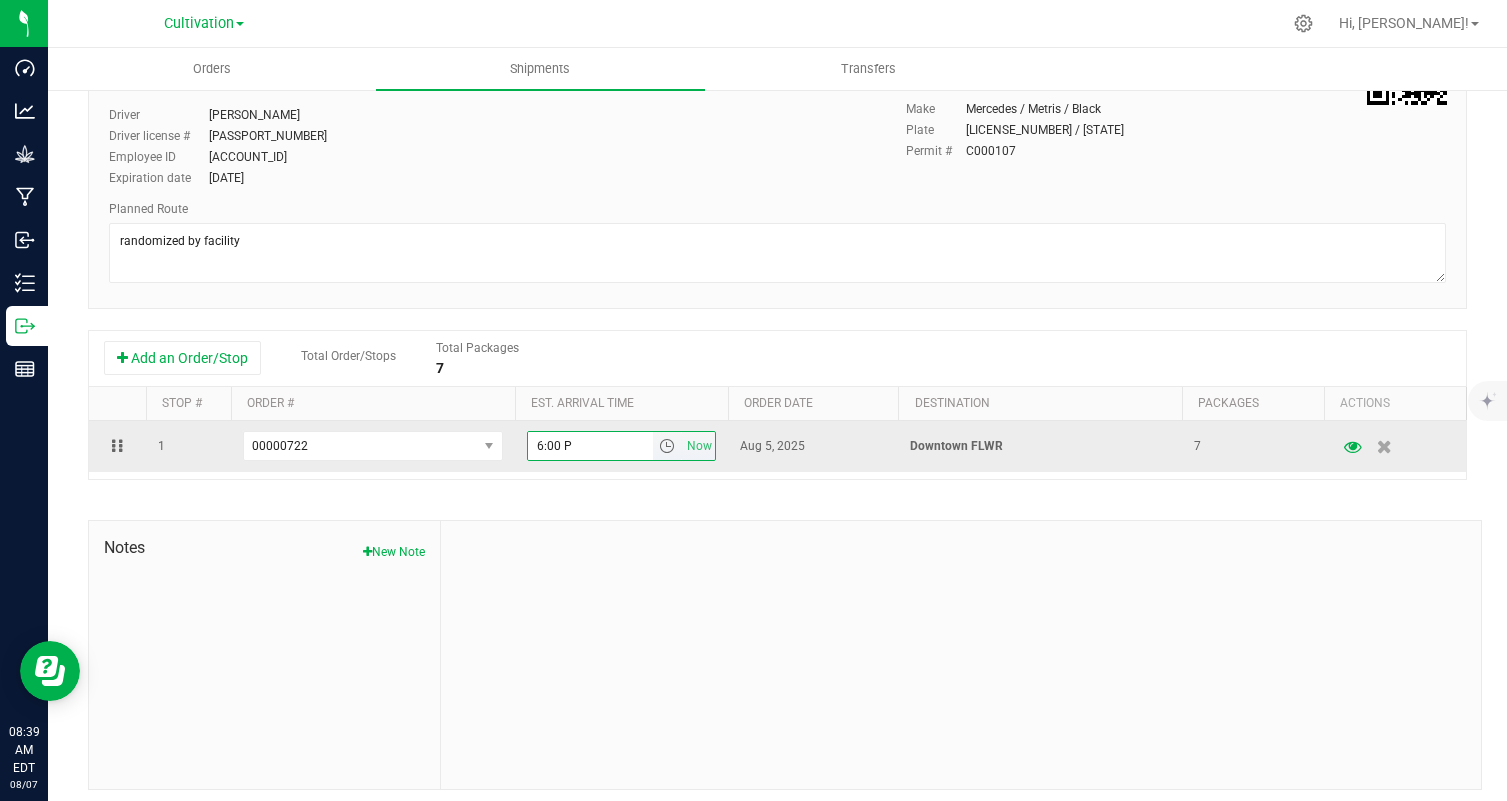 type on "6:00 PM" 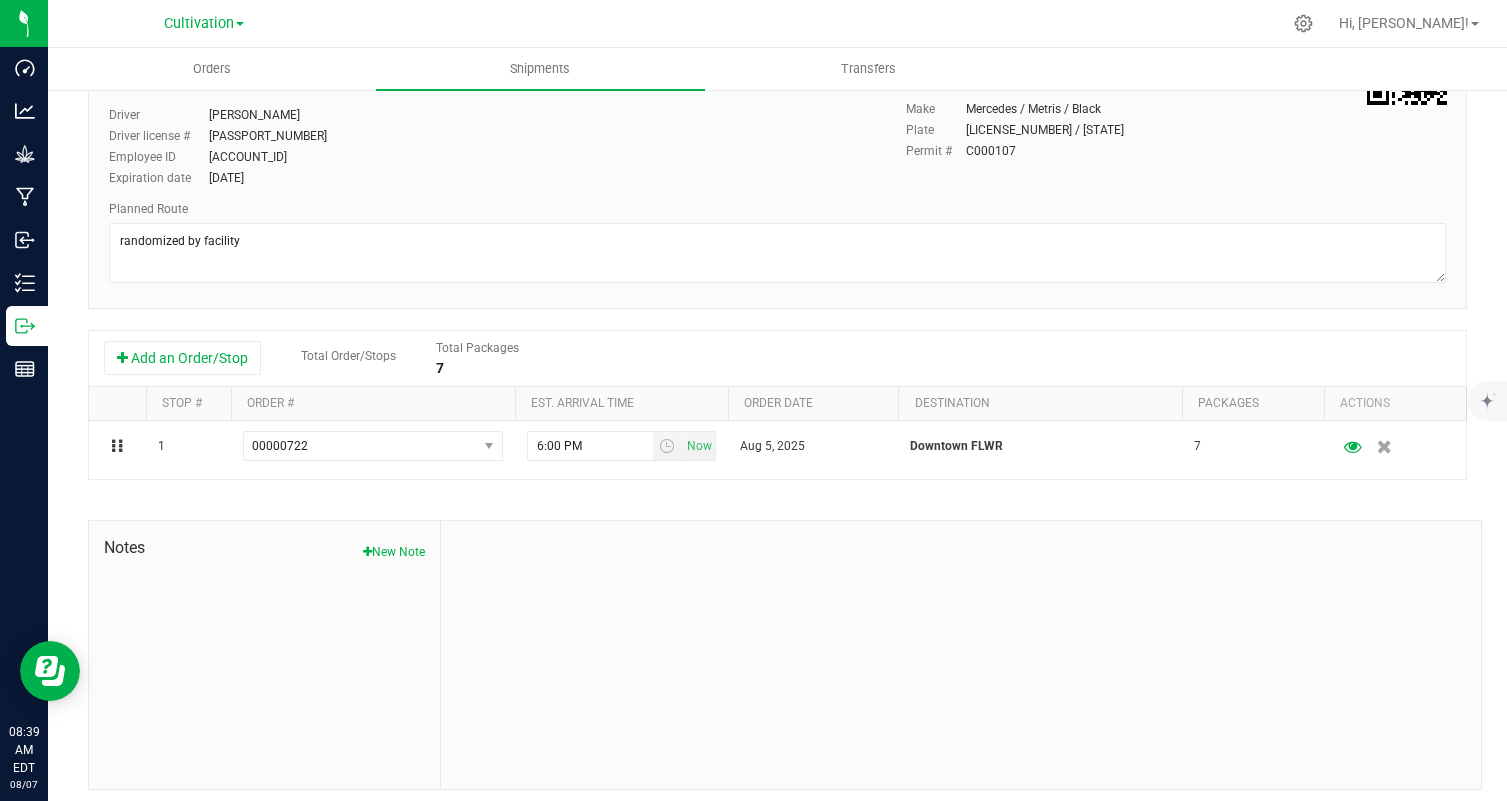 click on "Shipment Date
[DATE] [TIME]
Now
Distributor
Authorized Dealer GTI [STATE] Lab SUN EXTRACTIONS INC Victory Natural Farms LLC
Last Modified
[DATE] [TIME] [TIMEZONE]
Driver [PERSON_NAME]" at bounding box center (777, 361) 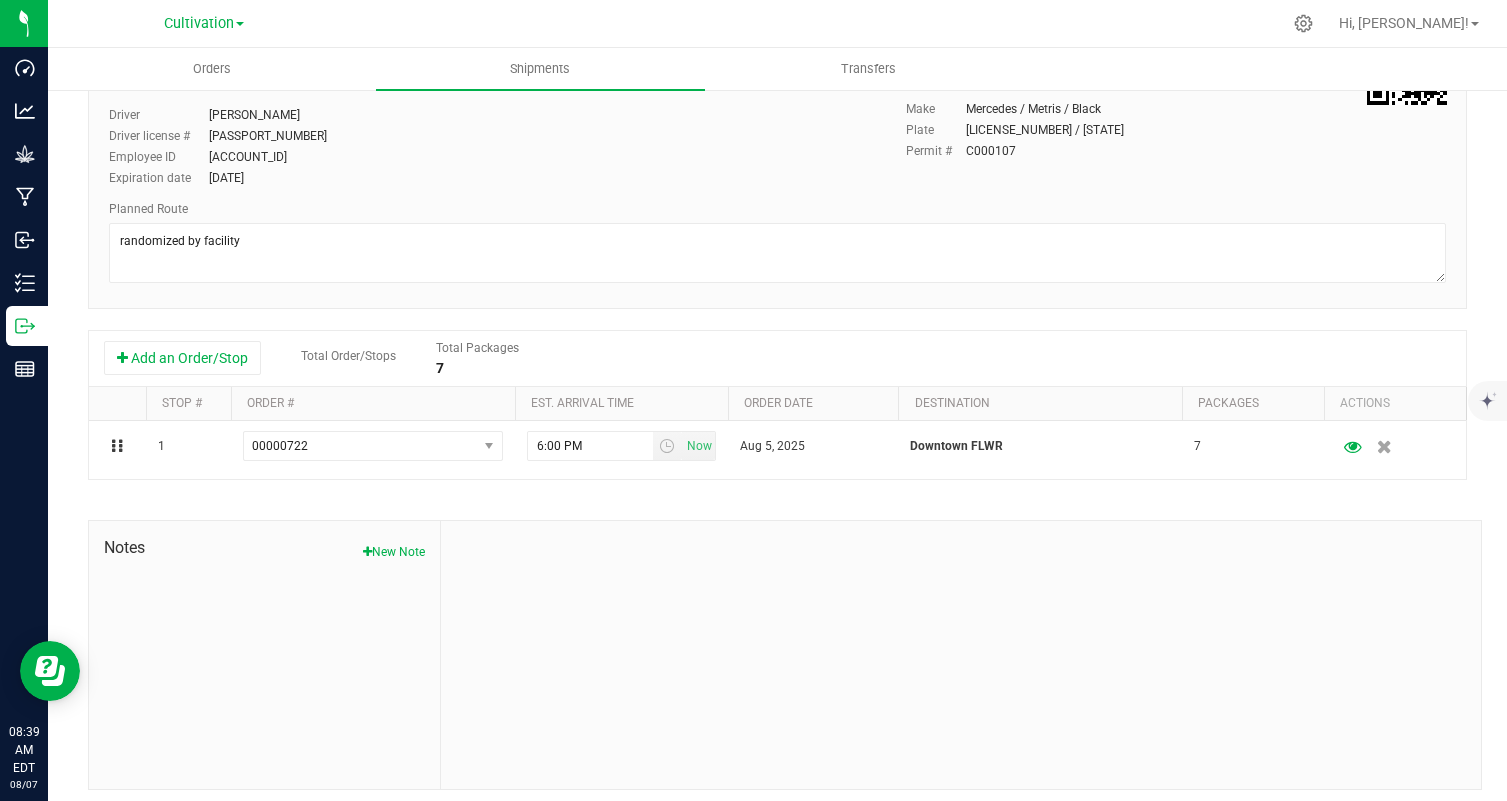 scroll, scrollTop: 0, scrollLeft: 0, axis: both 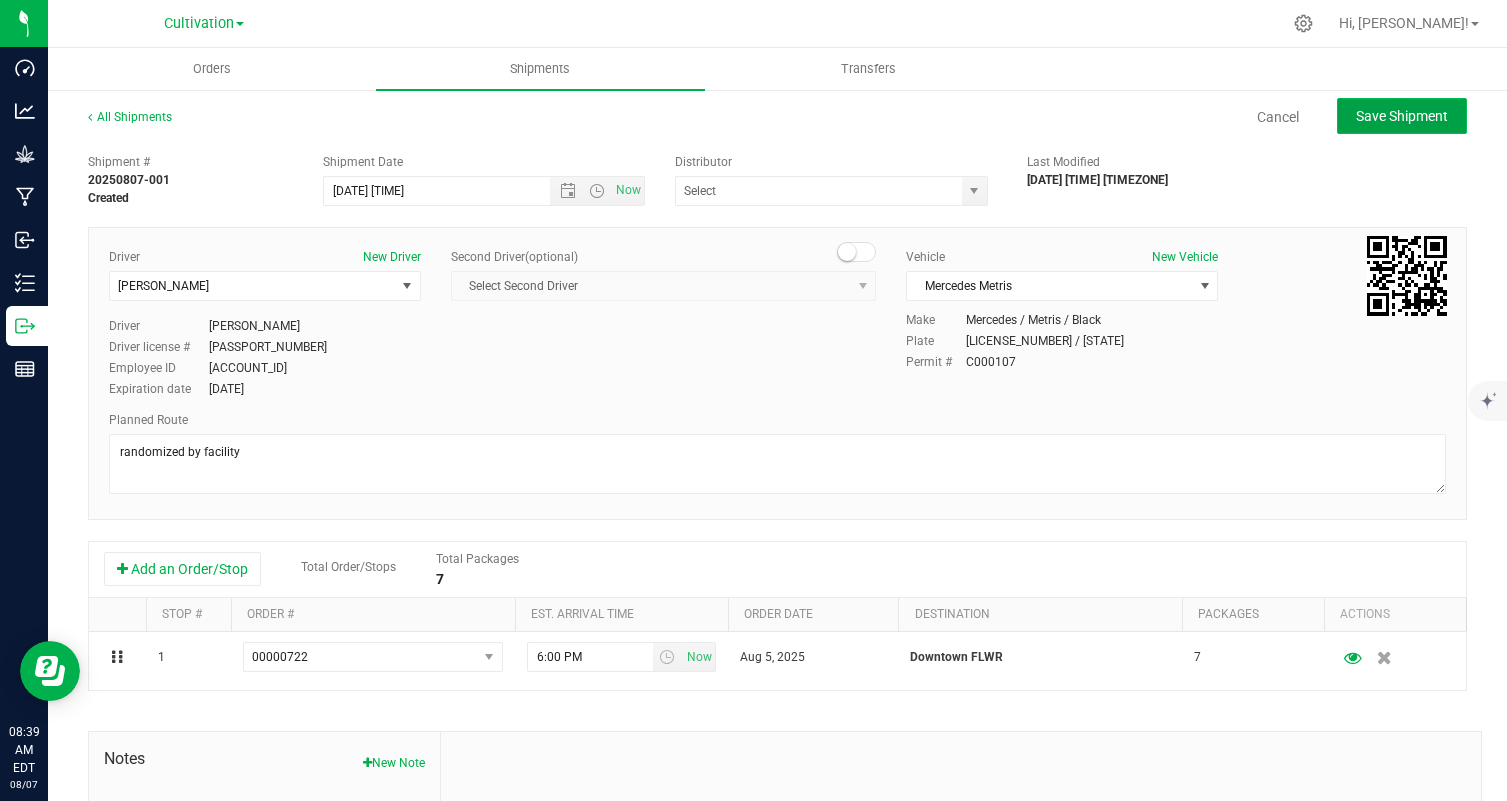 click on "Save Shipment" 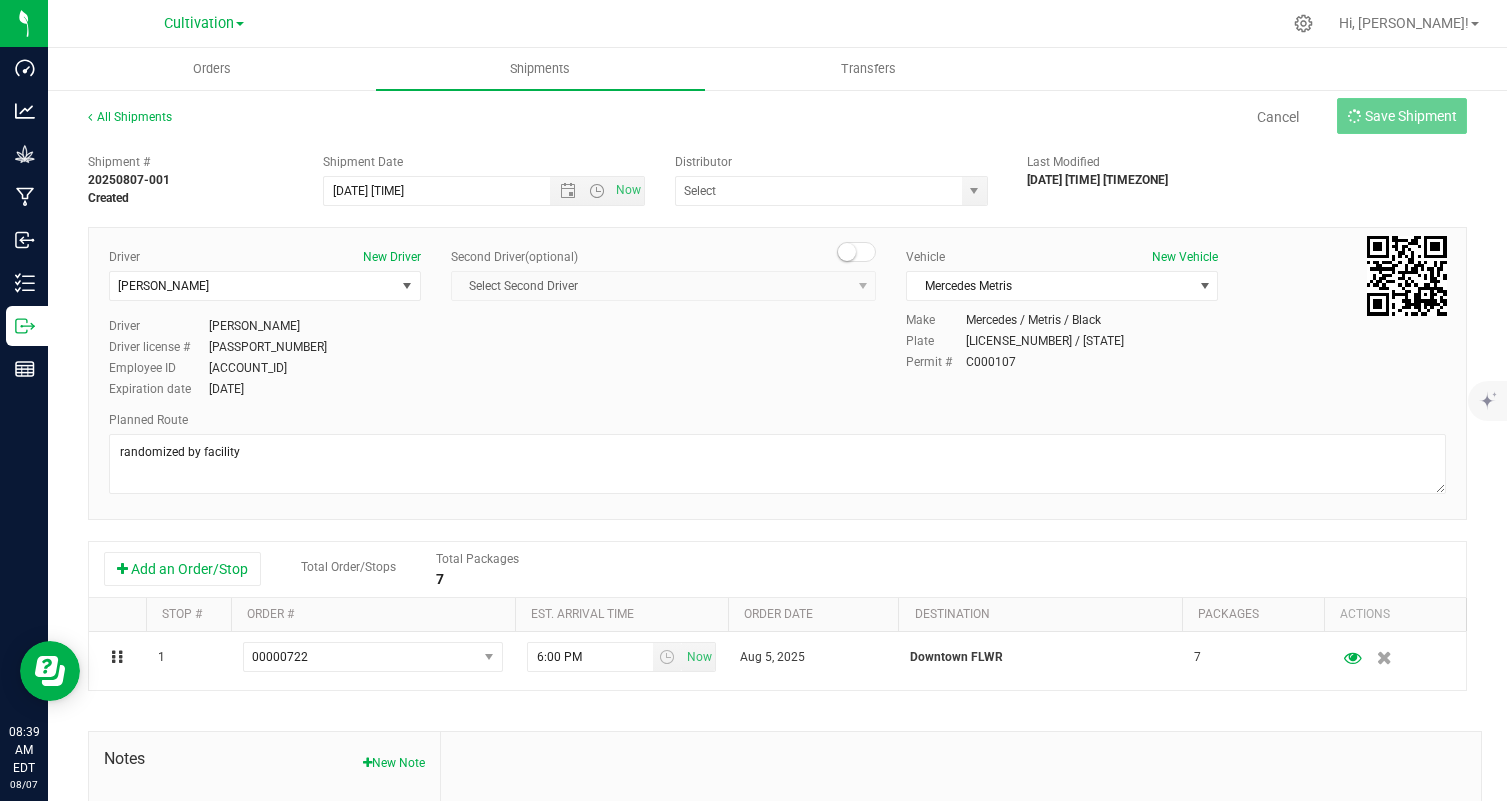 type on "[DATE] [TIME]" 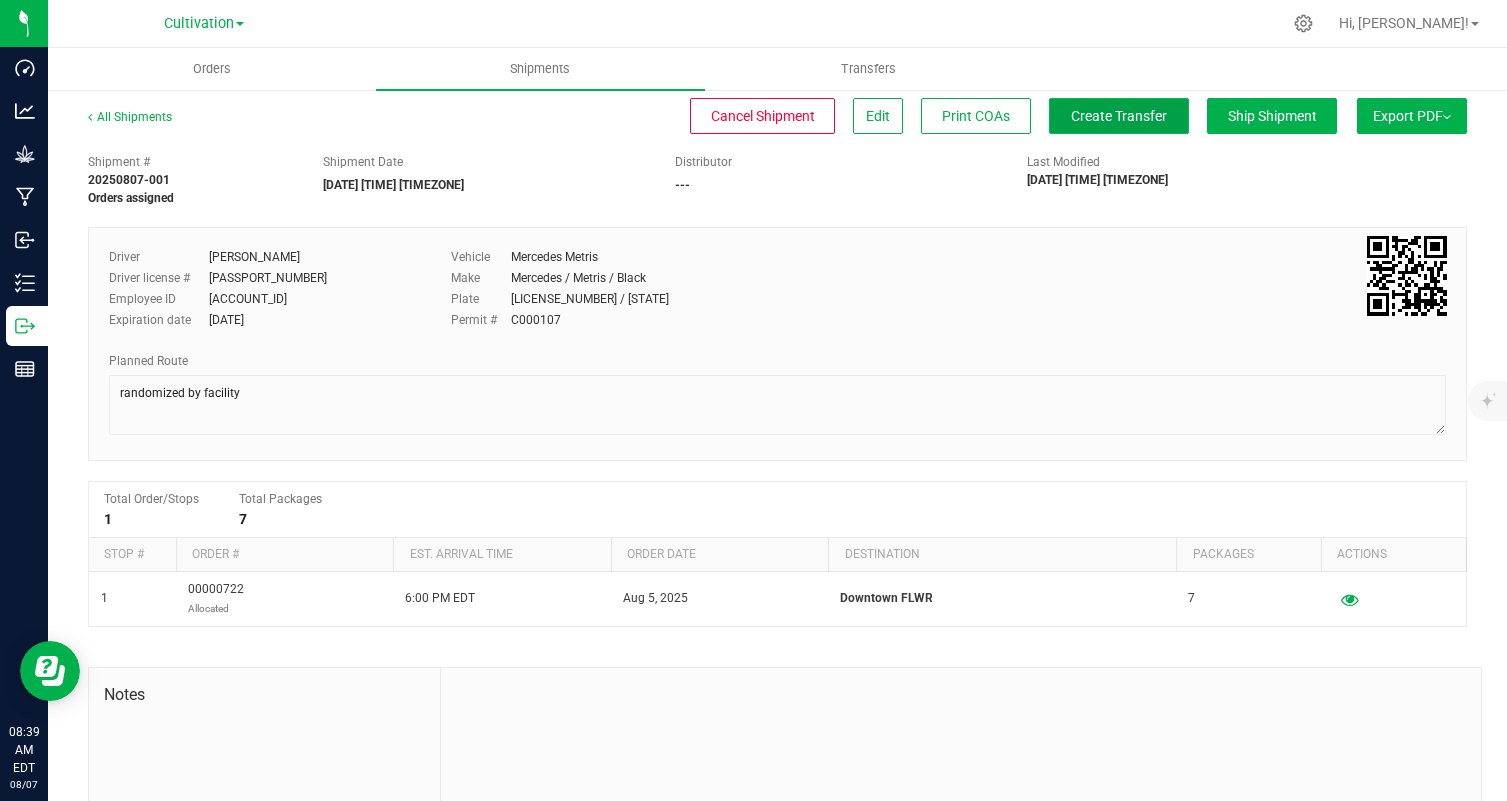 click on "Create Transfer" at bounding box center [1119, 116] 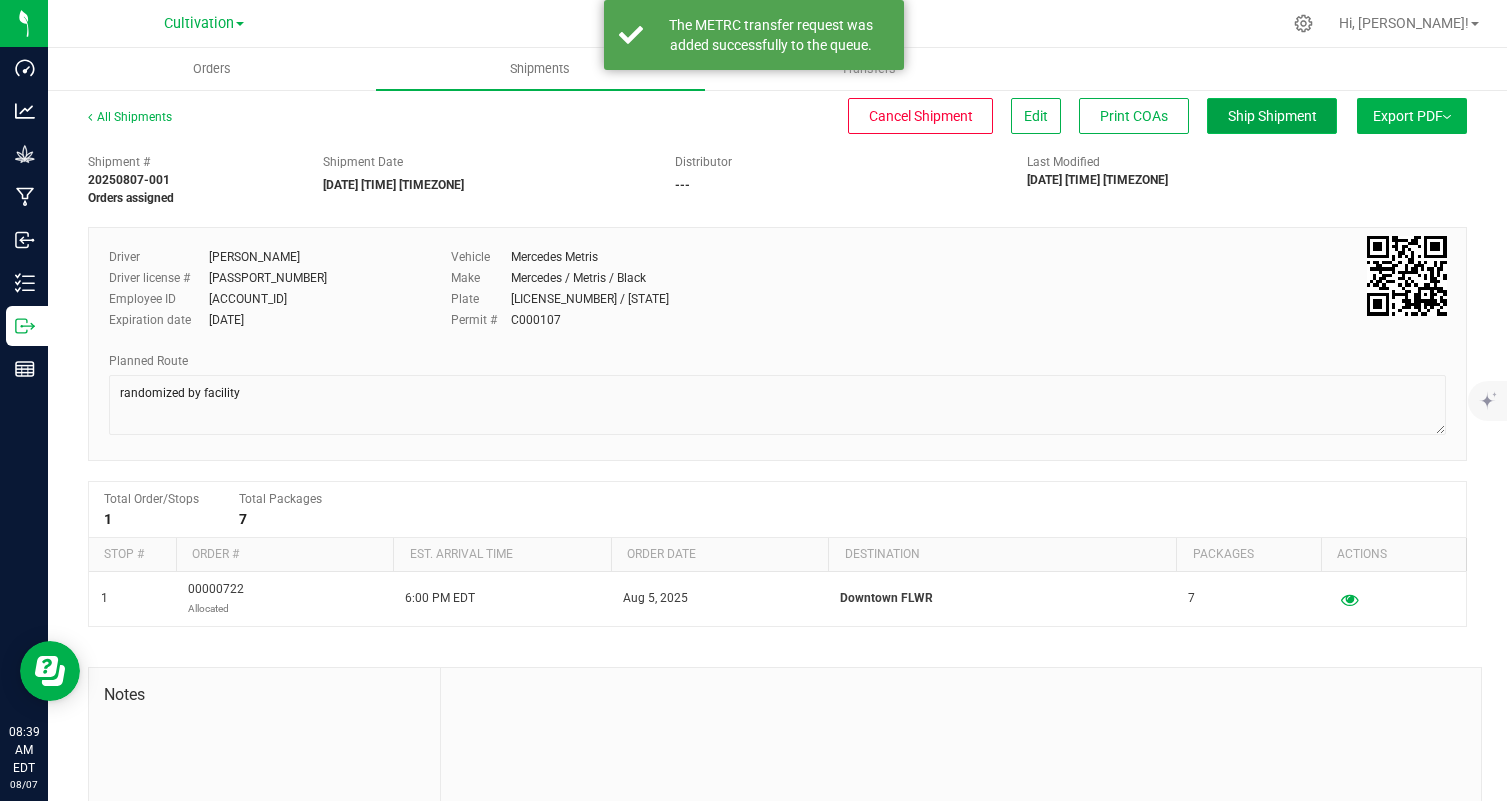 click on "Ship Shipment" at bounding box center (1272, 116) 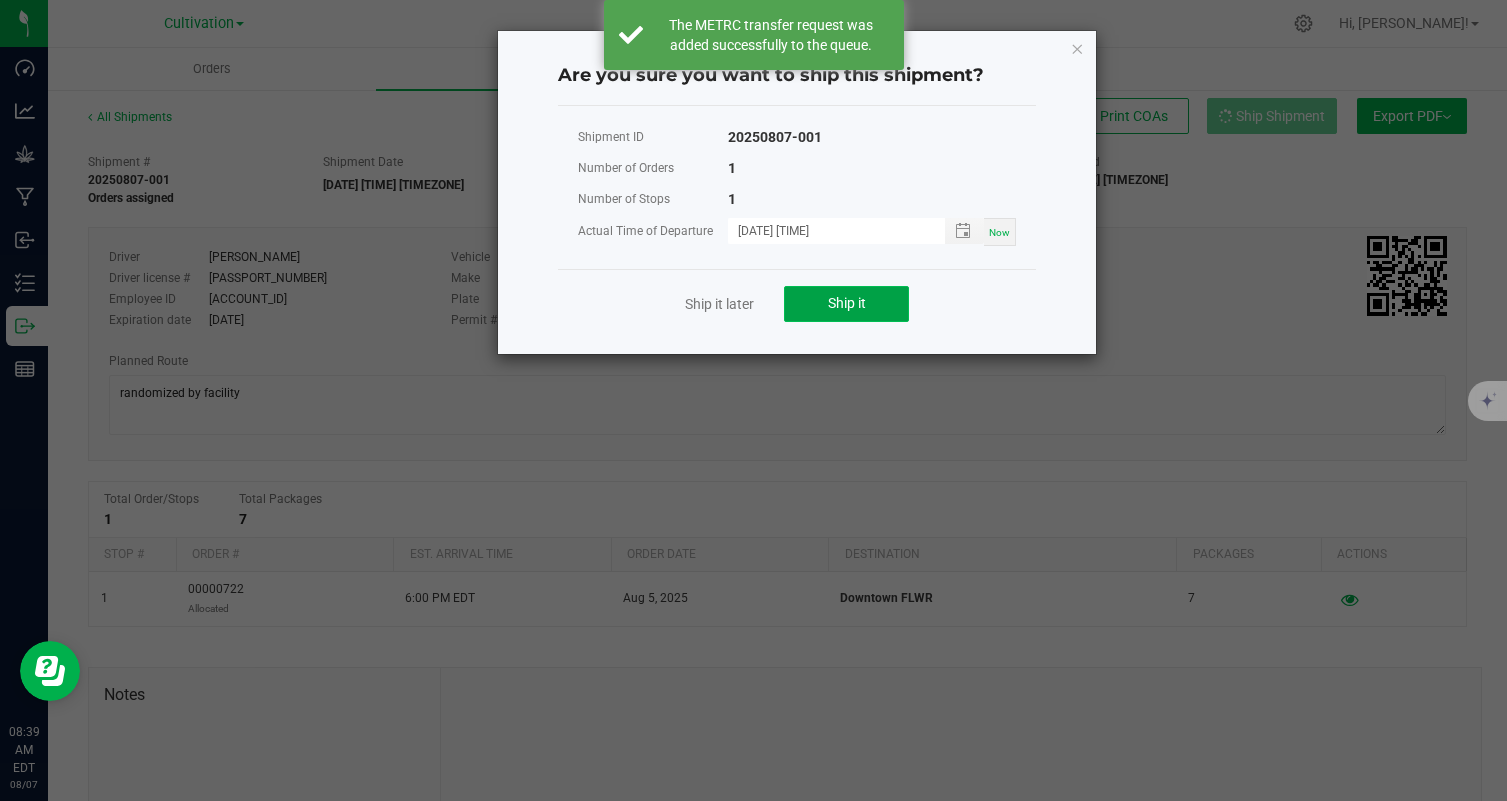 click on "Ship it" 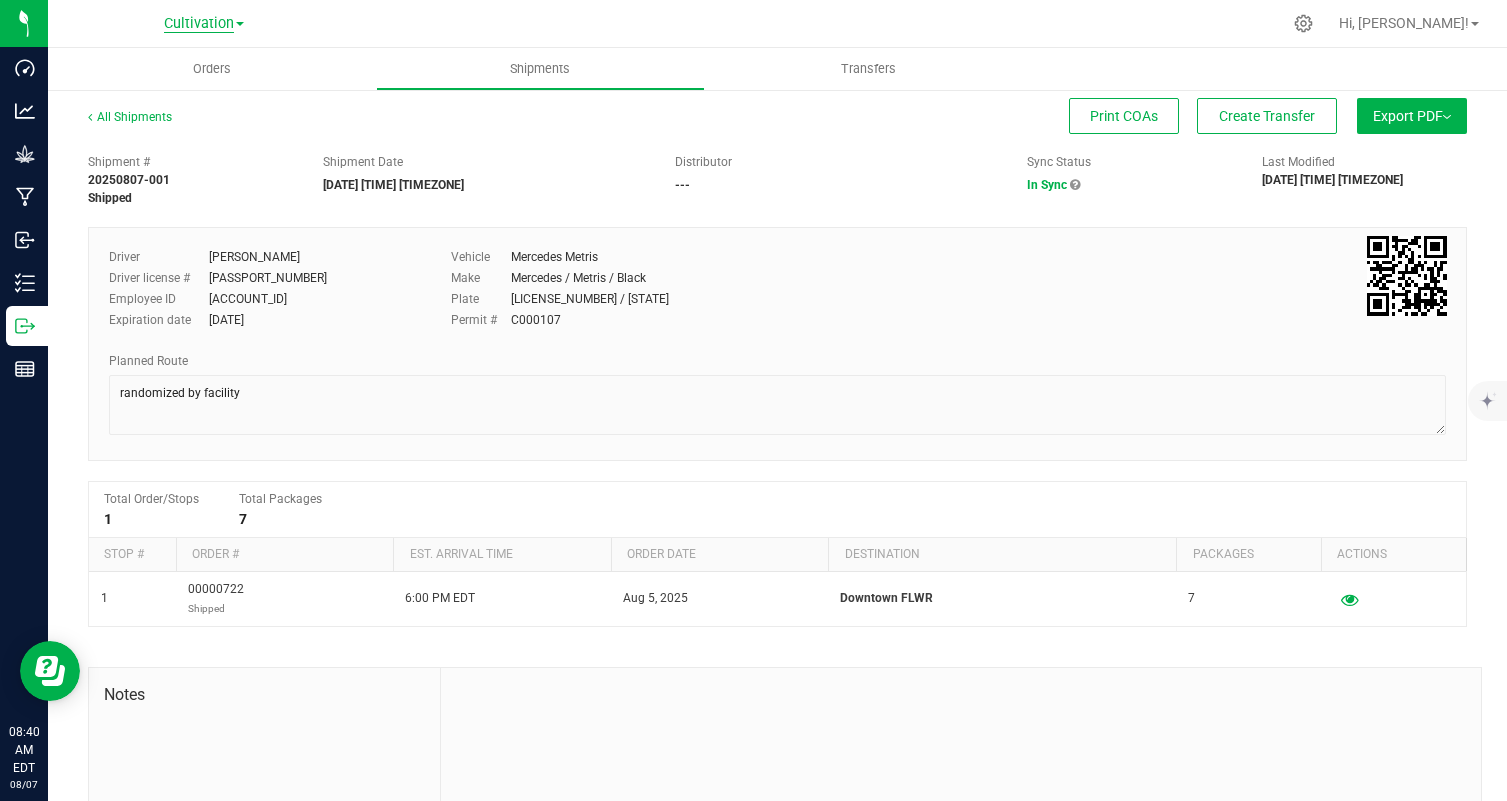 click on "Cultivation" at bounding box center (199, 24) 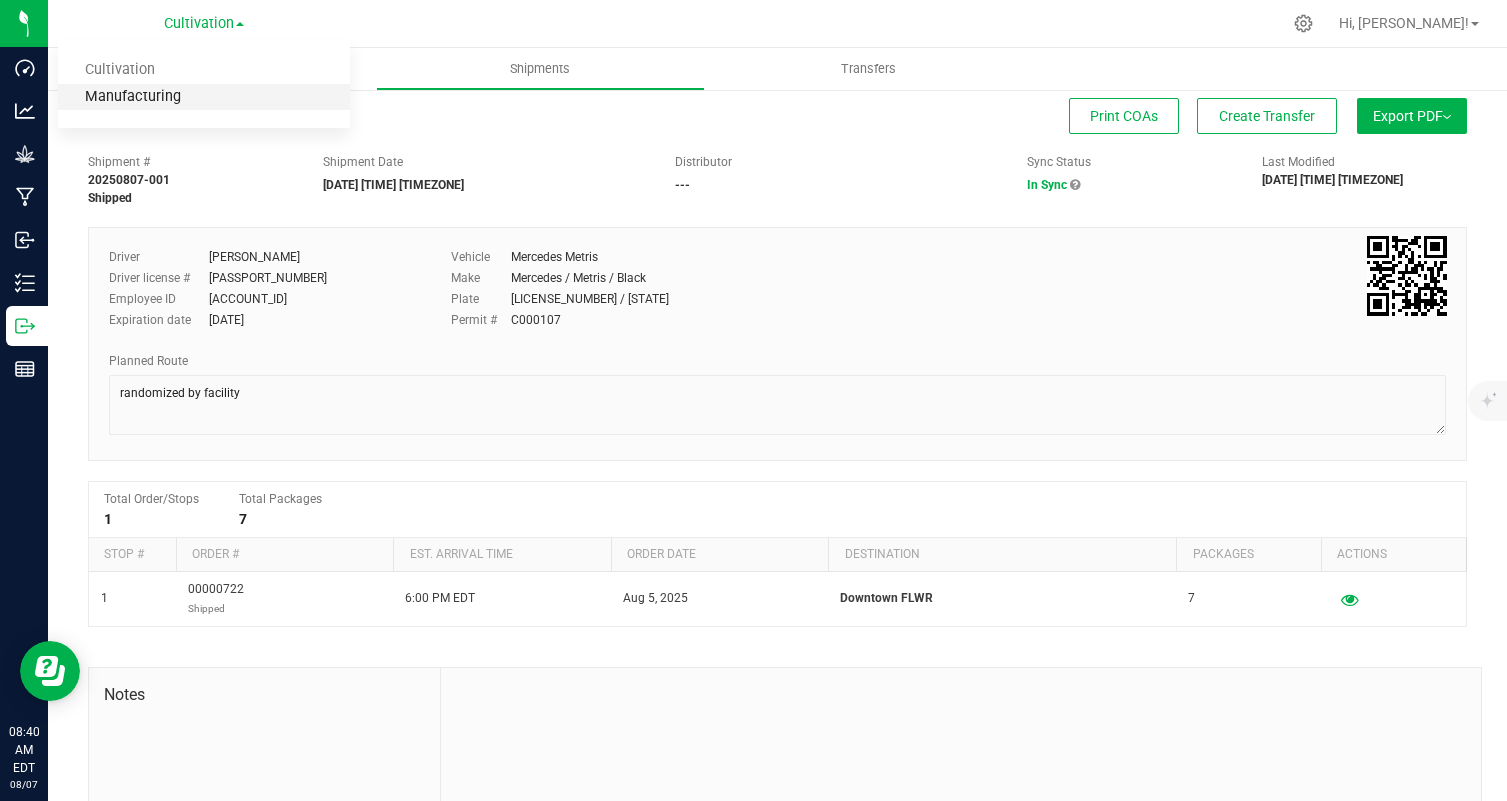 click on "Manufacturing" at bounding box center [204, 97] 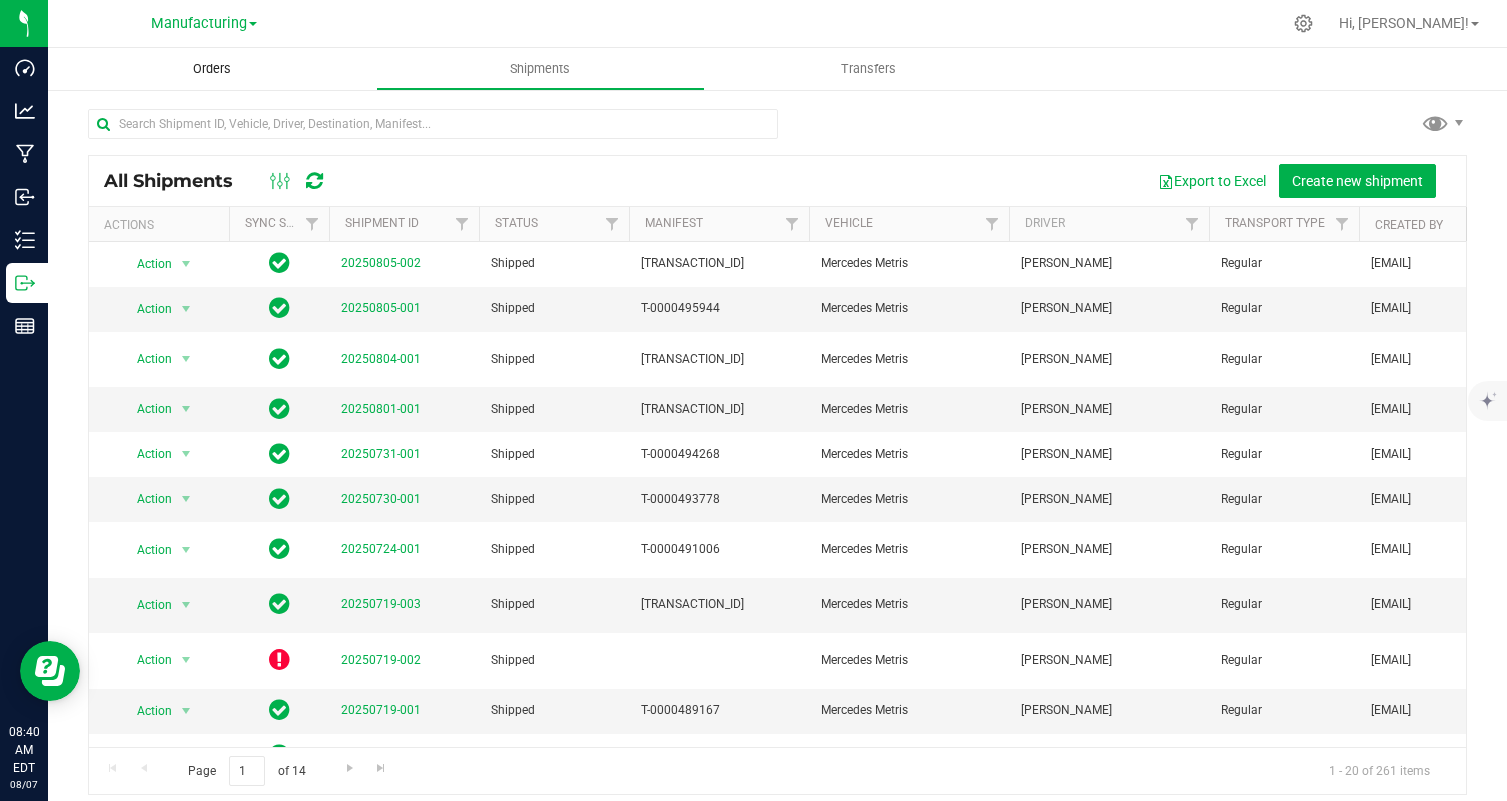 click on "Orders" at bounding box center (212, 69) 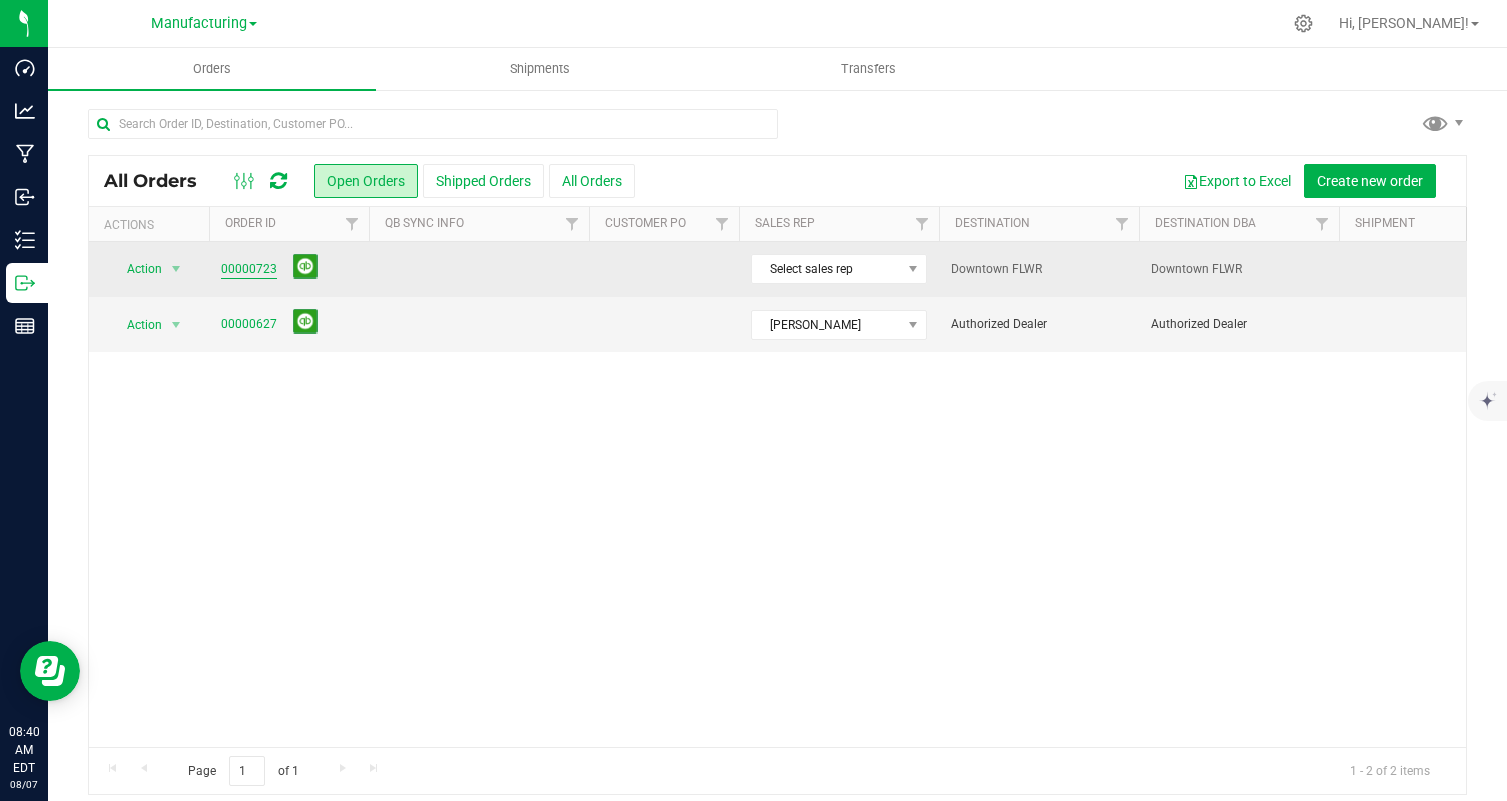 click on "00000723" at bounding box center (249, 269) 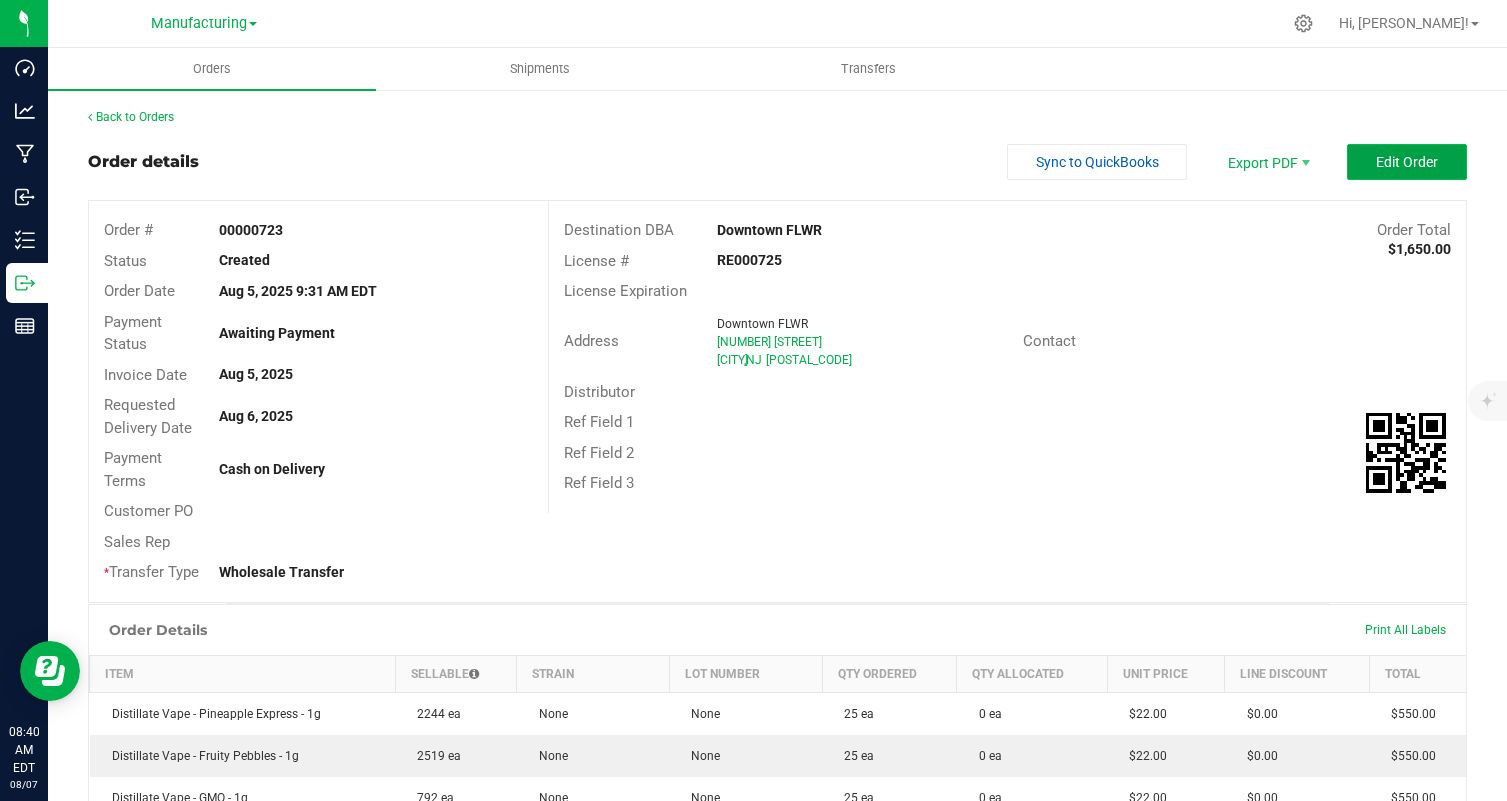 click on "Edit Order" at bounding box center (1407, 162) 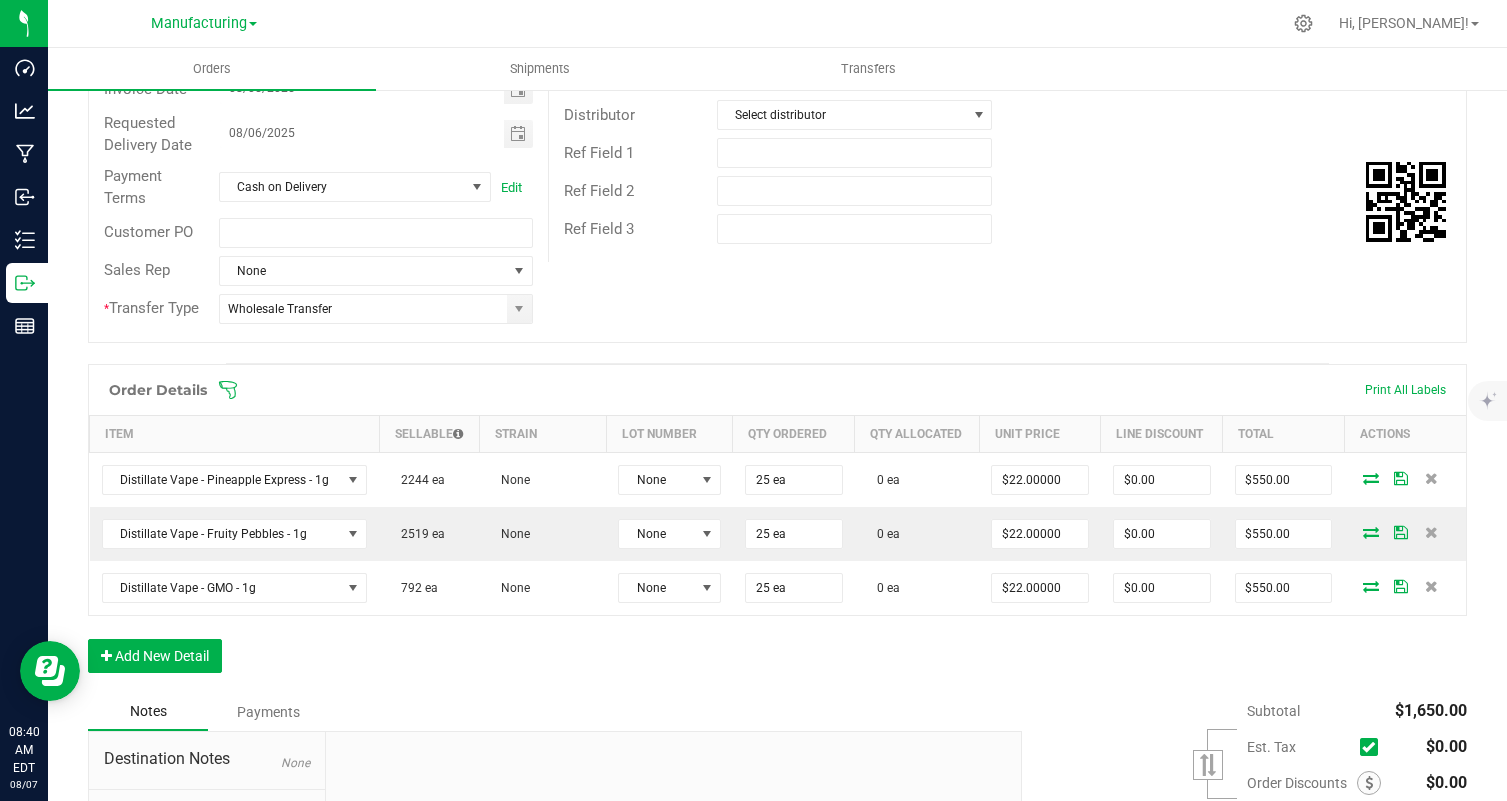 scroll, scrollTop: 290, scrollLeft: 0, axis: vertical 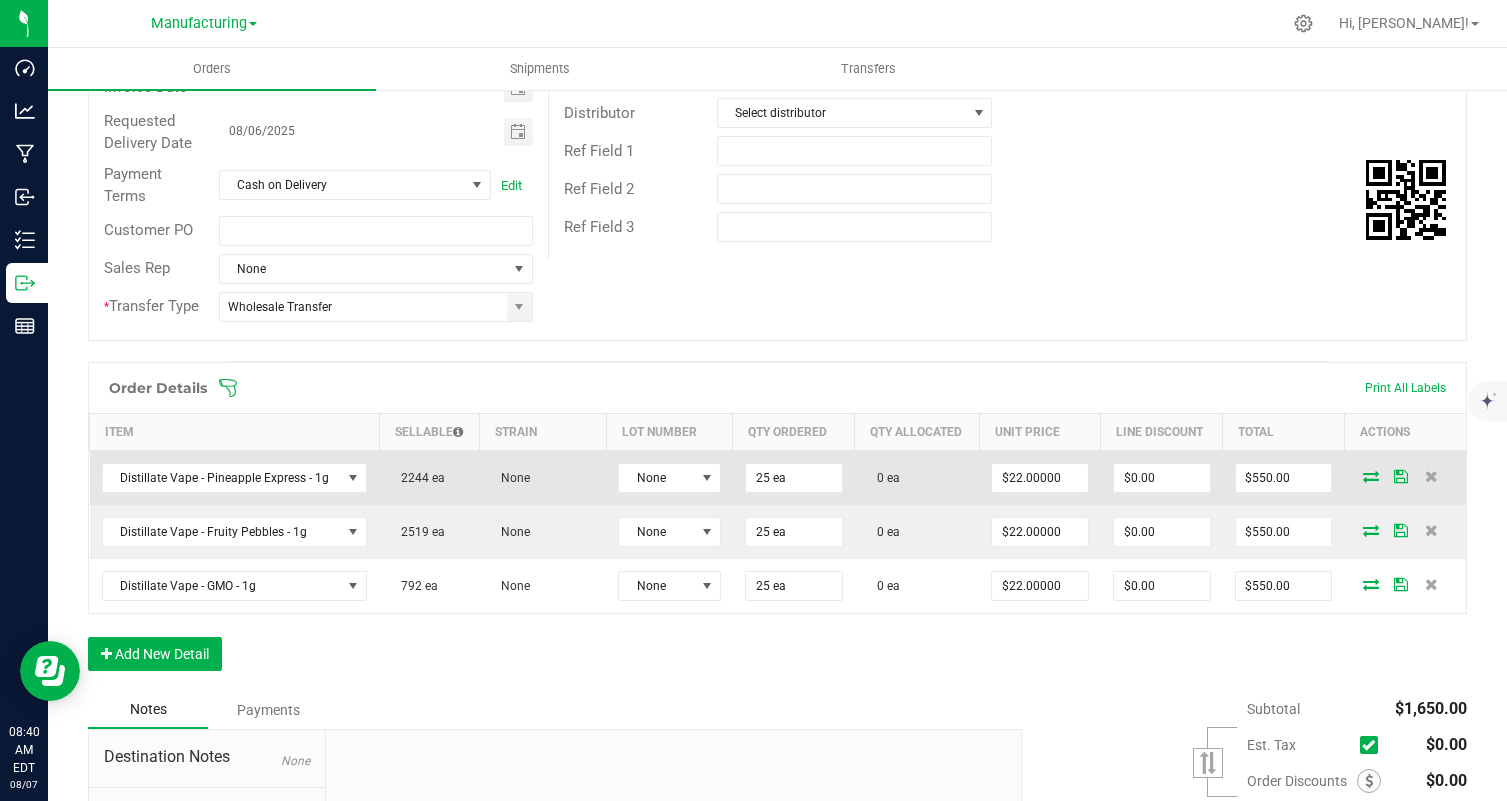click at bounding box center [1371, 476] 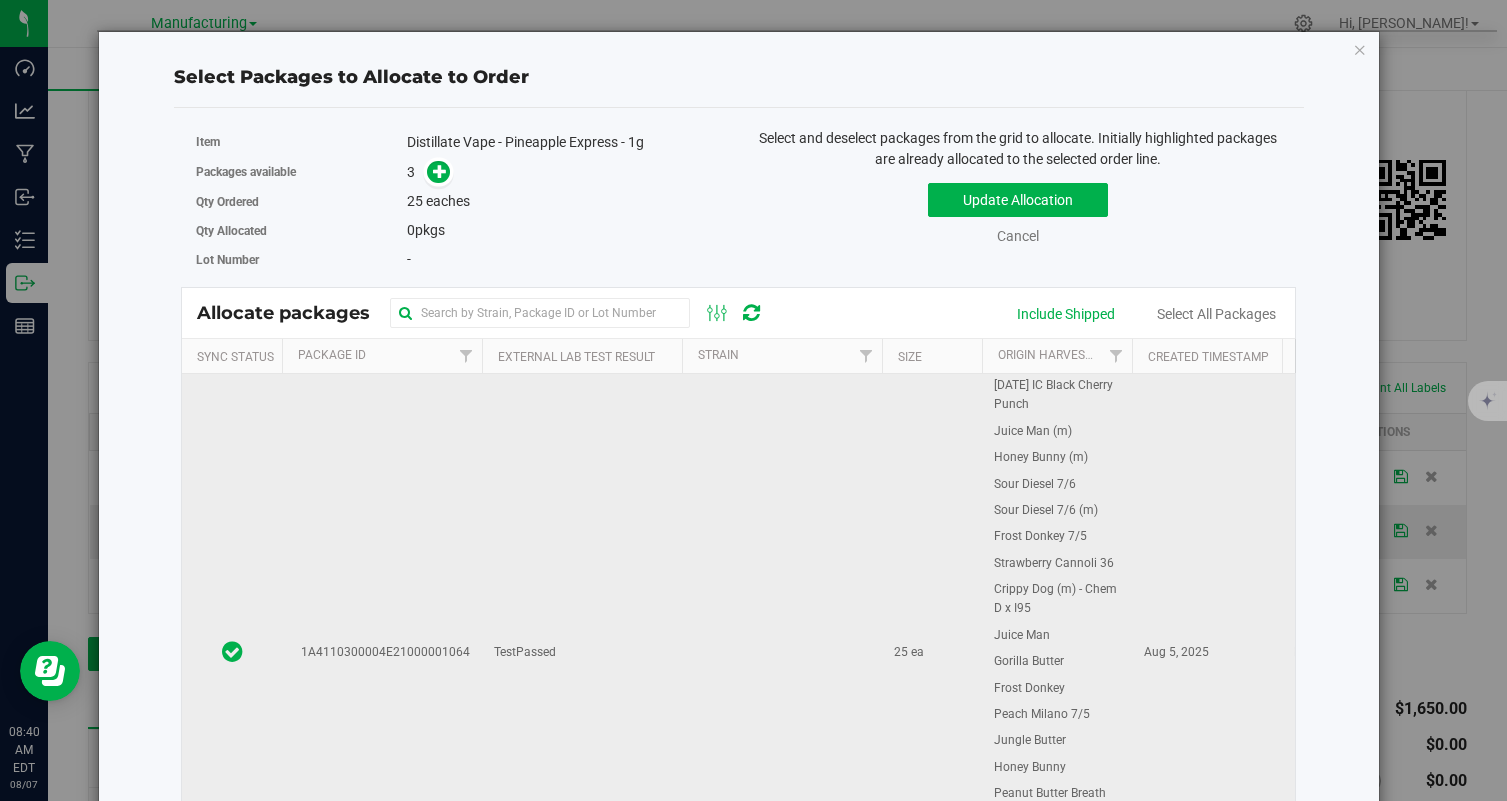 scroll, scrollTop: 74, scrollLeft: 0, axis: vertical 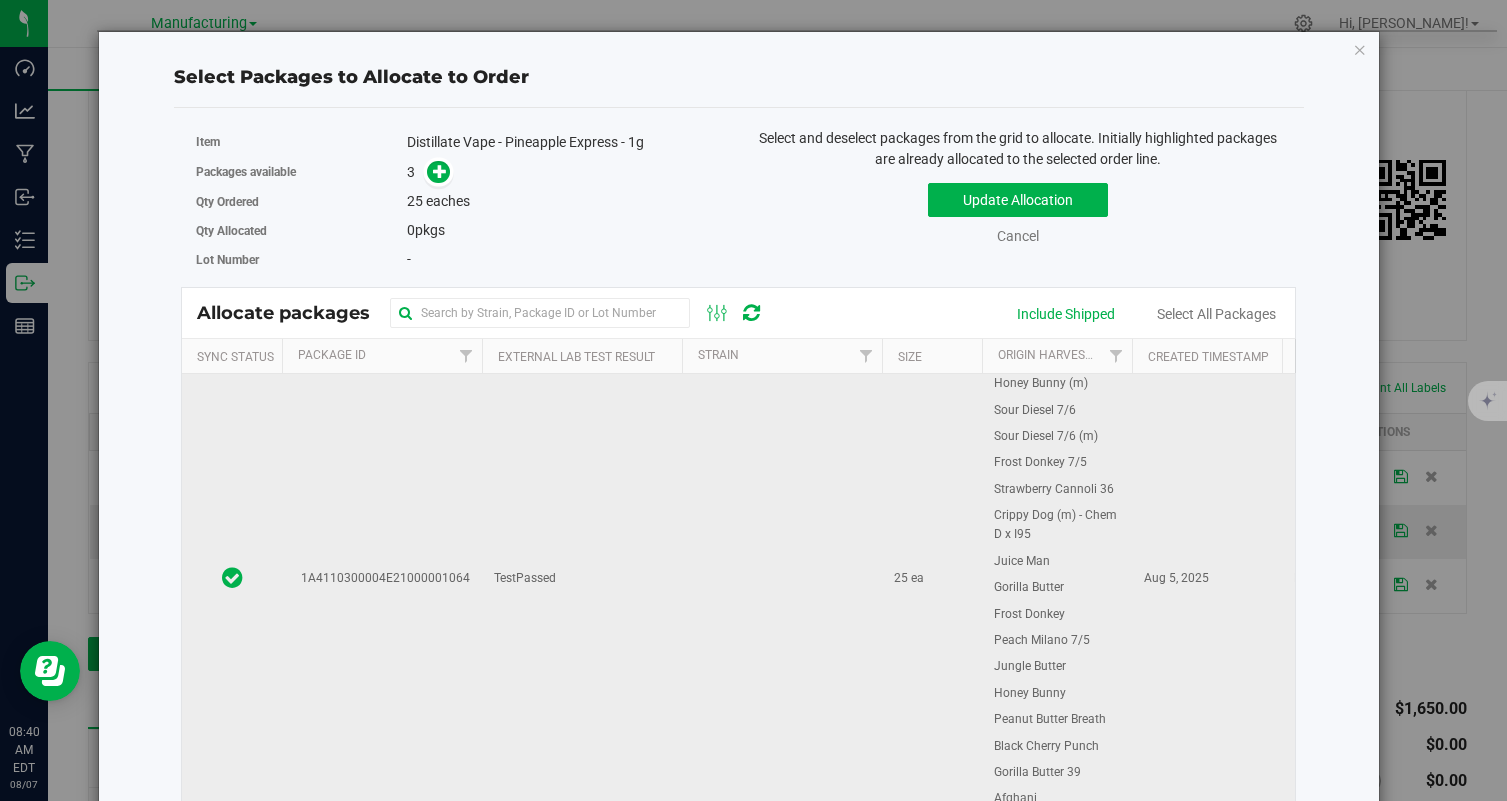 click on "TestPassed" at bounding box center [582, 578] 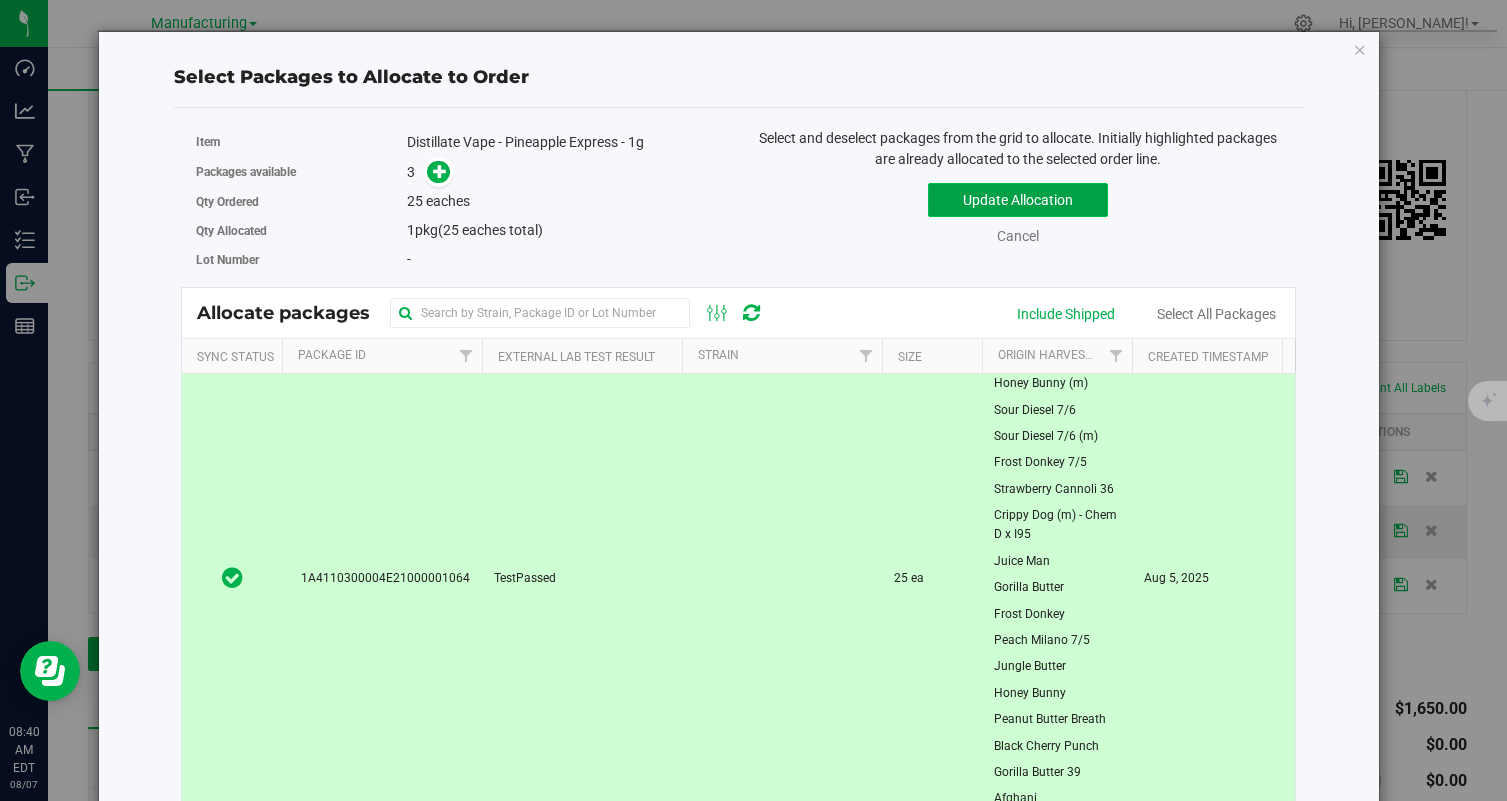 click on "Update Allocation" at bounding box center (1018, 200) 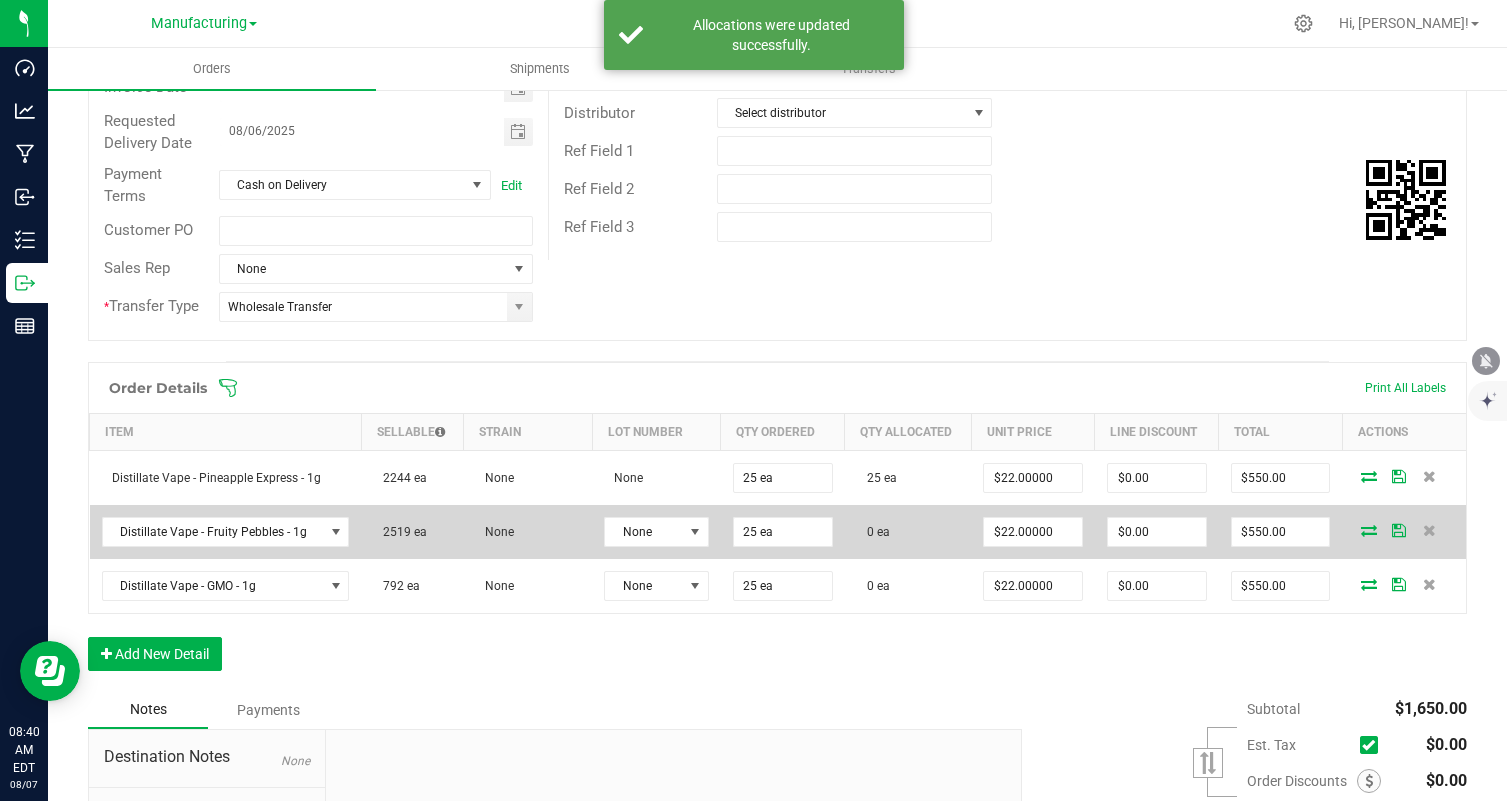 click at bounding box center [1369, 530] 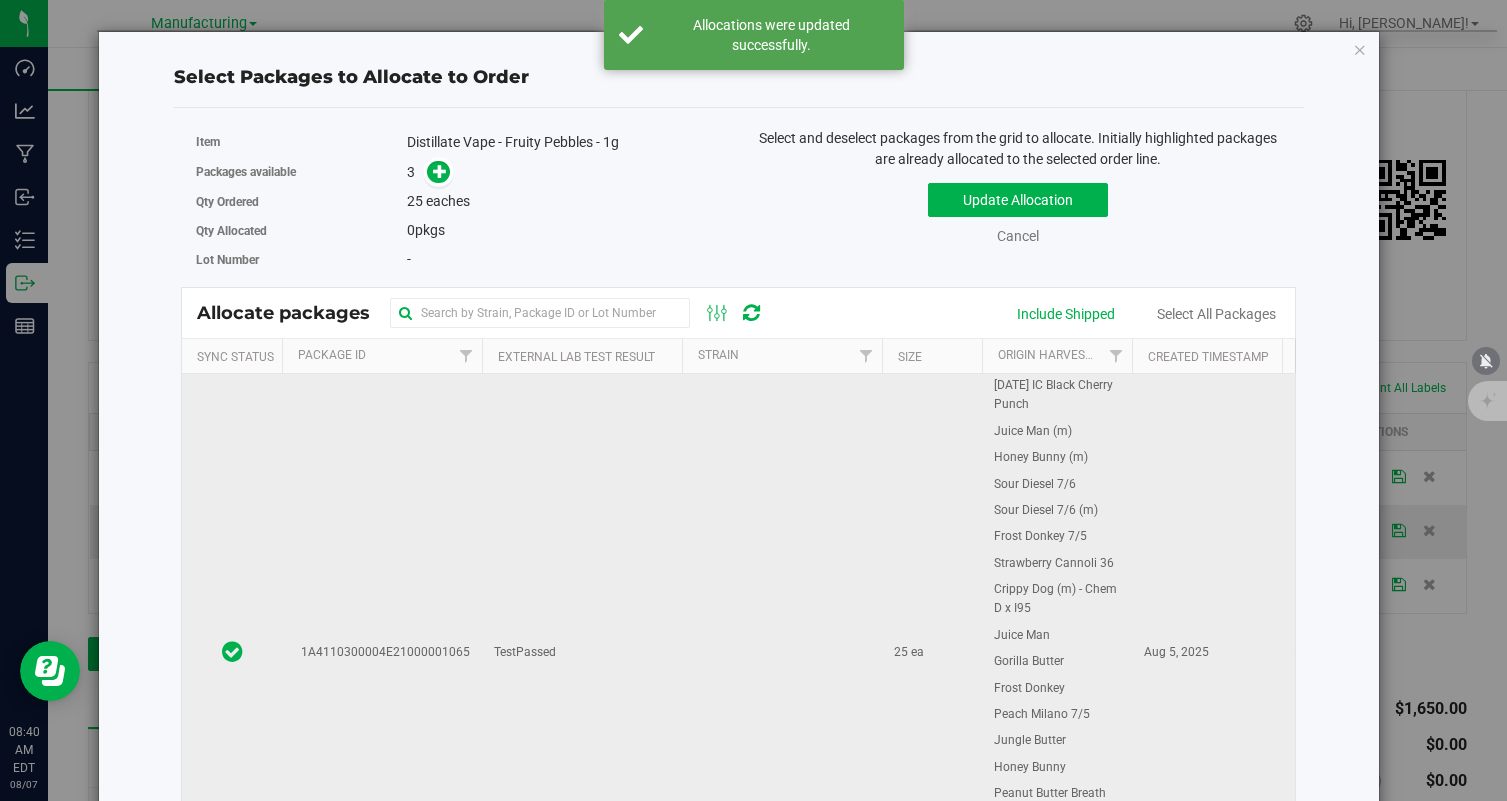 click on "TestPassed" at bounding box center (582, 652) 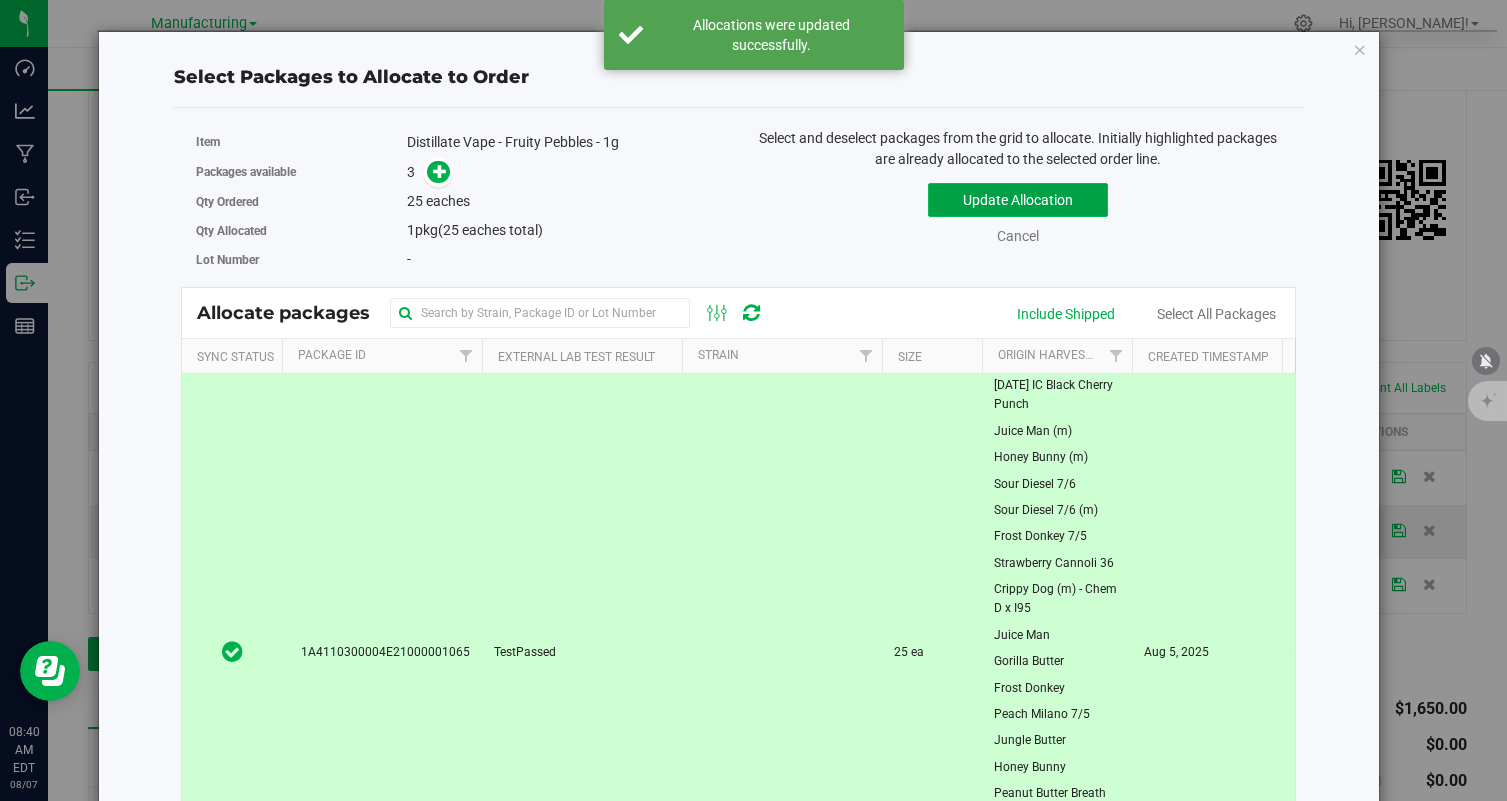 click on "Update Allocation" at bounding box center (1018, 200) 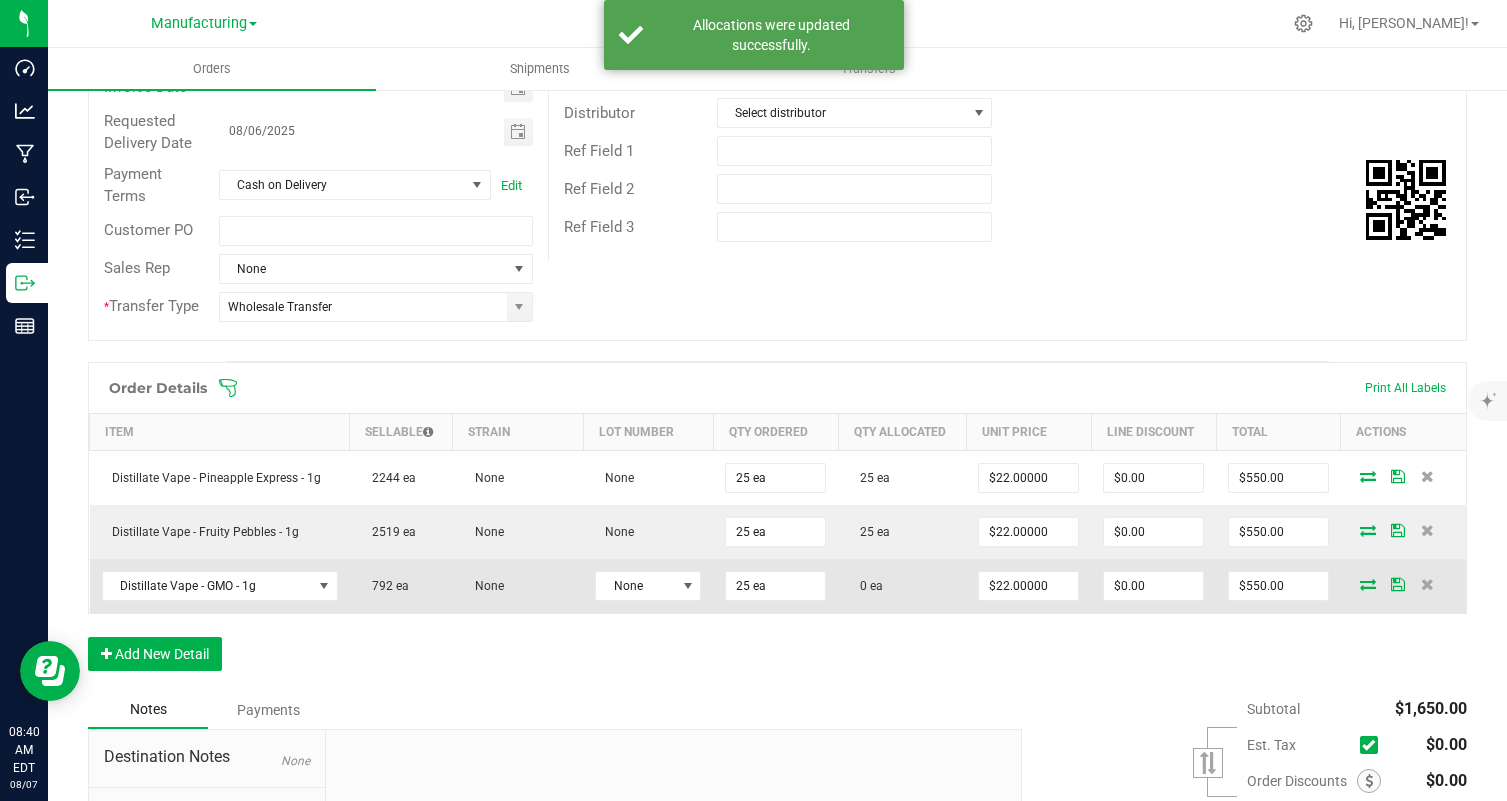 click at bounding box center [1368, 584] 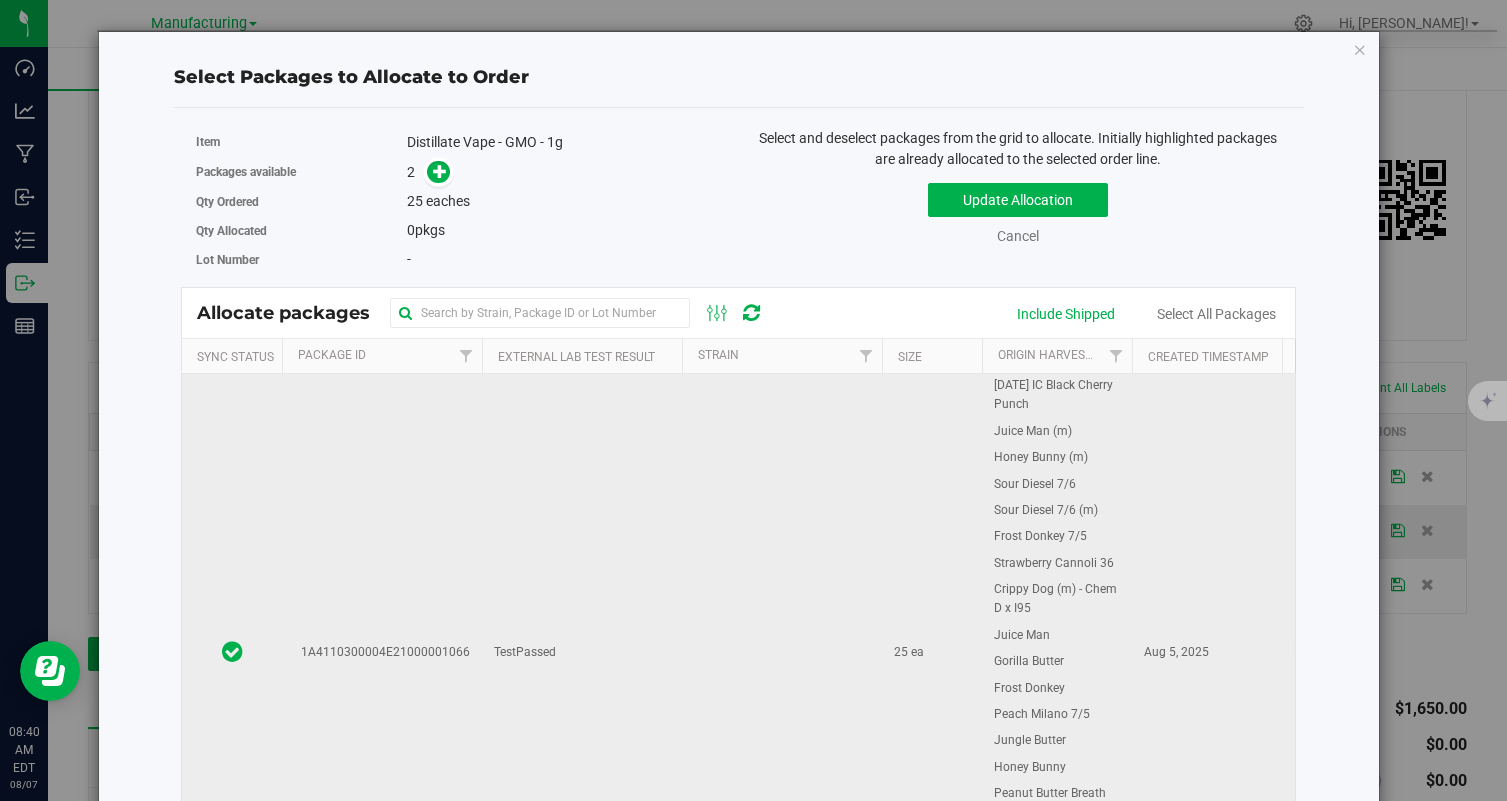 click on "TestPassed" at bounding box center (582, 652) 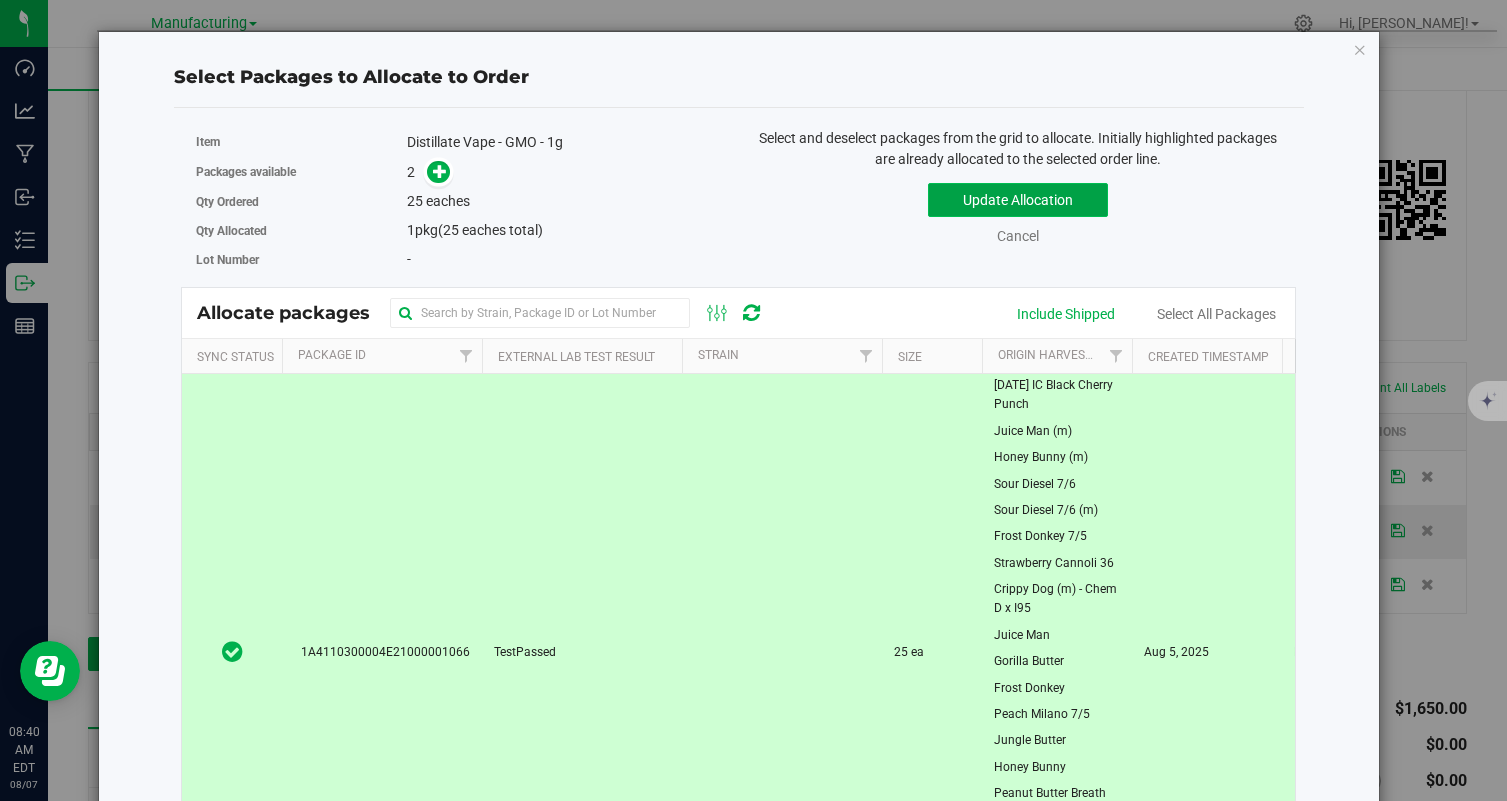 click on "Update Allocation" at bounding box center [1018, 200] 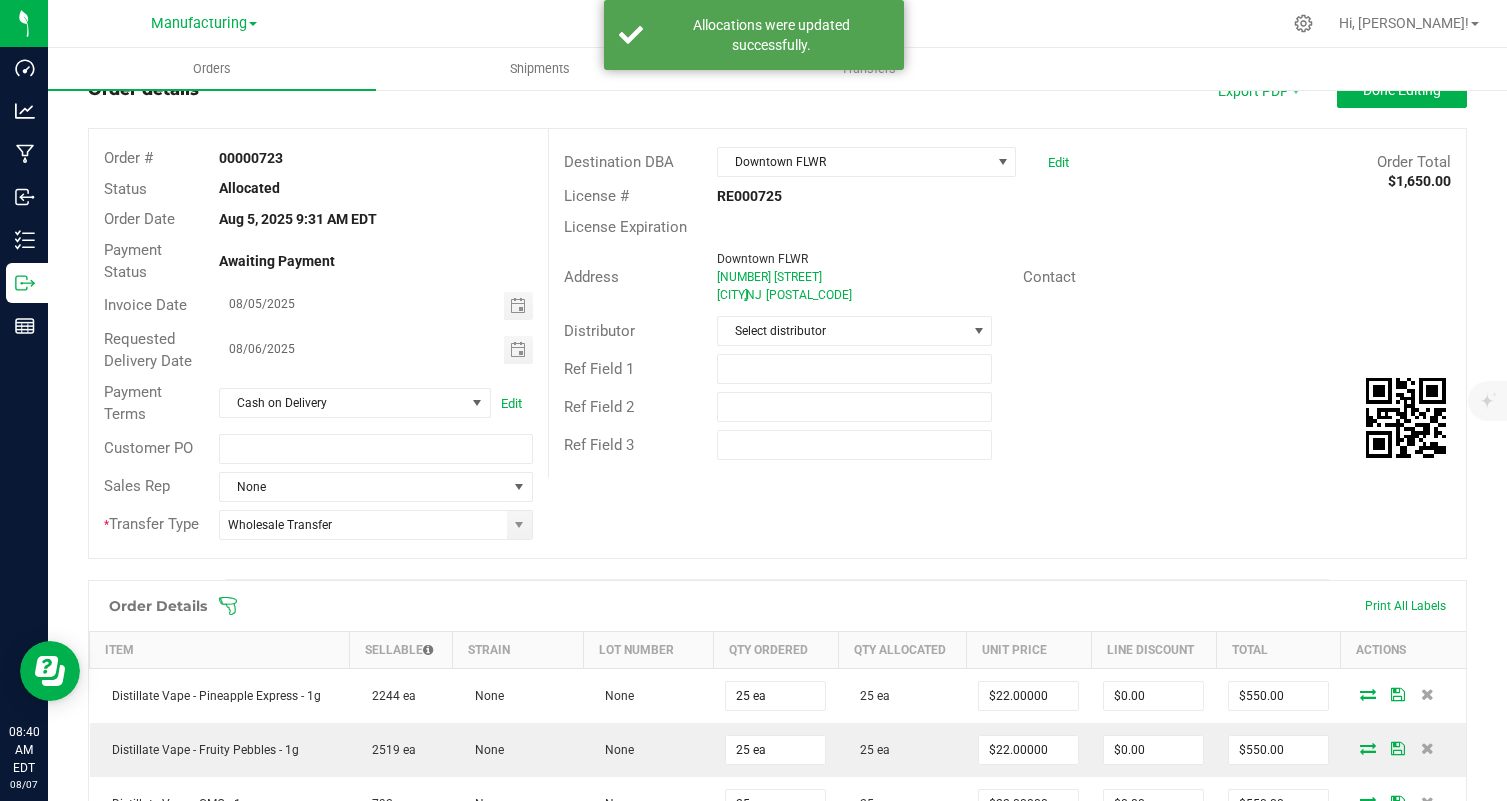 scroll, scrollTop: 0, scrollLeft: 0, axis: both 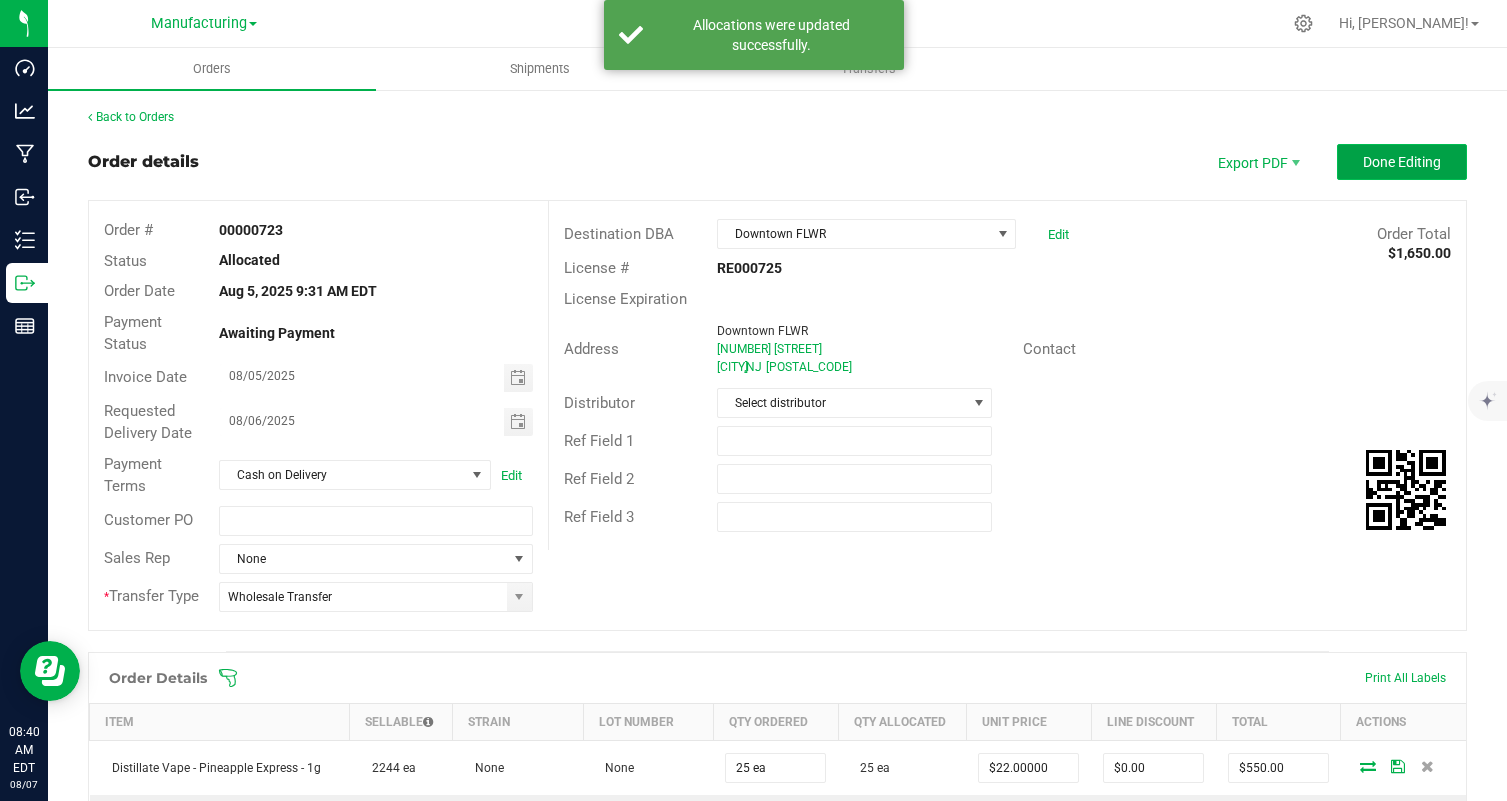 click on "Done Editing" at bounding box center (1402, 162) 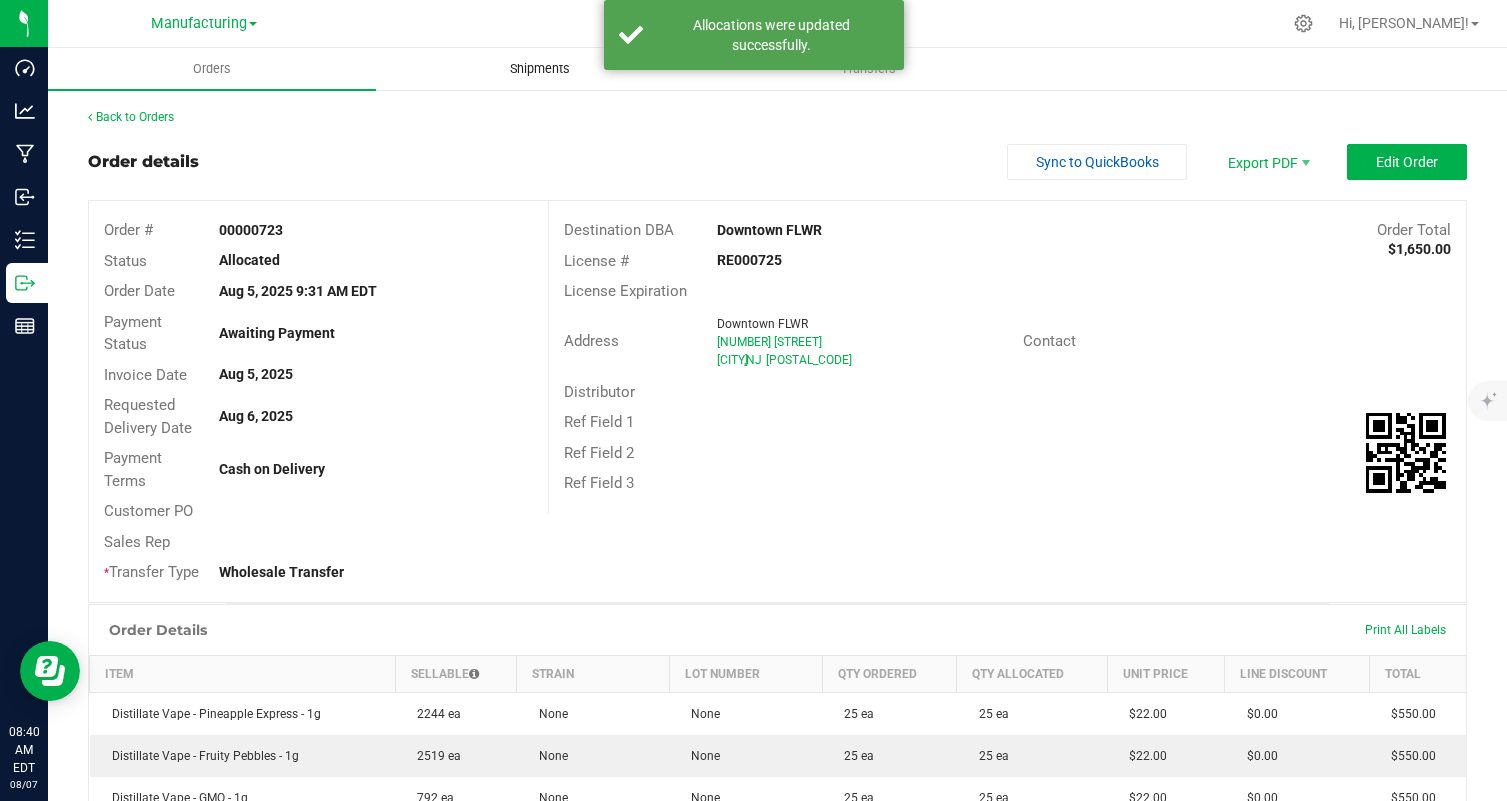 click on "Shipments" at bounding box center [540, 69] 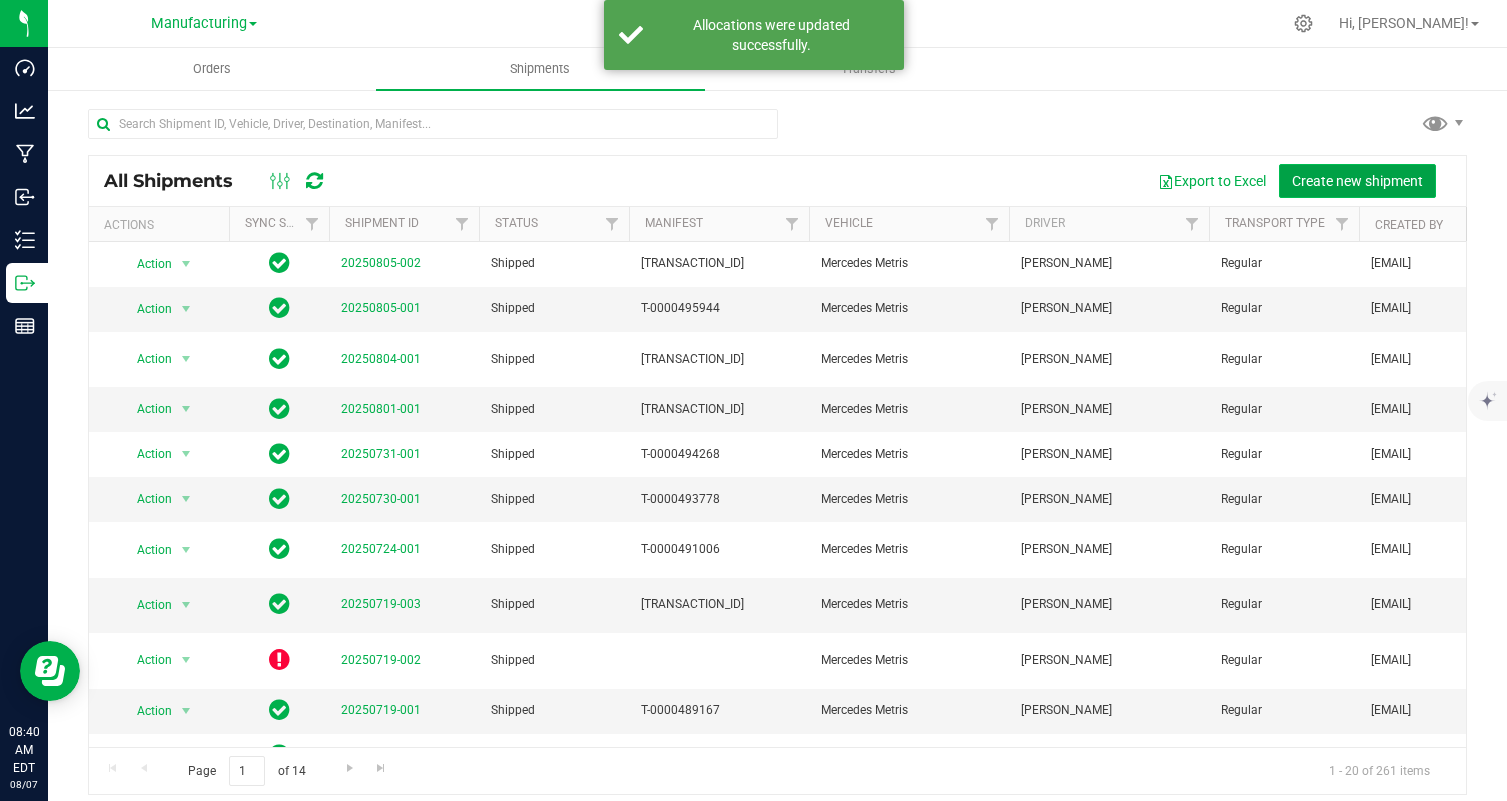 click on "Create new shipment" at bounding box center [1357, 181] 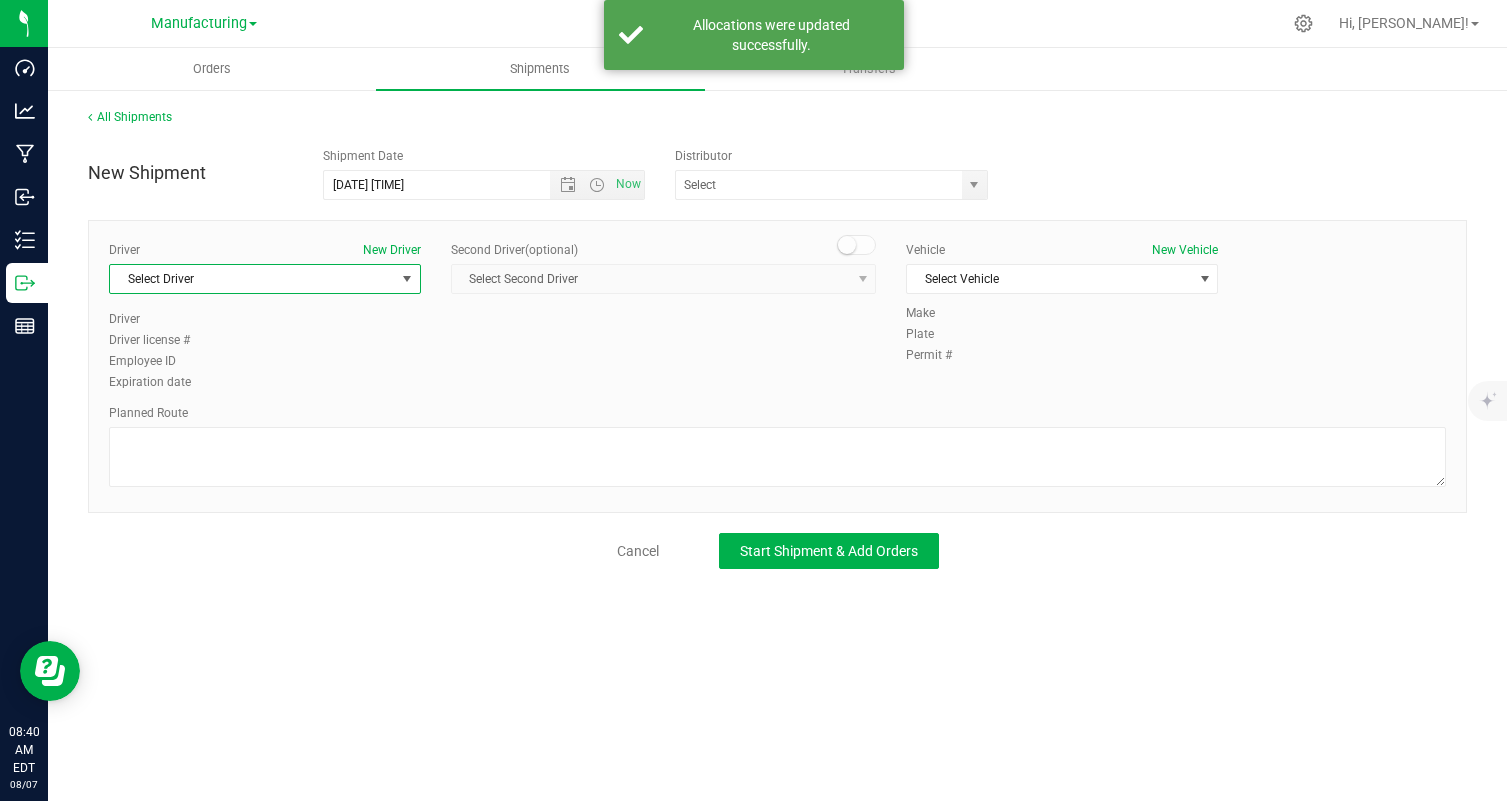 click on "Select Driver" at bounding box center [252, 279] 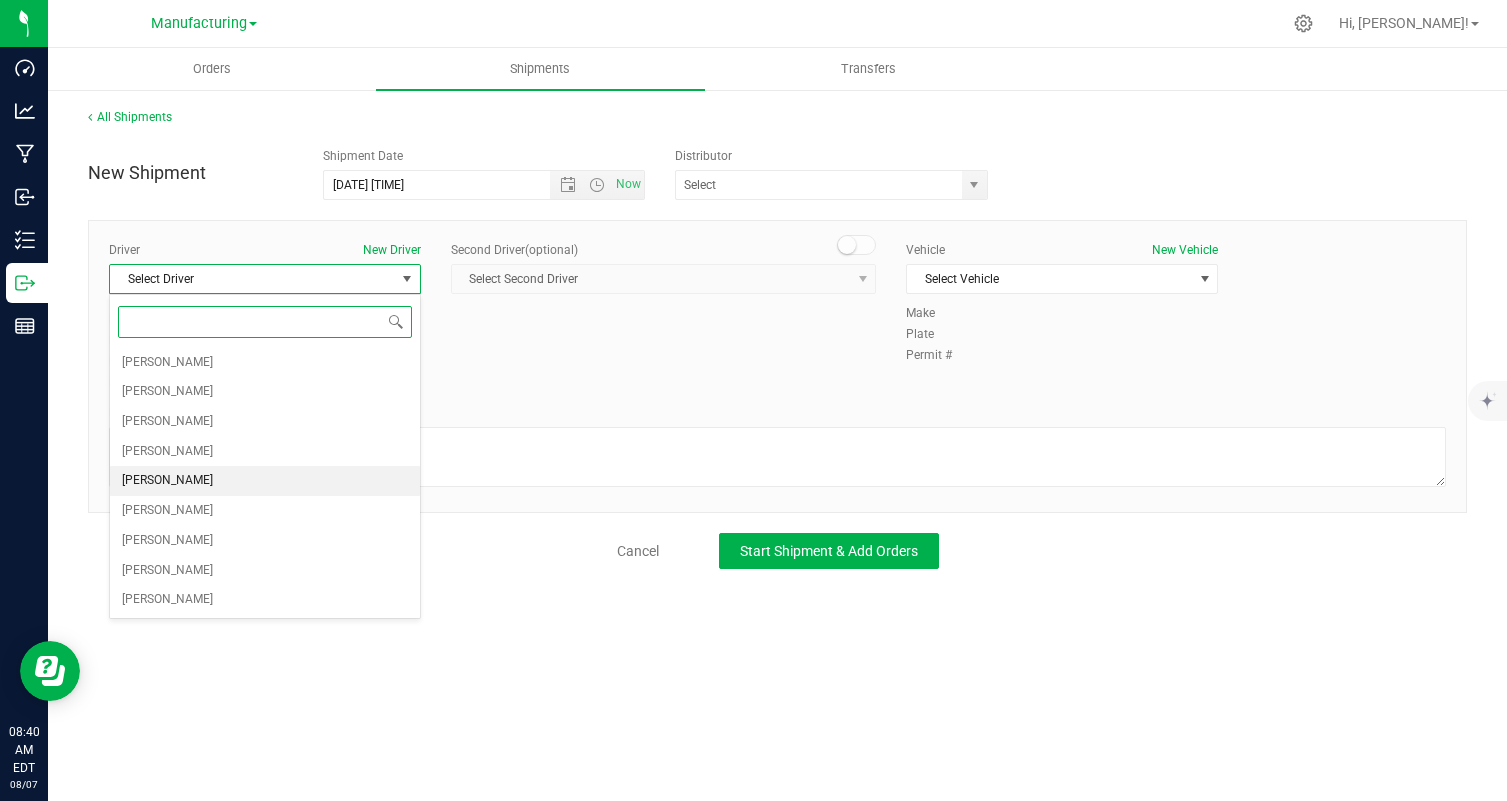 drag, startPoint x: 243, startPoint y: 462, endPoint x: 225, endPoint y: 486, distance: 30 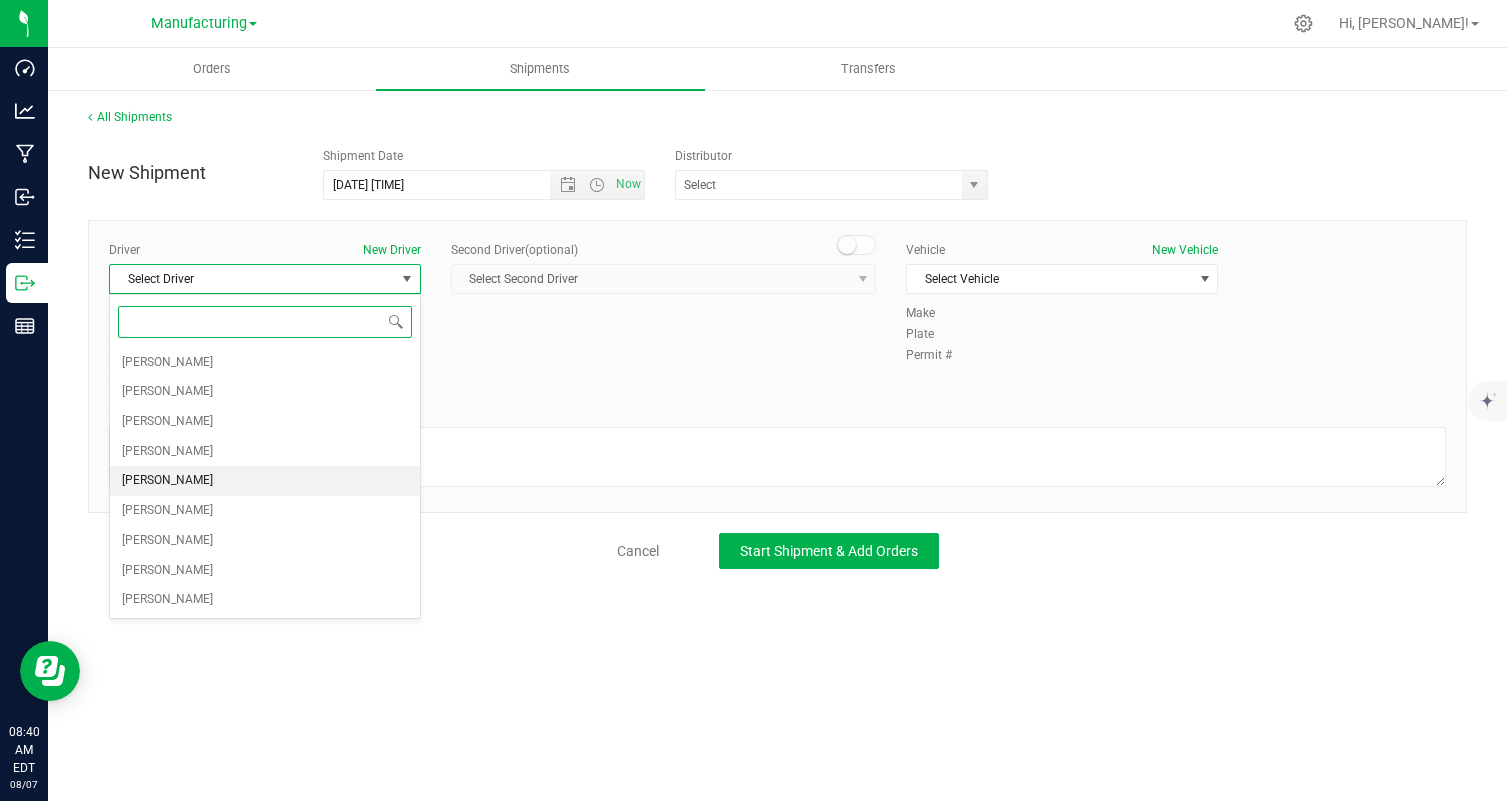 click on "[PERSON_NAME] [PERSON_NAME] [PERSON_NAME] [PERSON_NAME] [PERSON_NAME] [PERSON_NAME] [PERSON_NAME] [PERSON_NAME] [PERSON_NAME] [PERSON_NAME]" at bounding box center [265, 481] 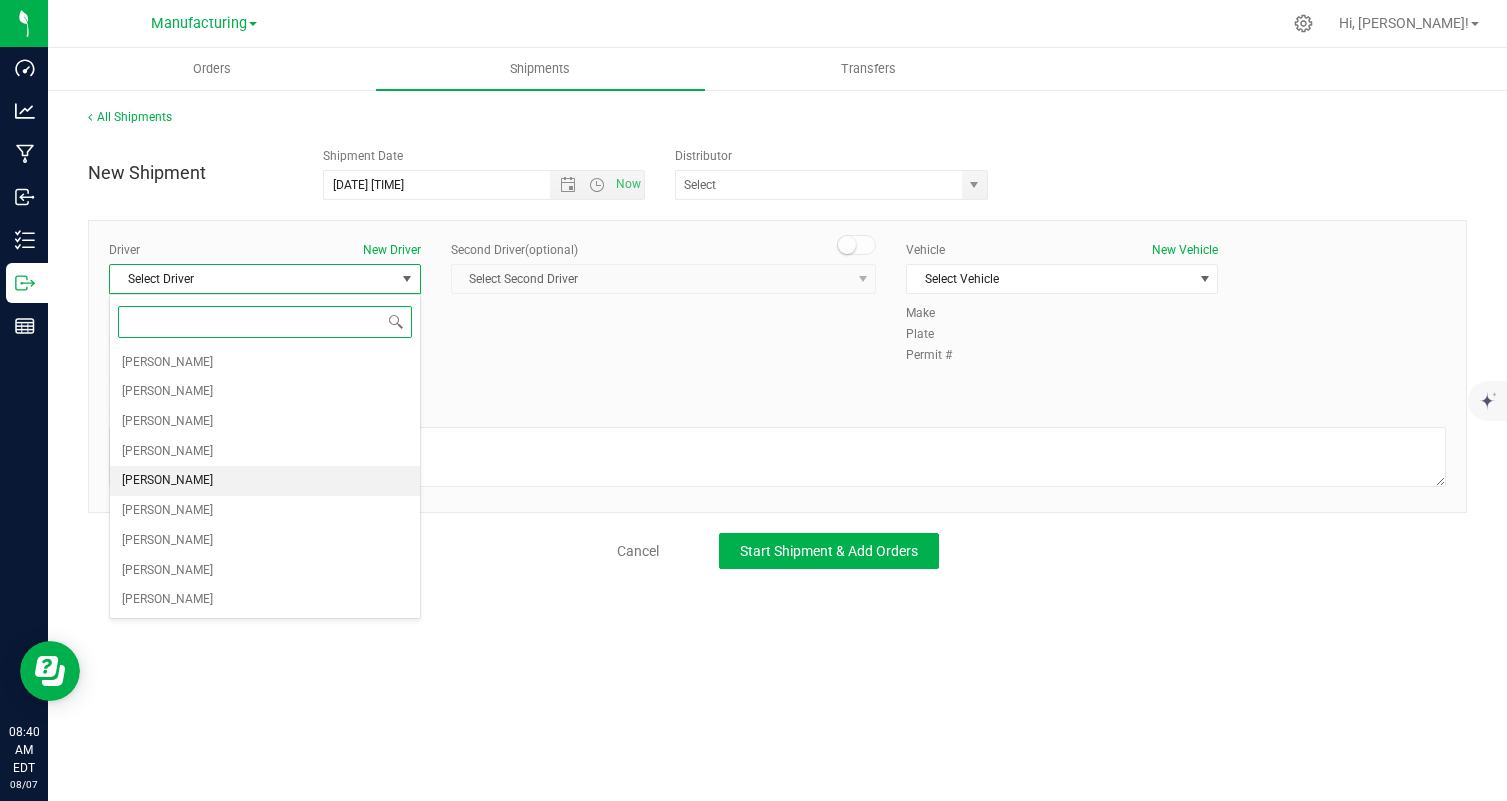 click on "[PERSON_NAME]" at bounding box center [265, 481] 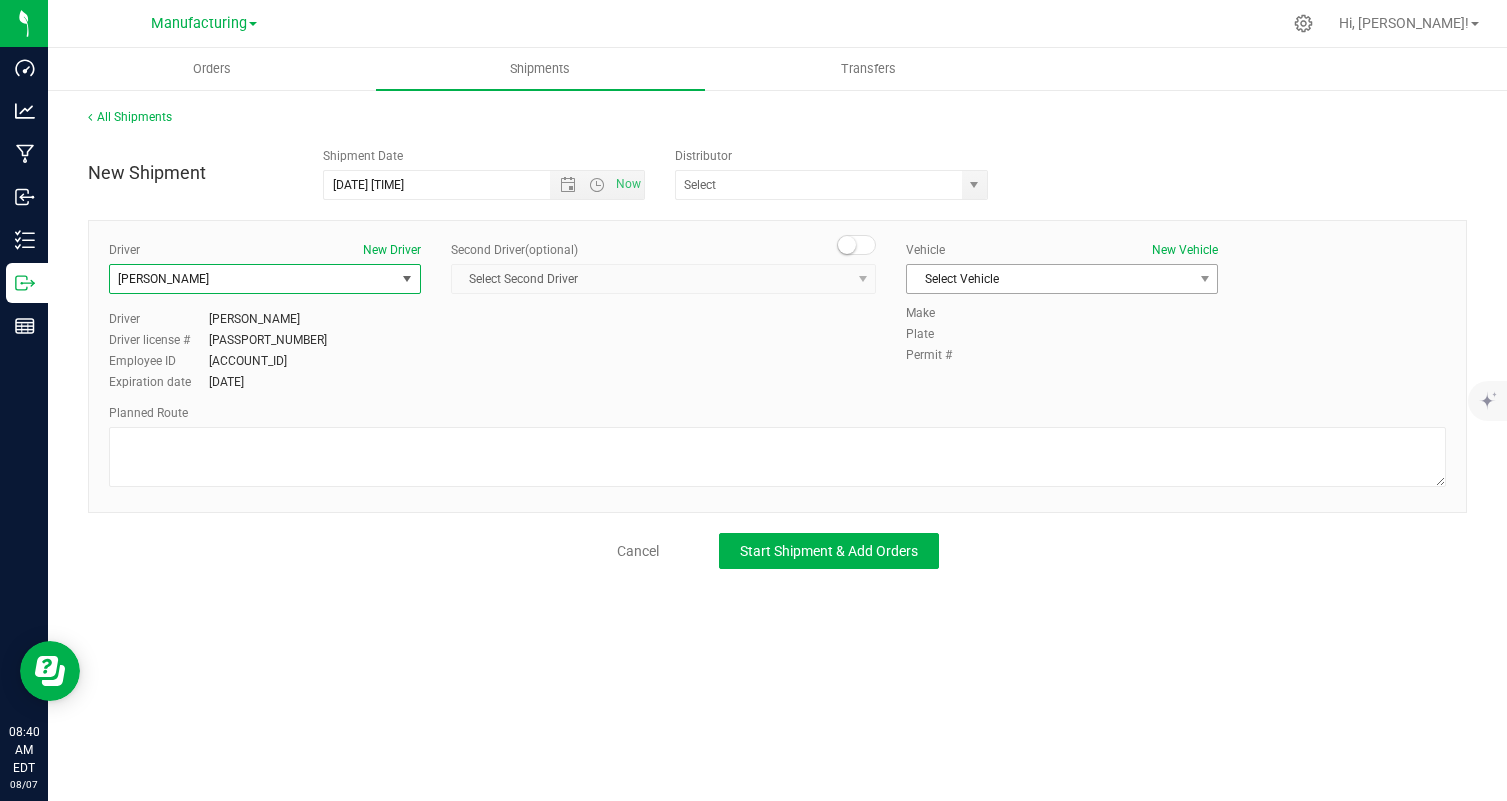 click on "Select Vehicle" at bounding box center (1049, 279) 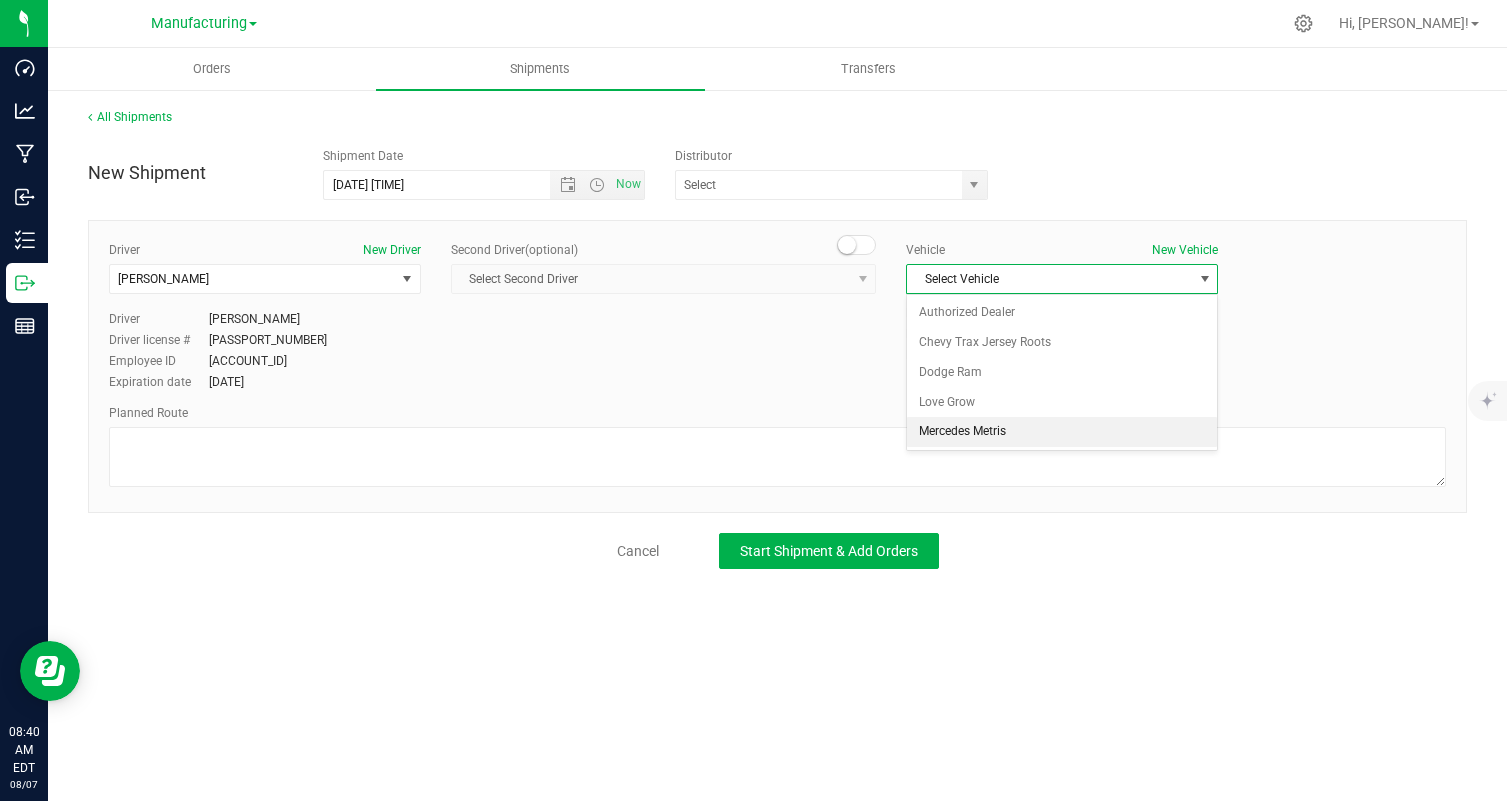 click on "Mercedes Metris" at bounding box center (1062, 432) 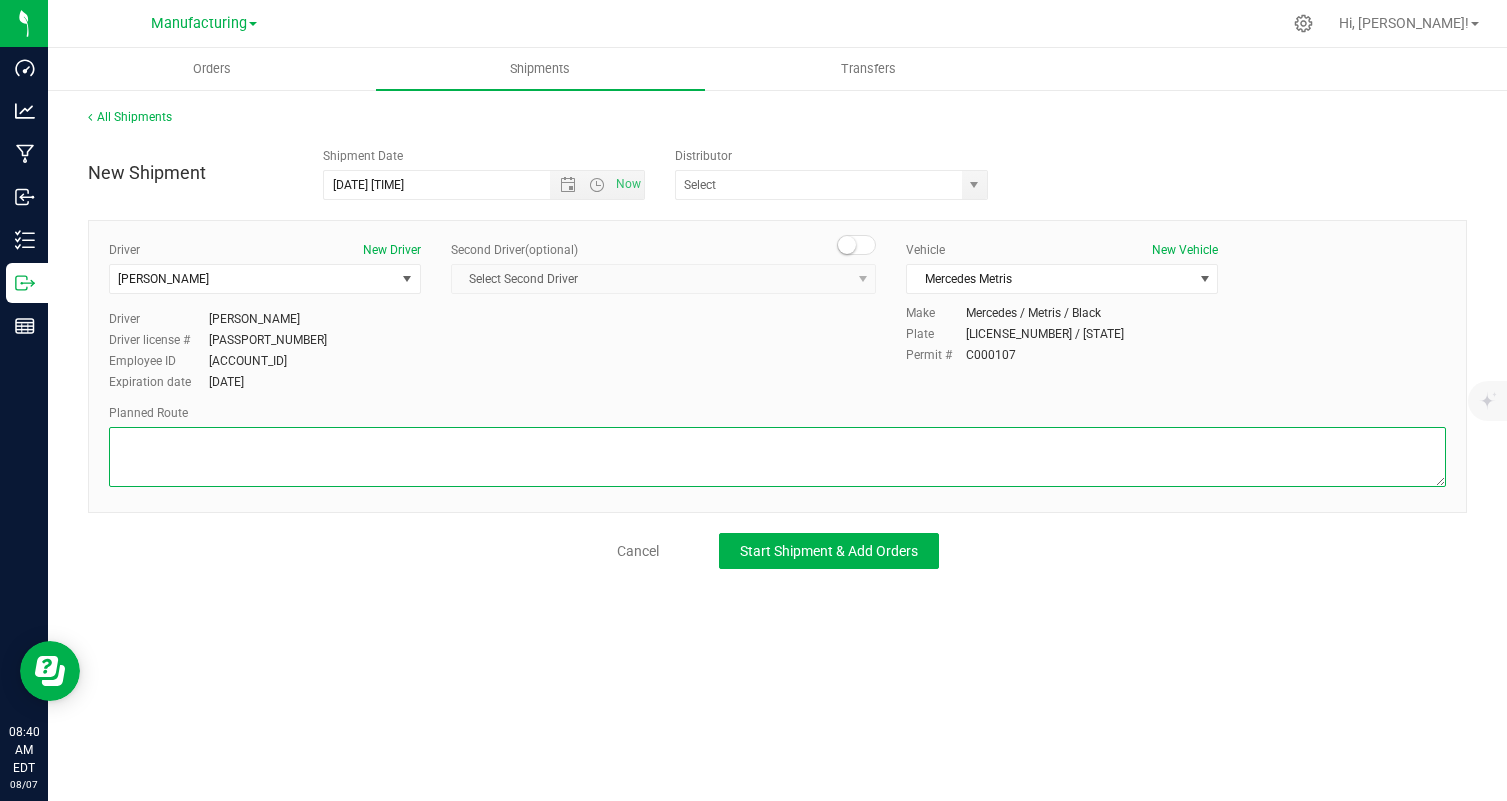 click at bounding box center (777, 457) 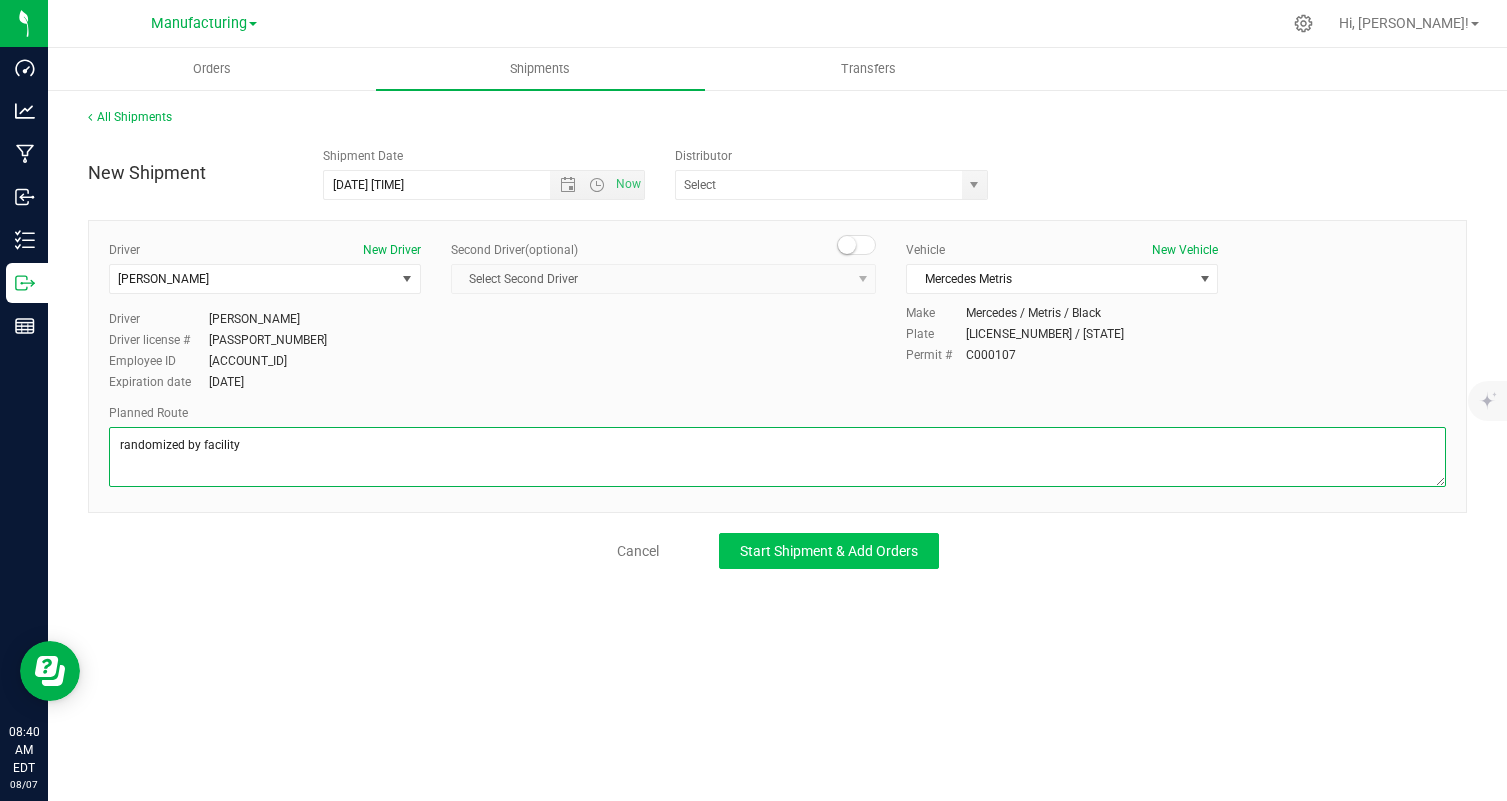 type on "randomized by facility" 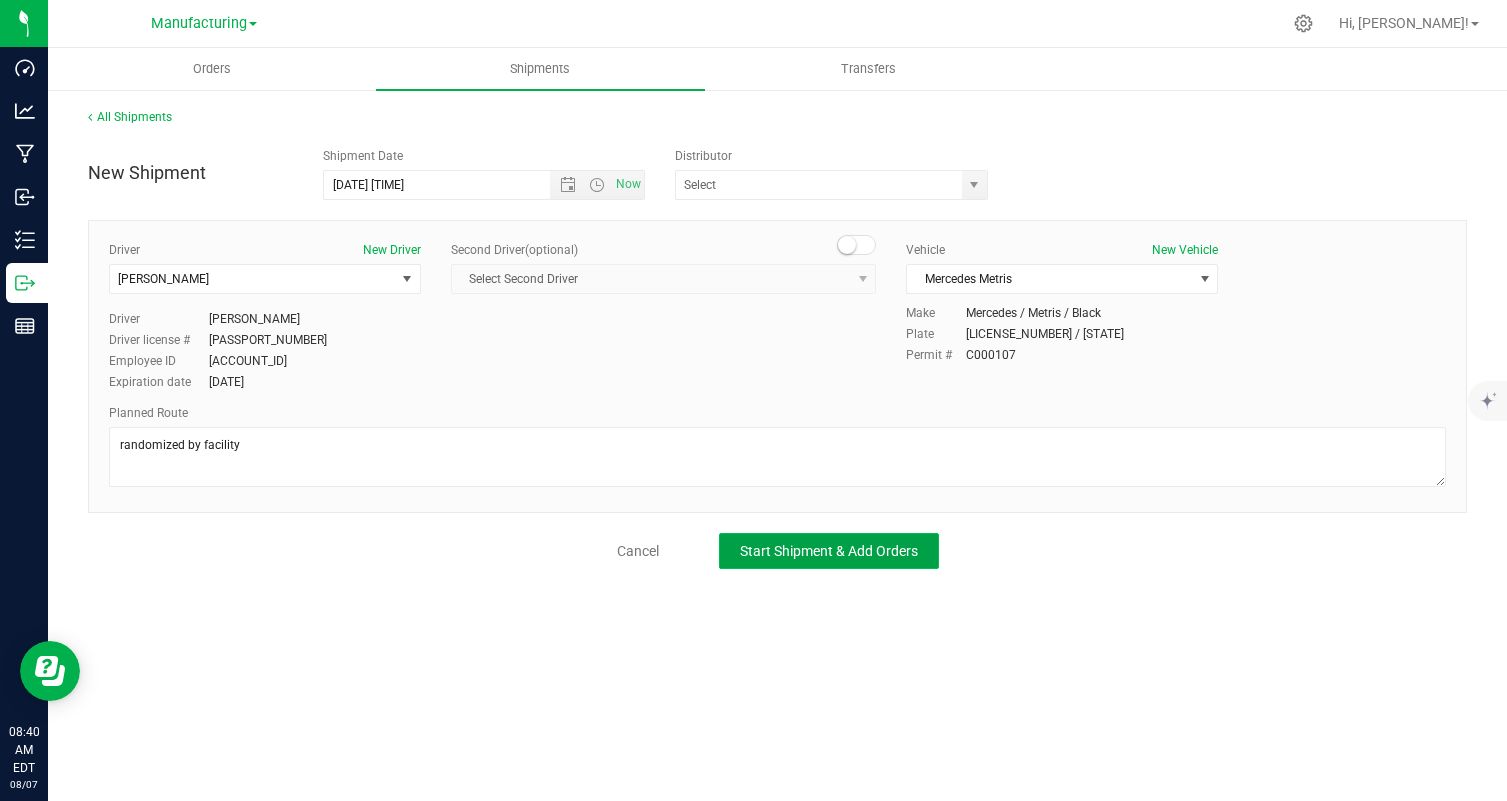 click on "Start Shipment & Add Orders" 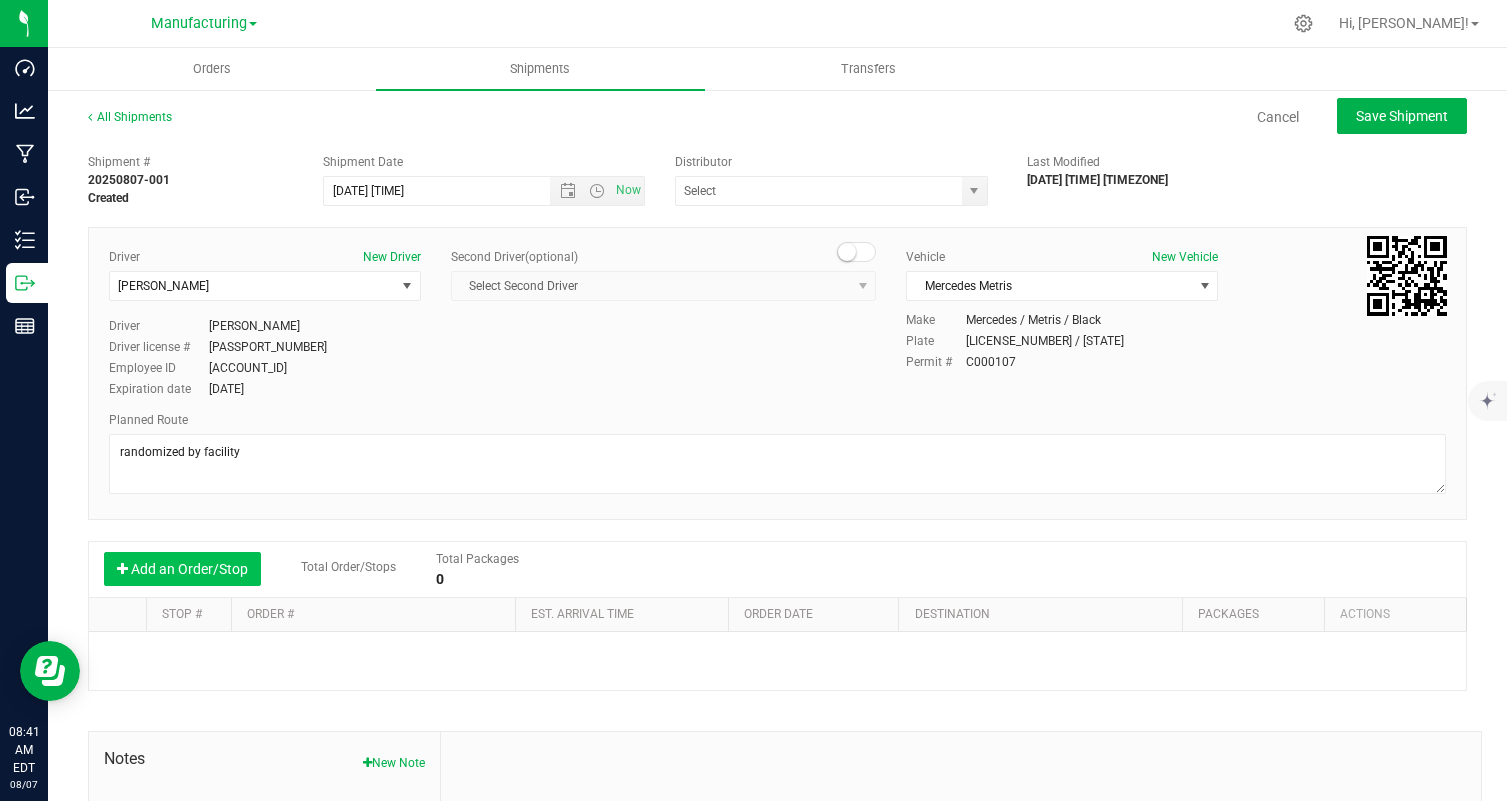 click on "Add an Order/Stop" at bounding box center (182, 569) 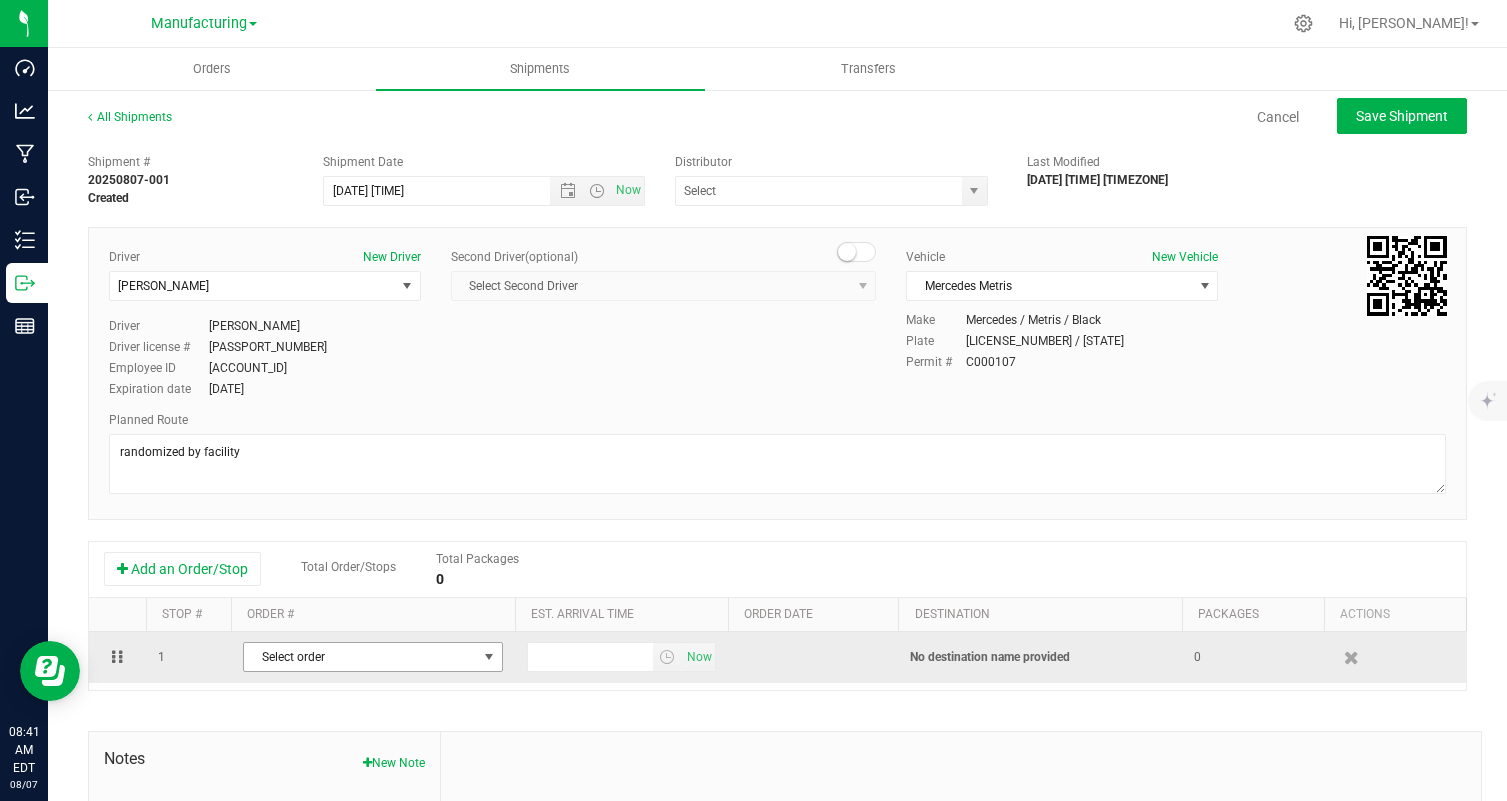 click on "Select order" at bounding box center (360, 657) 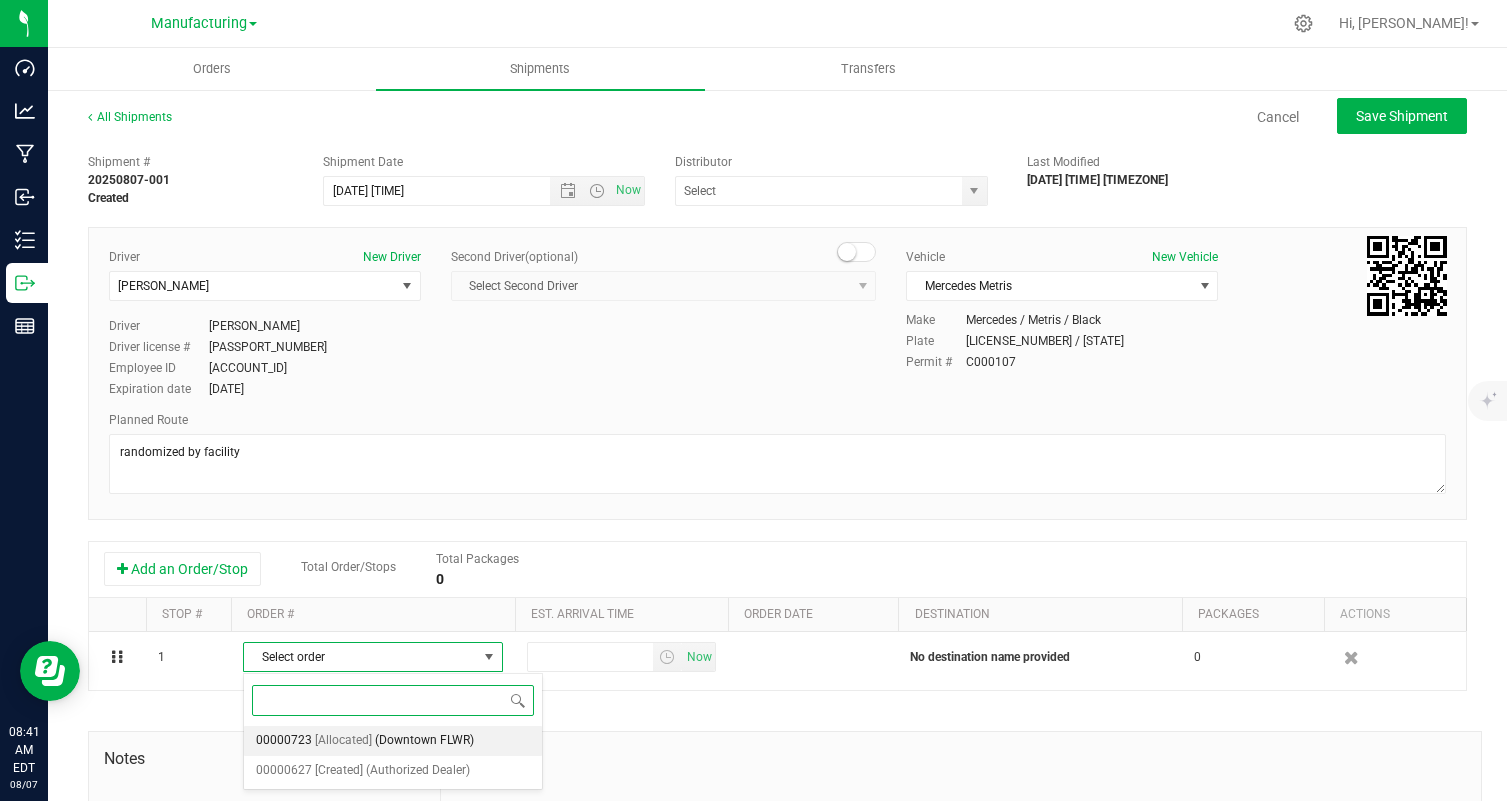 click on "(Downtown FLWR)" at bounding box center [424, 741] 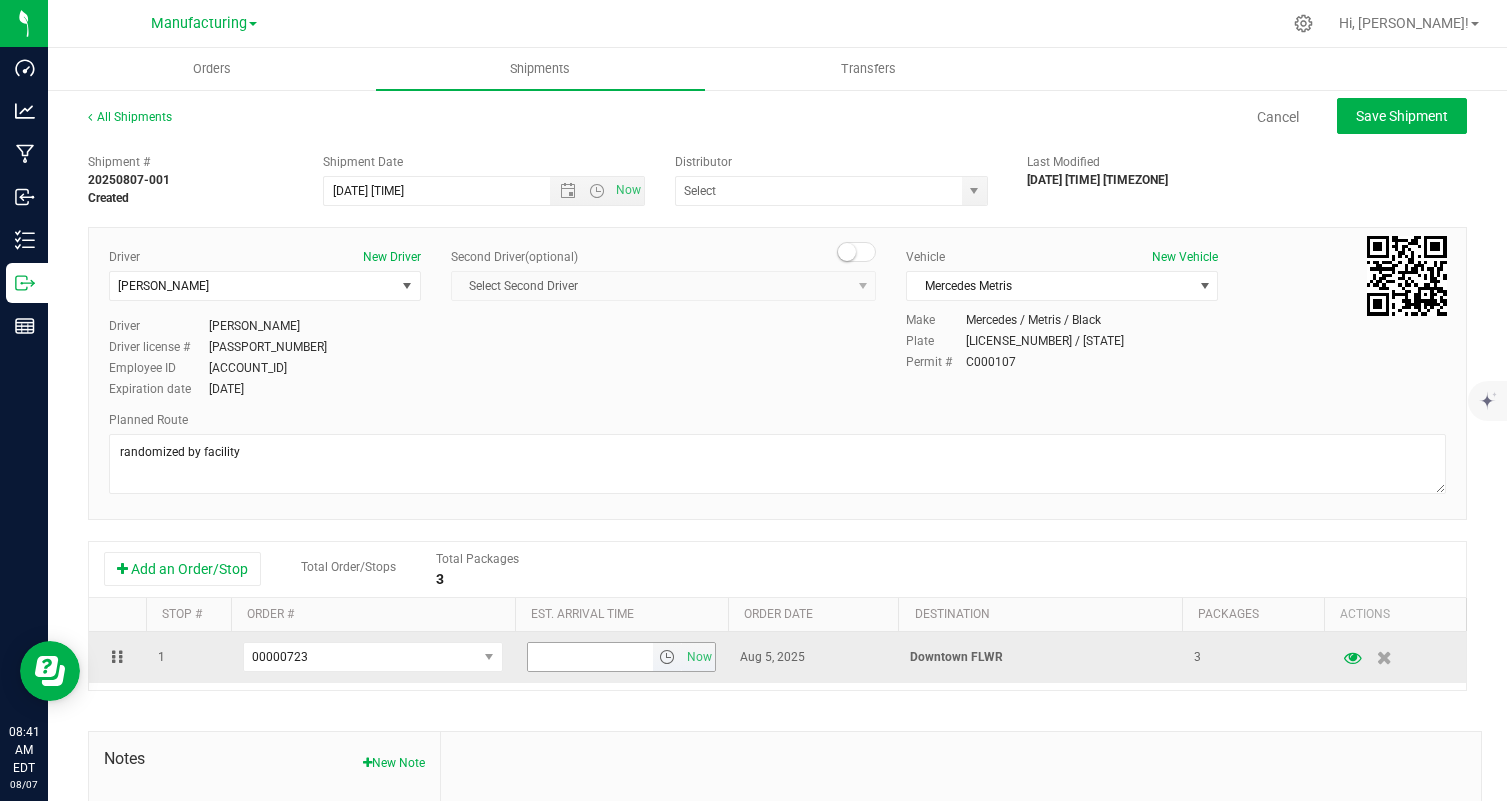 click at bounding box center [590, 657] 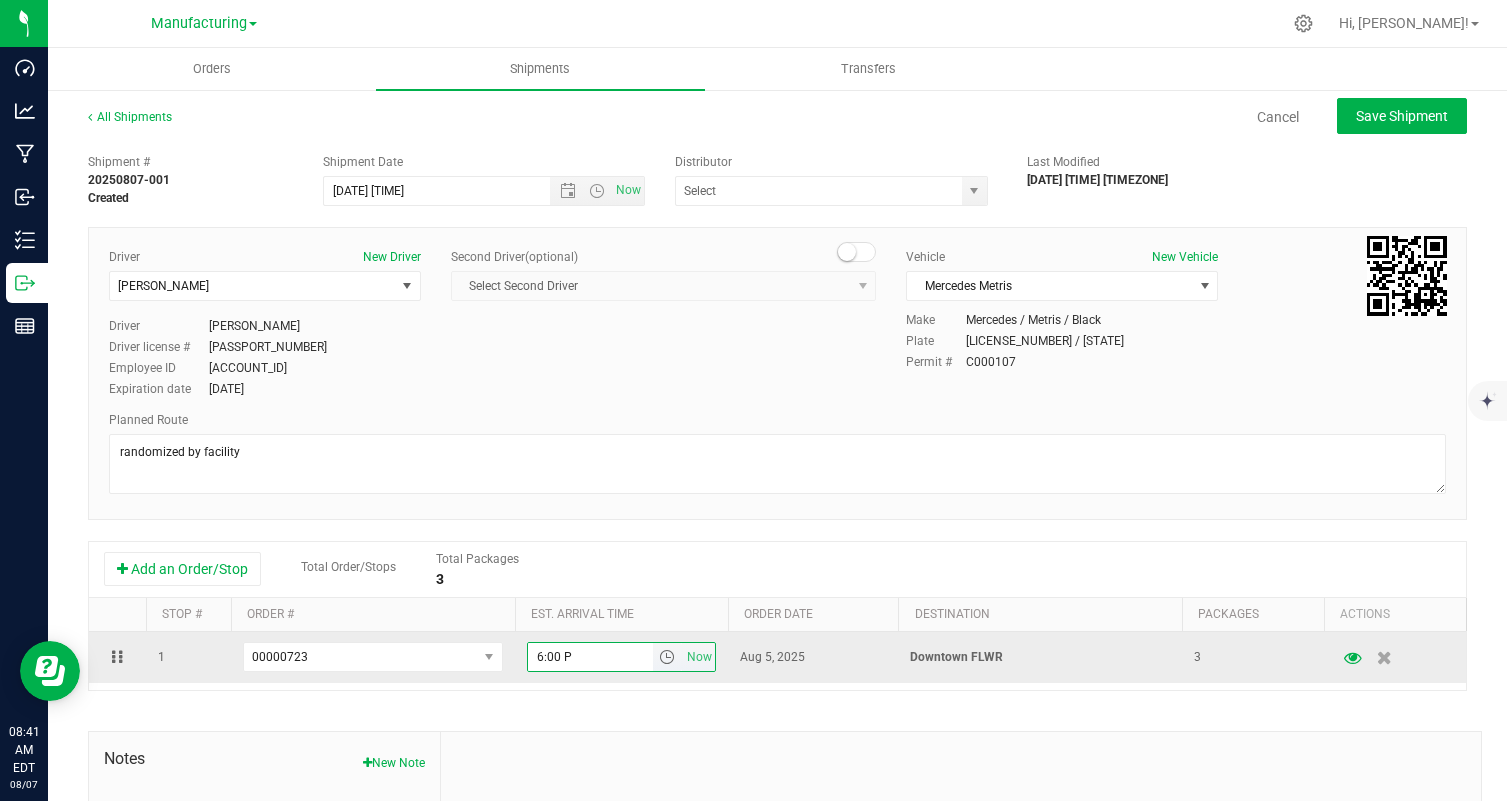 type on "6:00 PM" 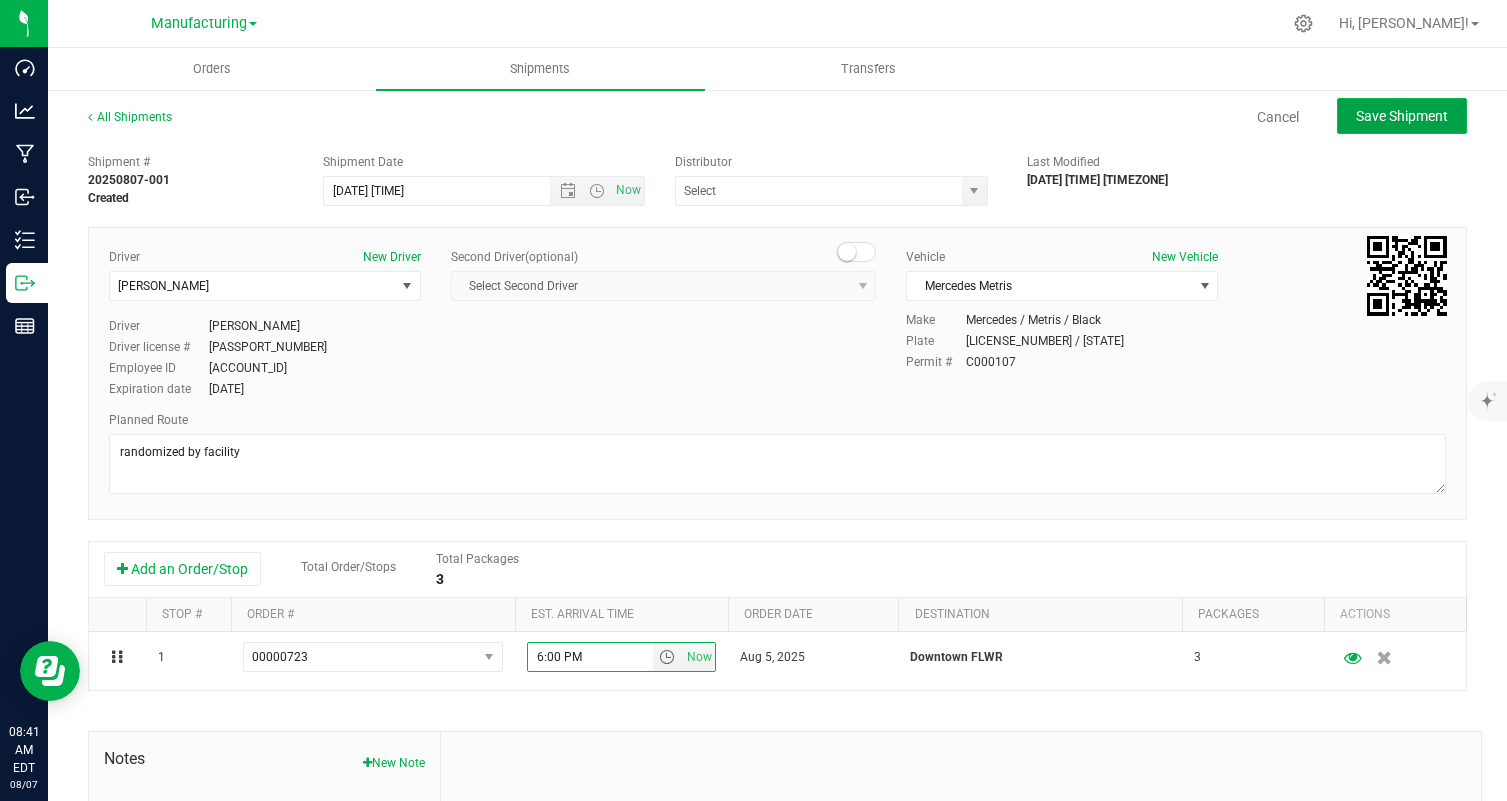 click on "Save Shipment" 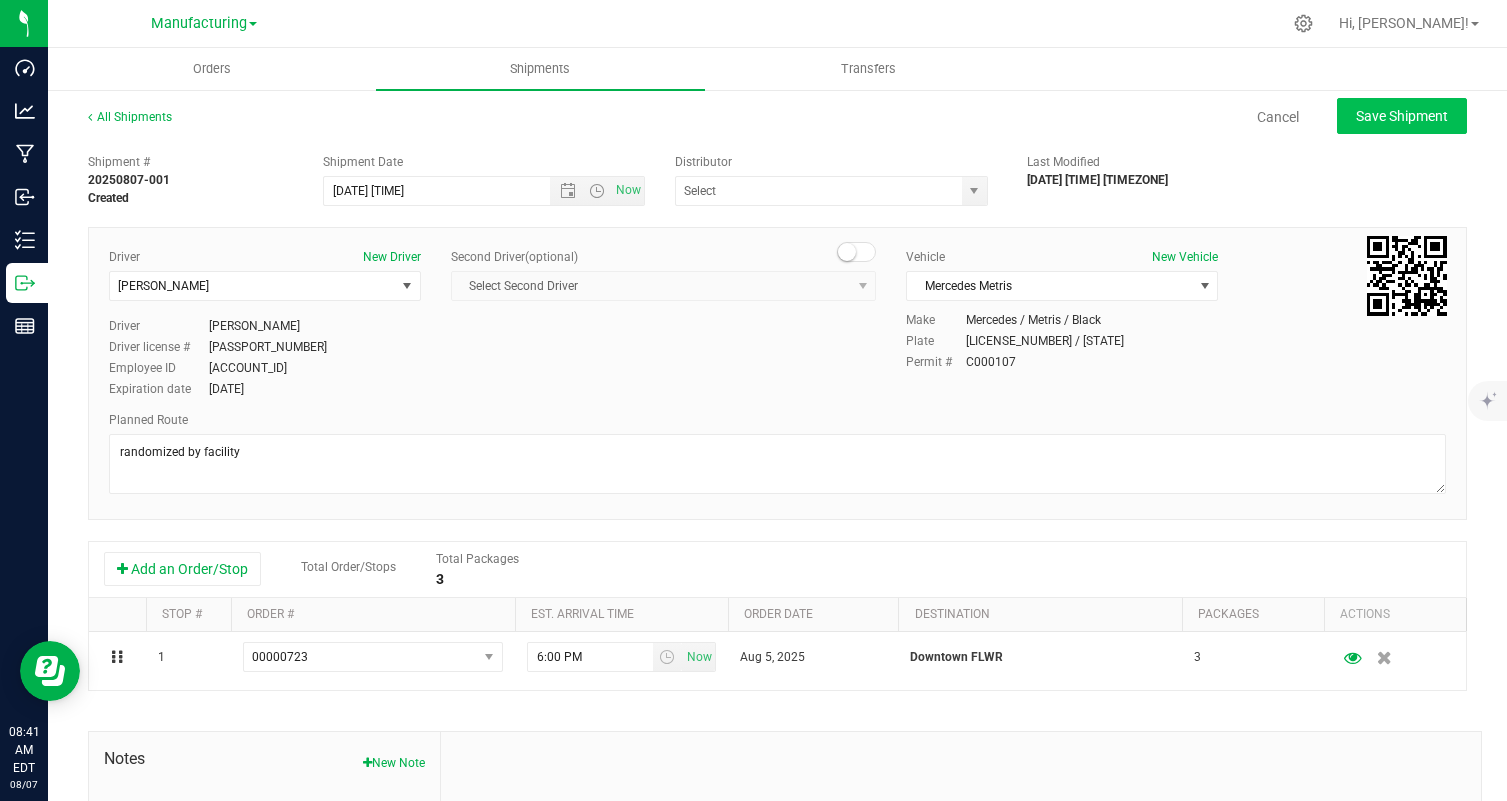 type on "[DATE] [TIME]" 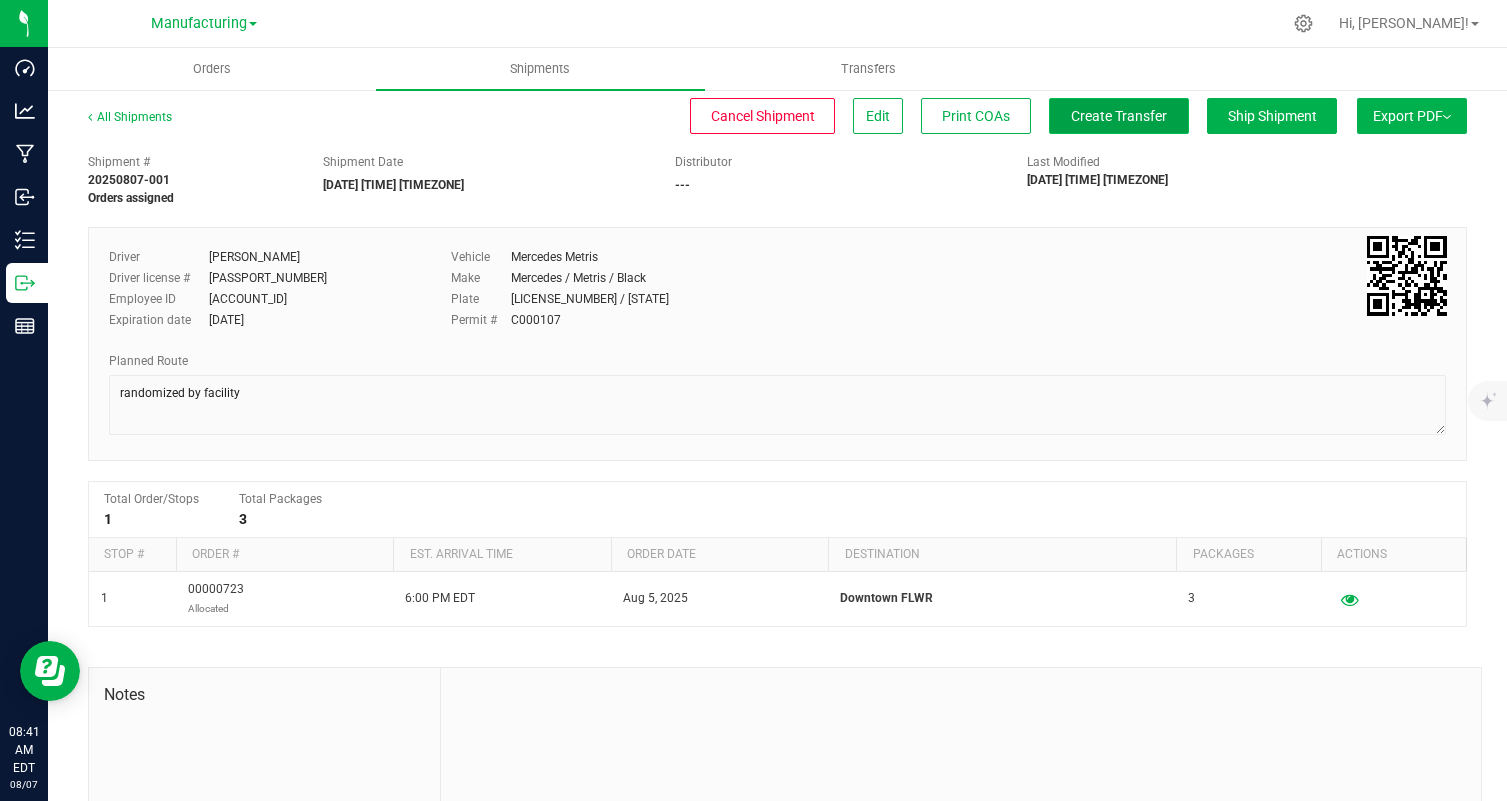 click on "Create Transfer" at bounding box center (1119, 116) 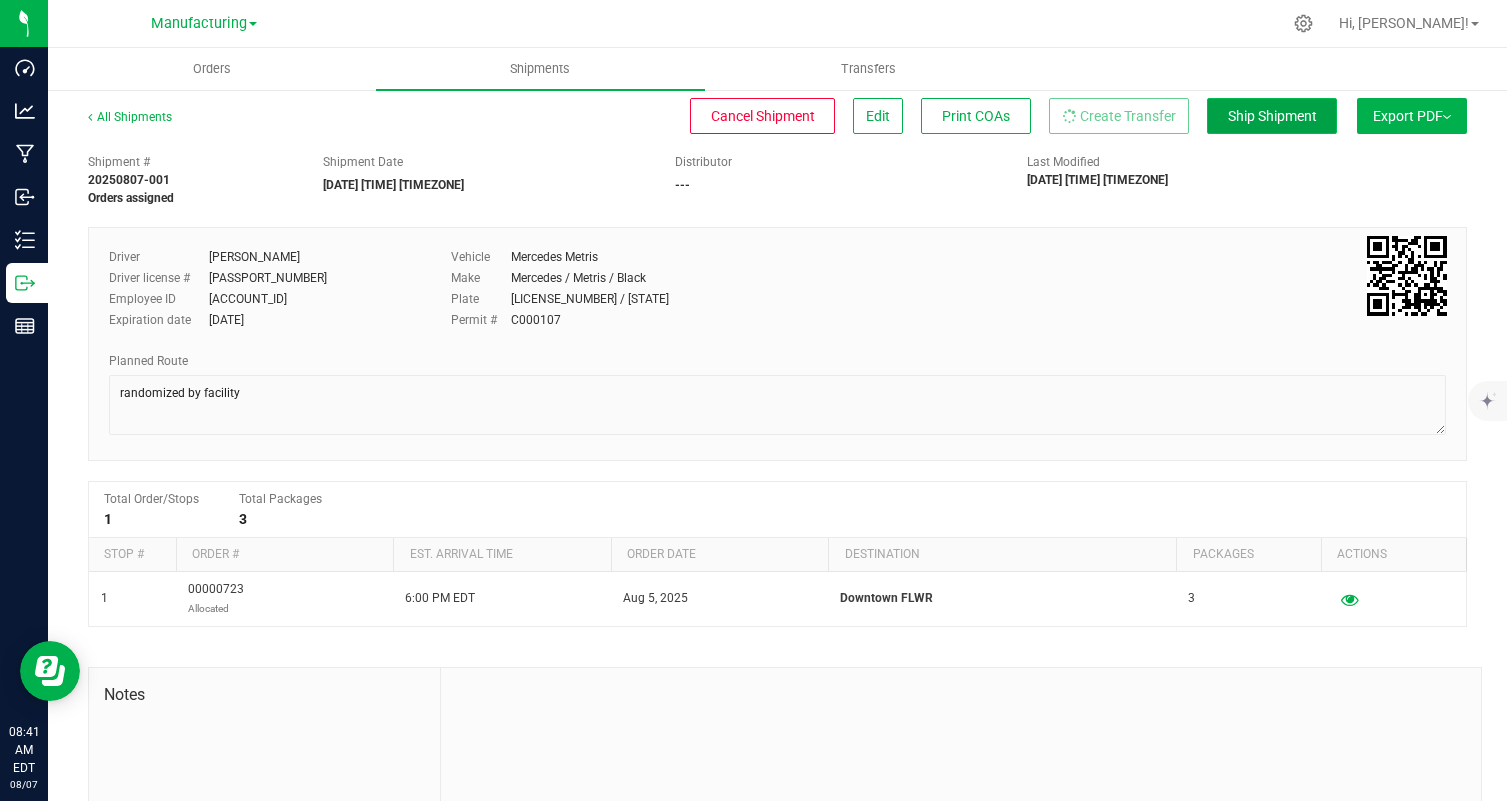 click on "Ship Shipment" at bounding box center [1272, 116] 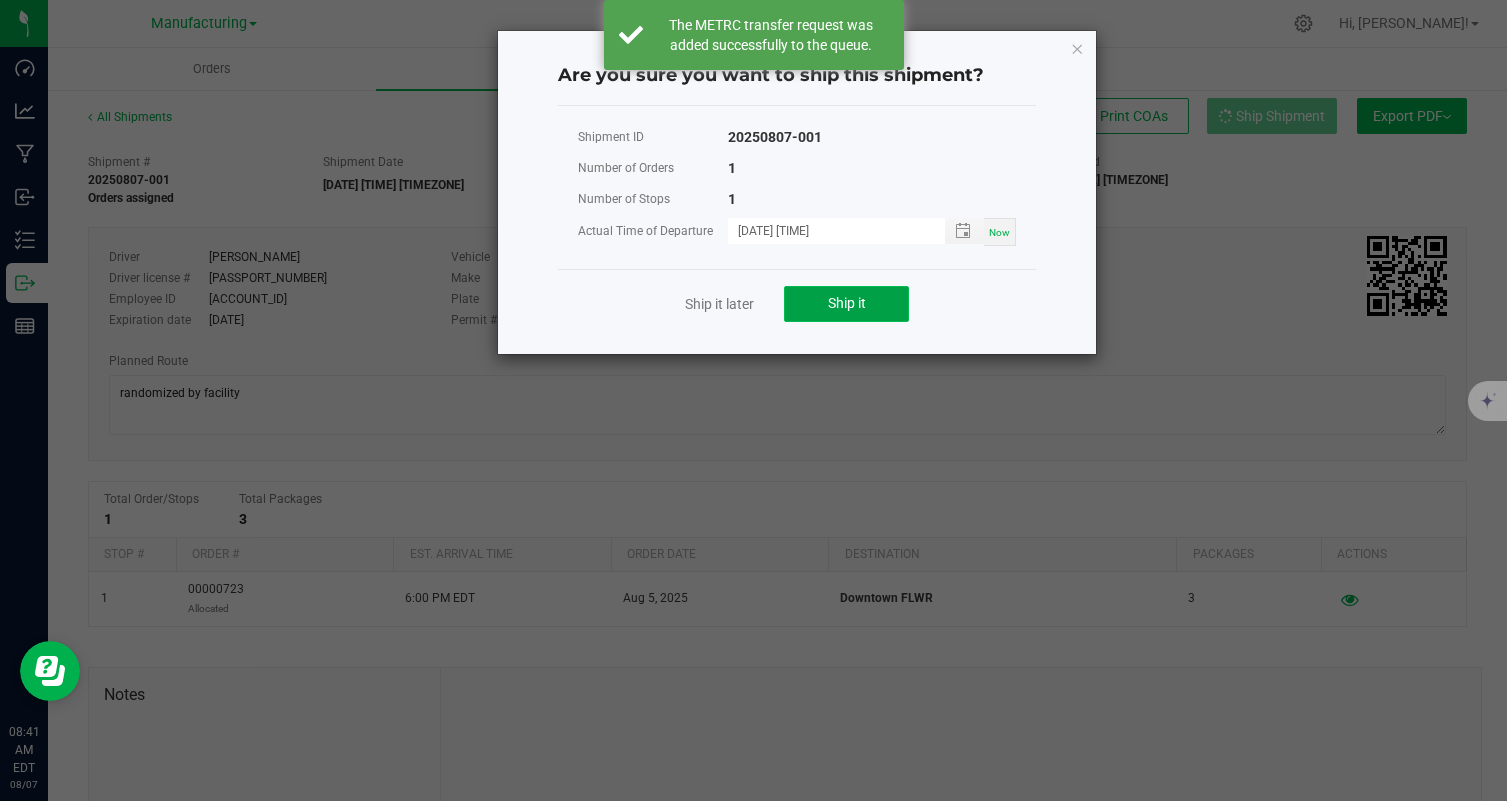 click on "Ship it" 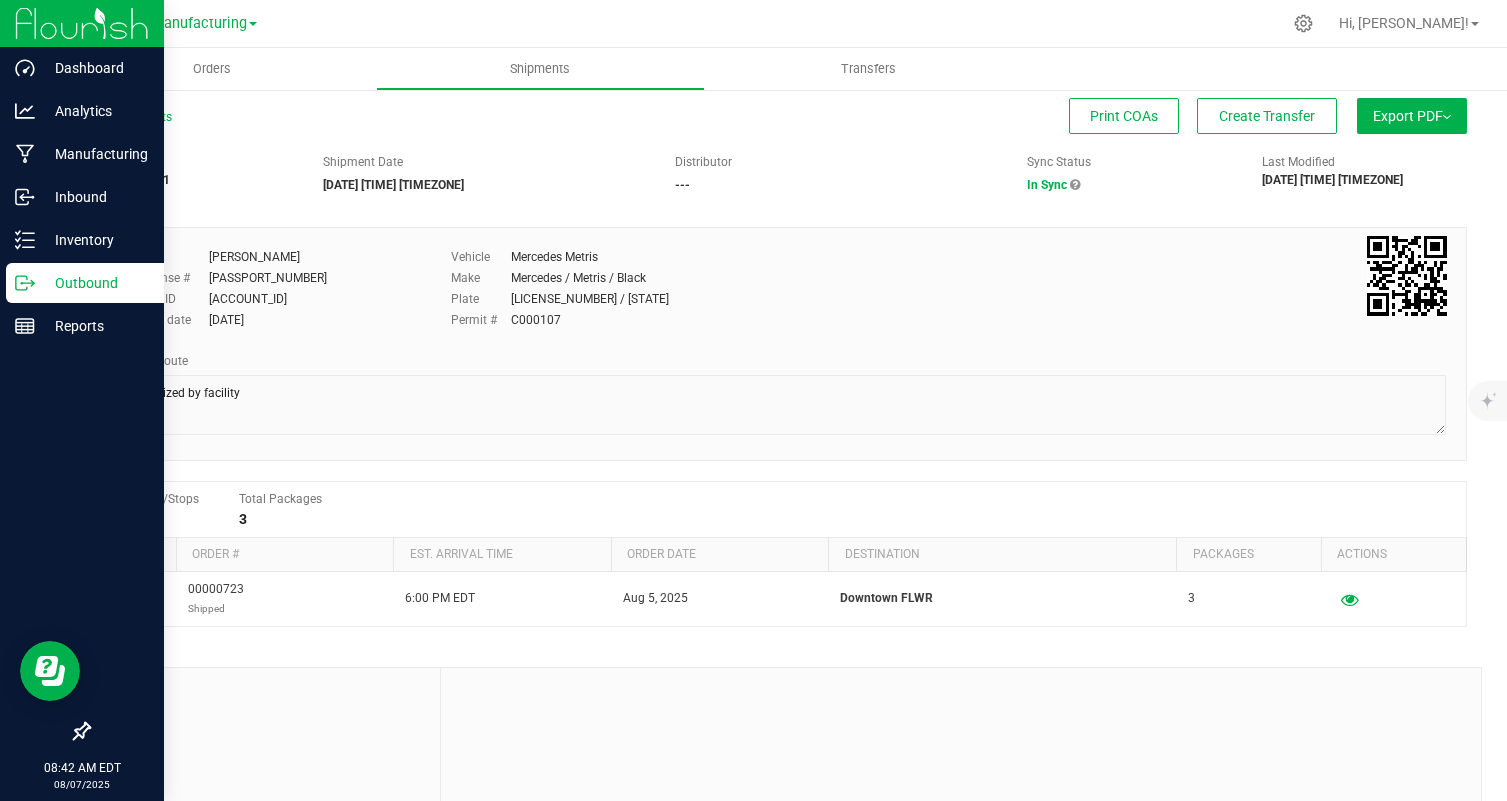 click on "Outbound" at bounding box center [95, 283] 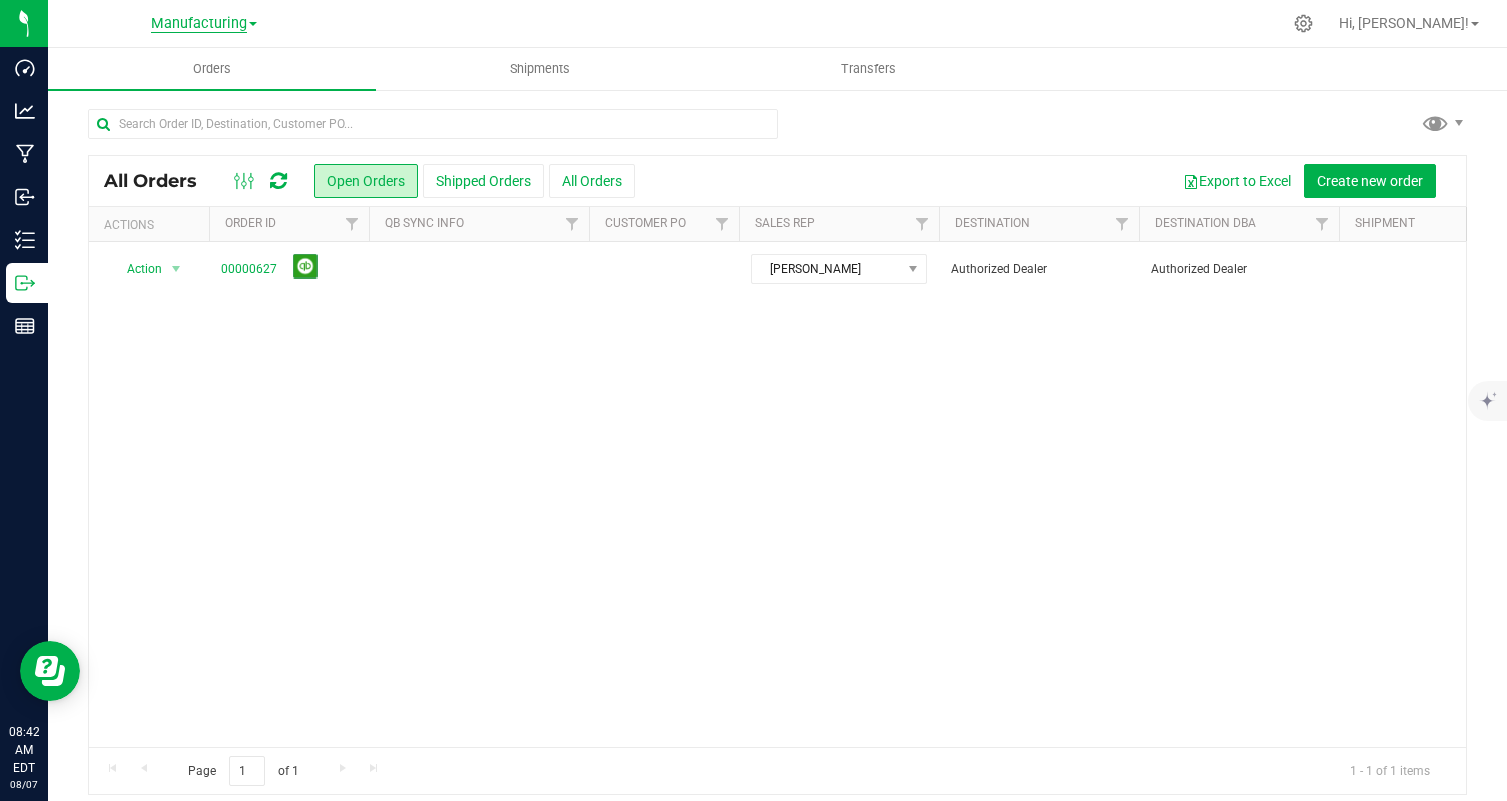 click on "Manufacturing" at bounding box center (199, 24) 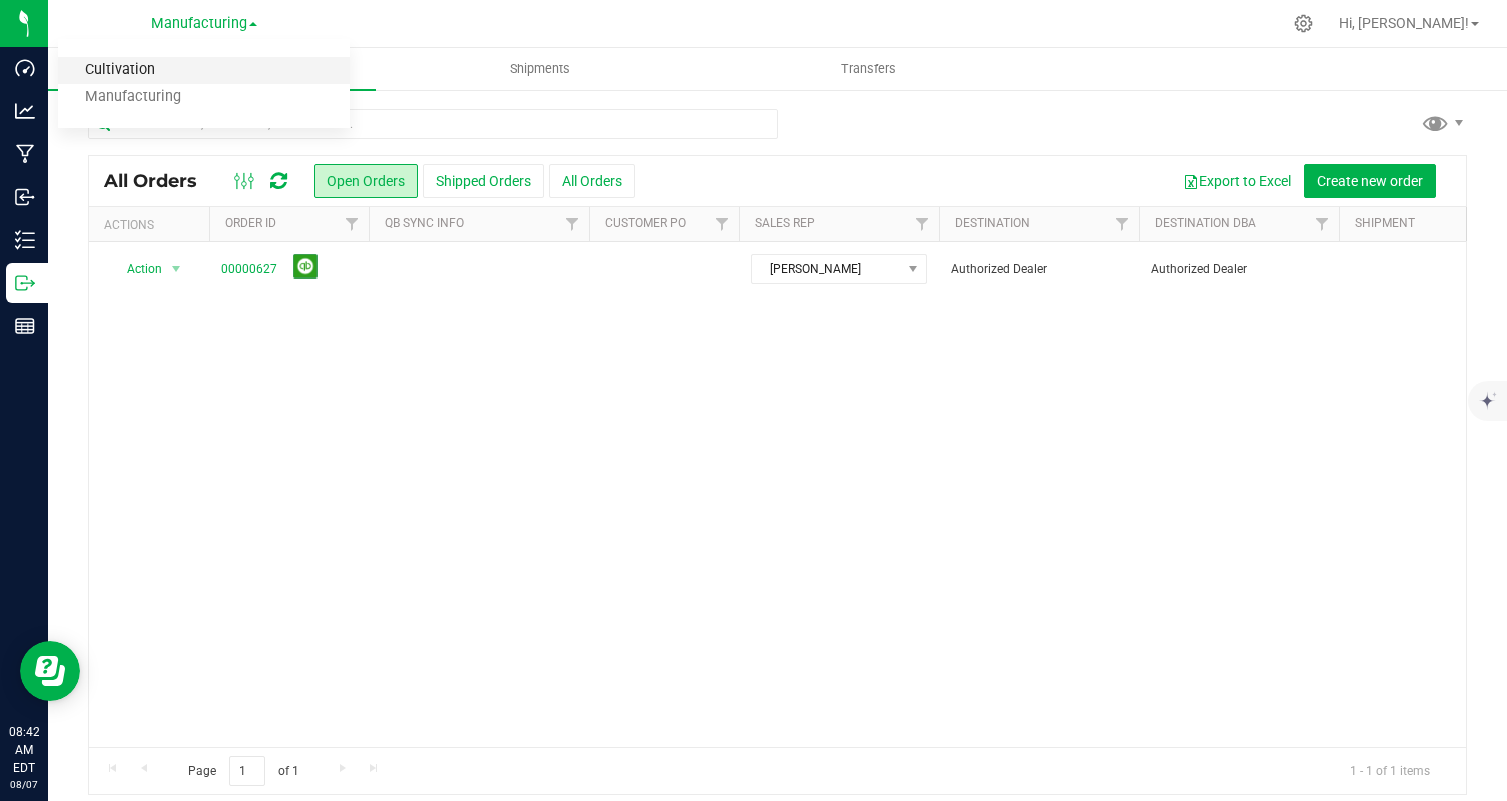 click on "Cultivation" at bounding box center (204, 70) 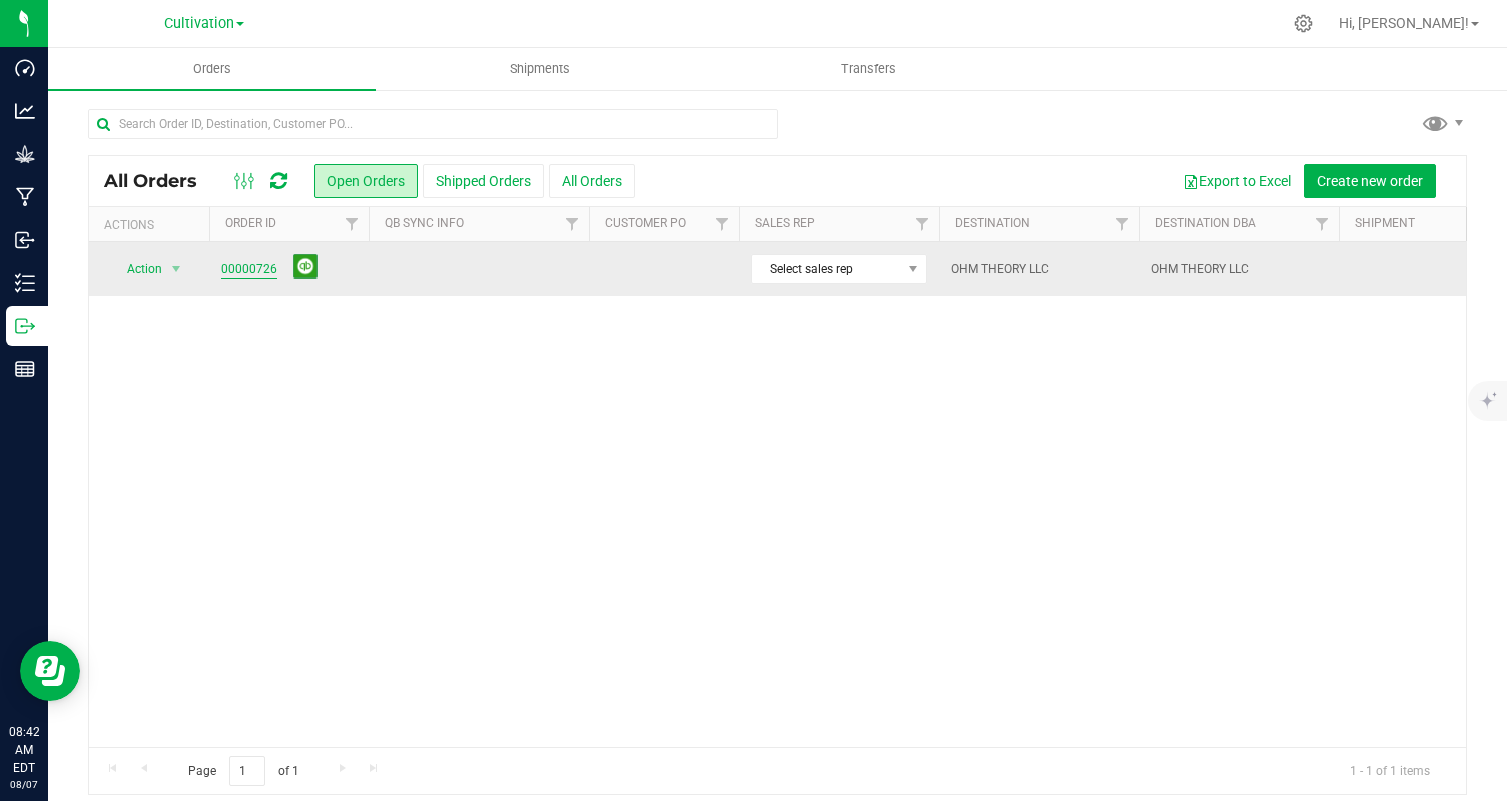 click on "00000726" at bounding box center (249, 269) 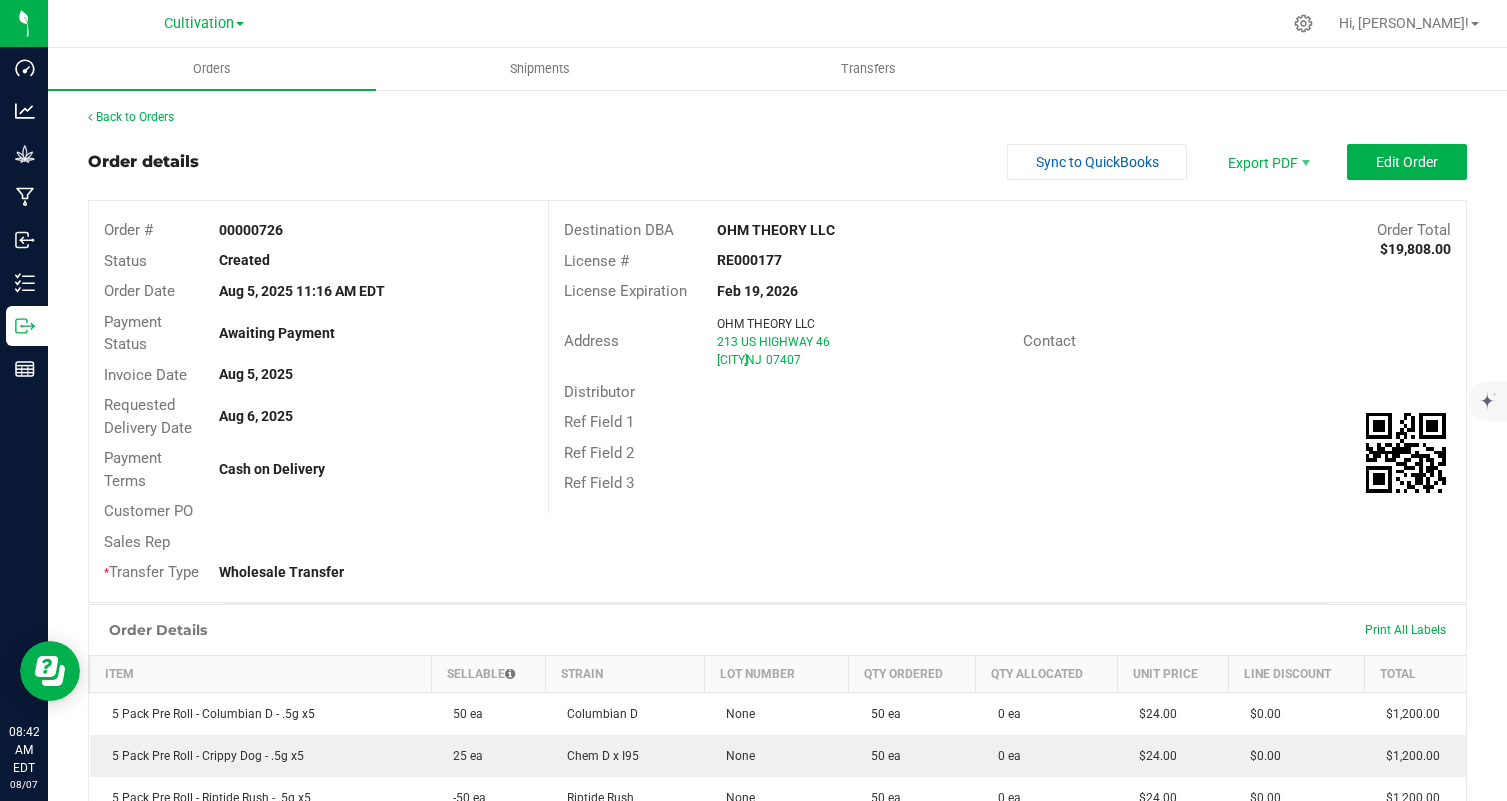 click on "Created" at bounding box center (244, 260) 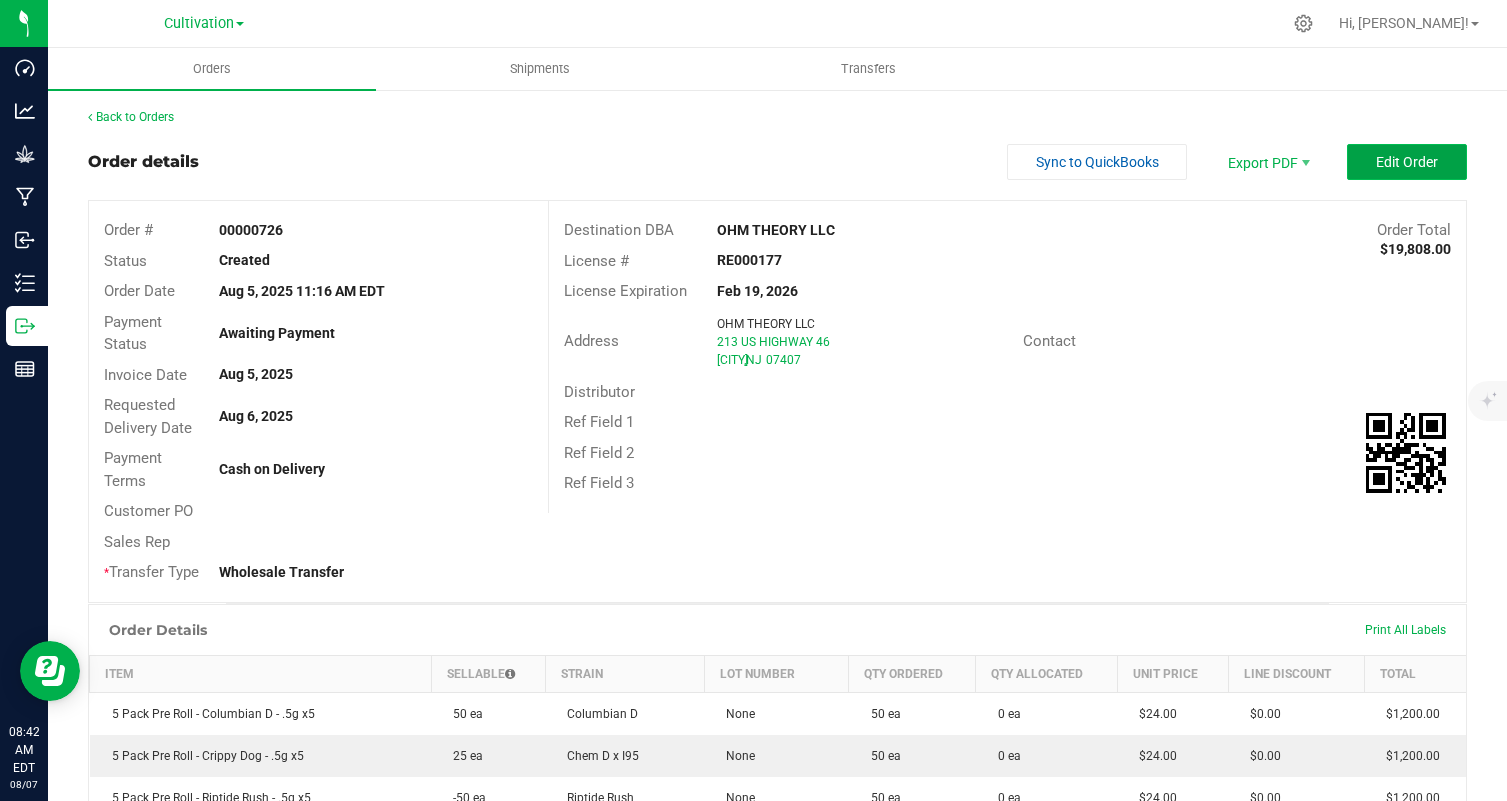 click on "Edit Order" at bounding box center [1407, 162] 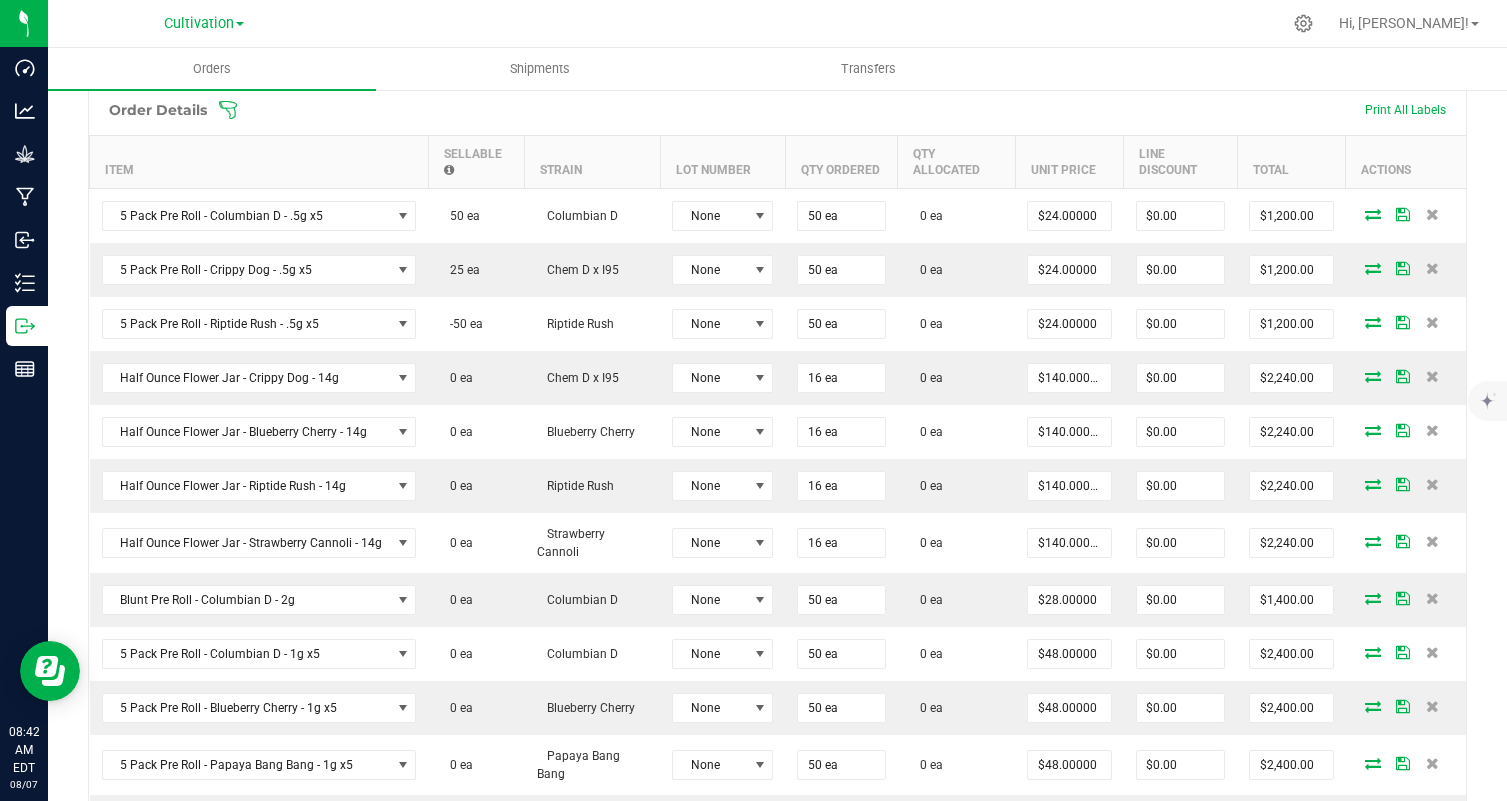 scroll, scrollTop: 564, scrollLeft: 0, axis: vertical 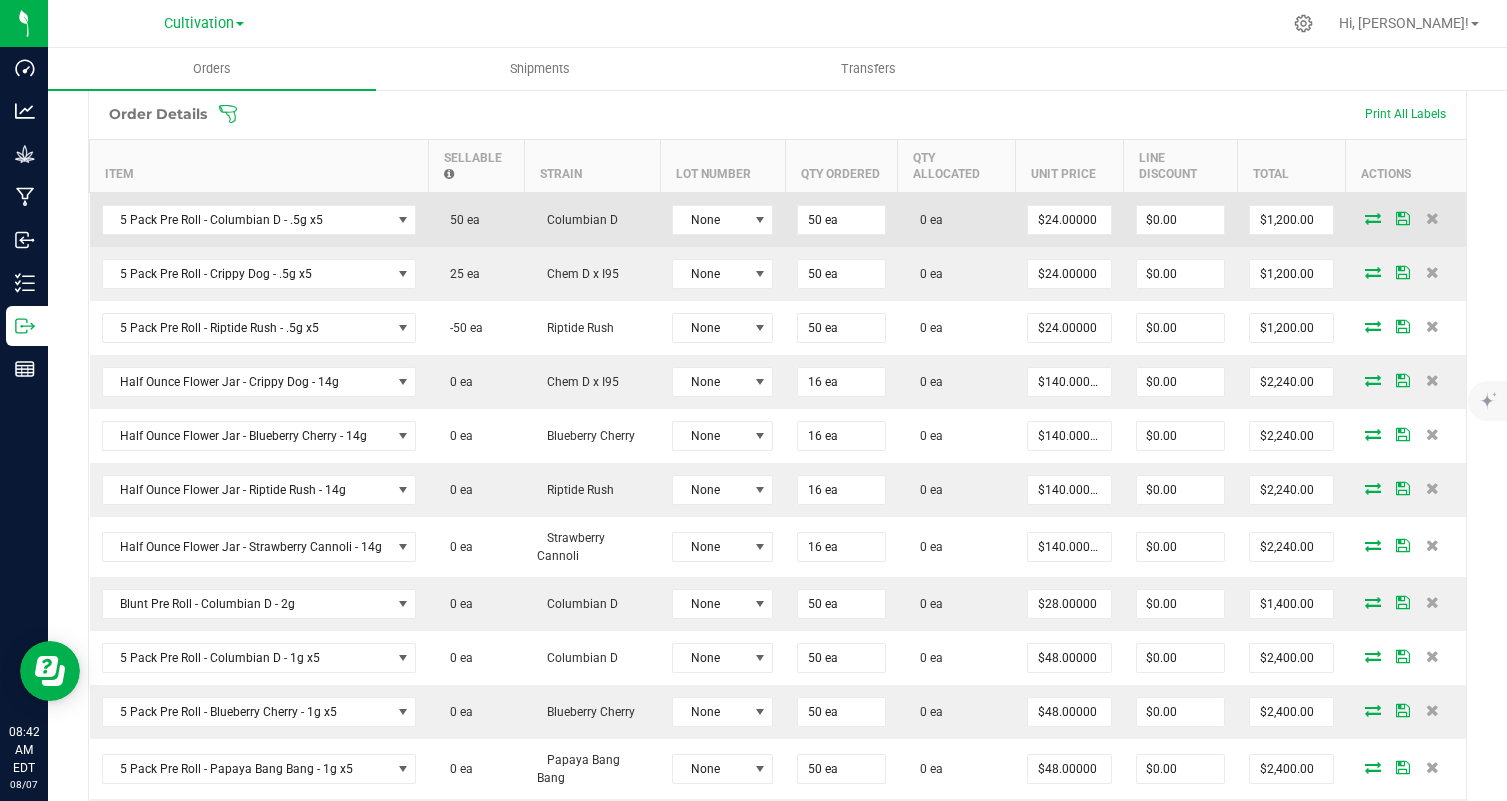 click at bounding box center [1373, 218] 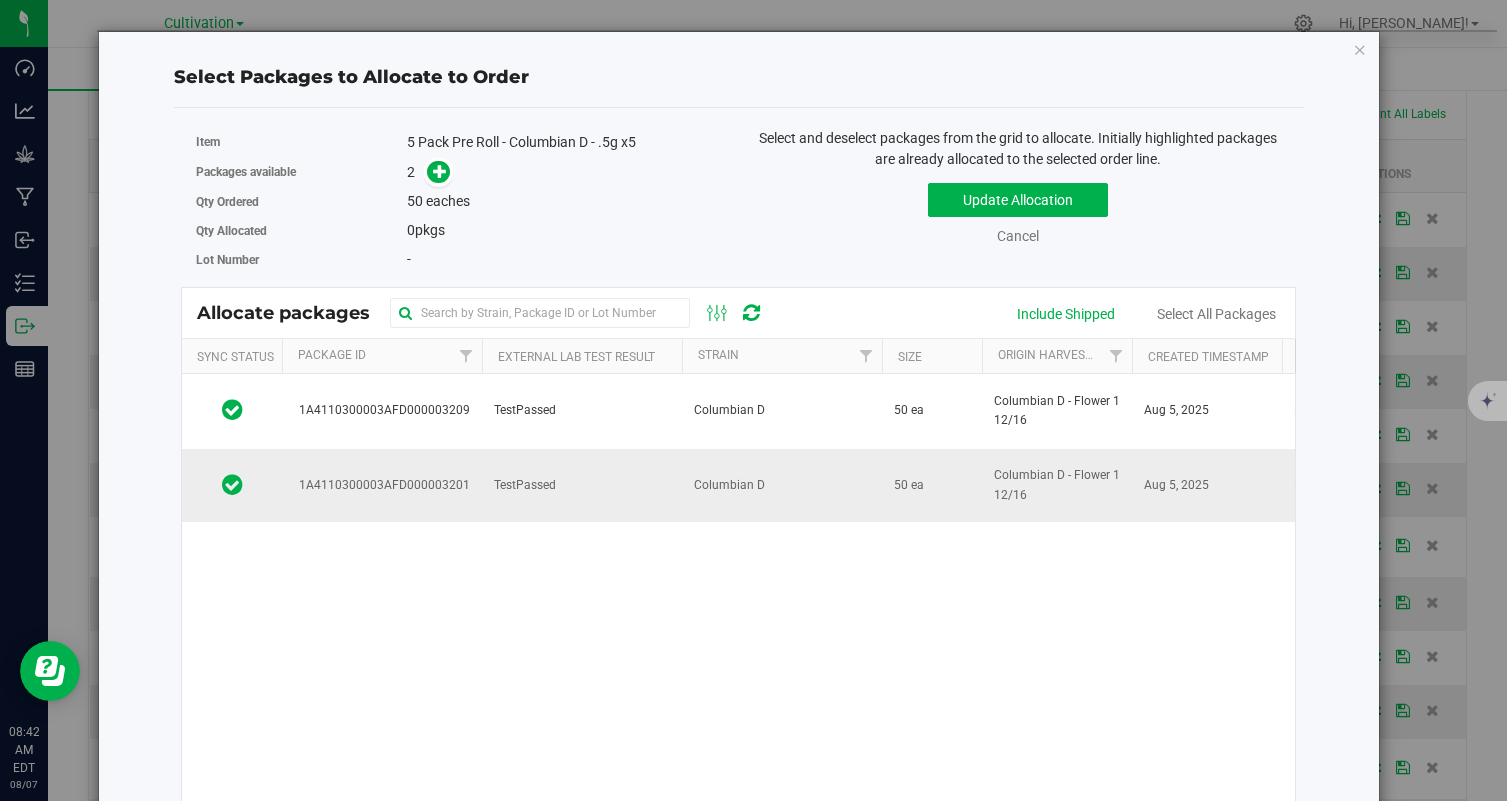 click on "TestPassed" at bounding box center (525, 485) 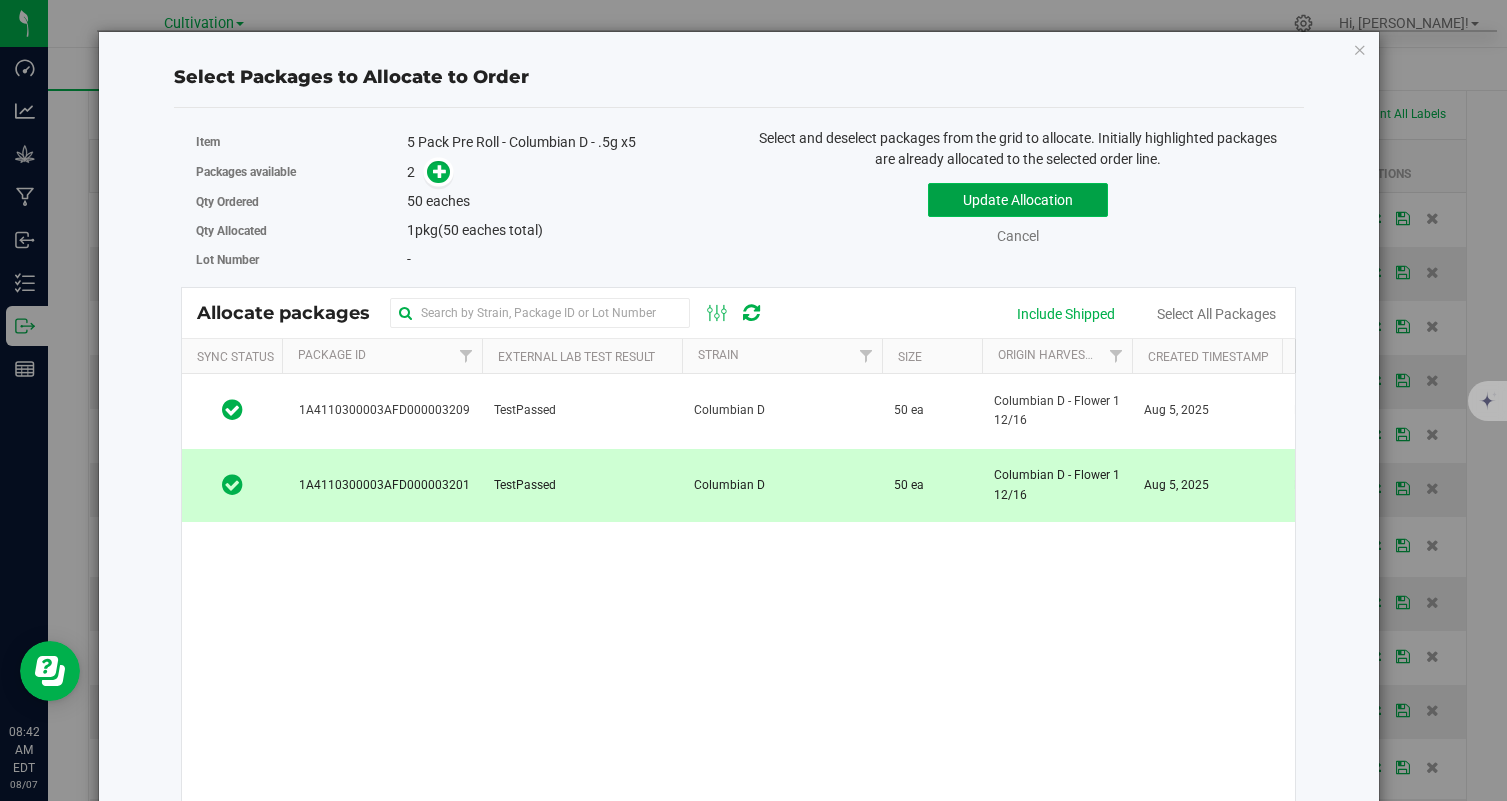 click on "Update Allocation" at bounding box center [1018, 200] 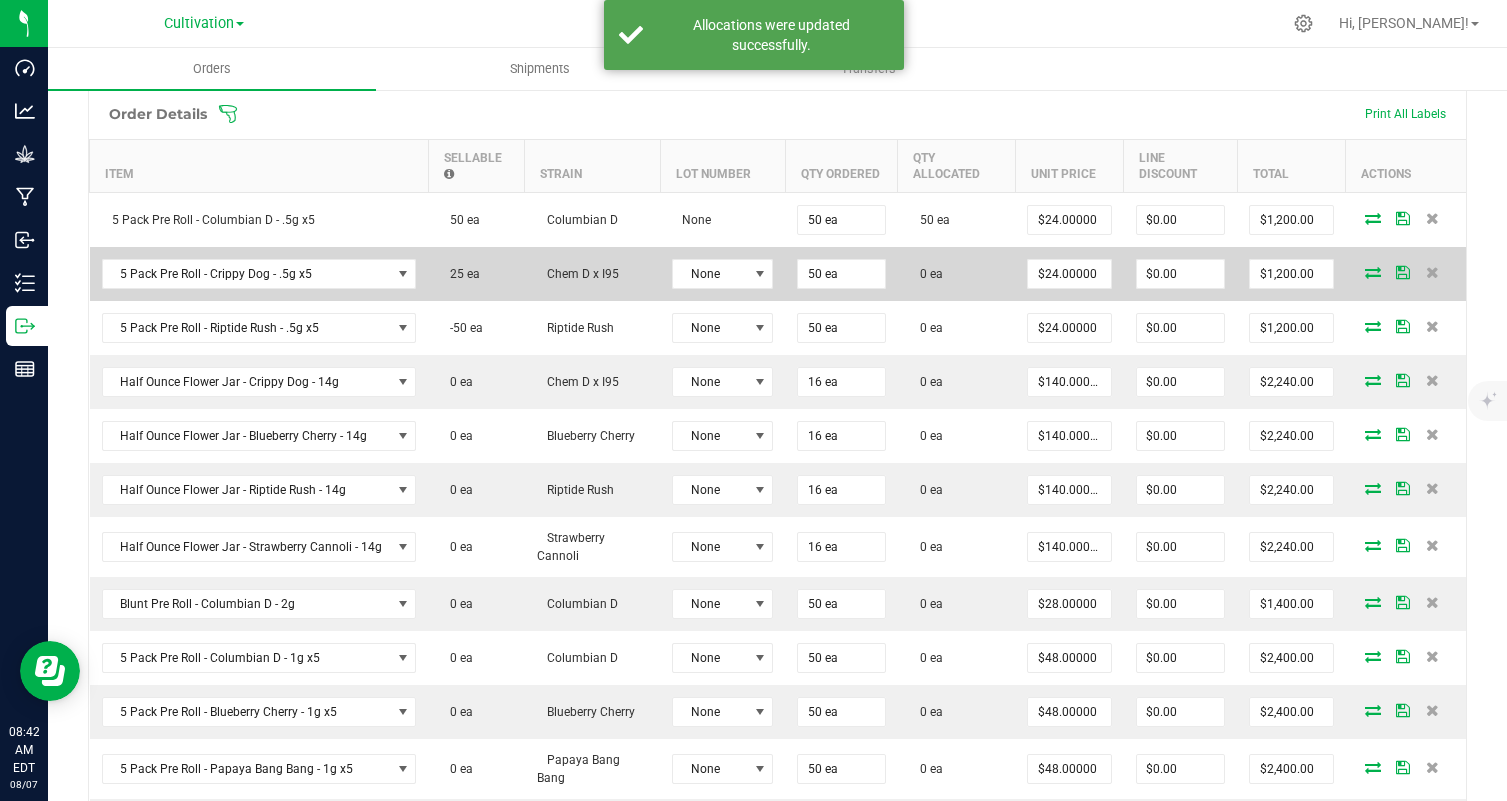 click at bounding box center (1373, 272) 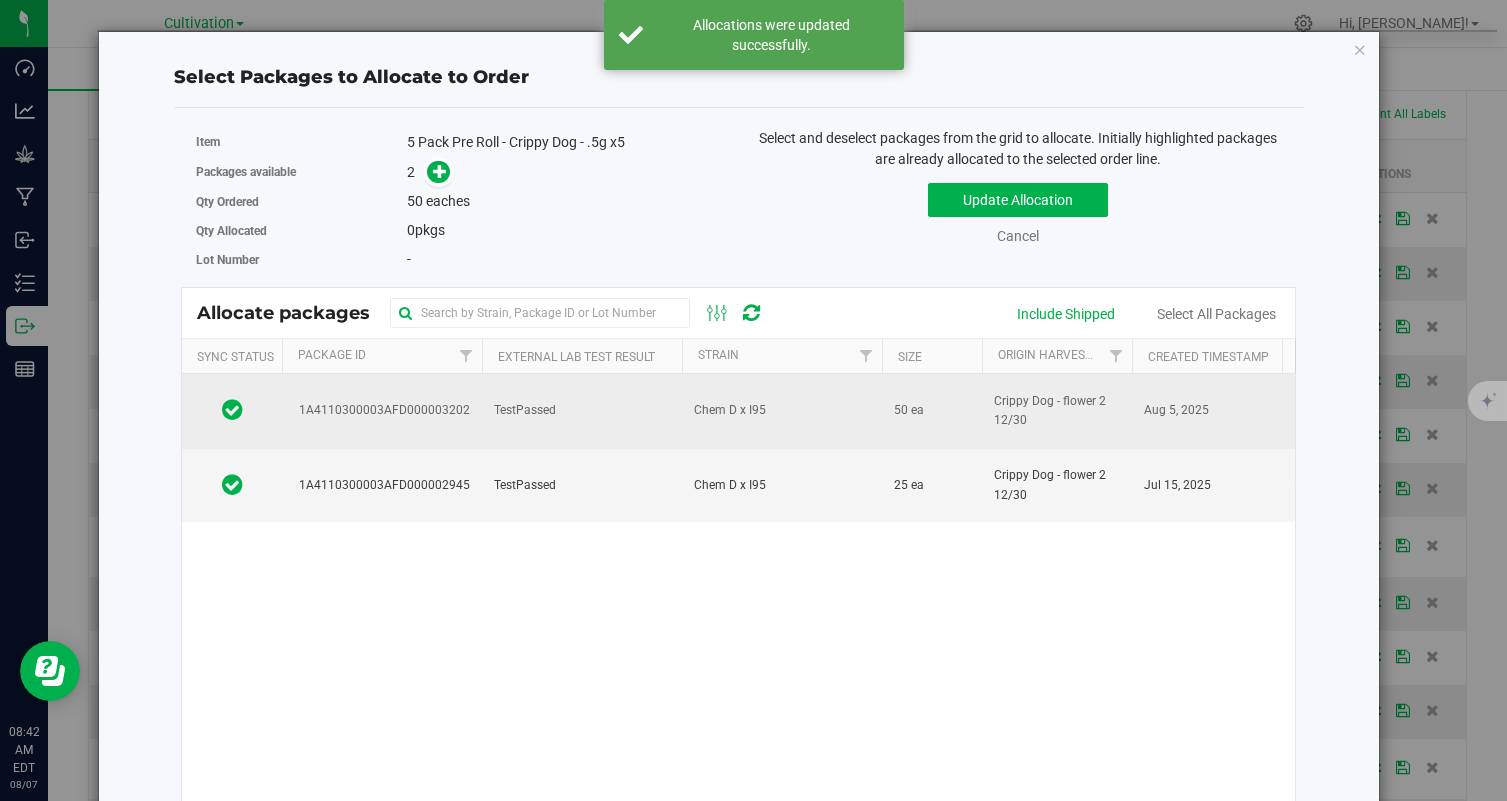 click on "TestPassed" at bounding box center [582, 411] 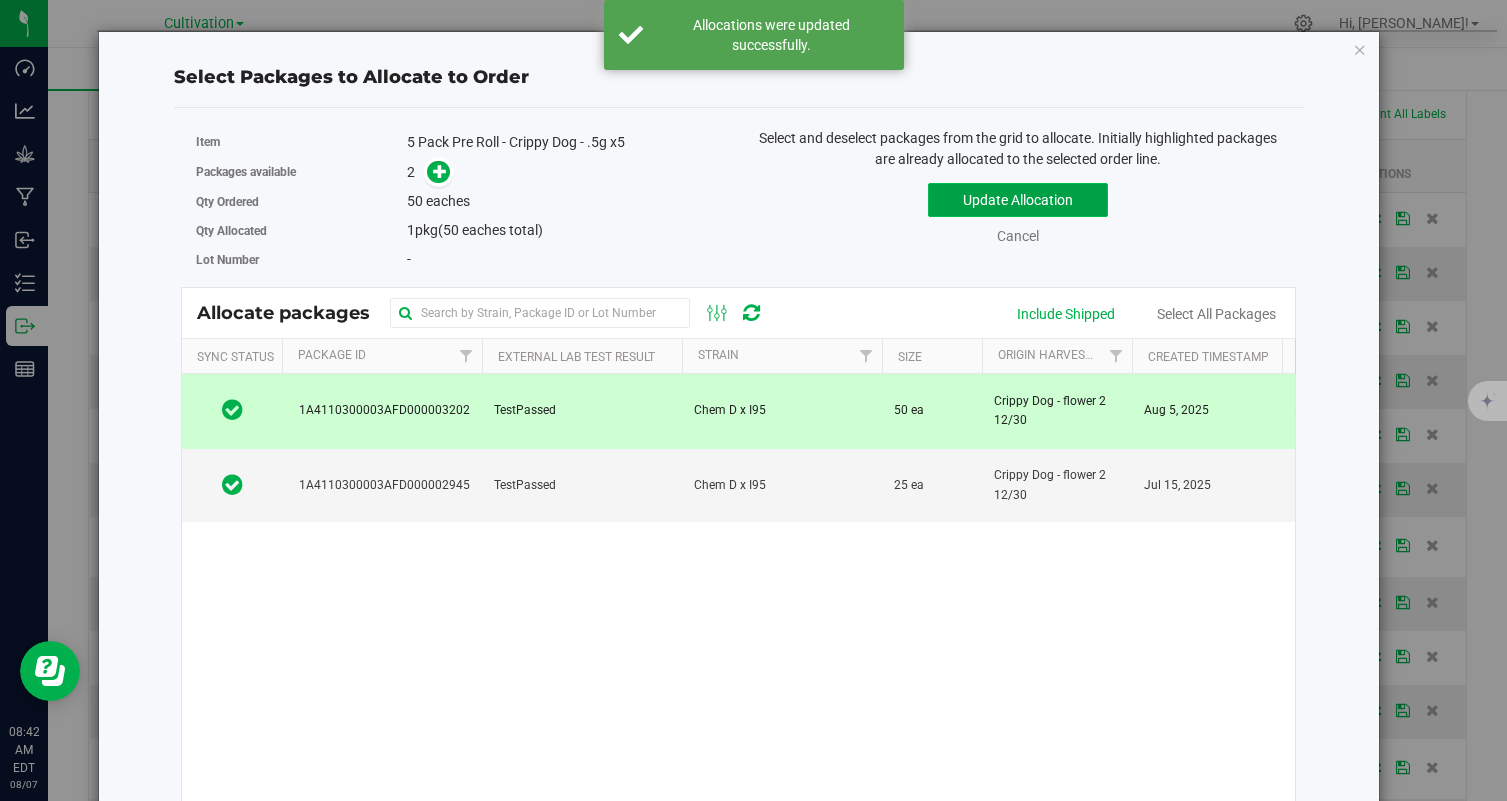 click on "Update Allocation" at bounding box center [1018, 200] 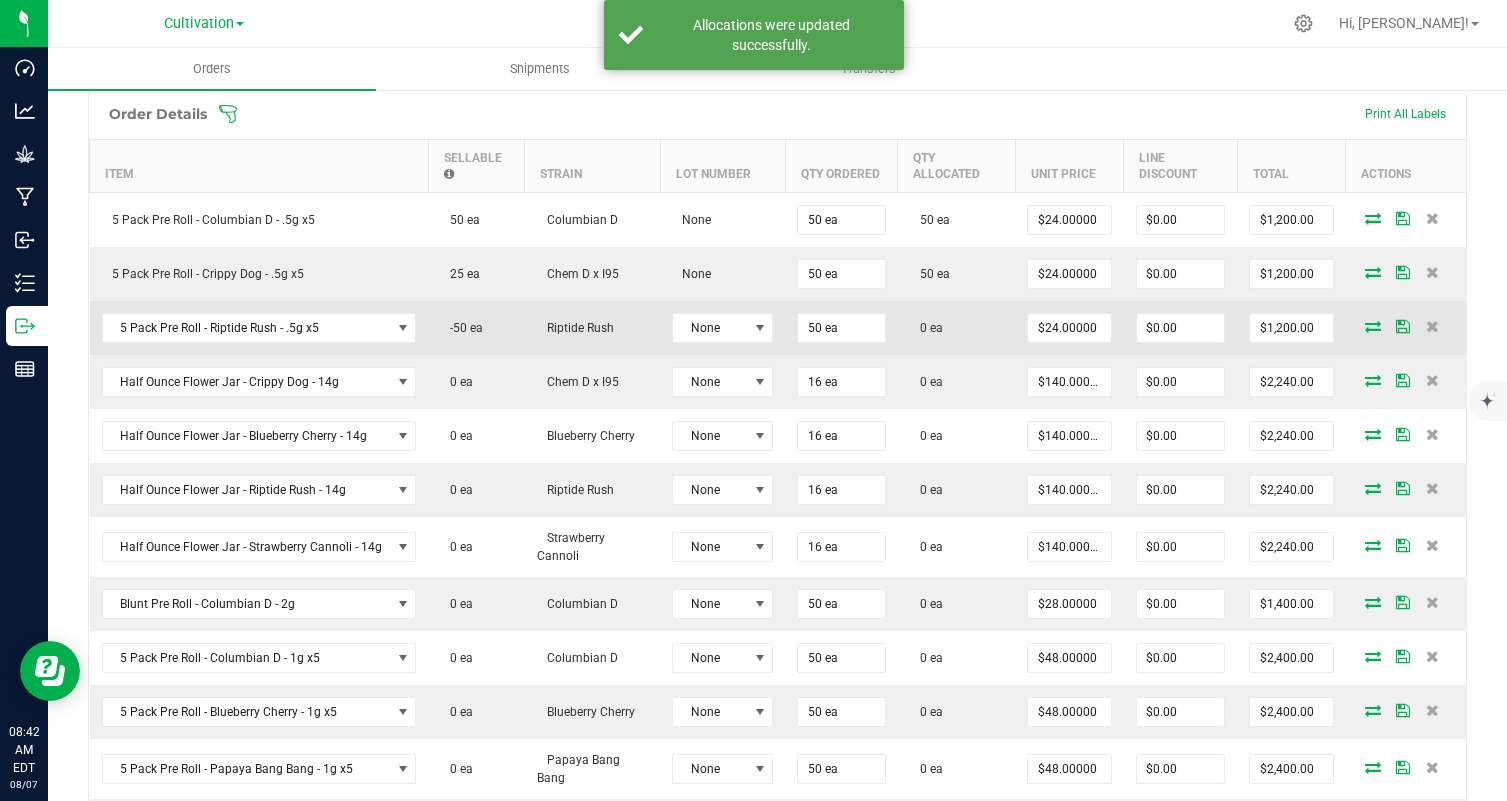click at bounding box center (1373, 326) 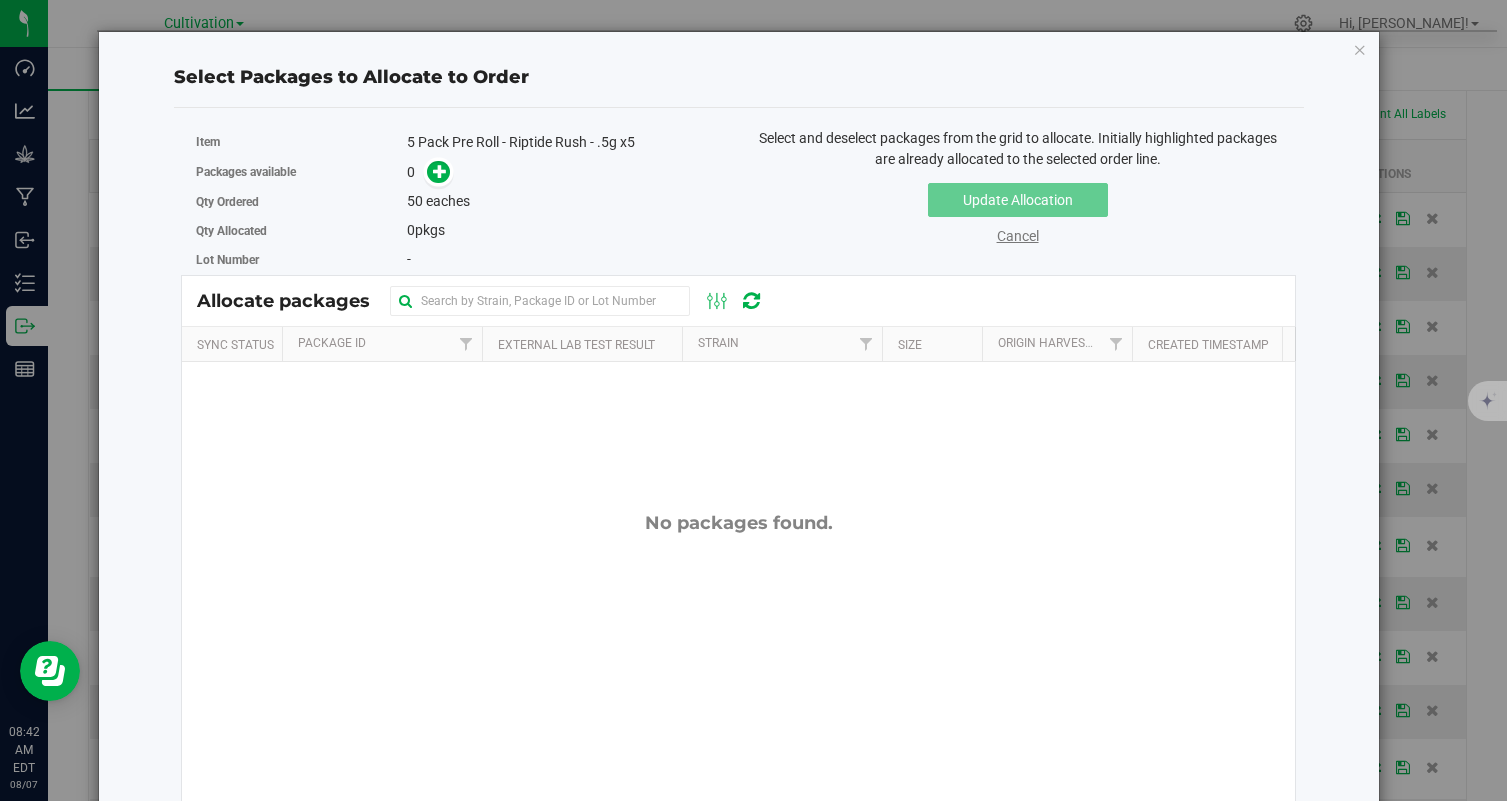 click on "Cancel" at bounding box center (1018, 236) 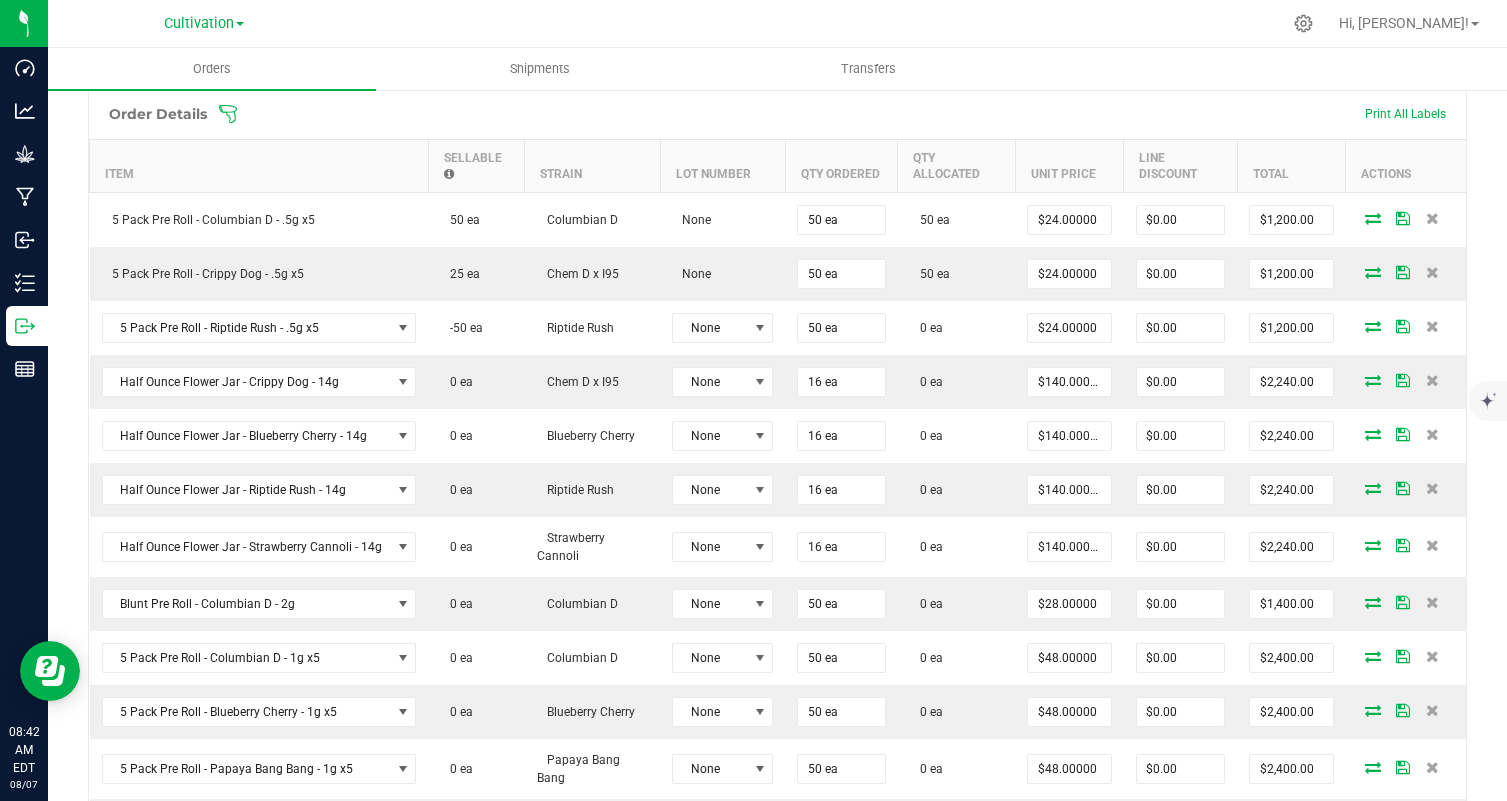 scroll, scrollTop: 0, scrollLeft: 0, axis: both 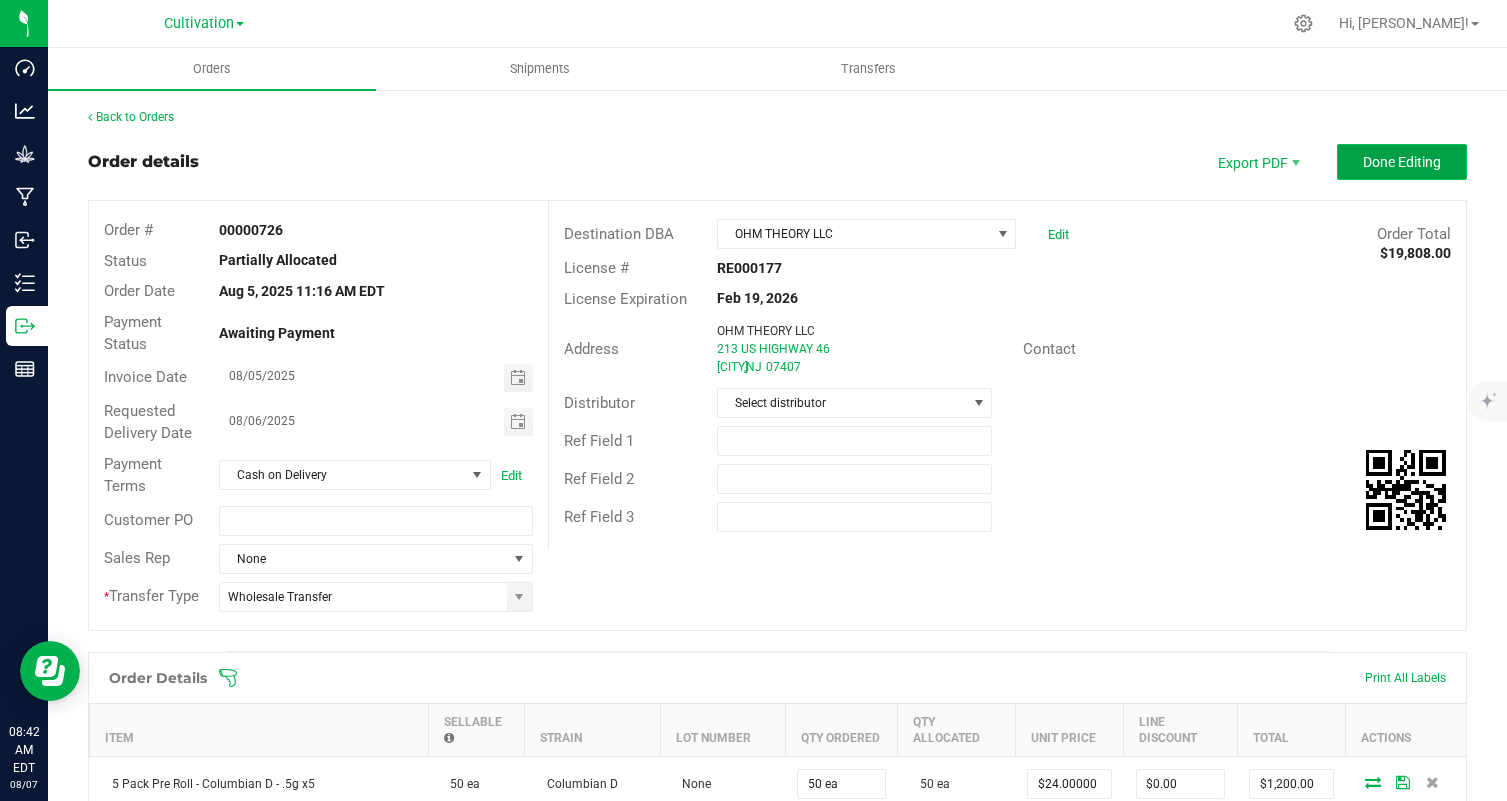 click on "Done Editing" at bounding box center (1402, 162) 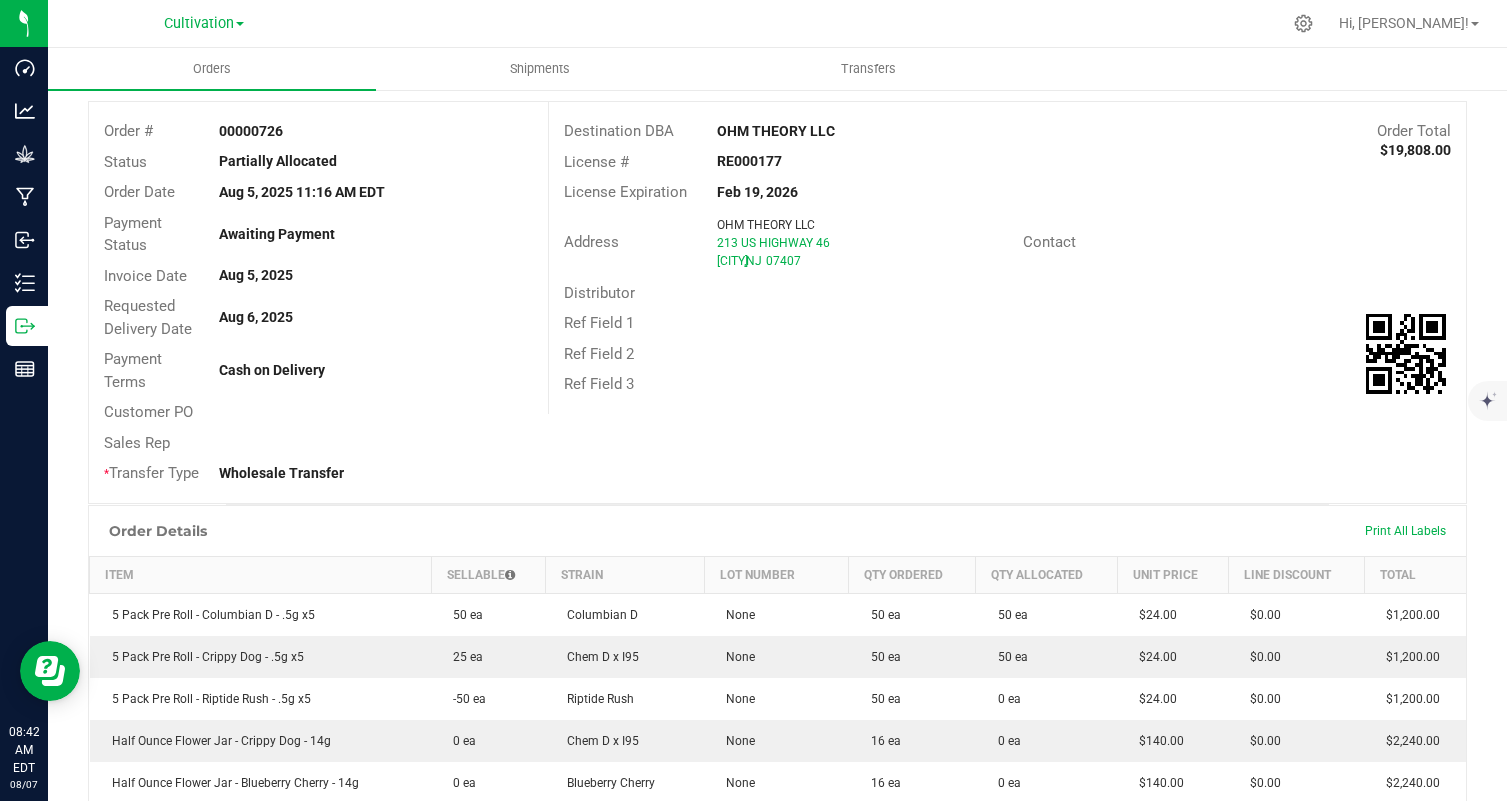 scroll, scrollTop: 100, scrollLeft: 0, axis: vertical 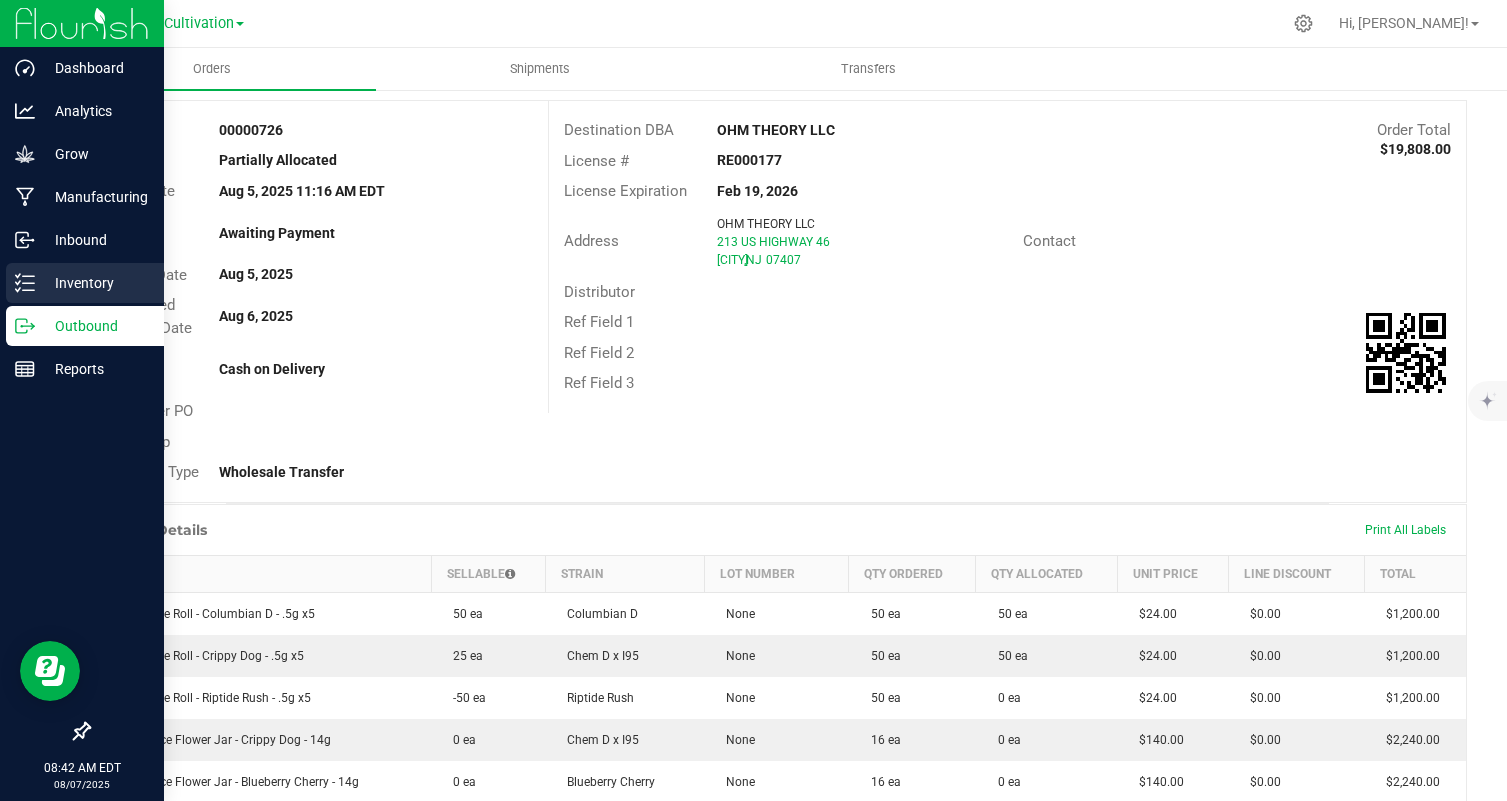 click on "Inventory" at bounding box center [95, 283] 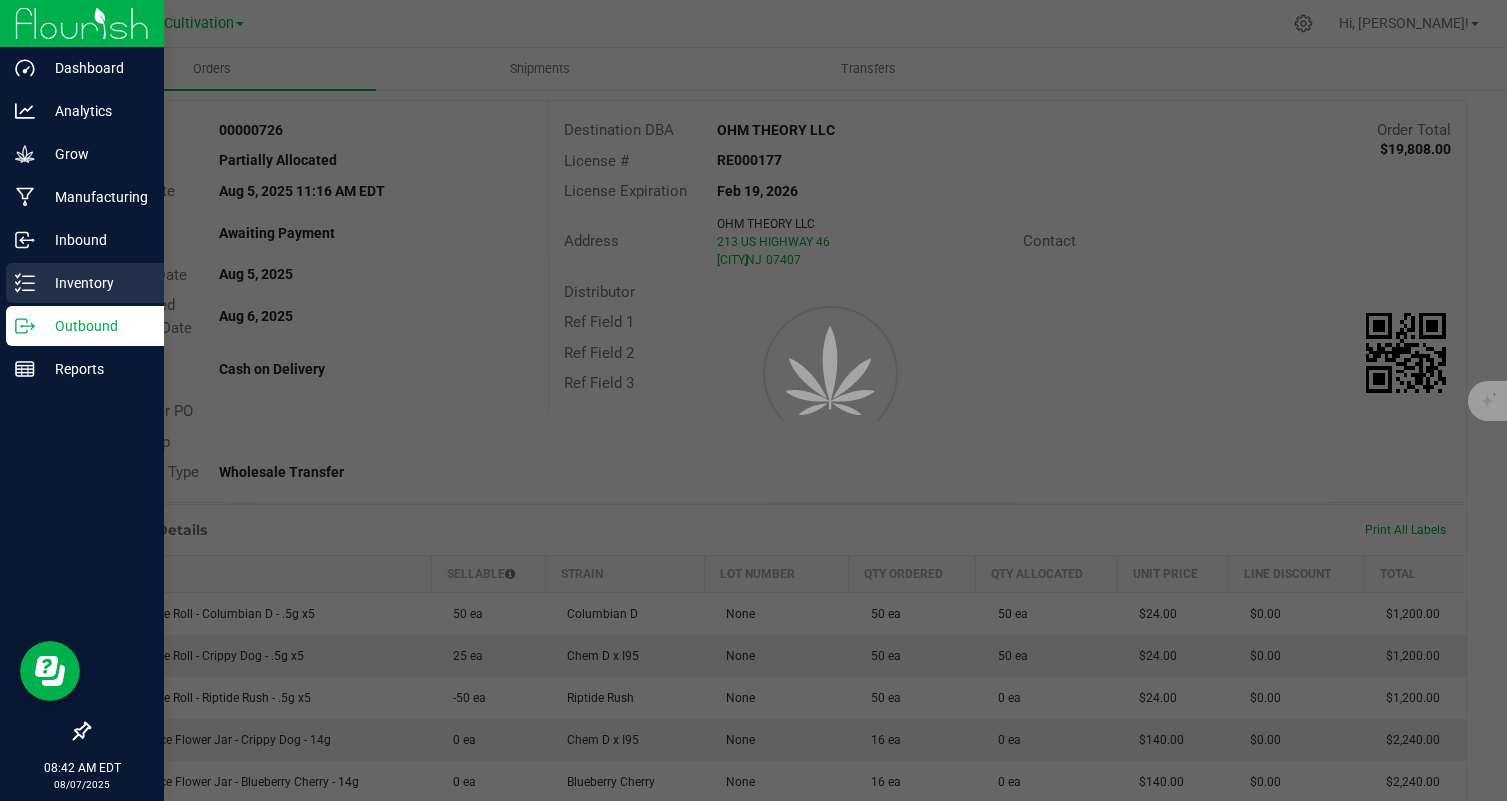 scroll, scrollTop: 0, scrollLeft: 0, axis: both 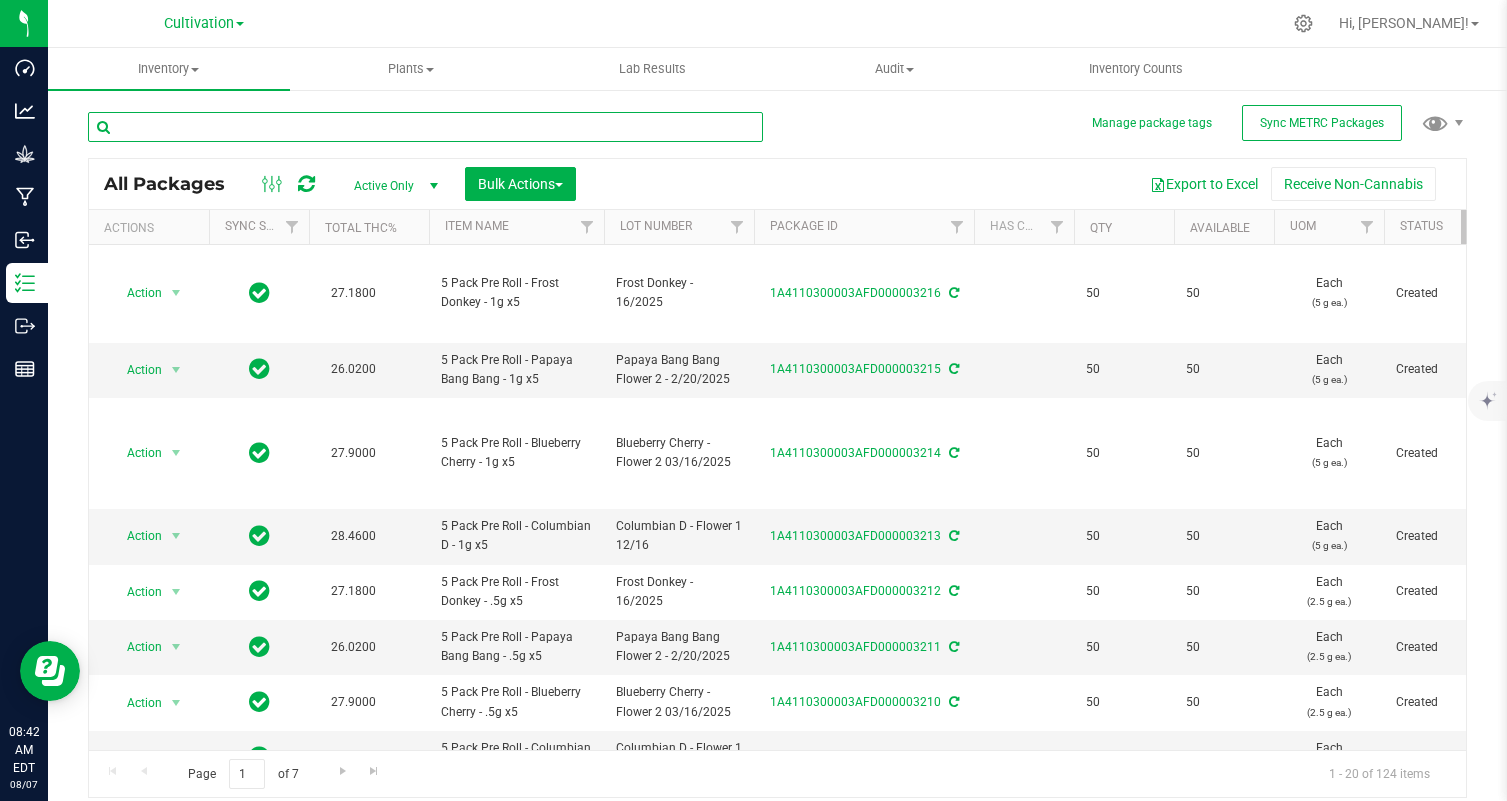 click at bounding box center [425, 127] 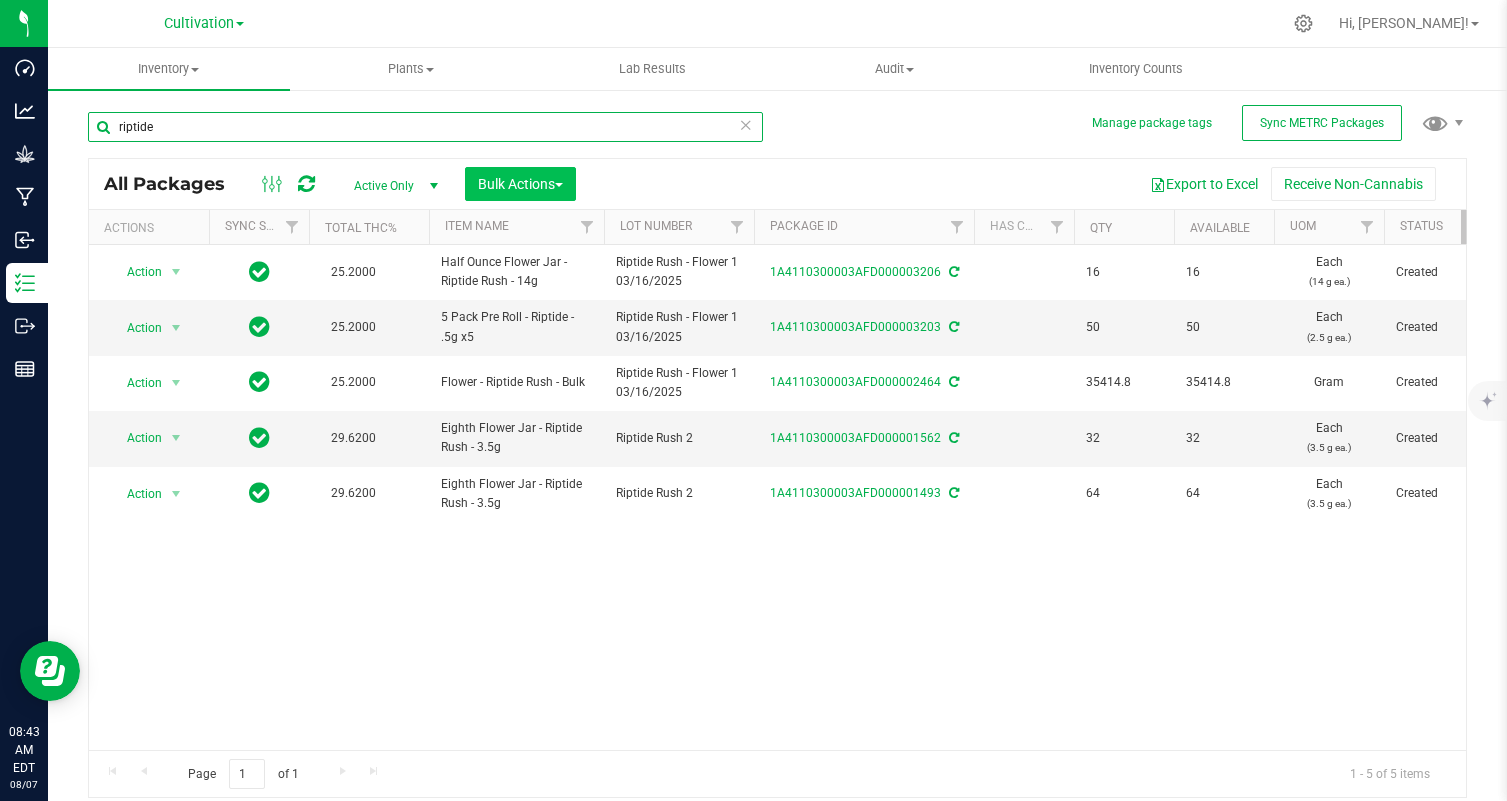 type on "riptide" 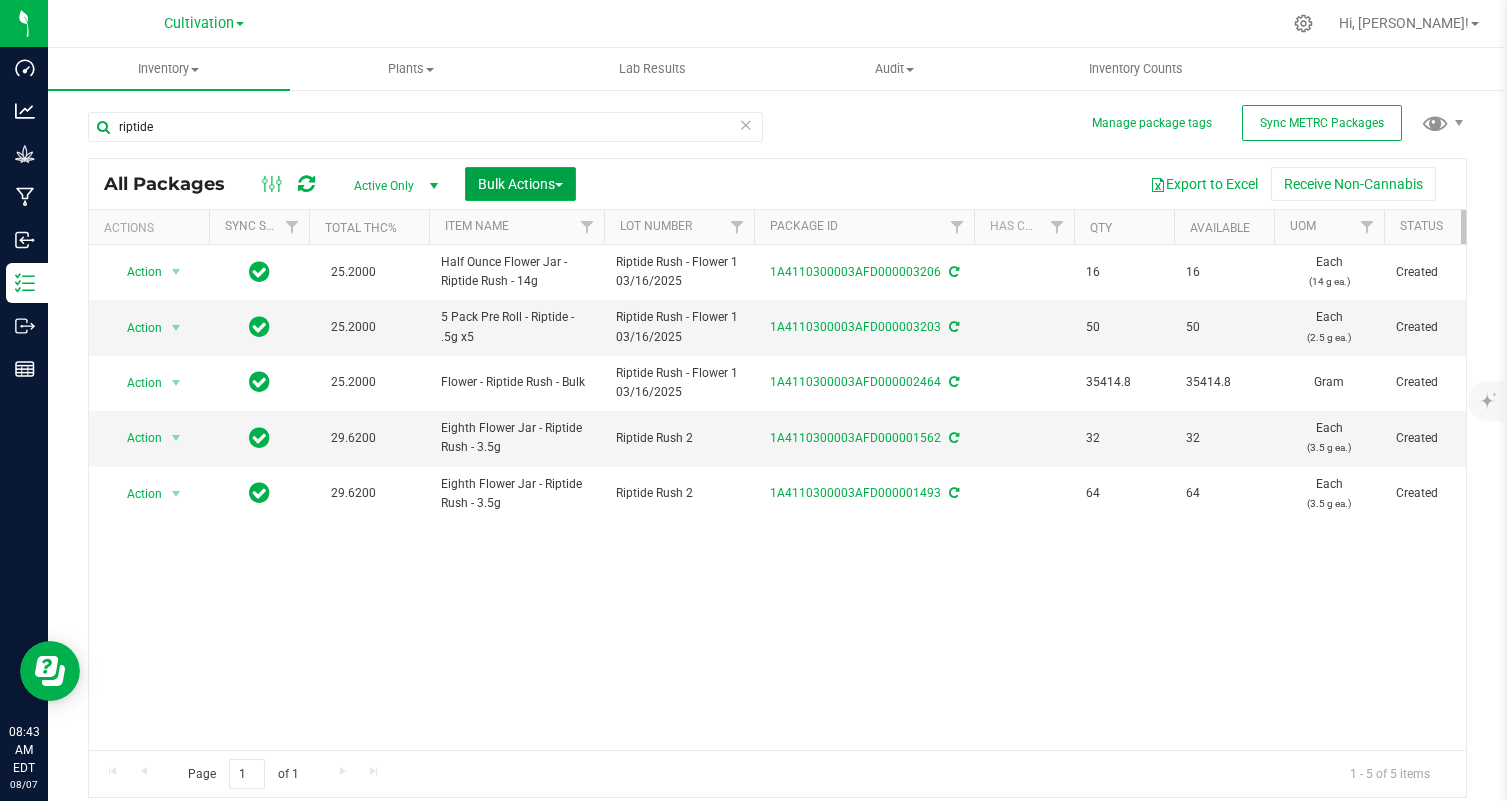 click on "Bulk Actions" at bounding box center (520, 184) 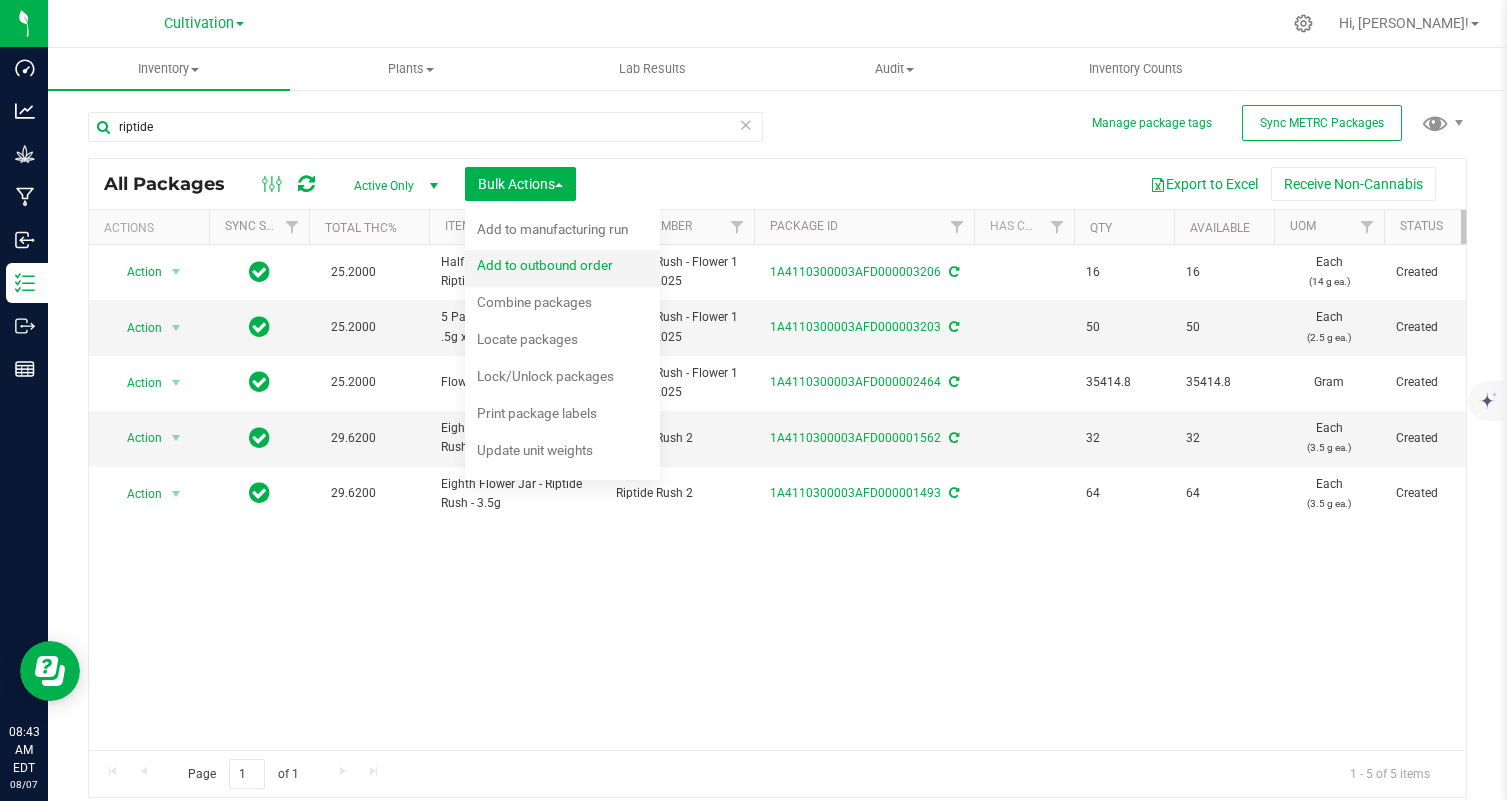 click on "Add to outbound order" at bounding box center [545, 265] 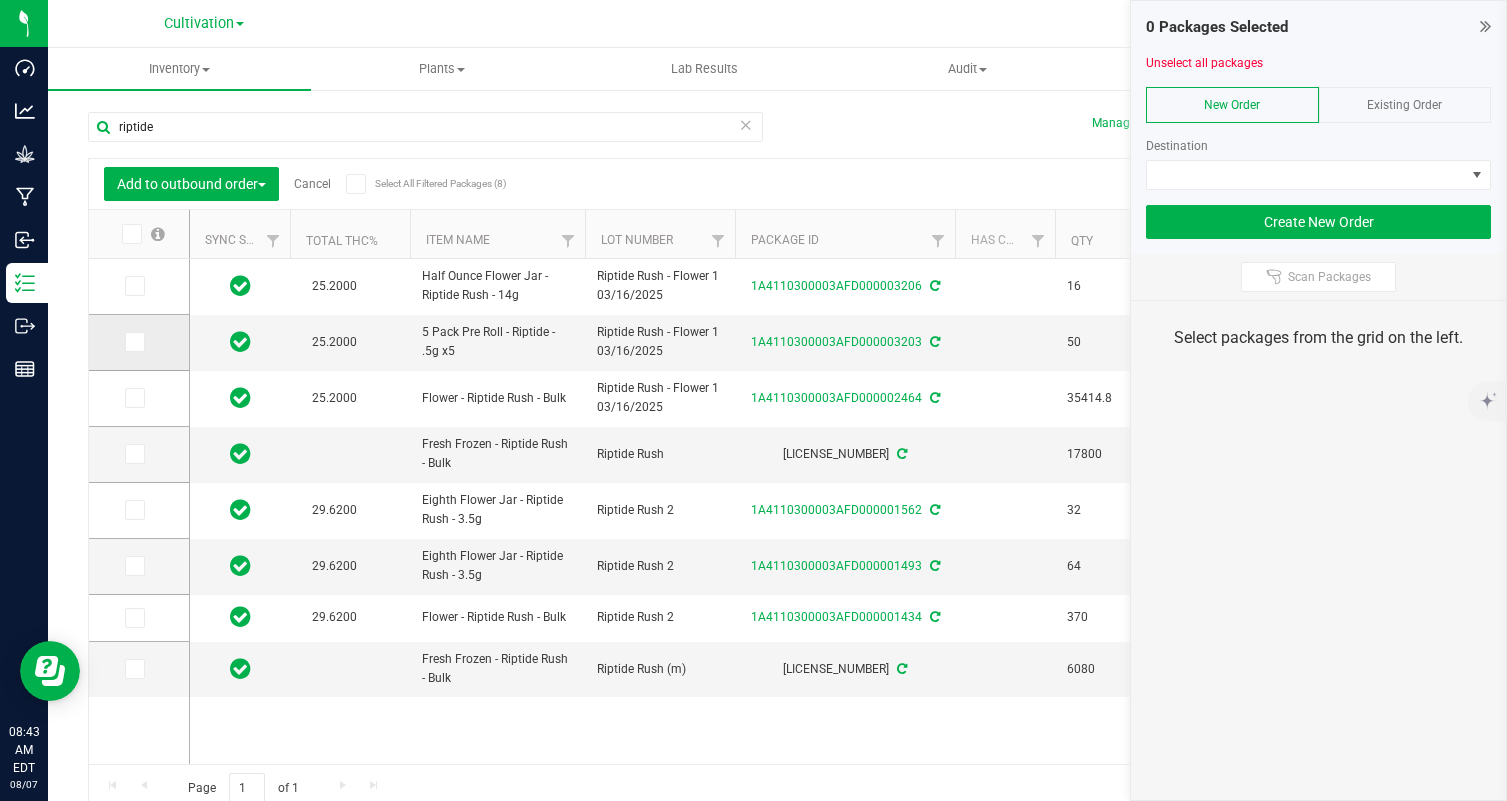 click at bounding box center (133, 342) 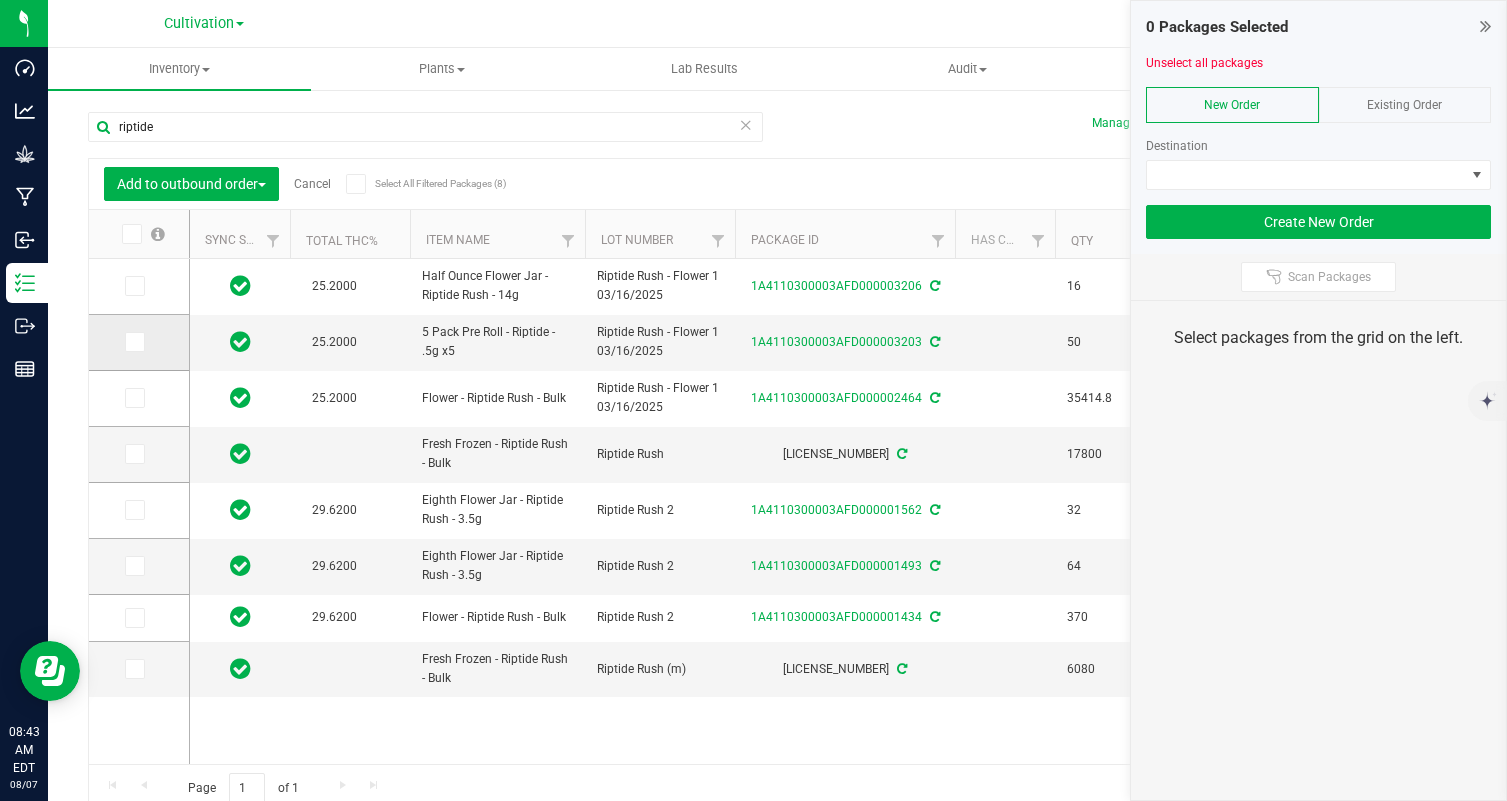 click at bounding box center (0, 0) 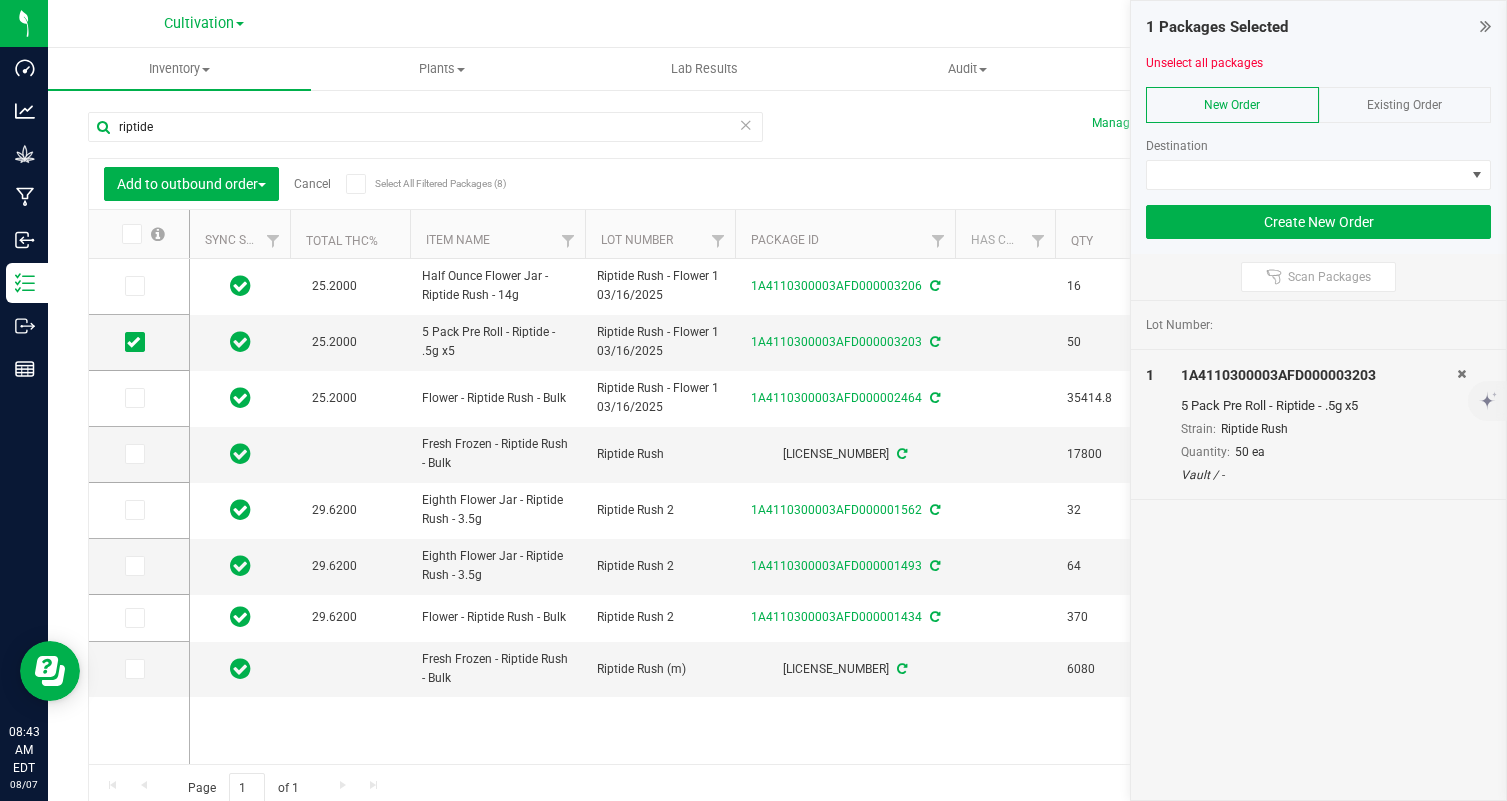 click on "Existing Order" at bounding box center [1404, 105] 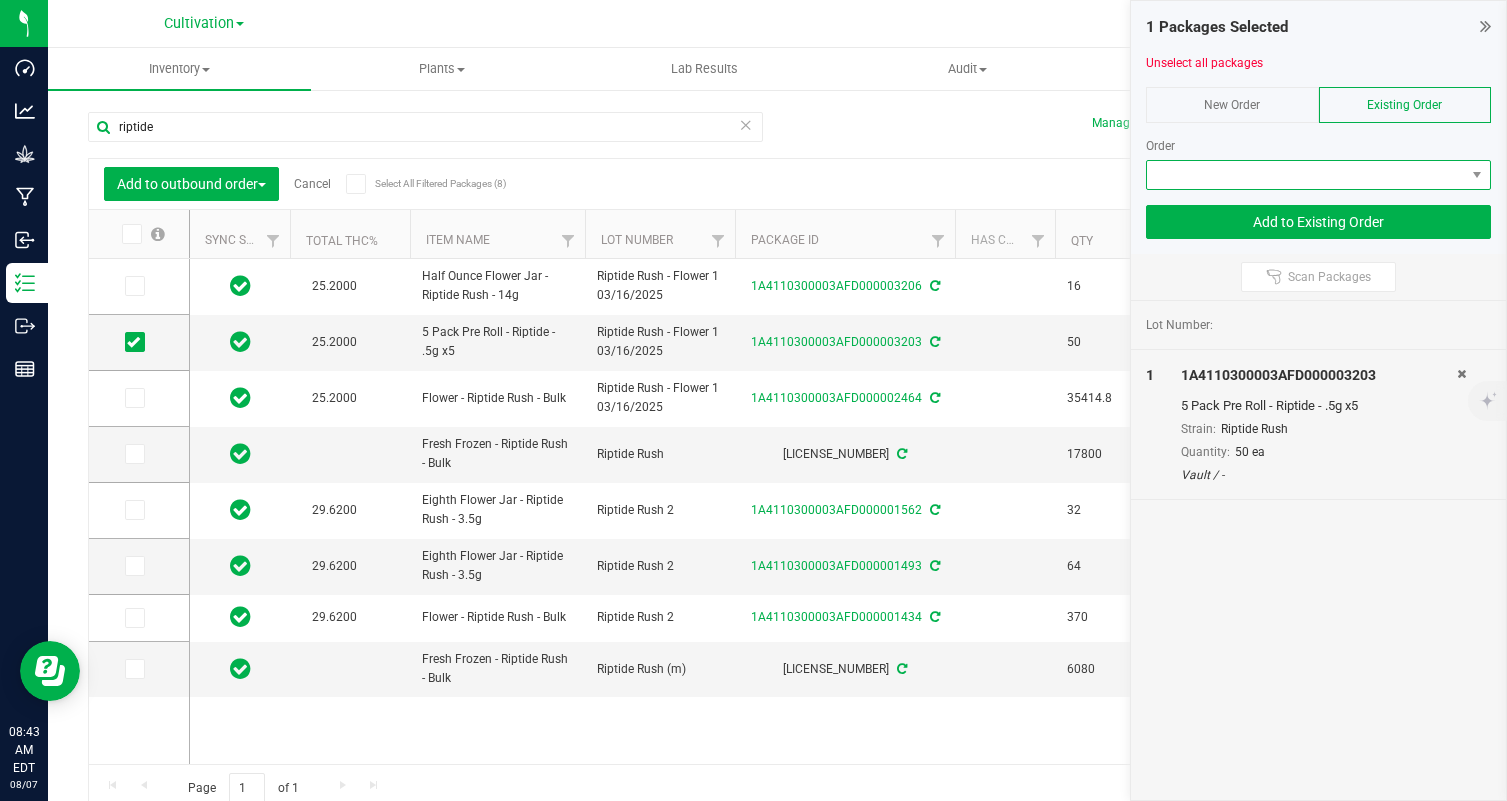 click at bounding box center (1306, 175) 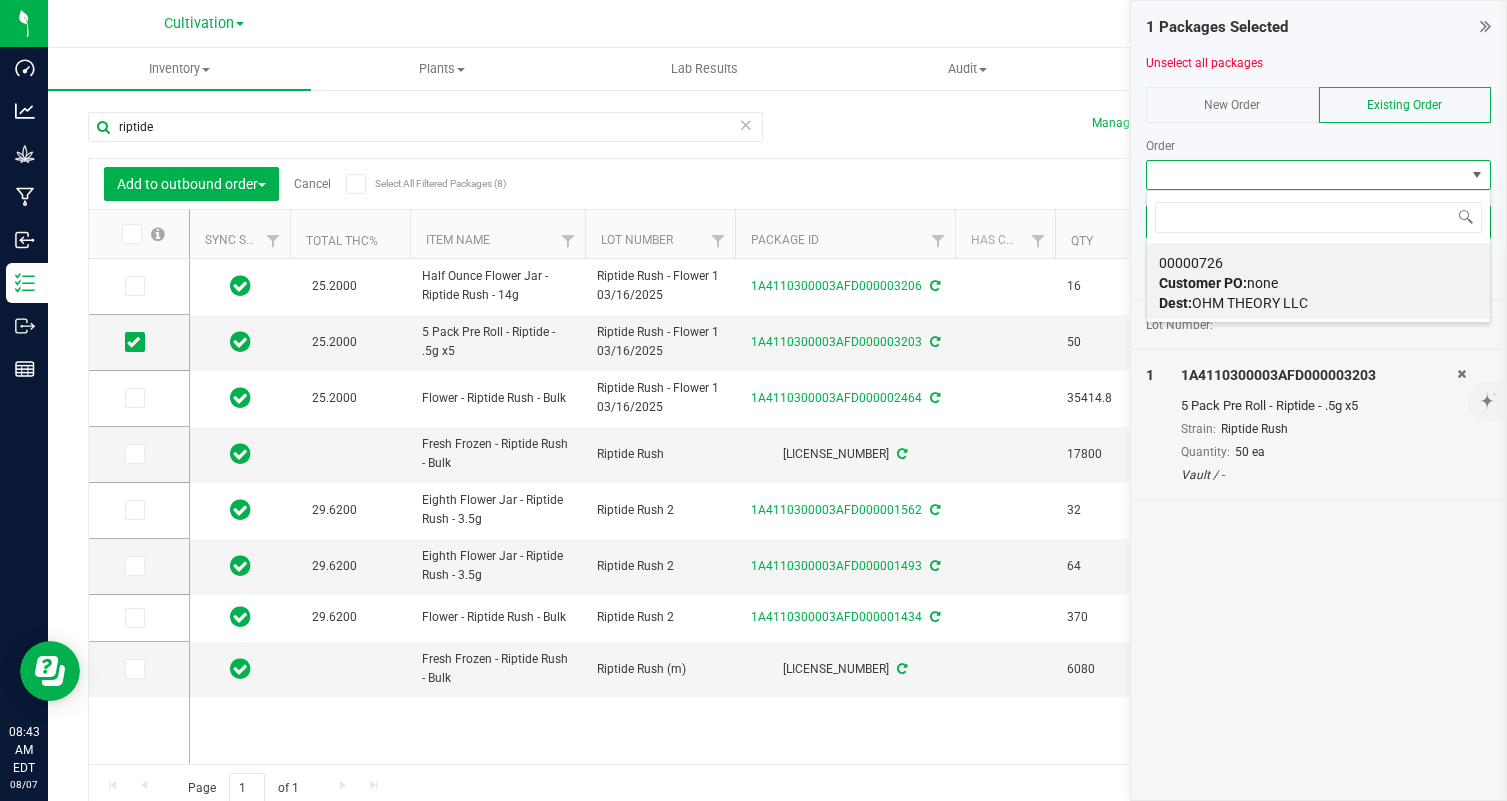 scroll, scrollTop: 99970, scrollLeft: 99655, axis: both 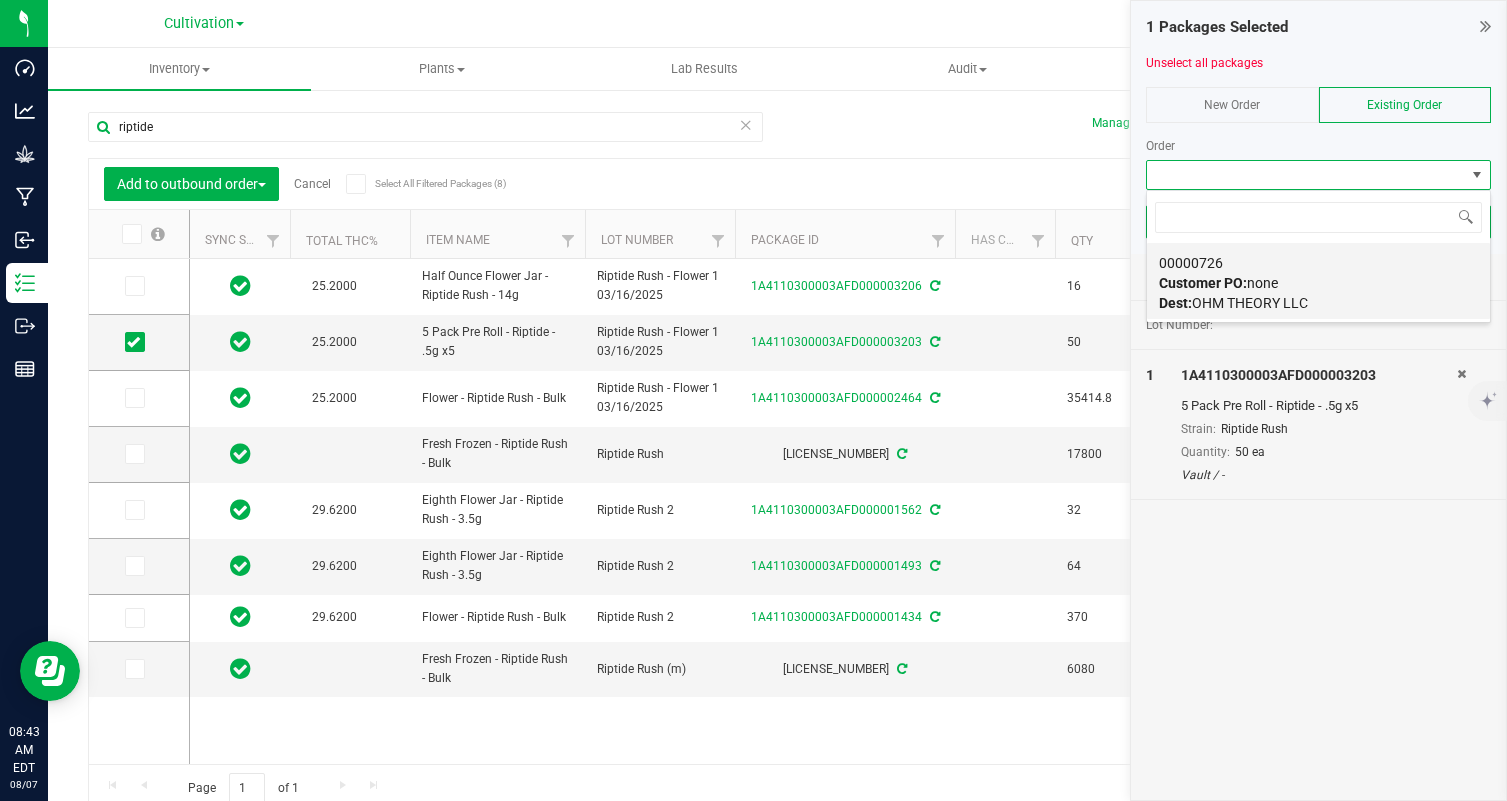 click on "Customer PO:  none" at bounding box center (1218, 283) 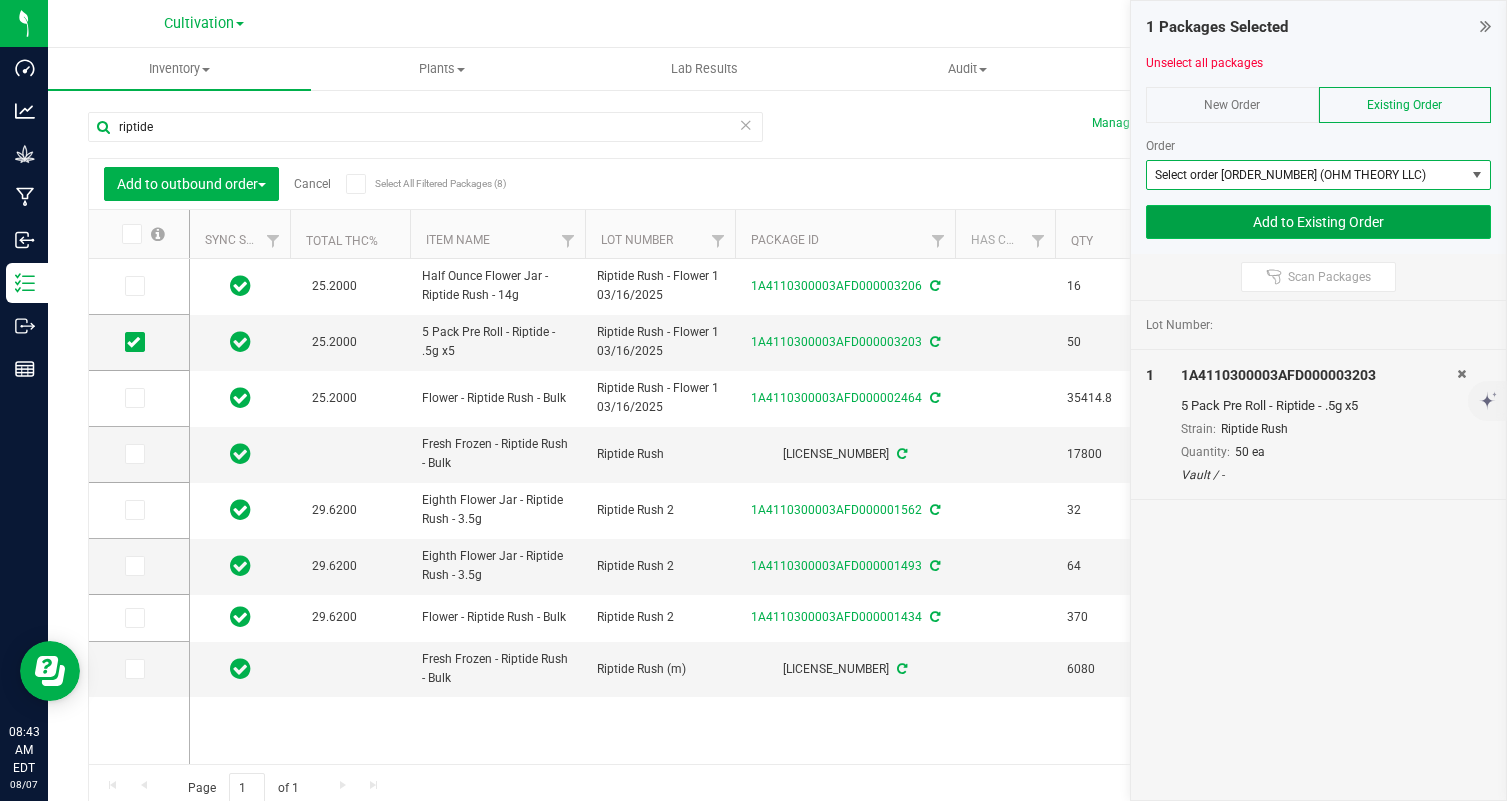 click on "Add to Existing Order" at bounding box center (1318, 222) 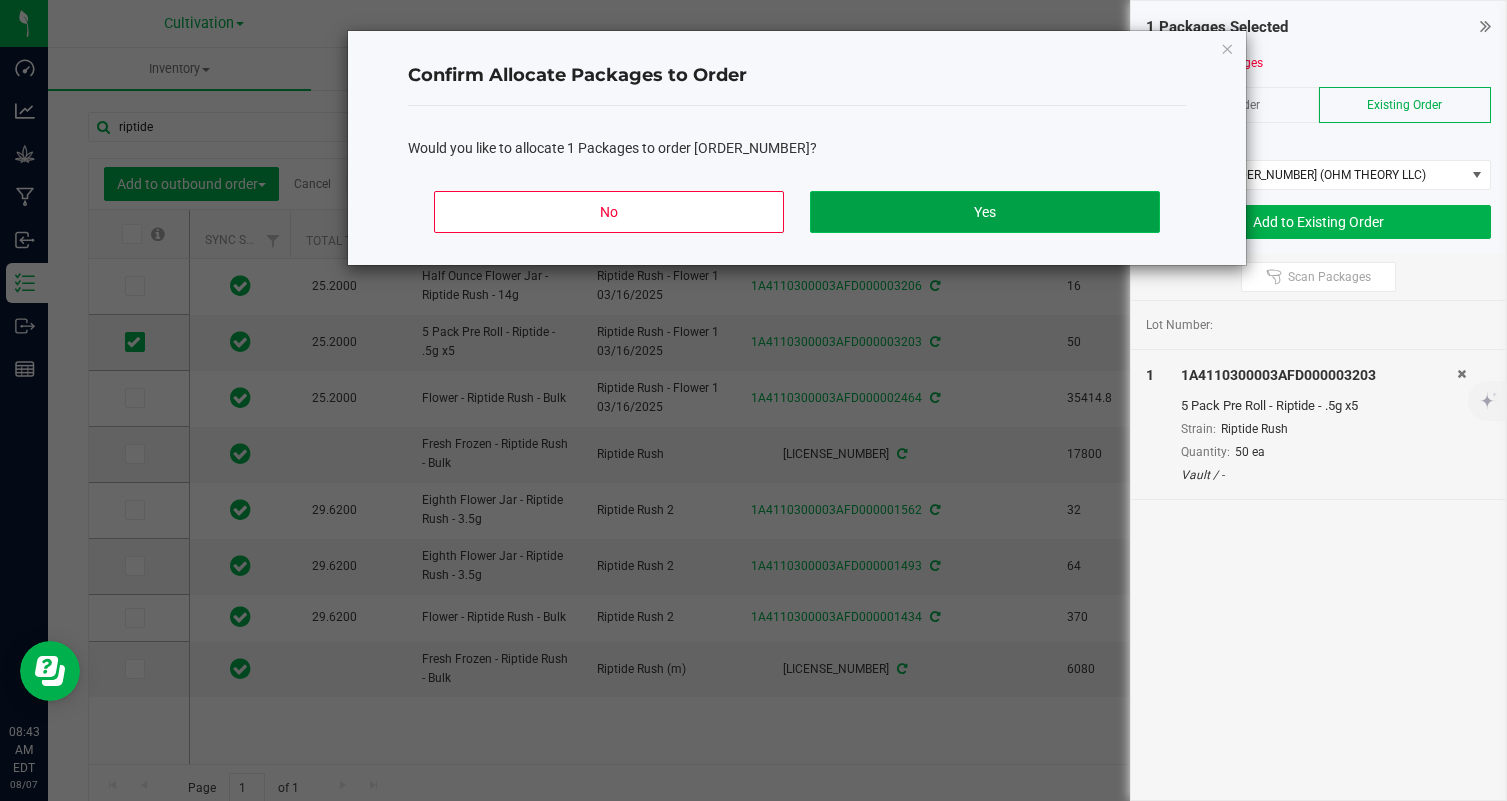 click on "Yes" 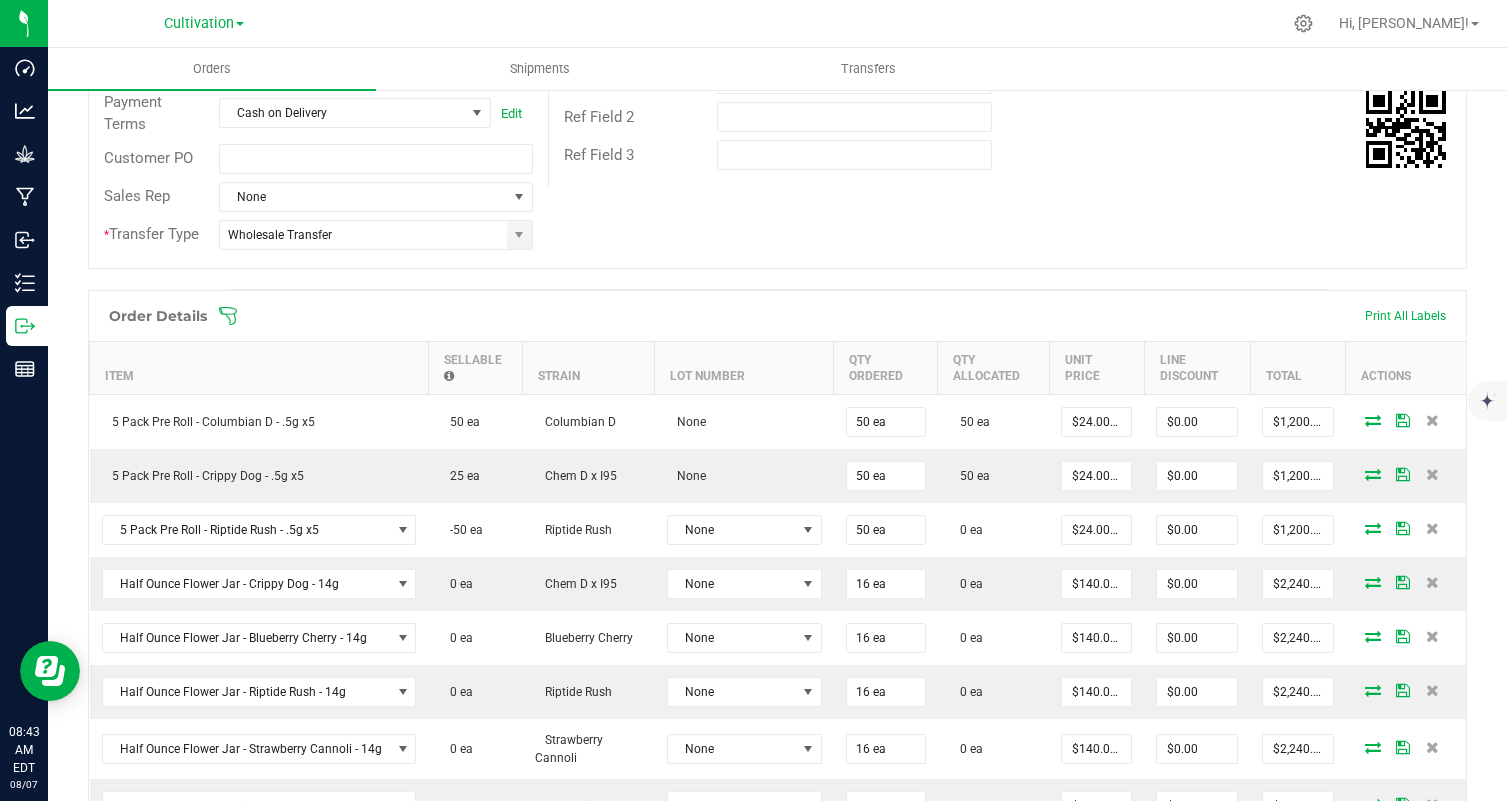 scroll, scrollTop: 366, scrollLeft: 0, axis: vertical 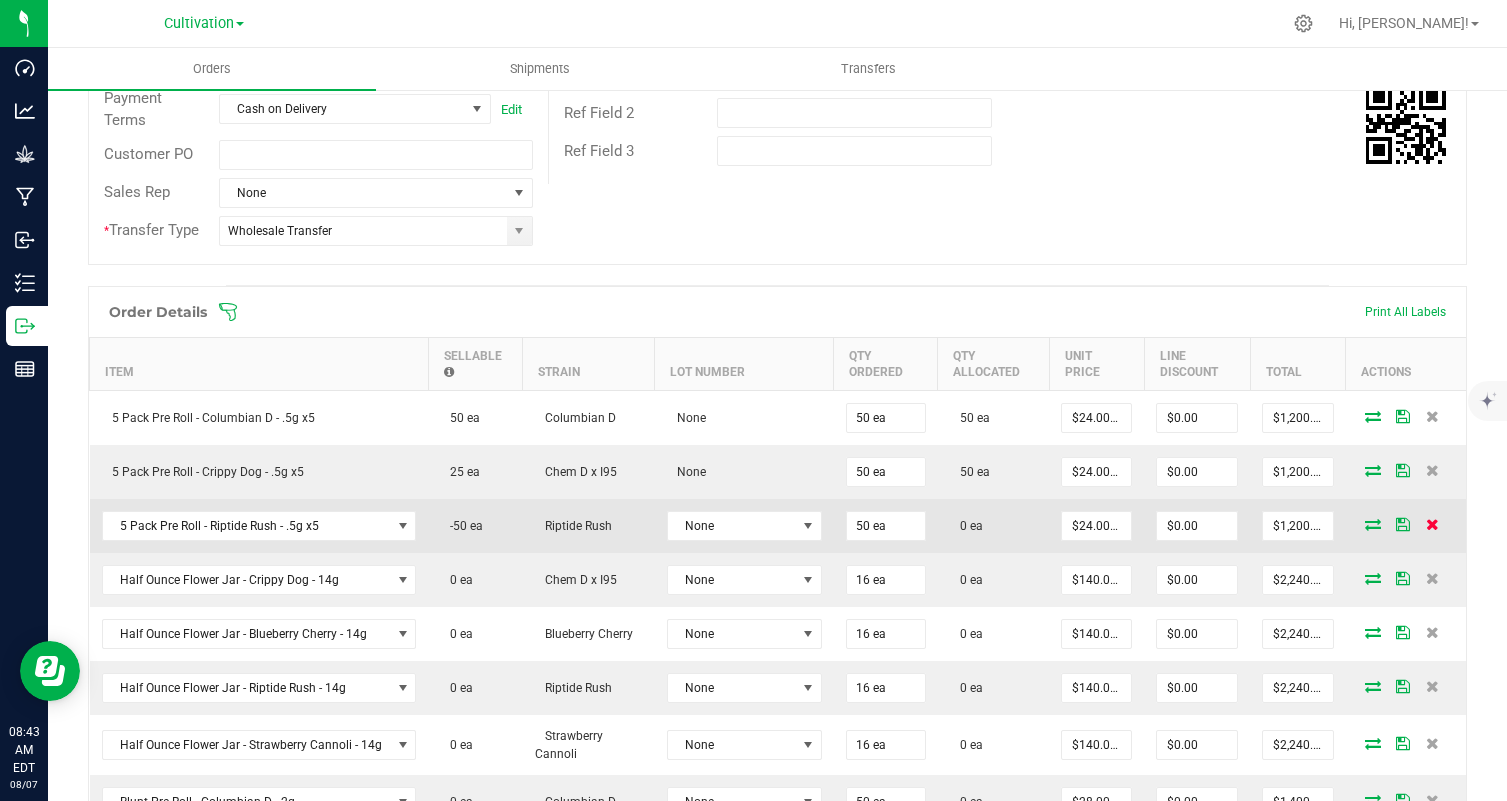 click at bounding box center [1432, 524] 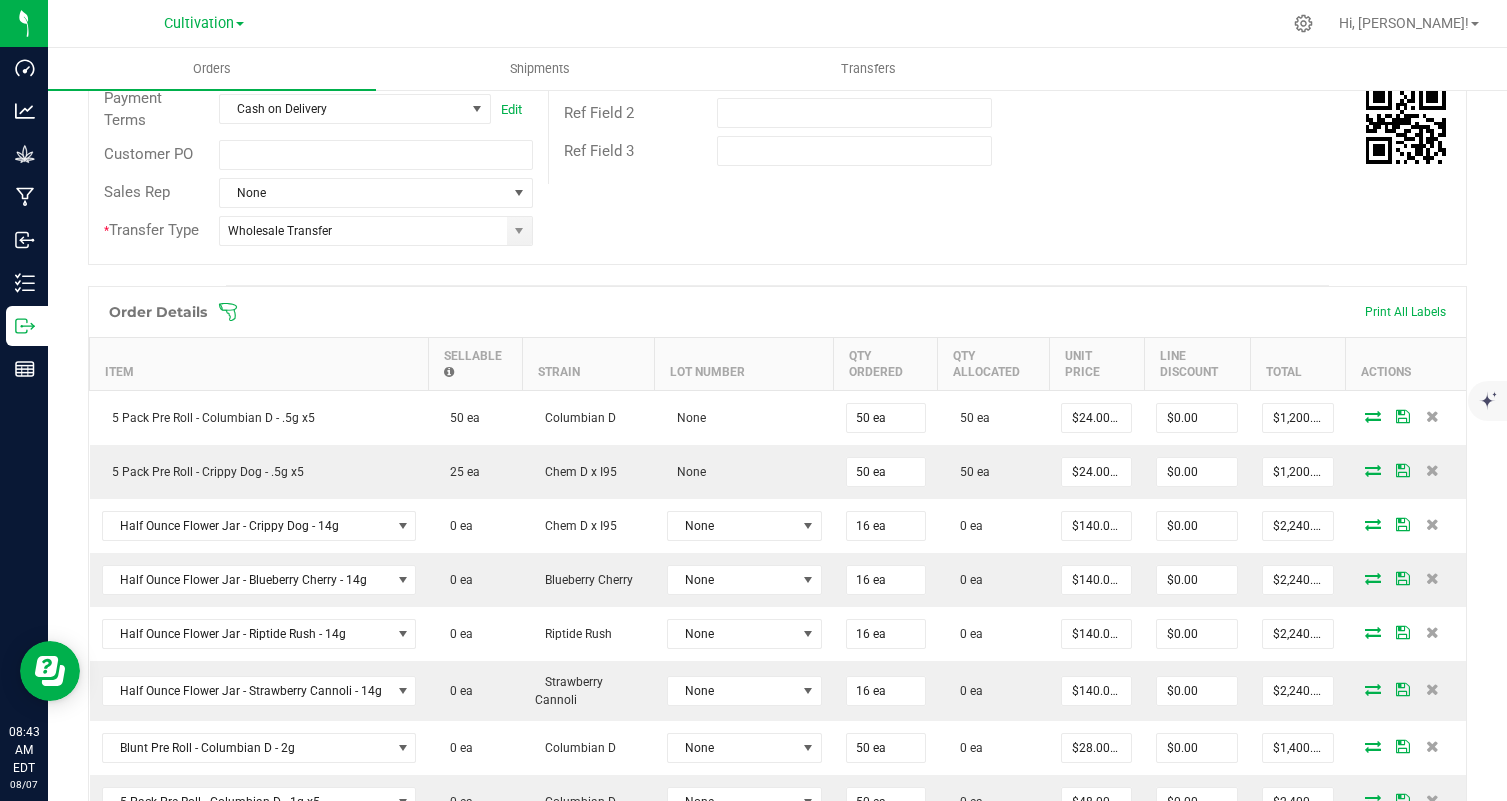 scroll, scrollTop: 1081, scrollLeft: 0, axis: vertical 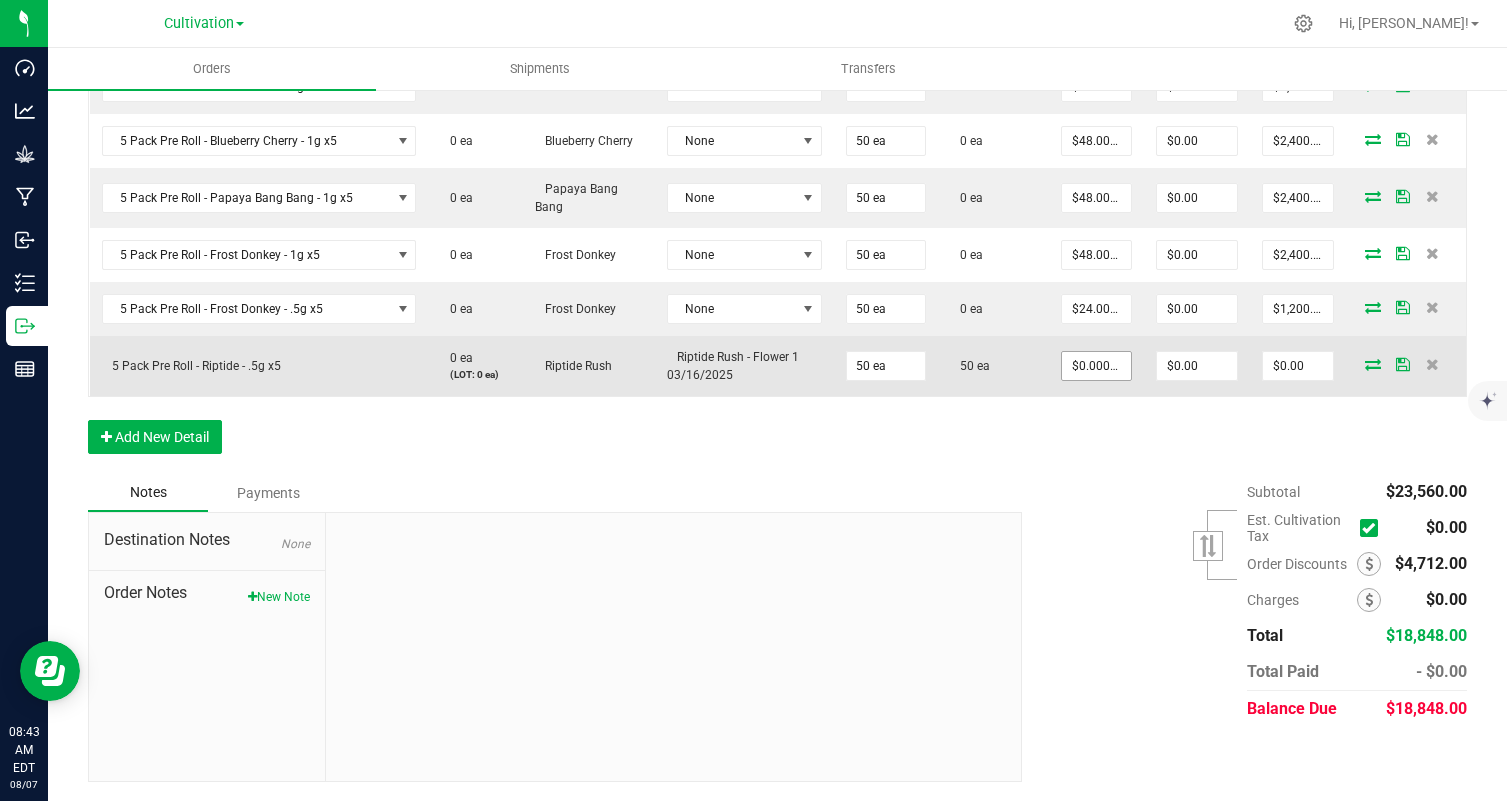 click on "$0.00000" at bounding box center (1096, 366) 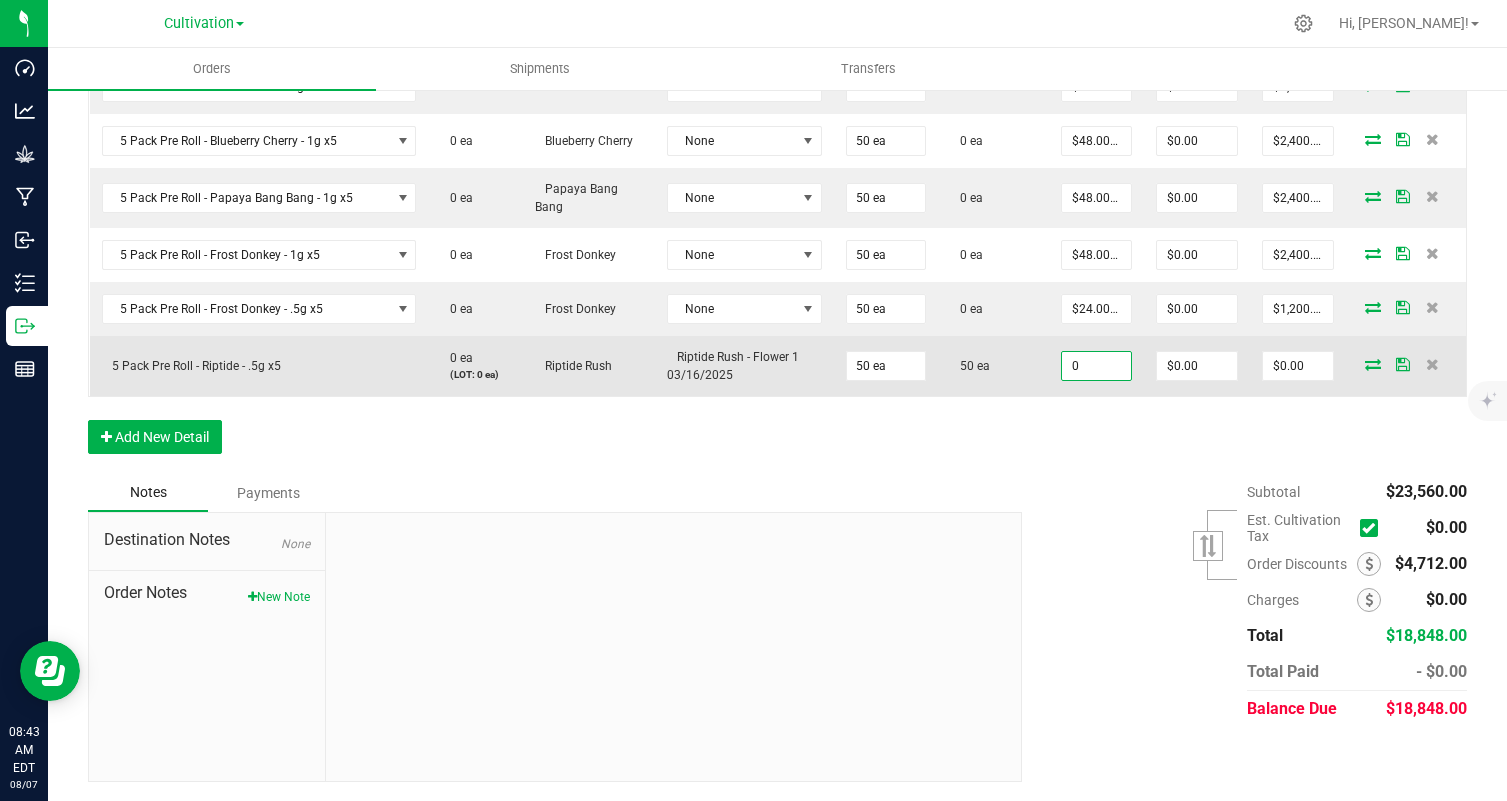 click on "0" at bounding box center [1096, 366] 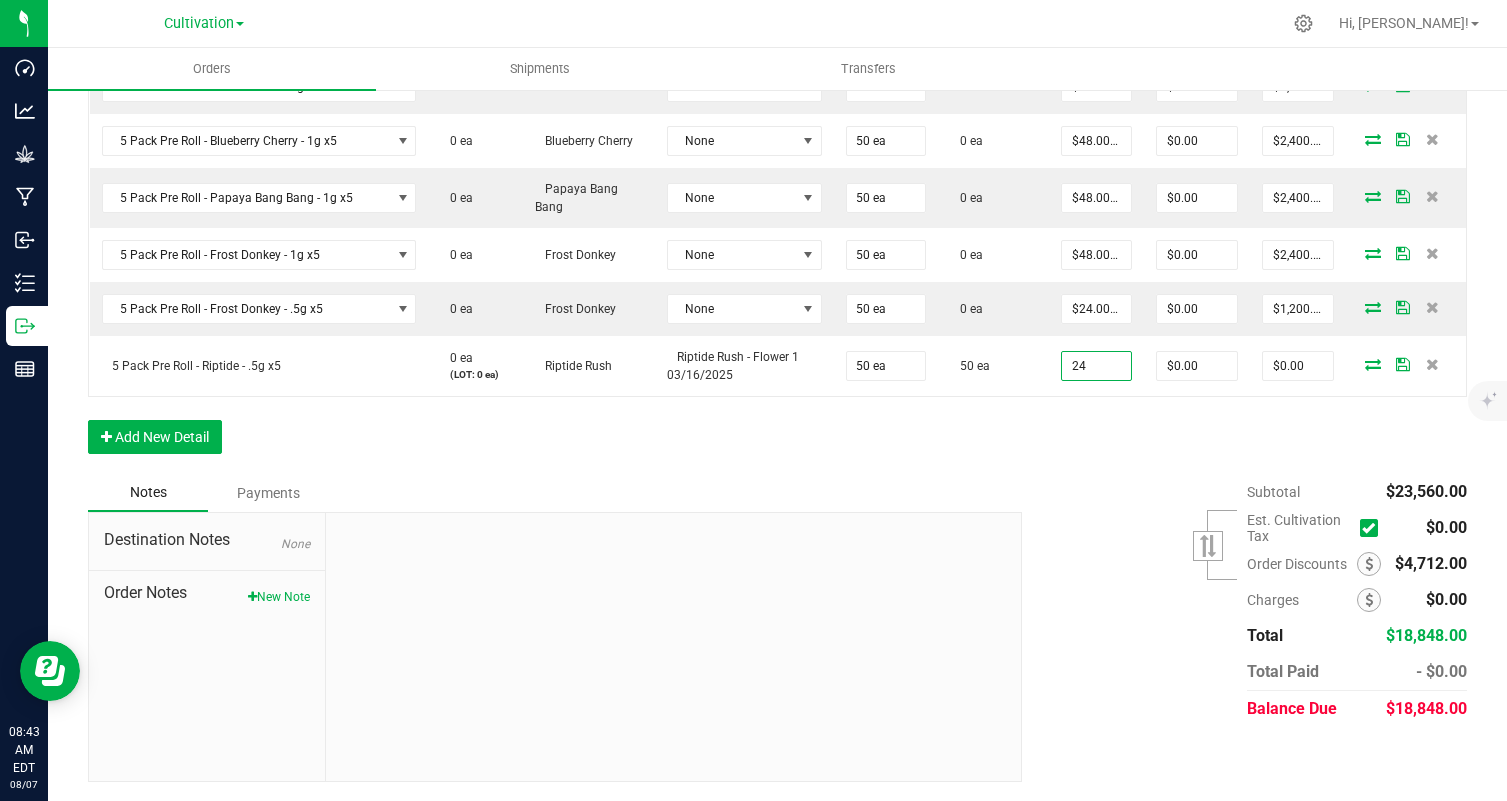 type on "$24.00000" 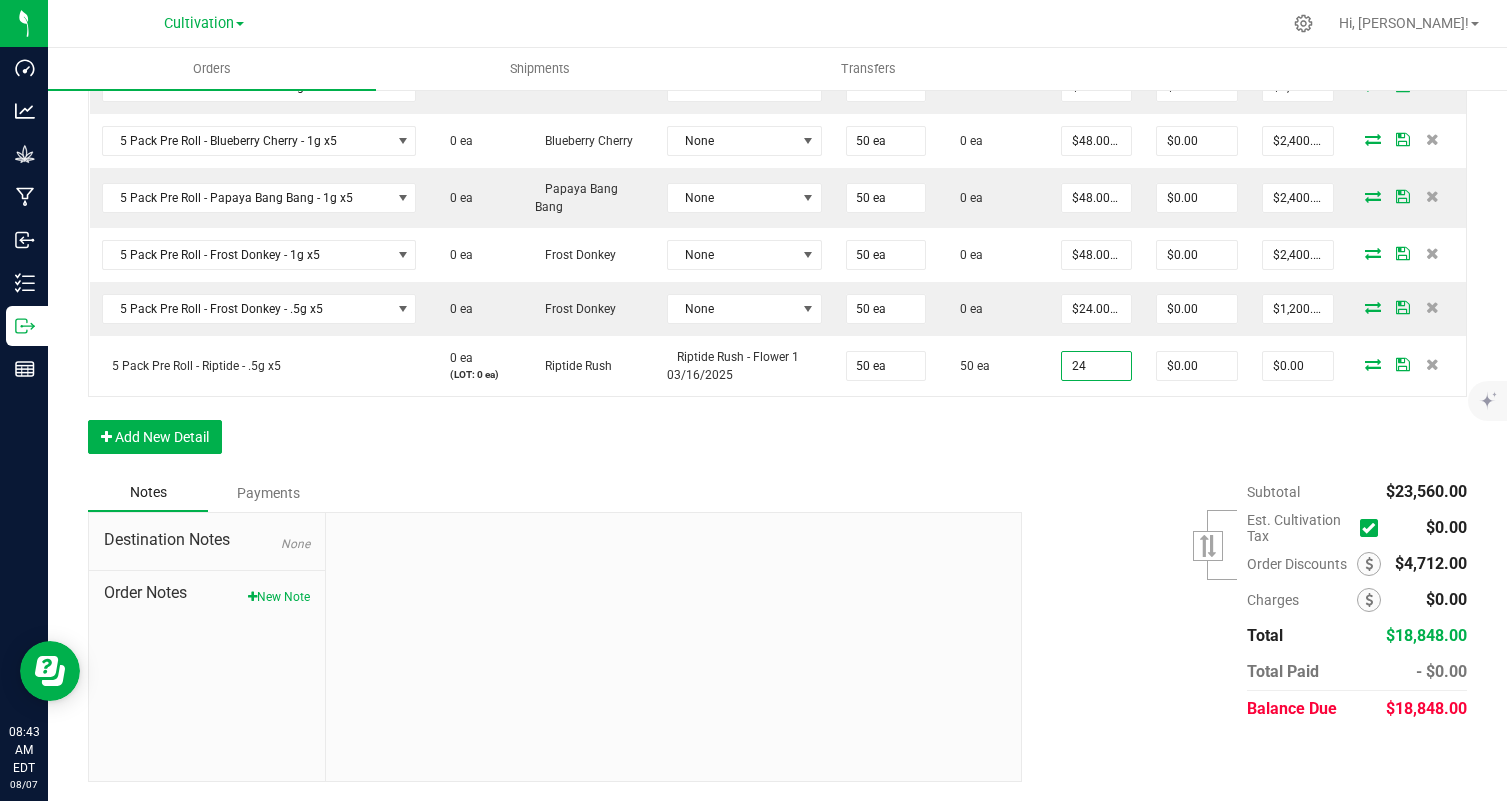 type on "$1,200.00" 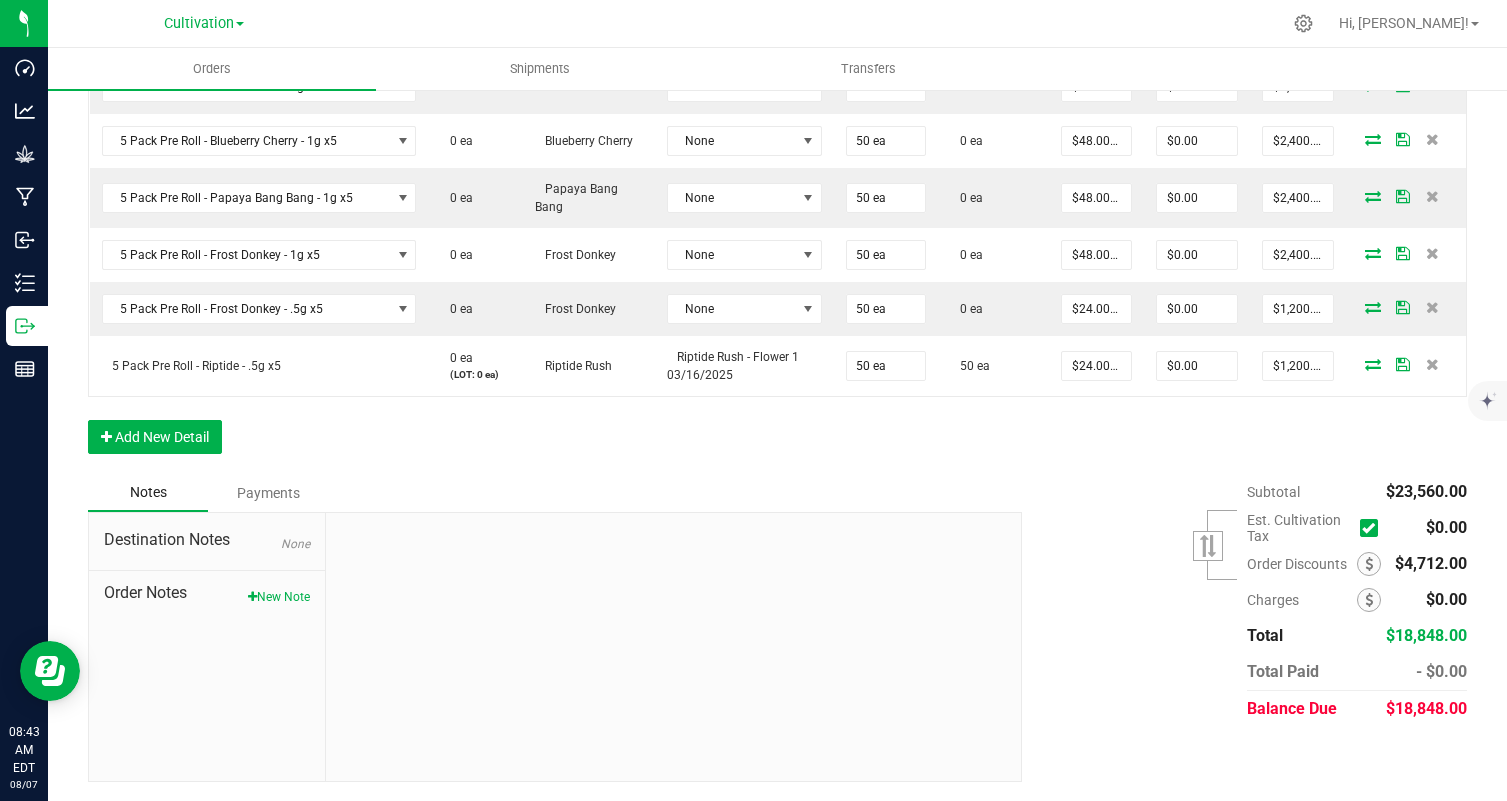 click at bounding box center (673, 647) 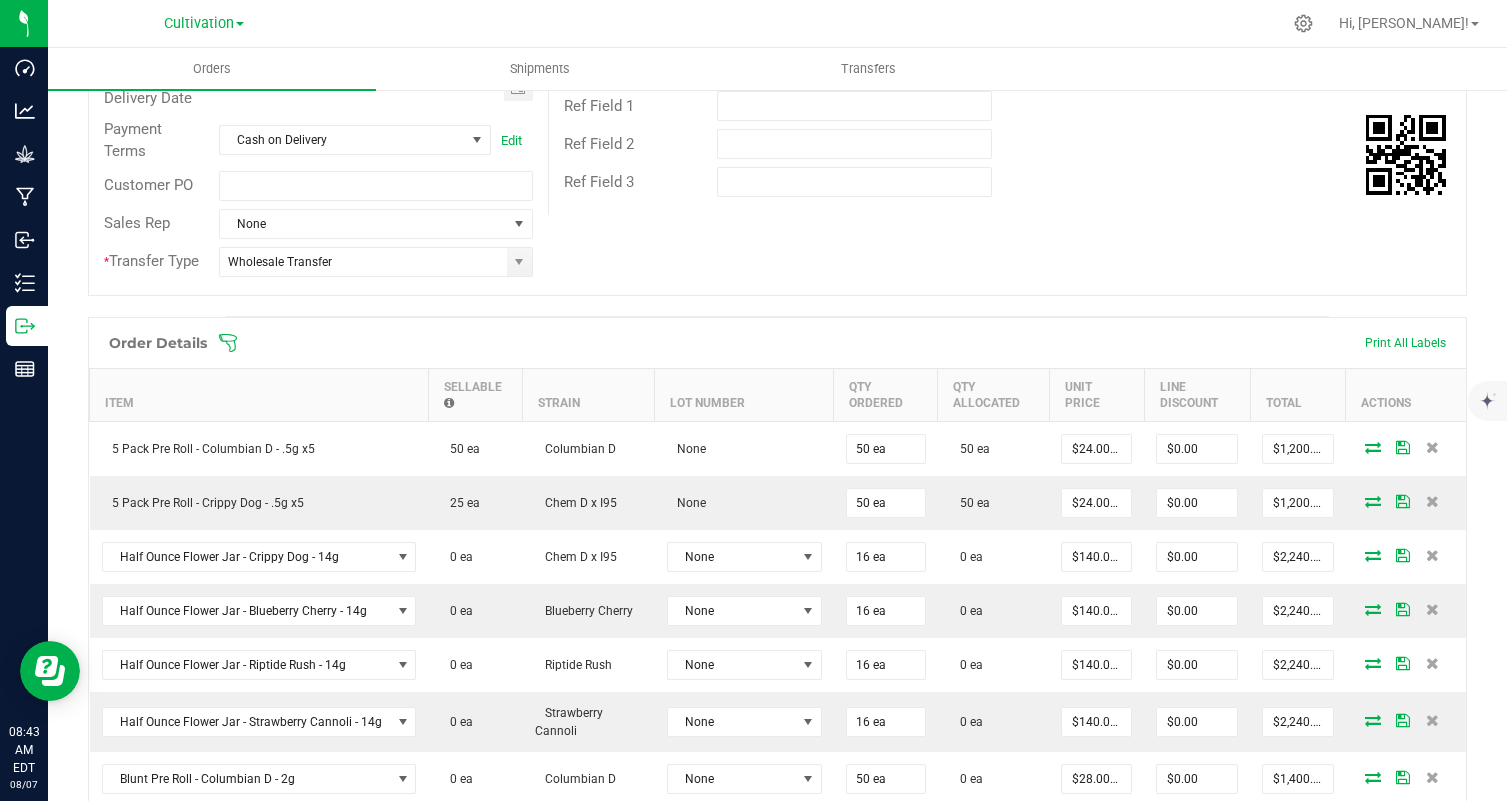 scroll, scrollTop: 406, scrollLeft: 0, axis: vertical 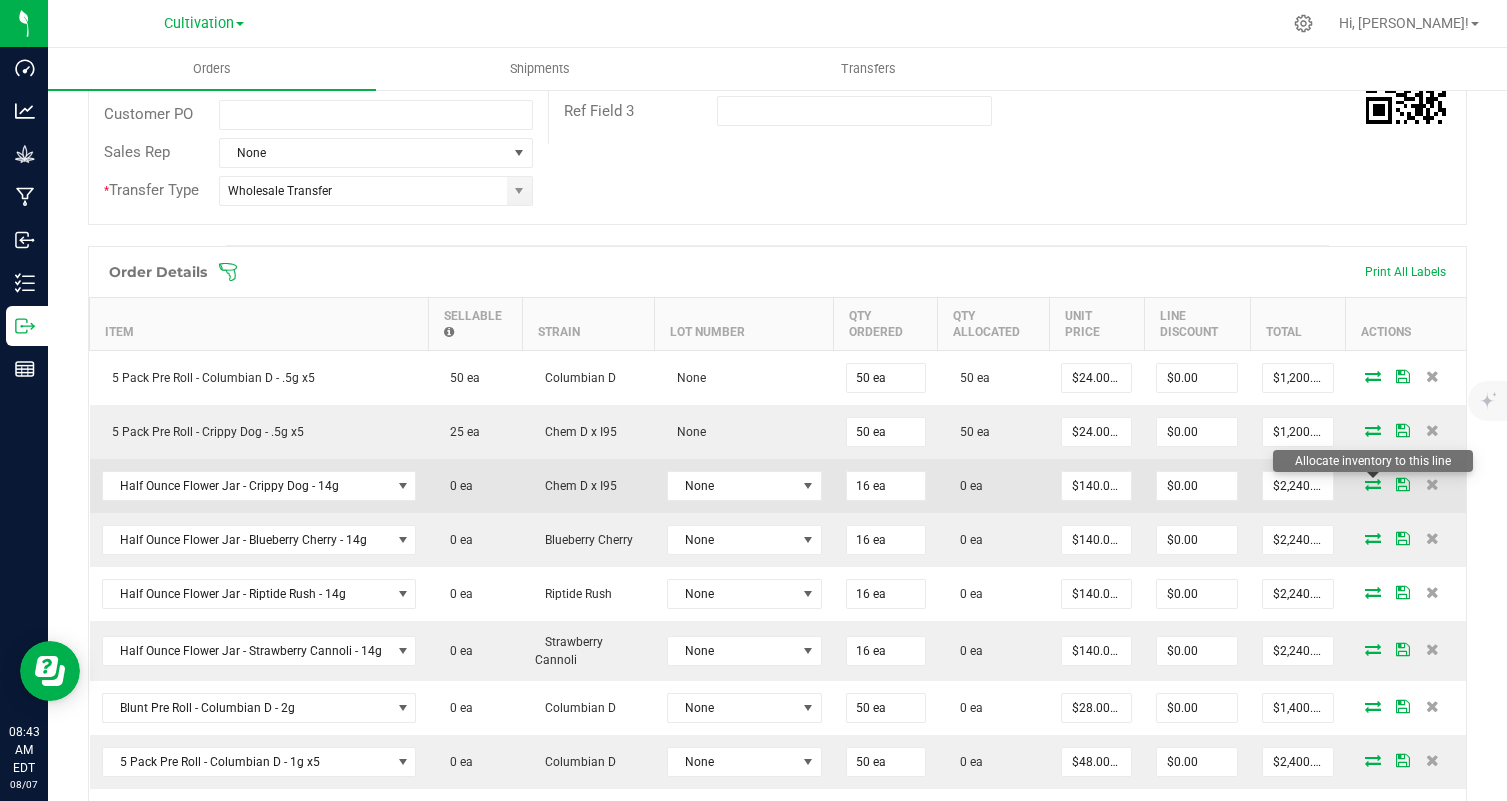click at bounding box center (1373, 484) 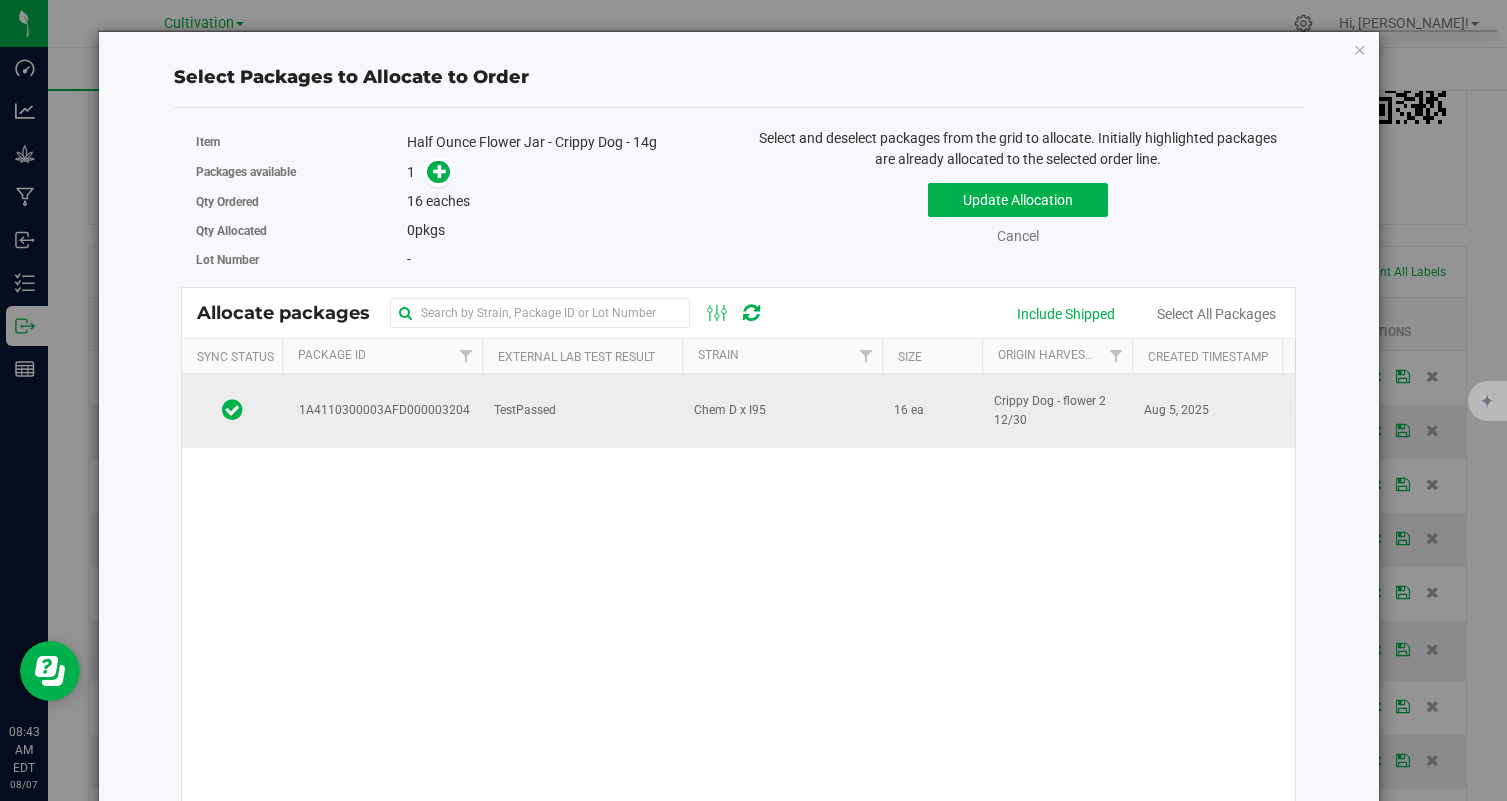 click on "TestPassed" at bounding box center [582, 411] 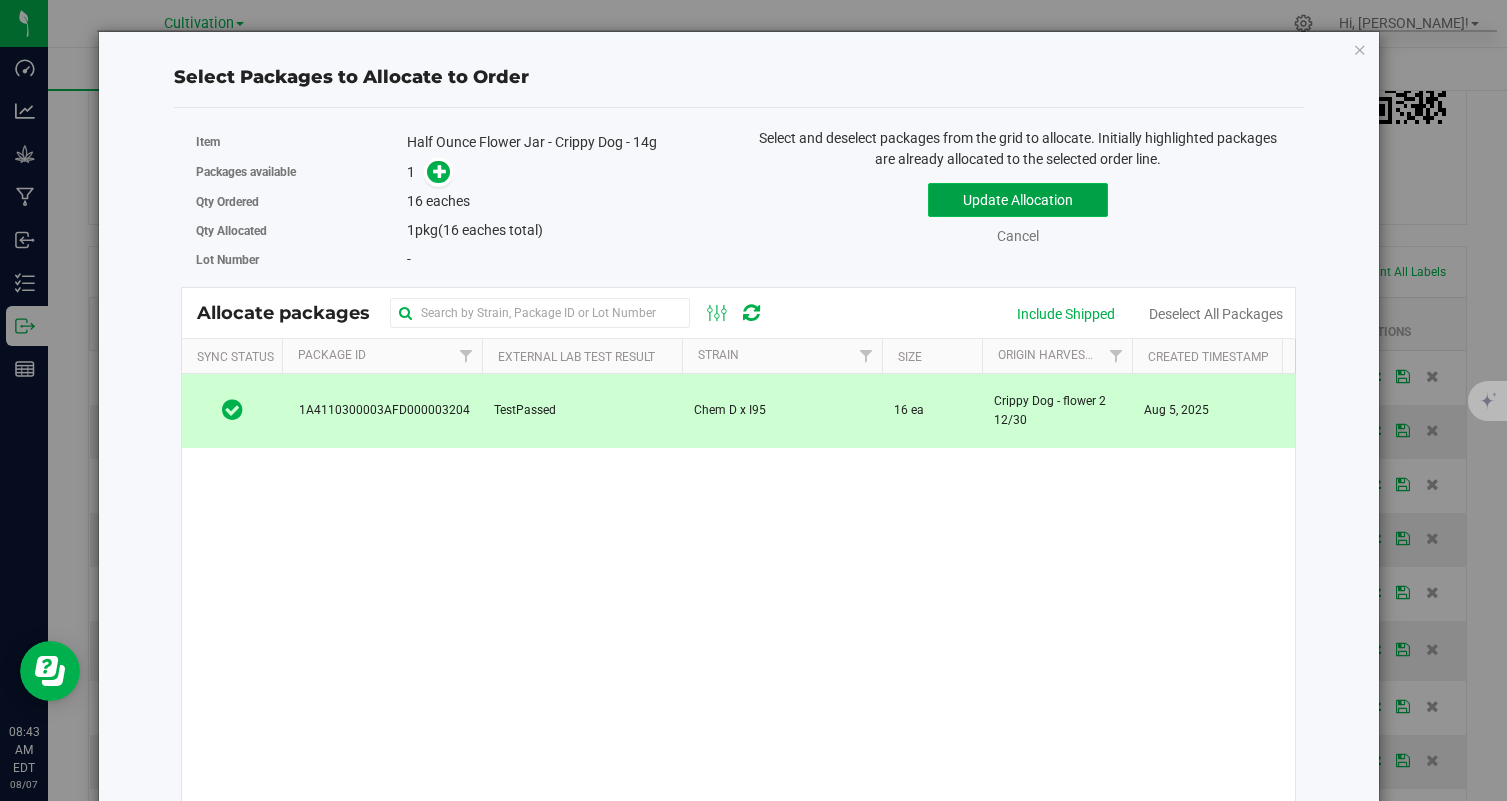 click on "Update Allocation" at bounding box center [1018, 200] 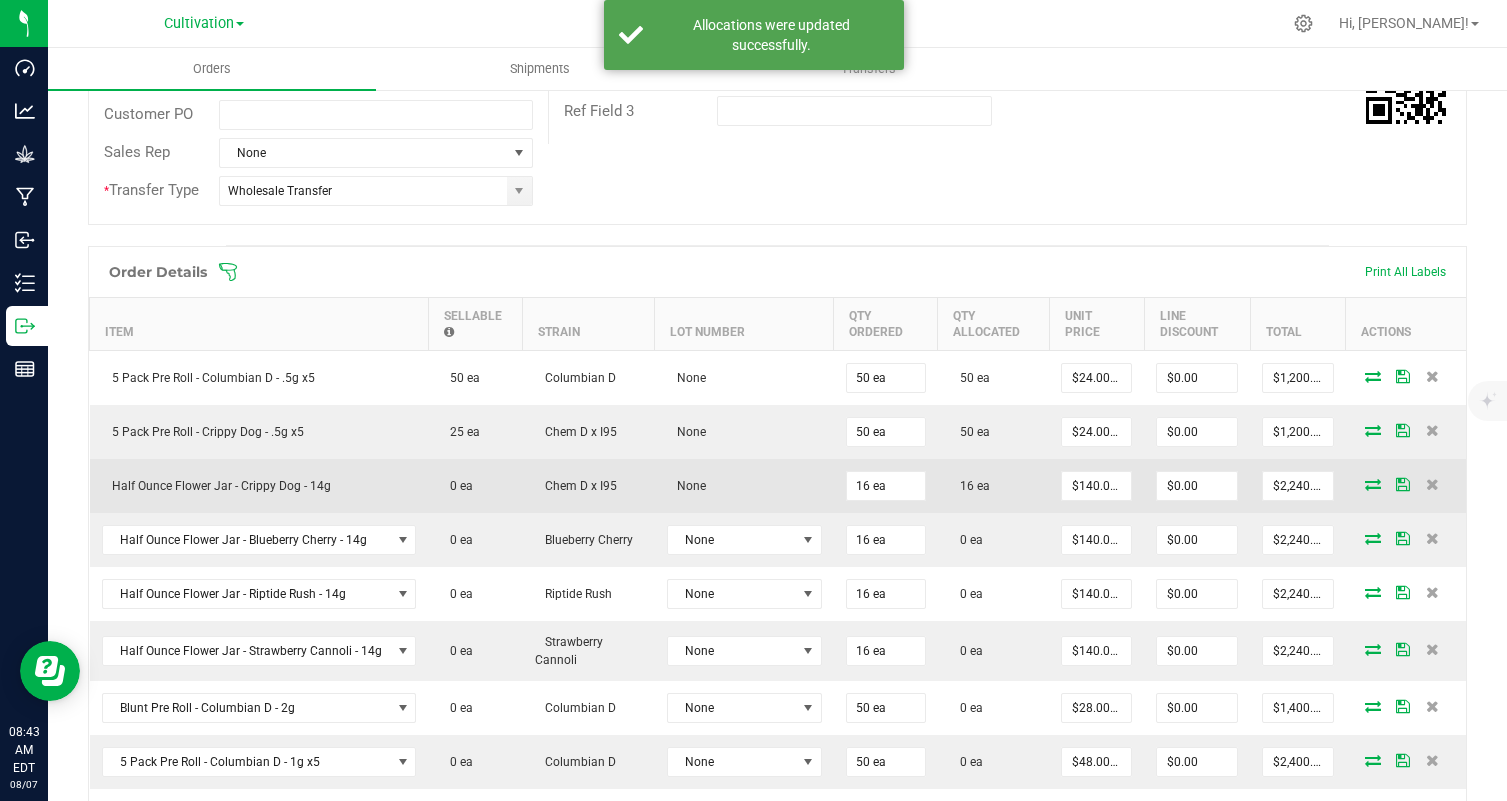click at bounding box center [1373, 484] 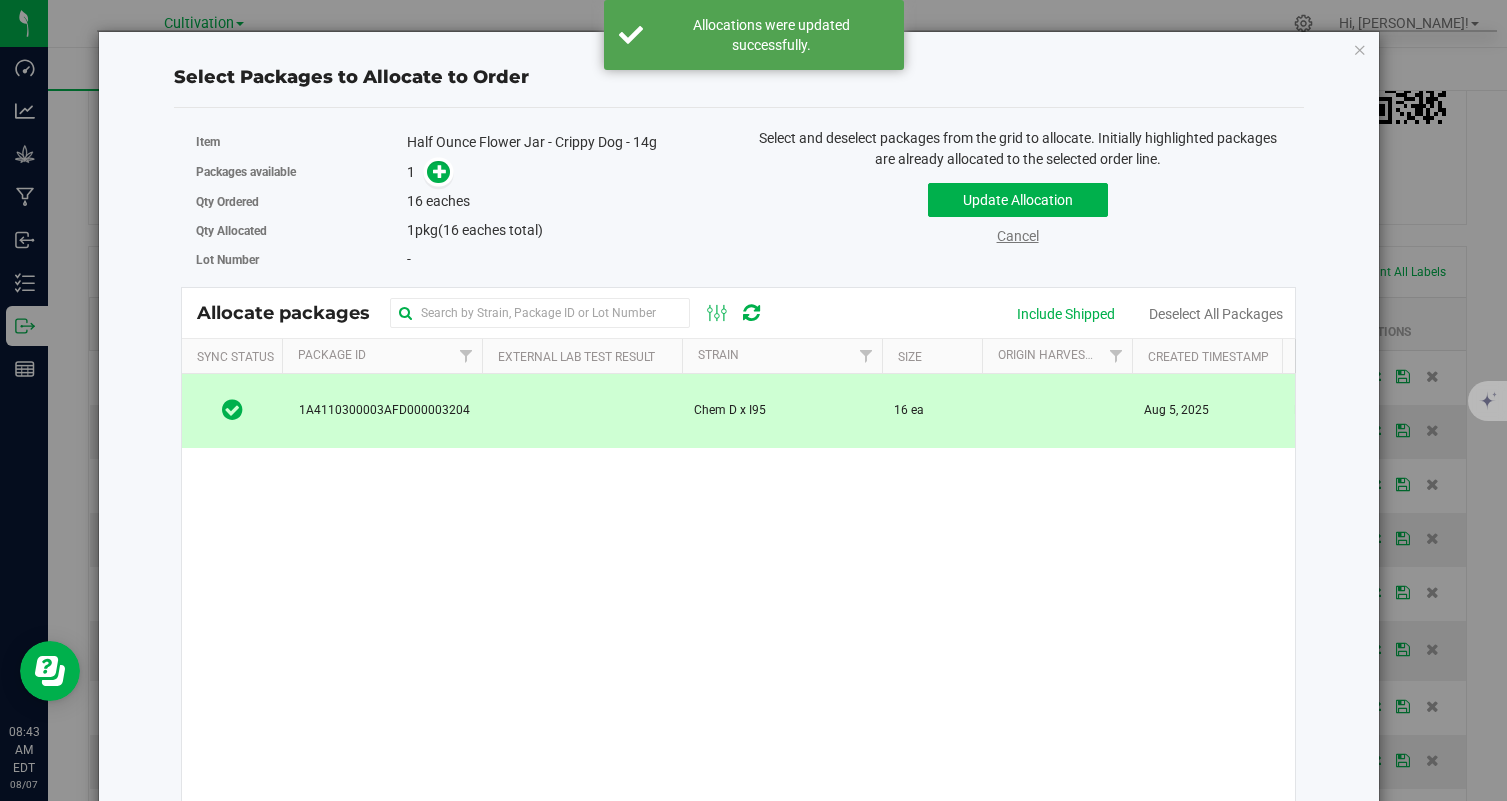 click on "Cancel" at bounding box center [1018, 236] 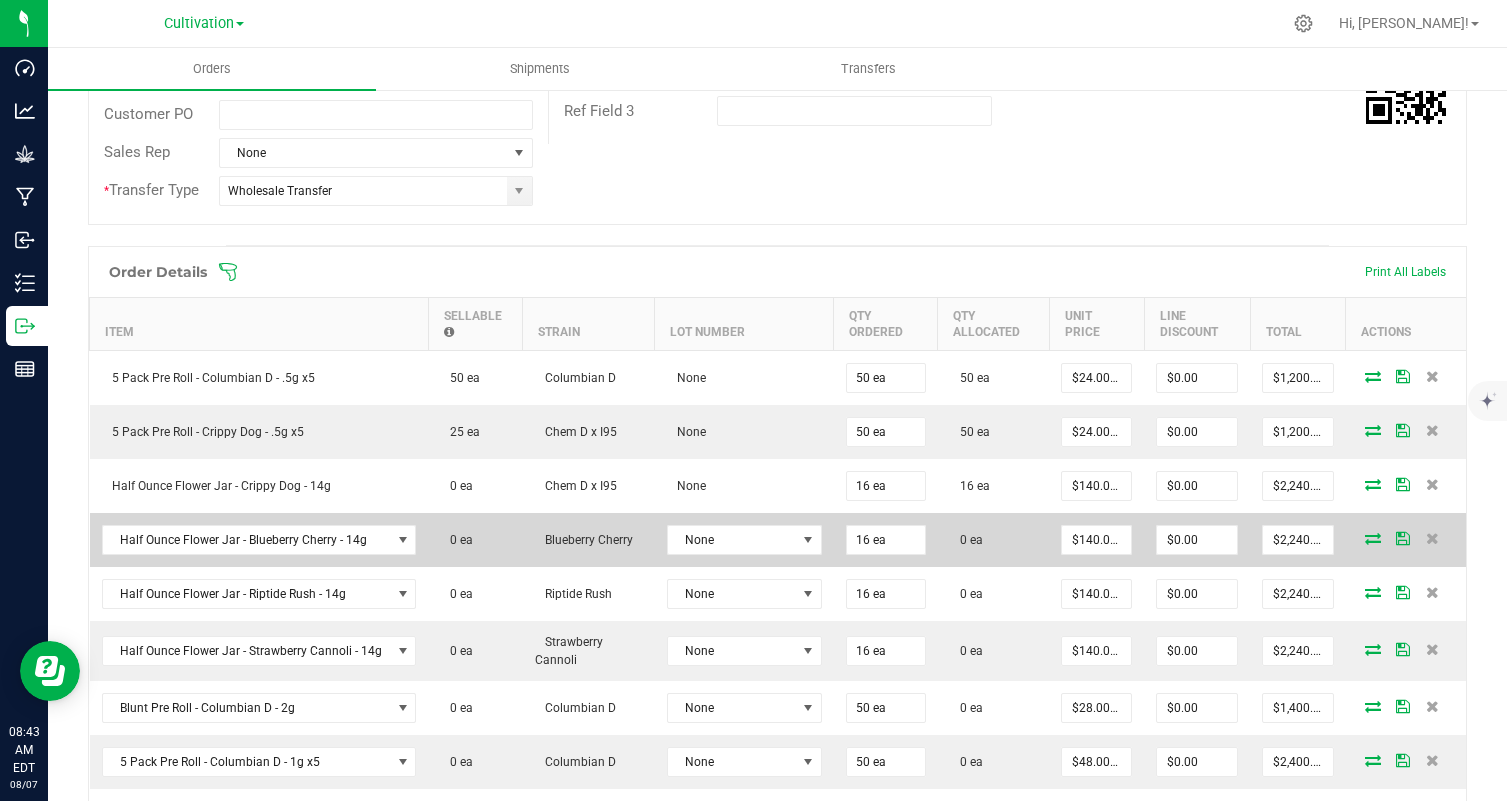 click at bounding box center (1373, 538) 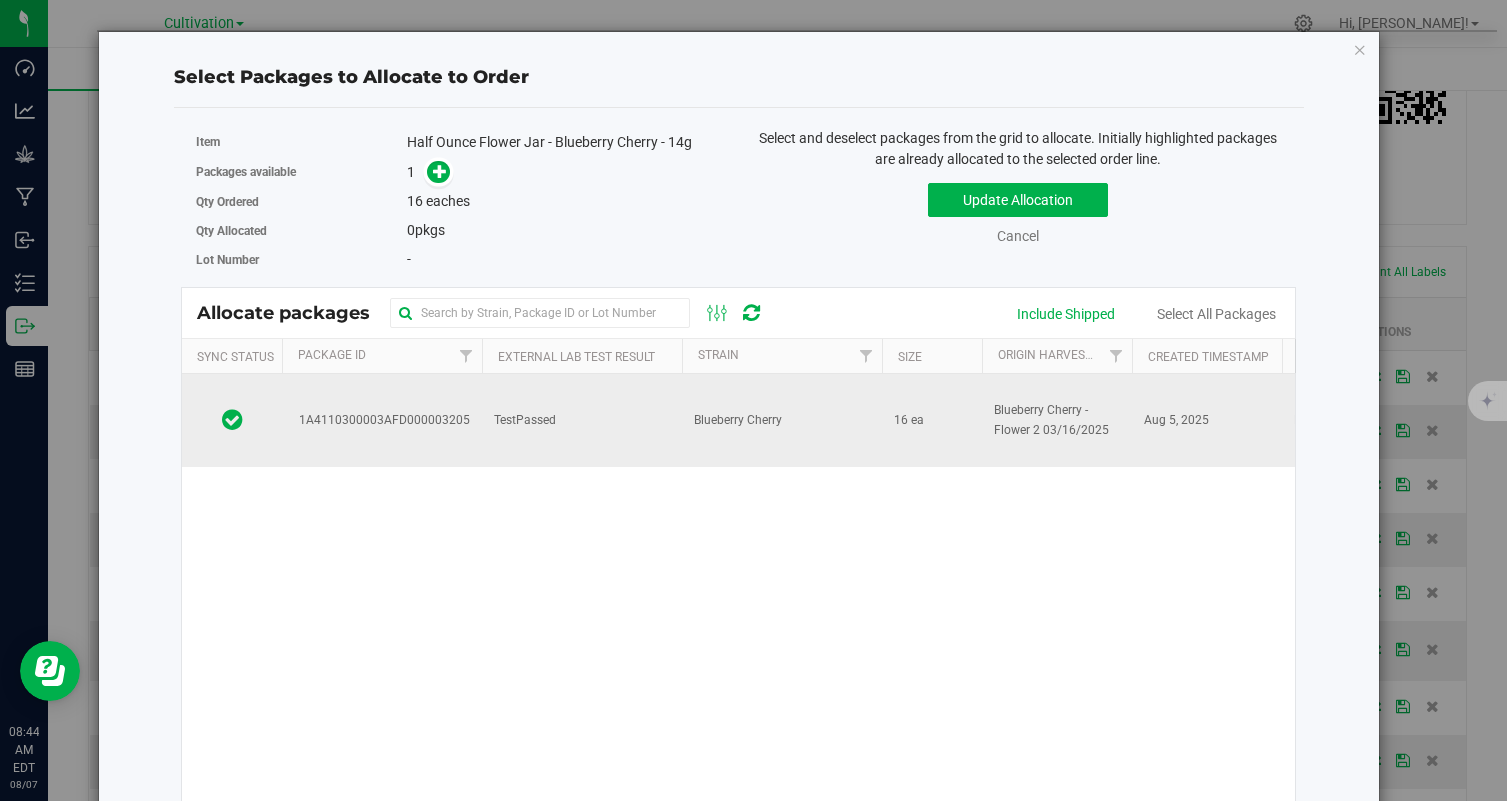 click on "Blueberry Cherry" at bounding box center [782, 420] 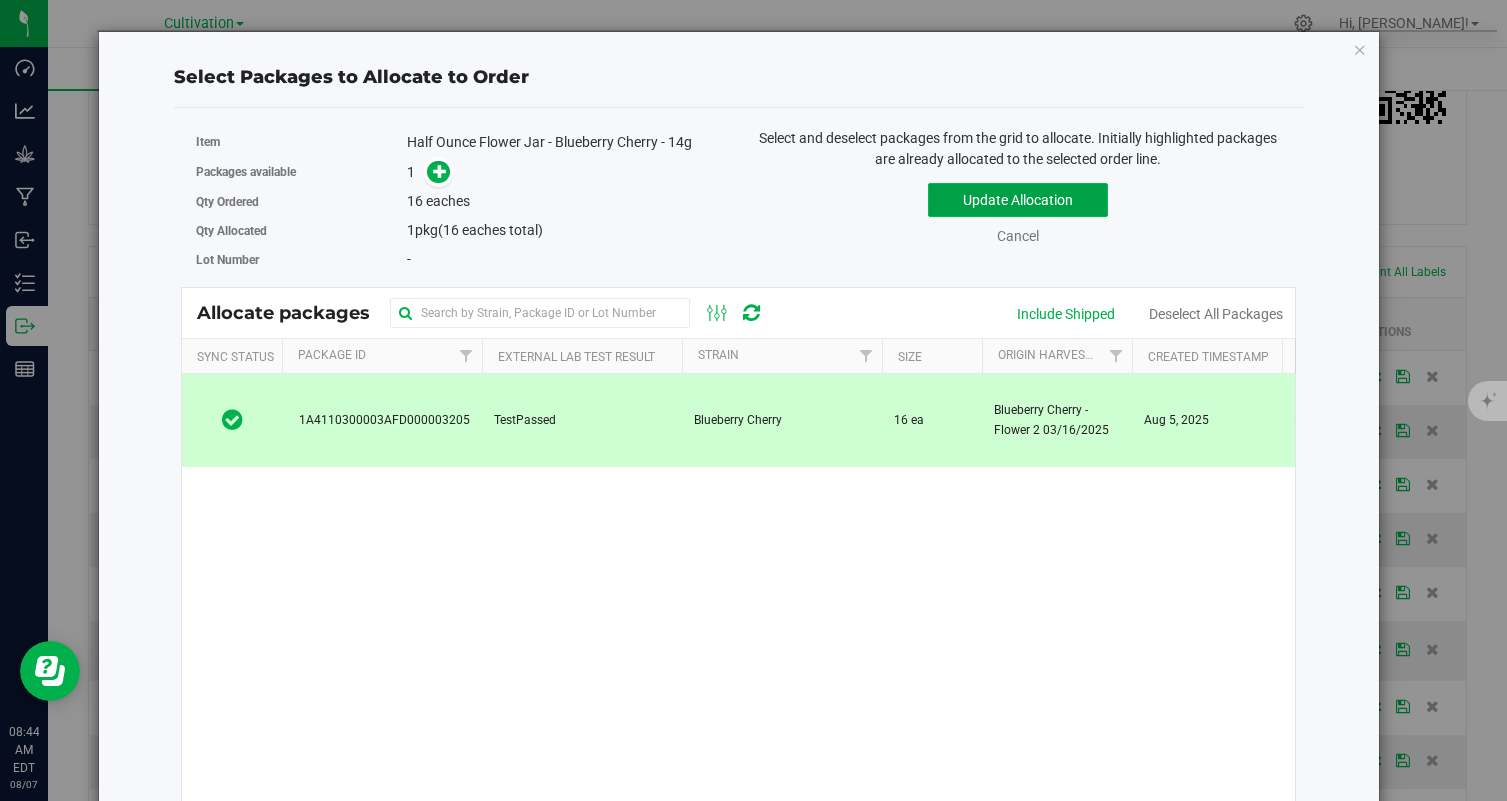 click on "Update Allocation" at bounding box center (1018, 200) 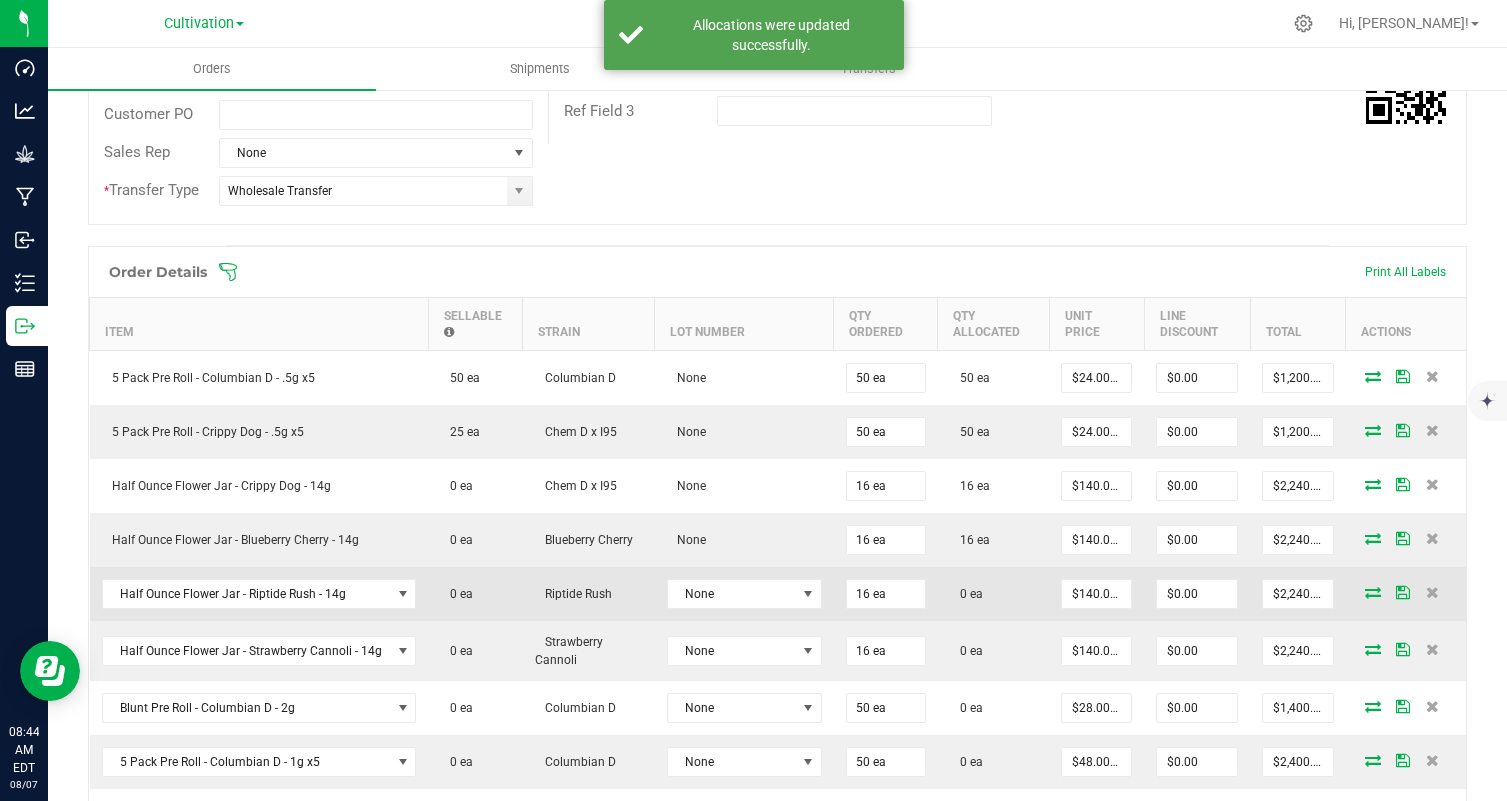 click at bounding box center [1373, 592] 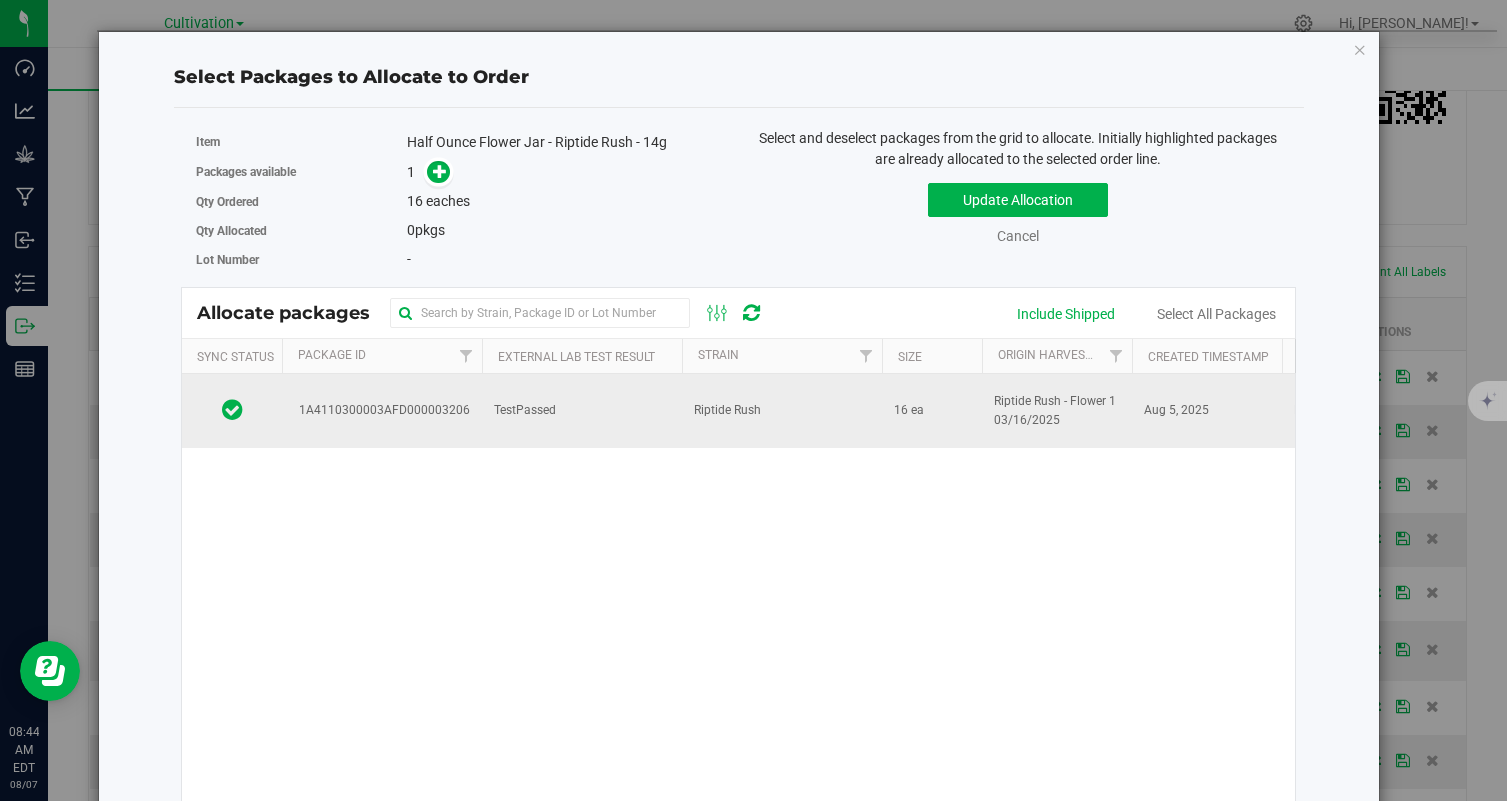 click on "Riptide Rush" at bounding box center (782, 411) 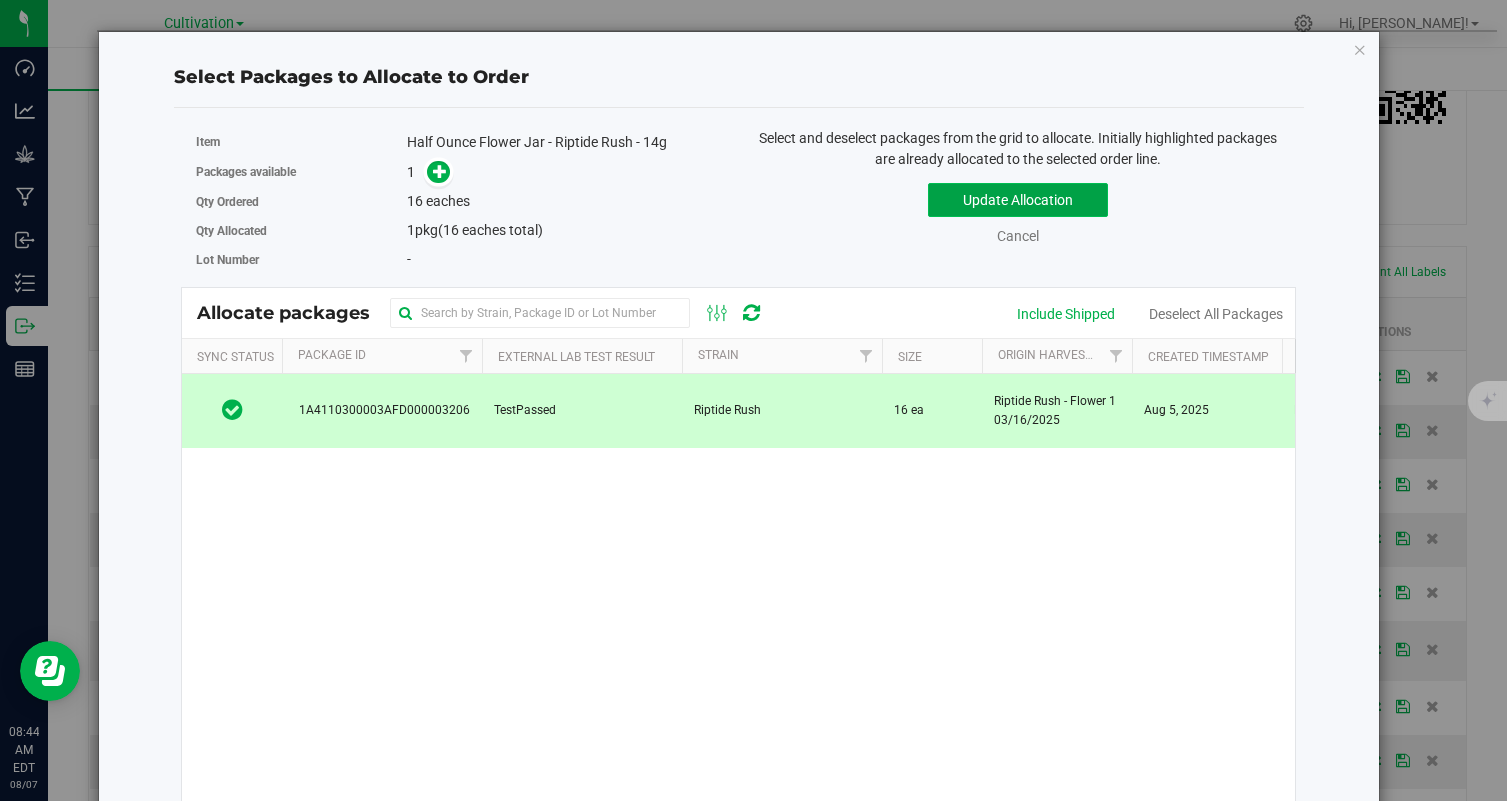 click on "Update Allocation" at bounding box center (1018, 200) 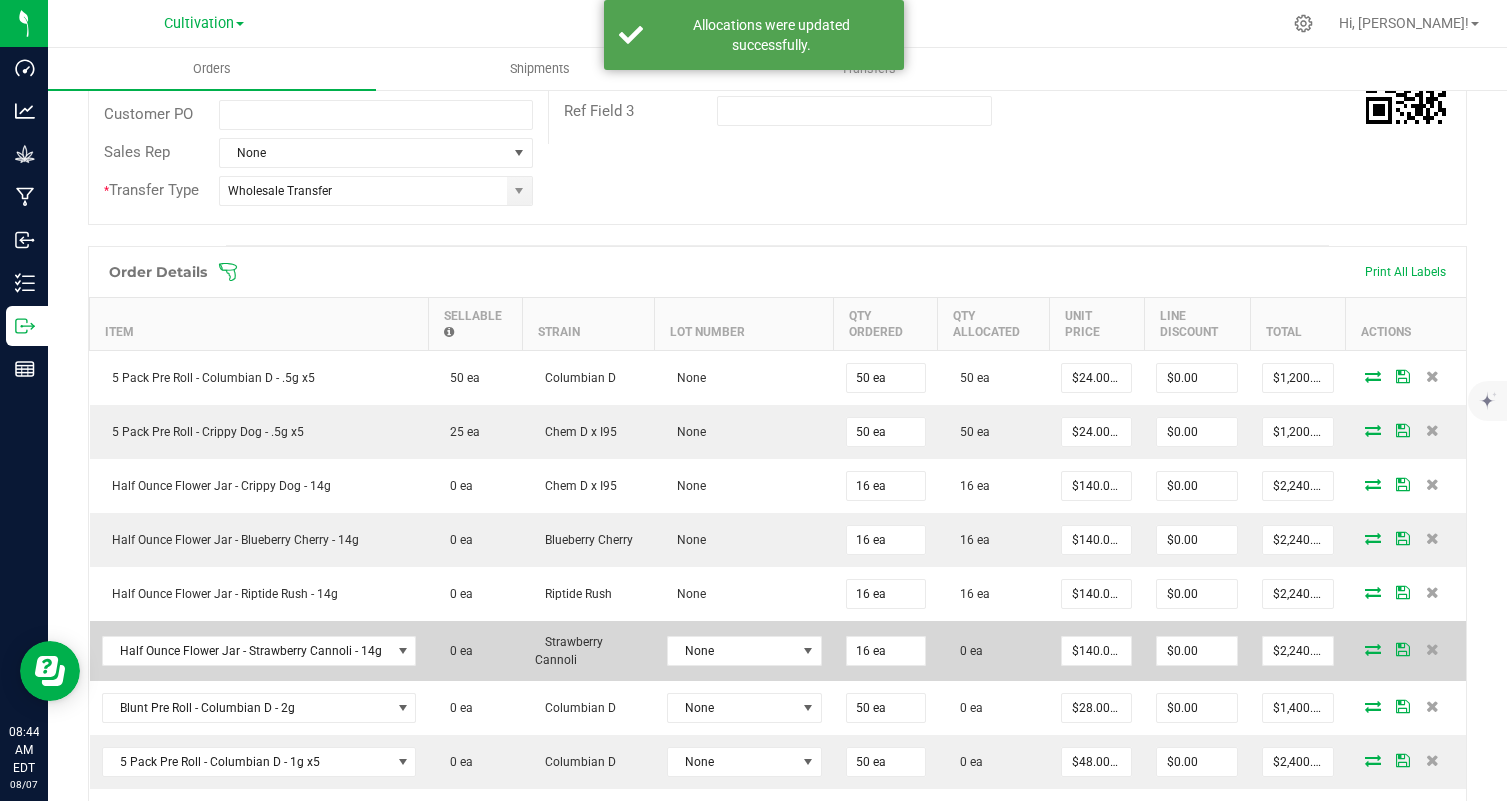click at bounding box center [1373, 649] 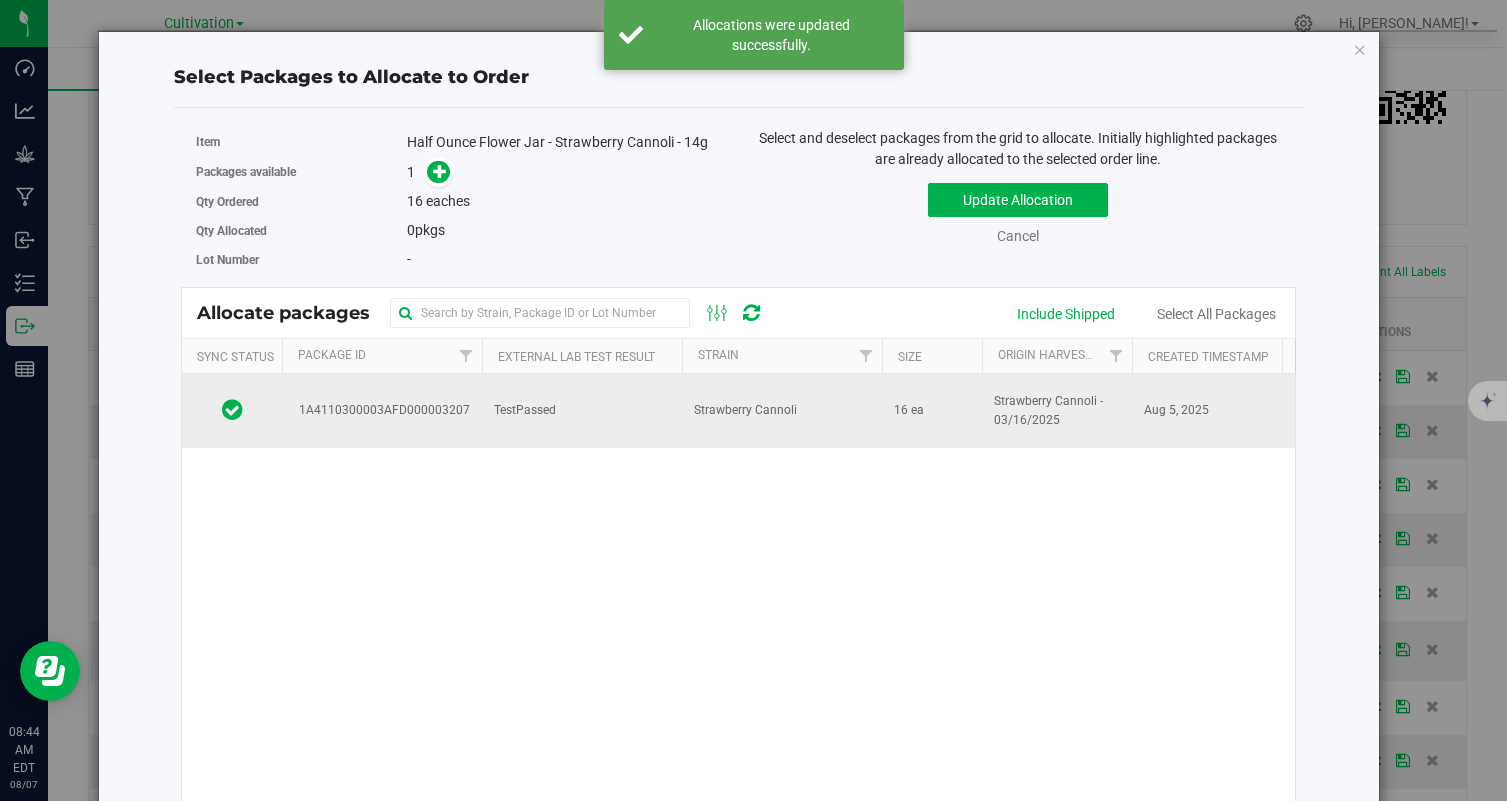 click on "Strawberry Cannoli" at bounding box center (745, 410) 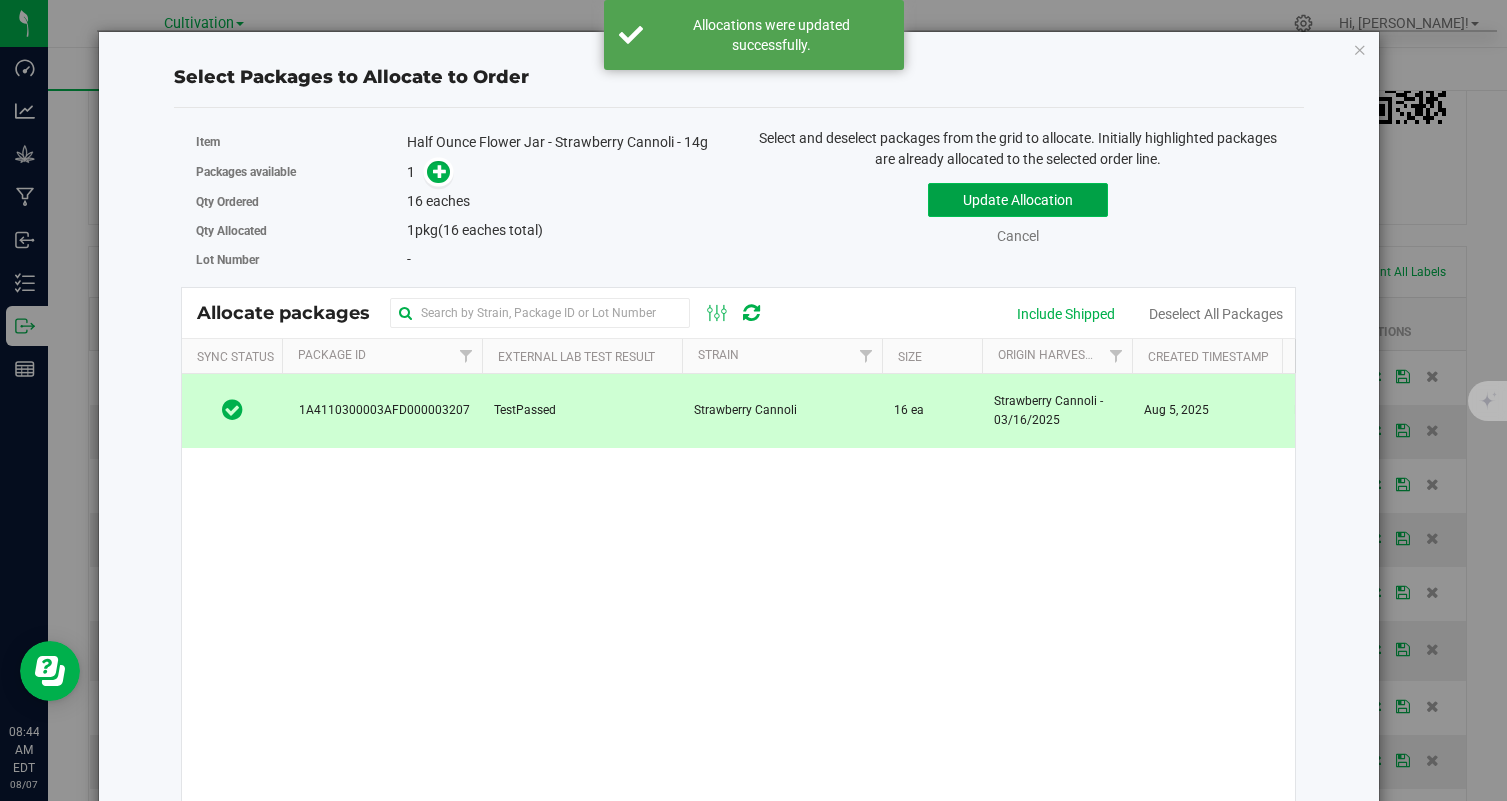 click on "Update Allocation" at bounding box center [1018, 200] 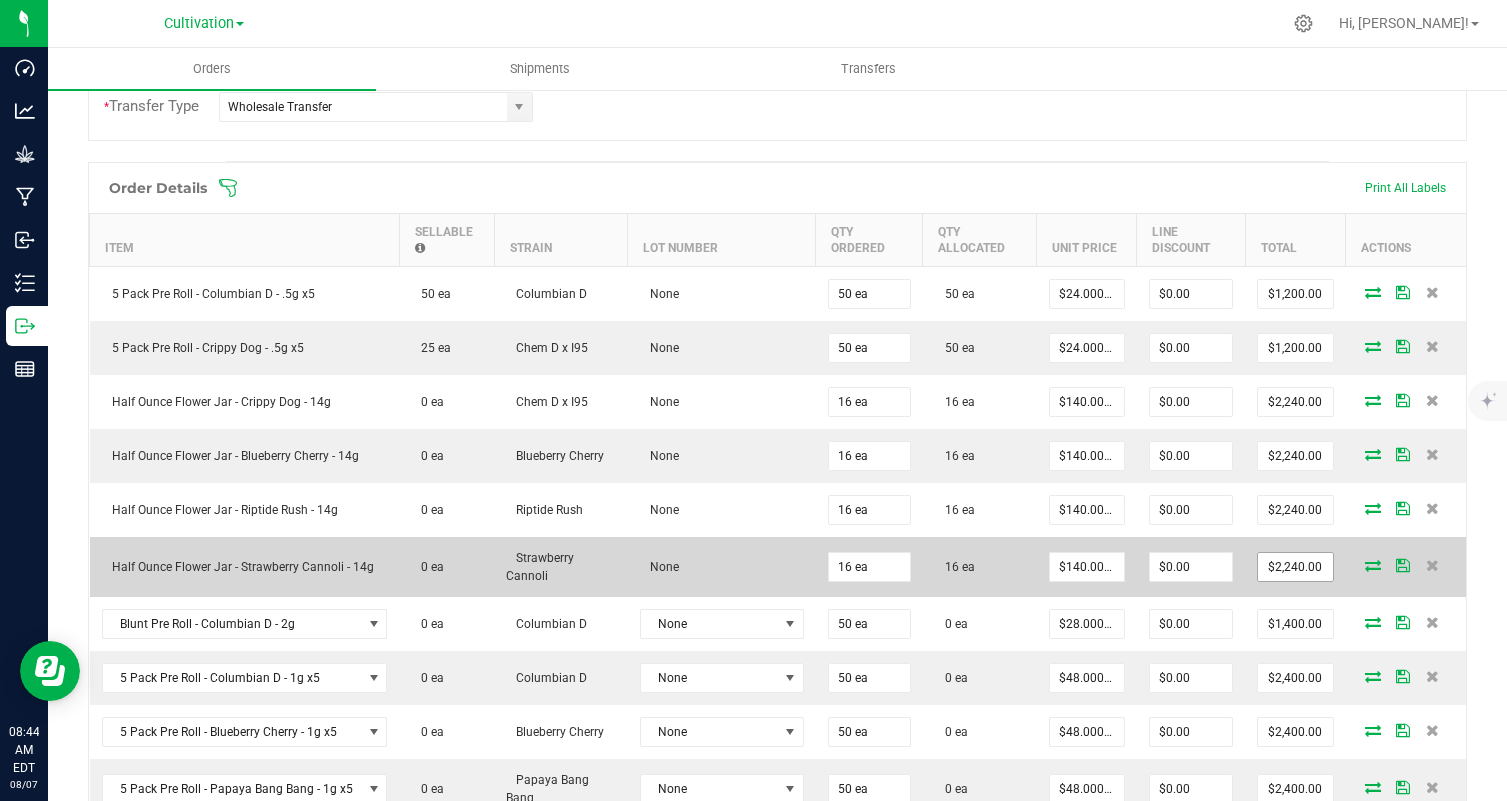 scroll, scrollTop: 523, scrollLeft: 0, axis: vertical 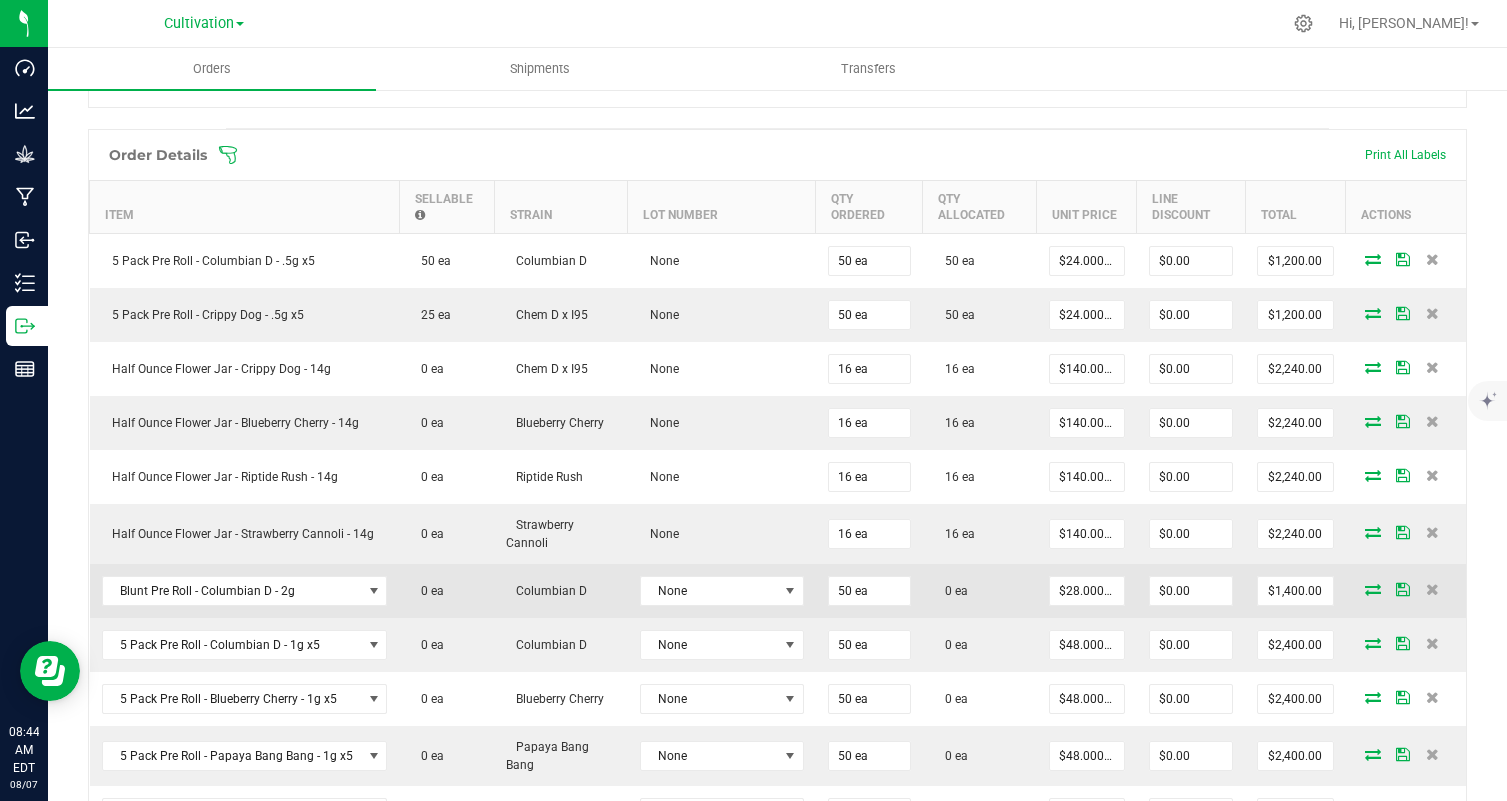 click at bounding box center [1406, 591] 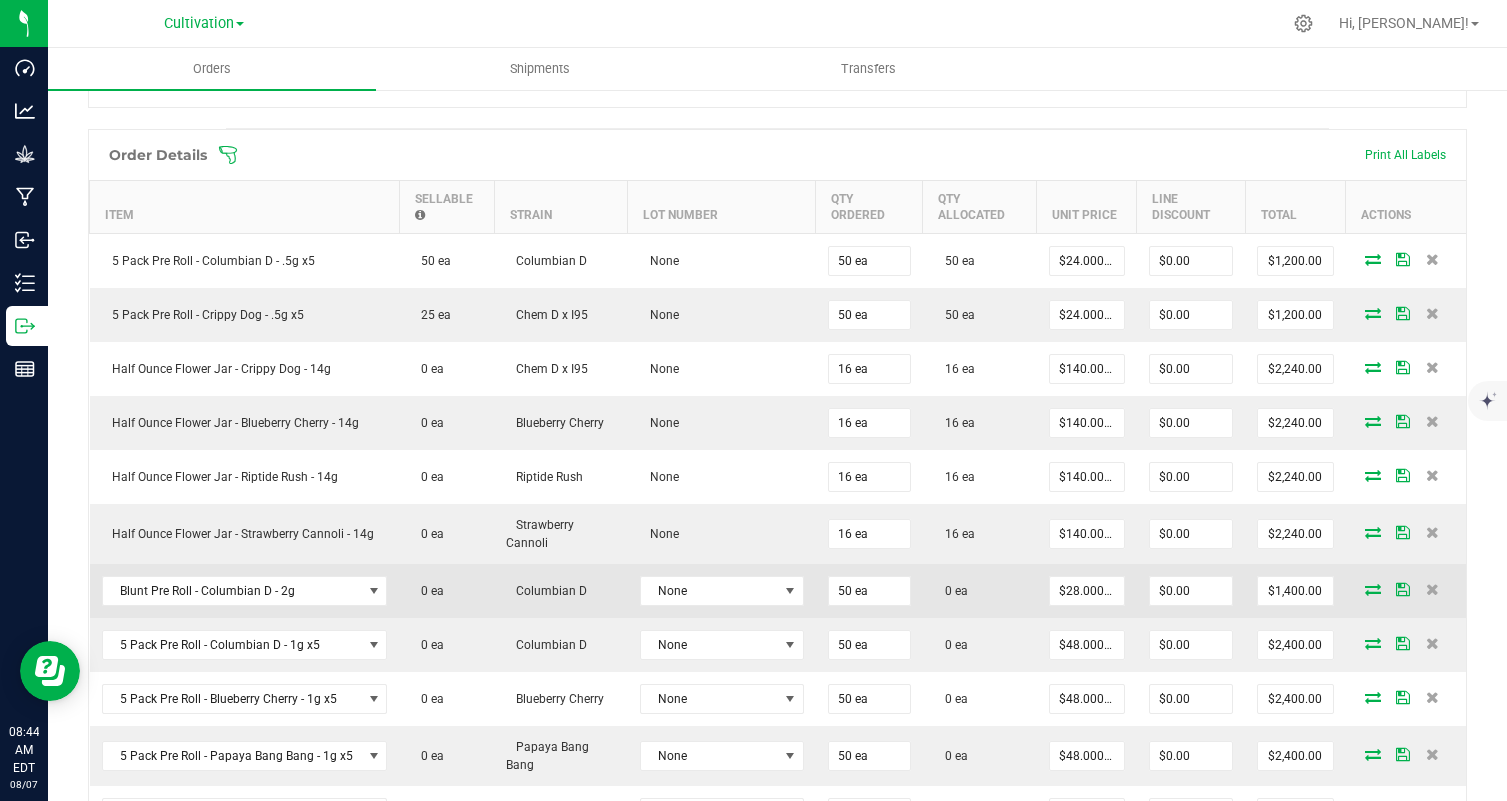 click at bounding box center (1373, 589) 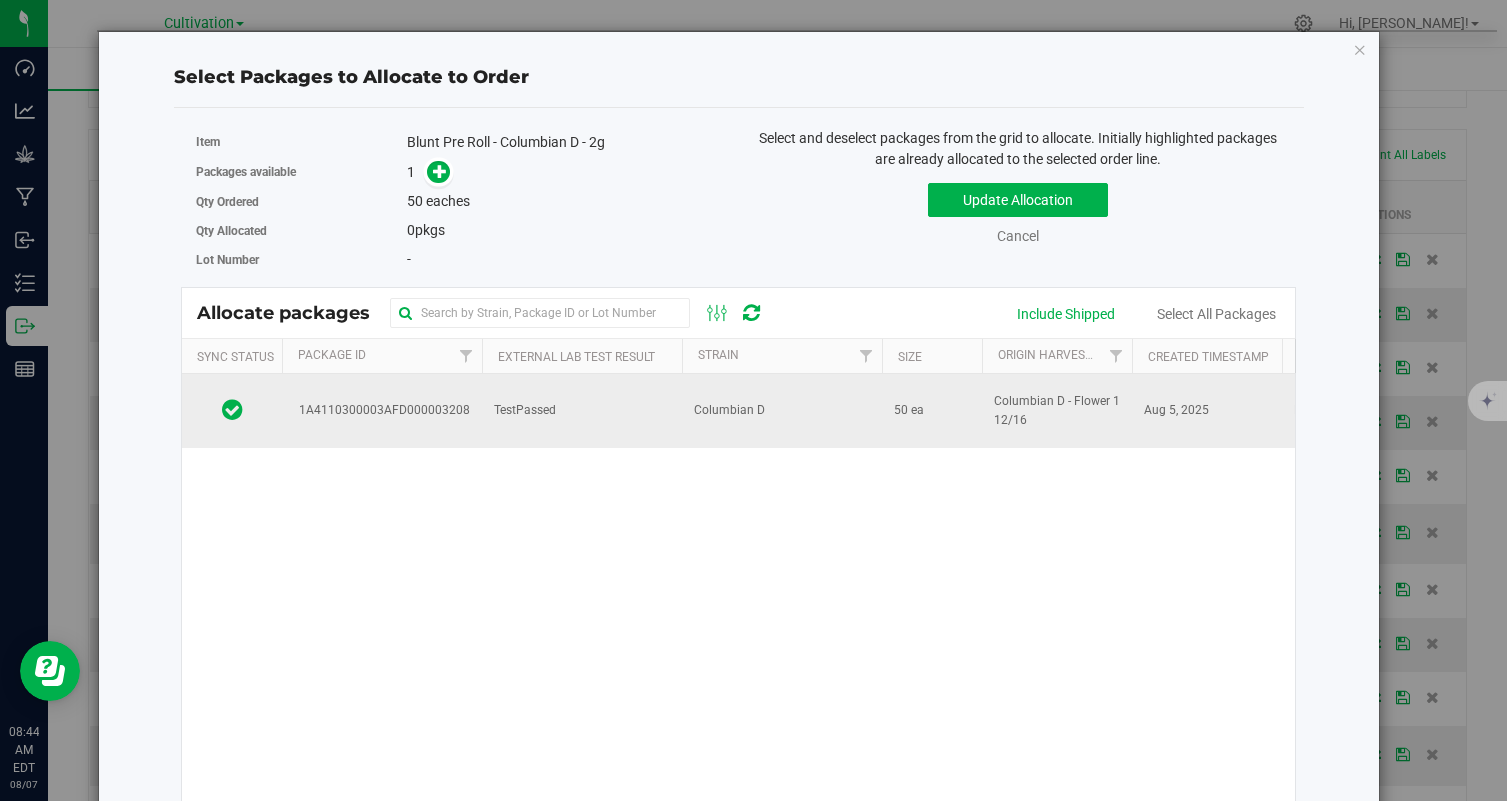 click on "Columbian D" at bounding box center [729, 410] 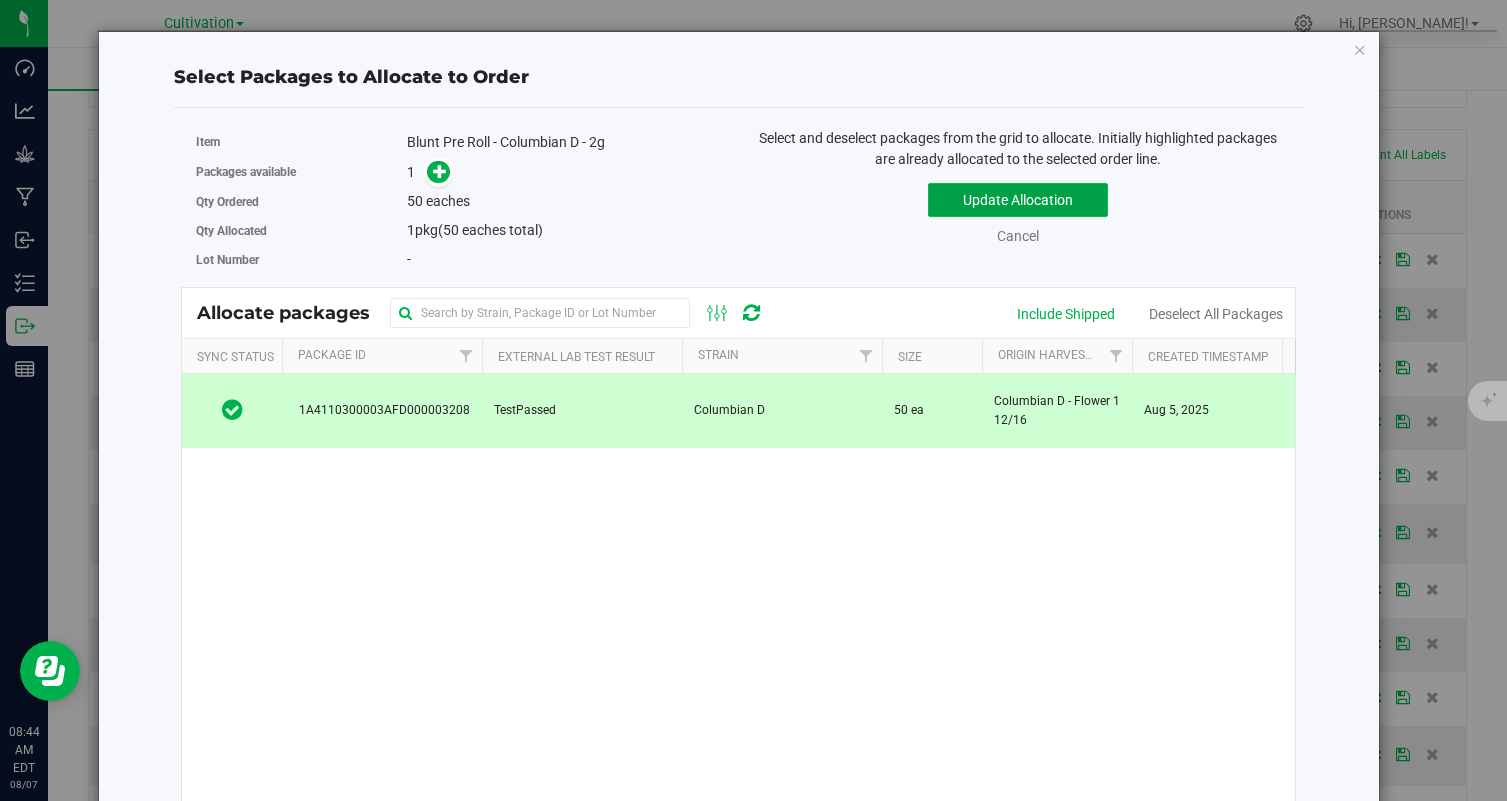 click on "Update Allocation" at bounding box center [1018, 200] 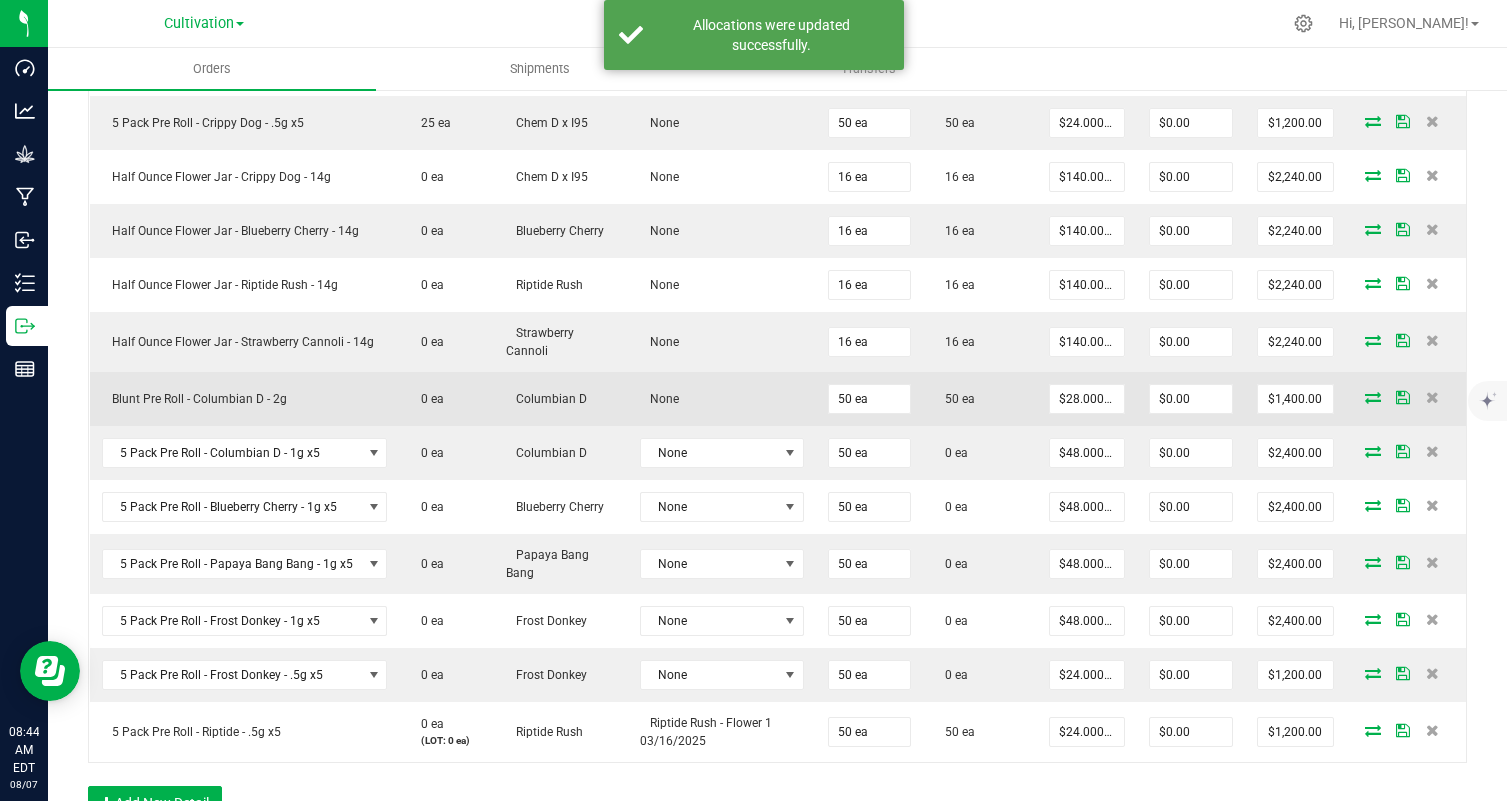 scroll, scrollTop: 721, scrollLeft: 0, axis: vertical 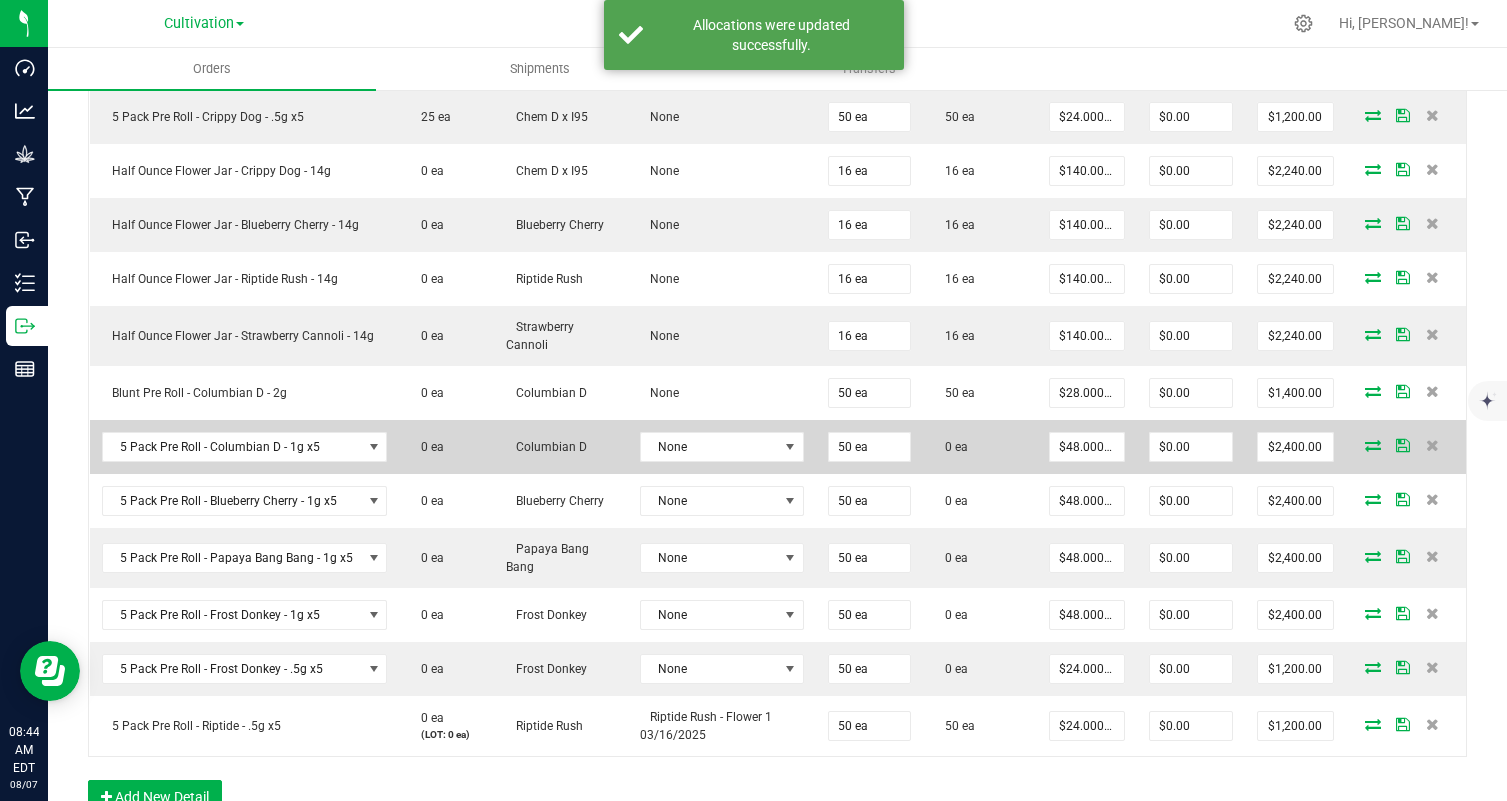 click at bounding box center (1373, 445) 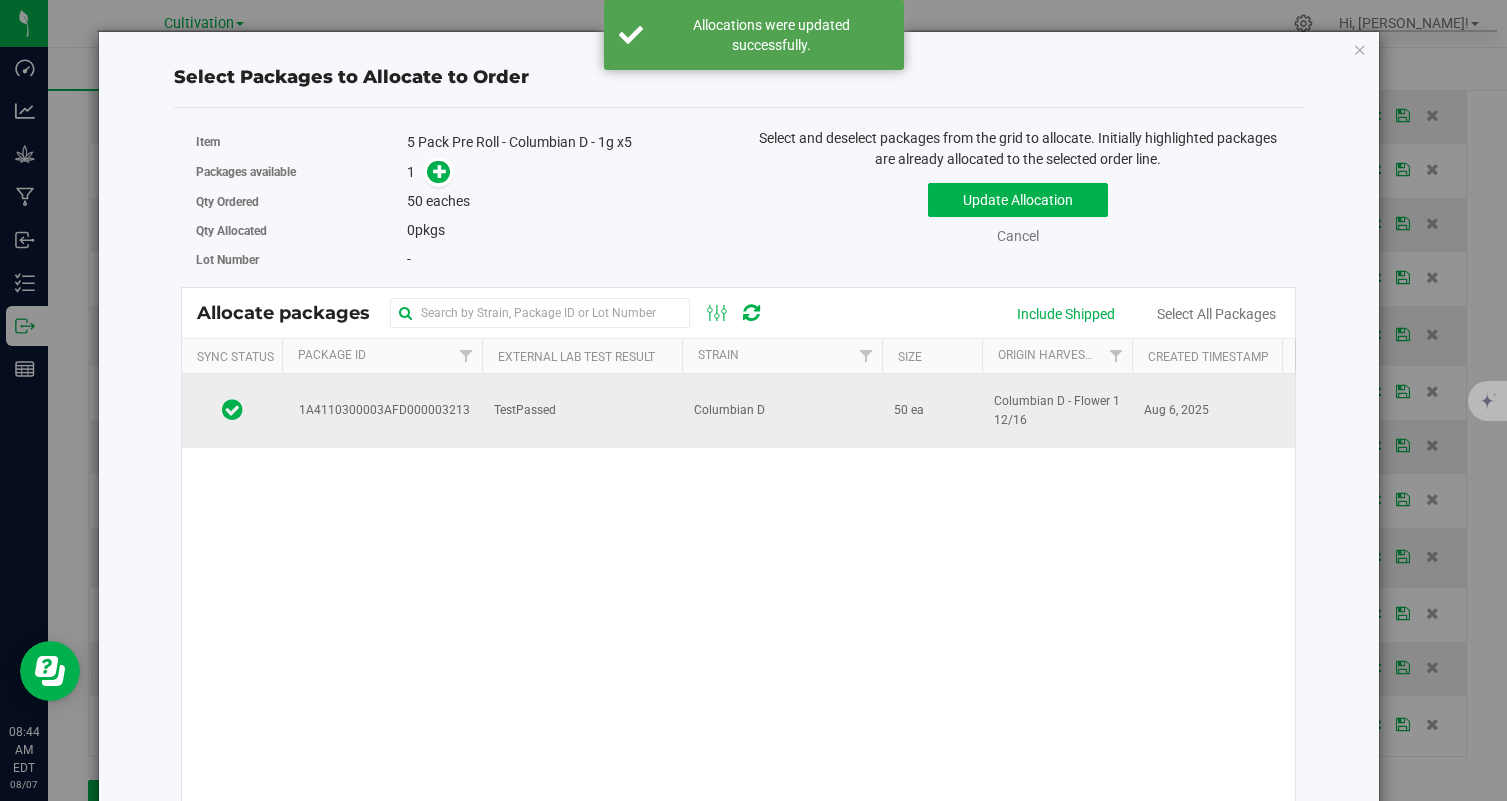click on "TestPassed" at bounding box center (582, 411) 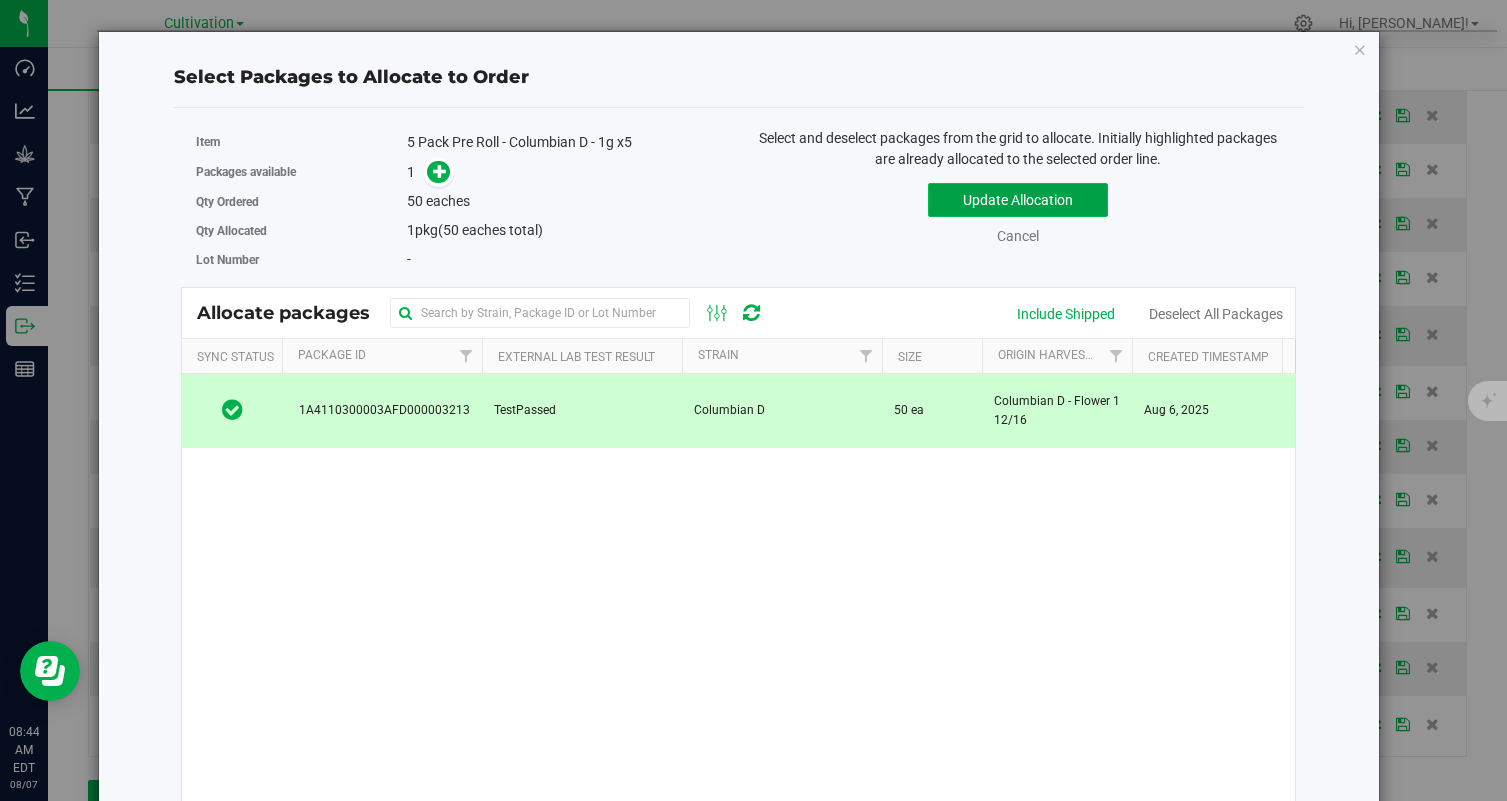 click on "Update Allocation" at bounding box center [1018, 200] 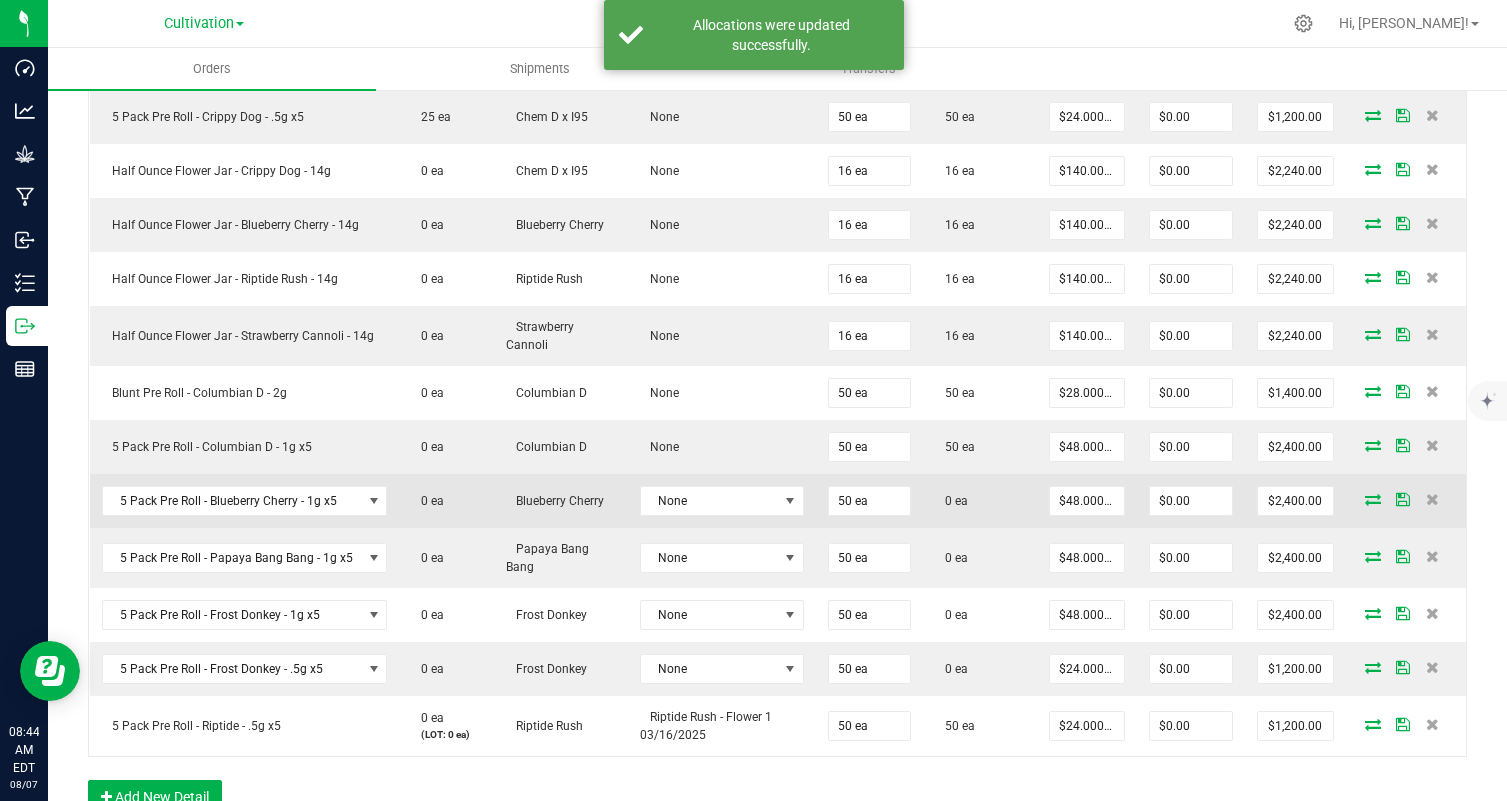 click at bounding box center [1373, 499] 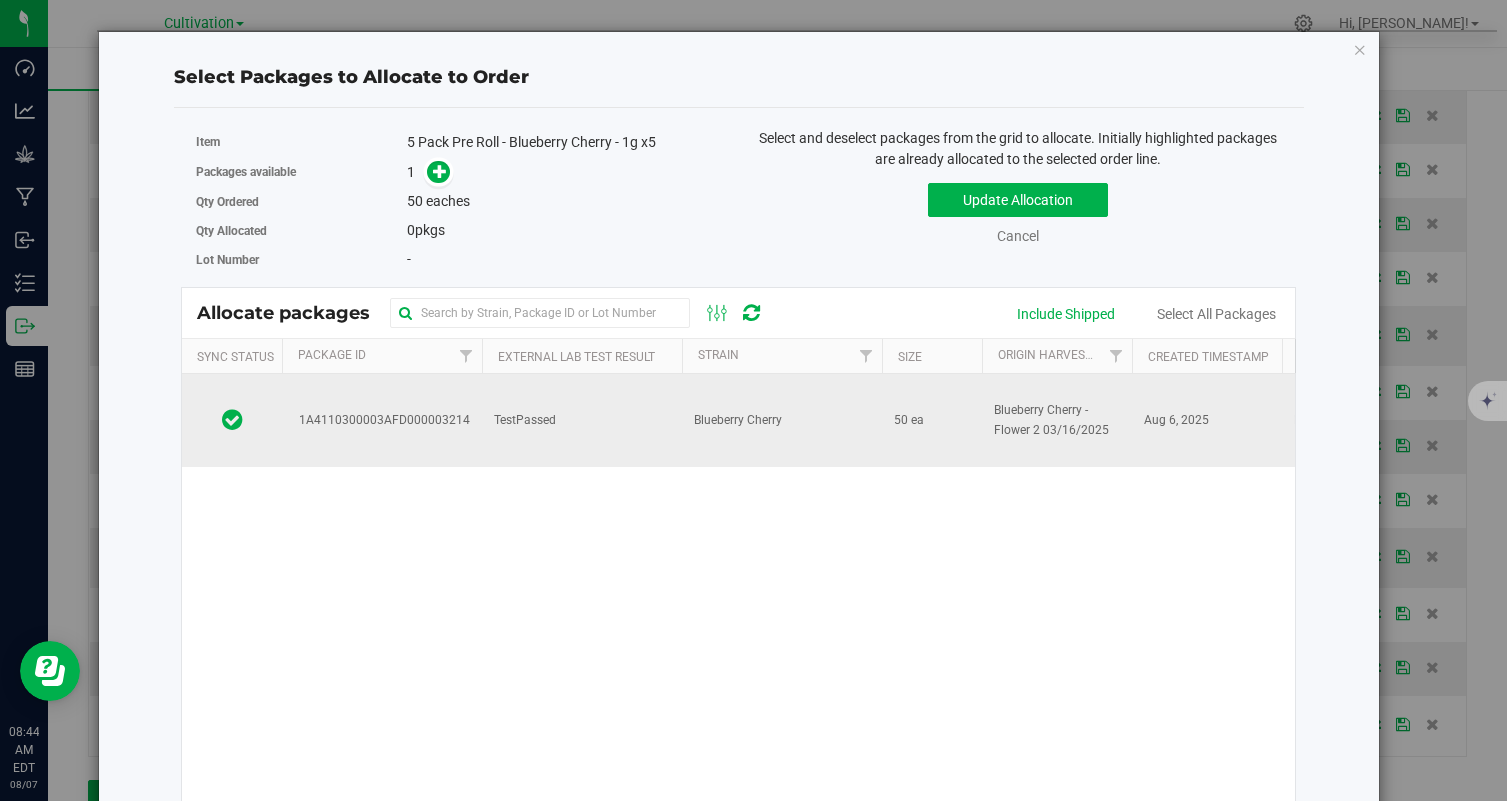 click on "TestPassed" at bounding box center [582, 420] 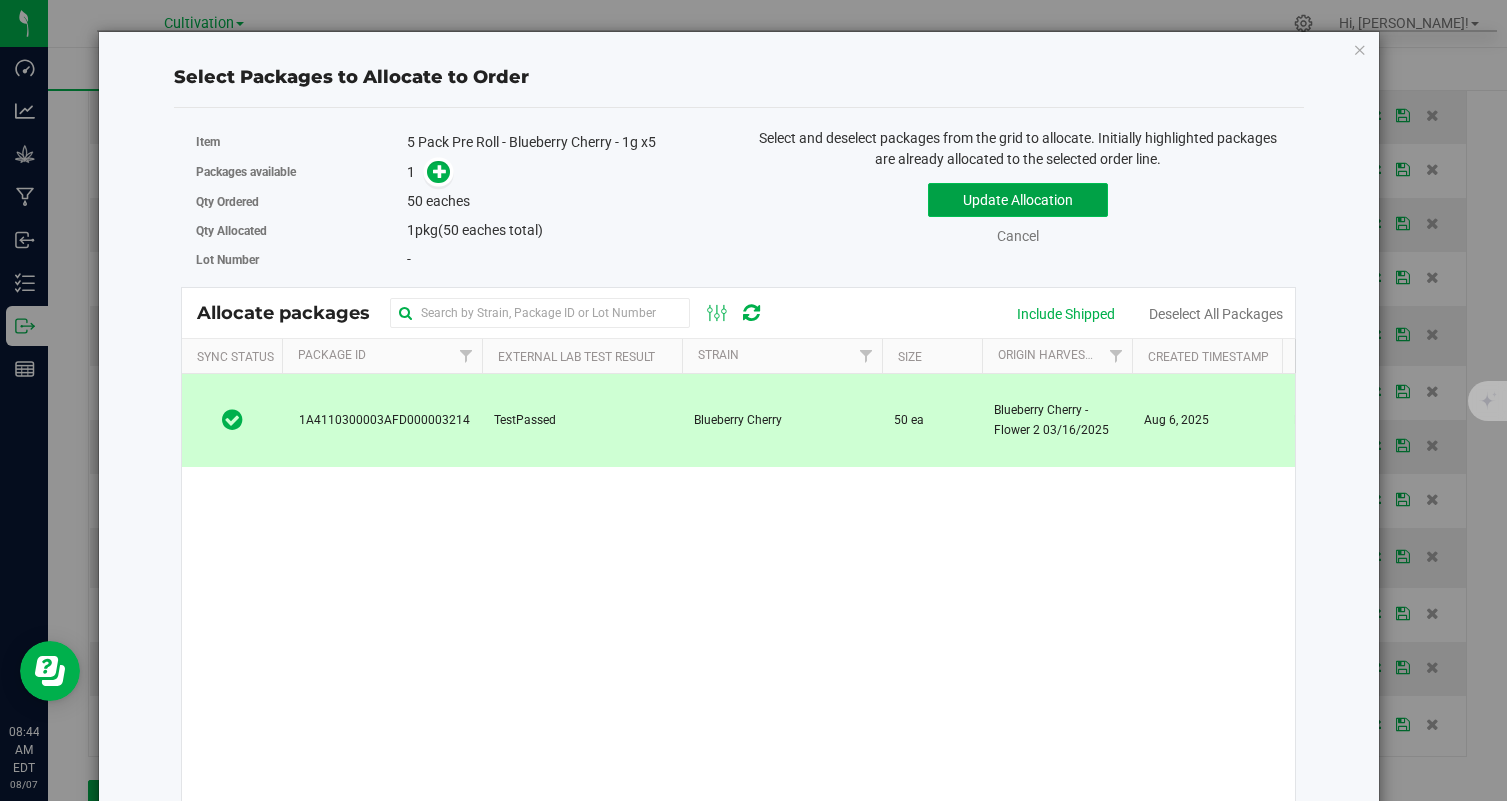 click on "Update Allocation" at bounding box center [1018, 200] 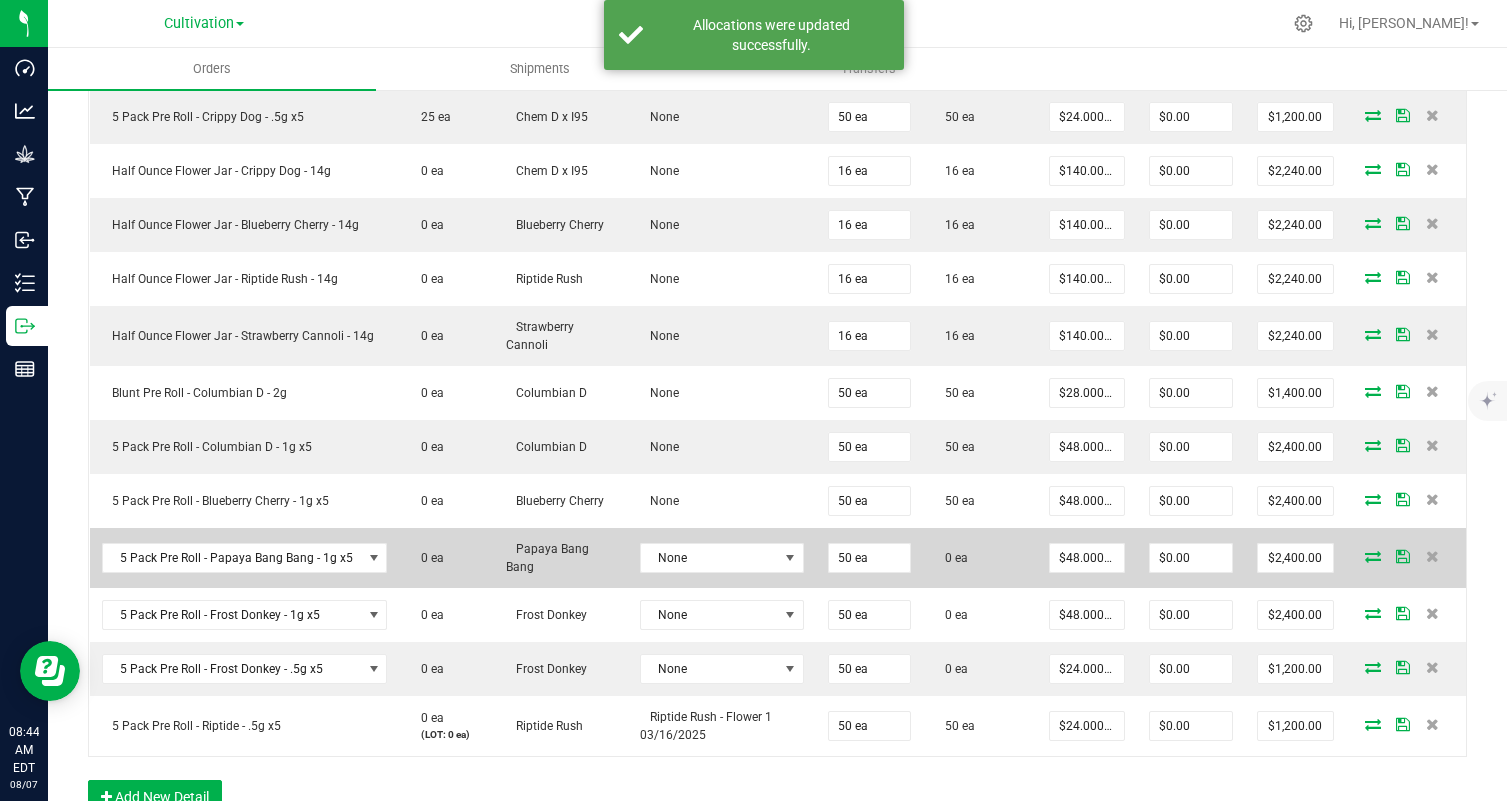 click at bounding box center [1373, 556] 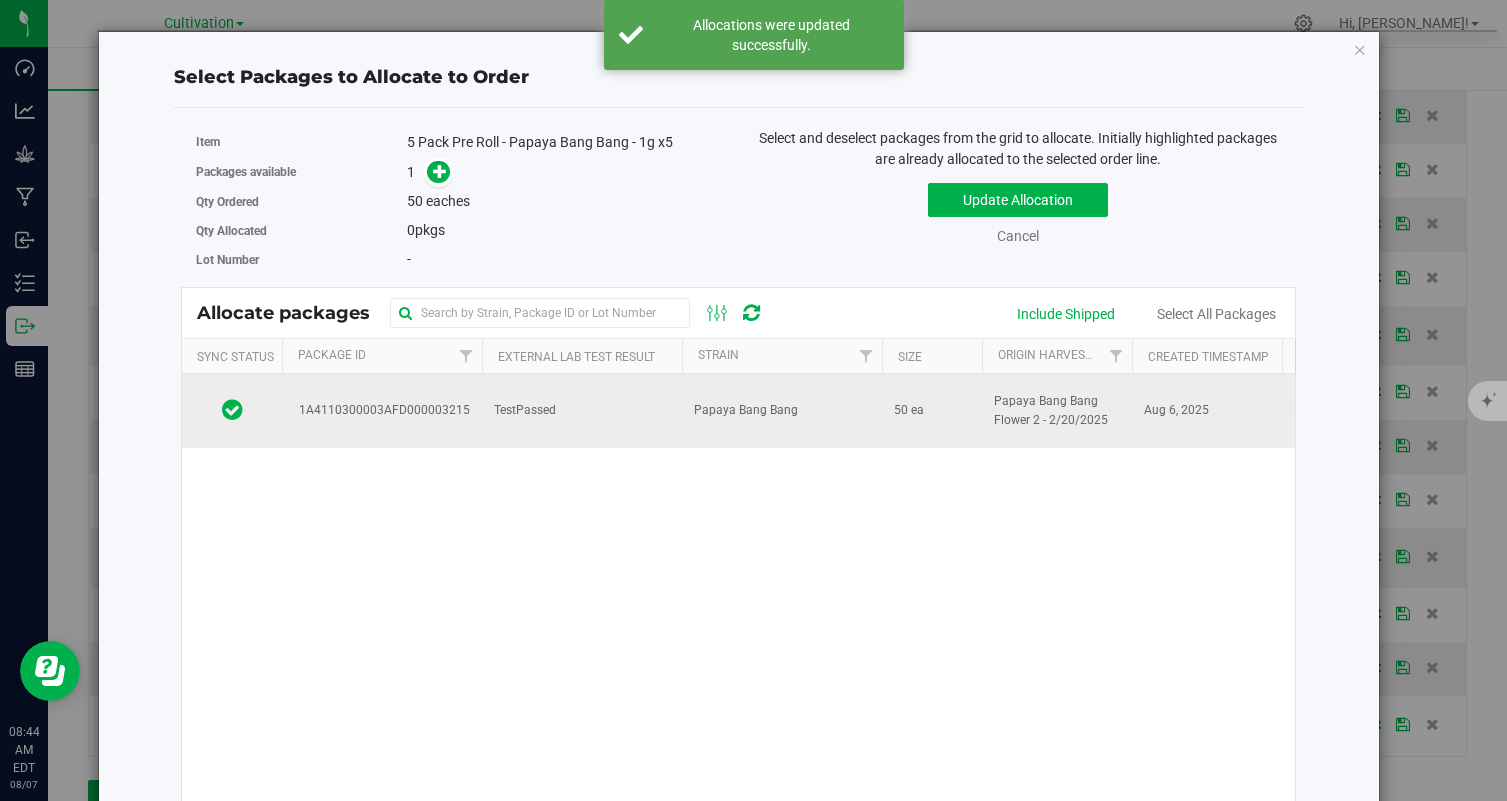click on "TestPassed" at bounding box center [582, 411] 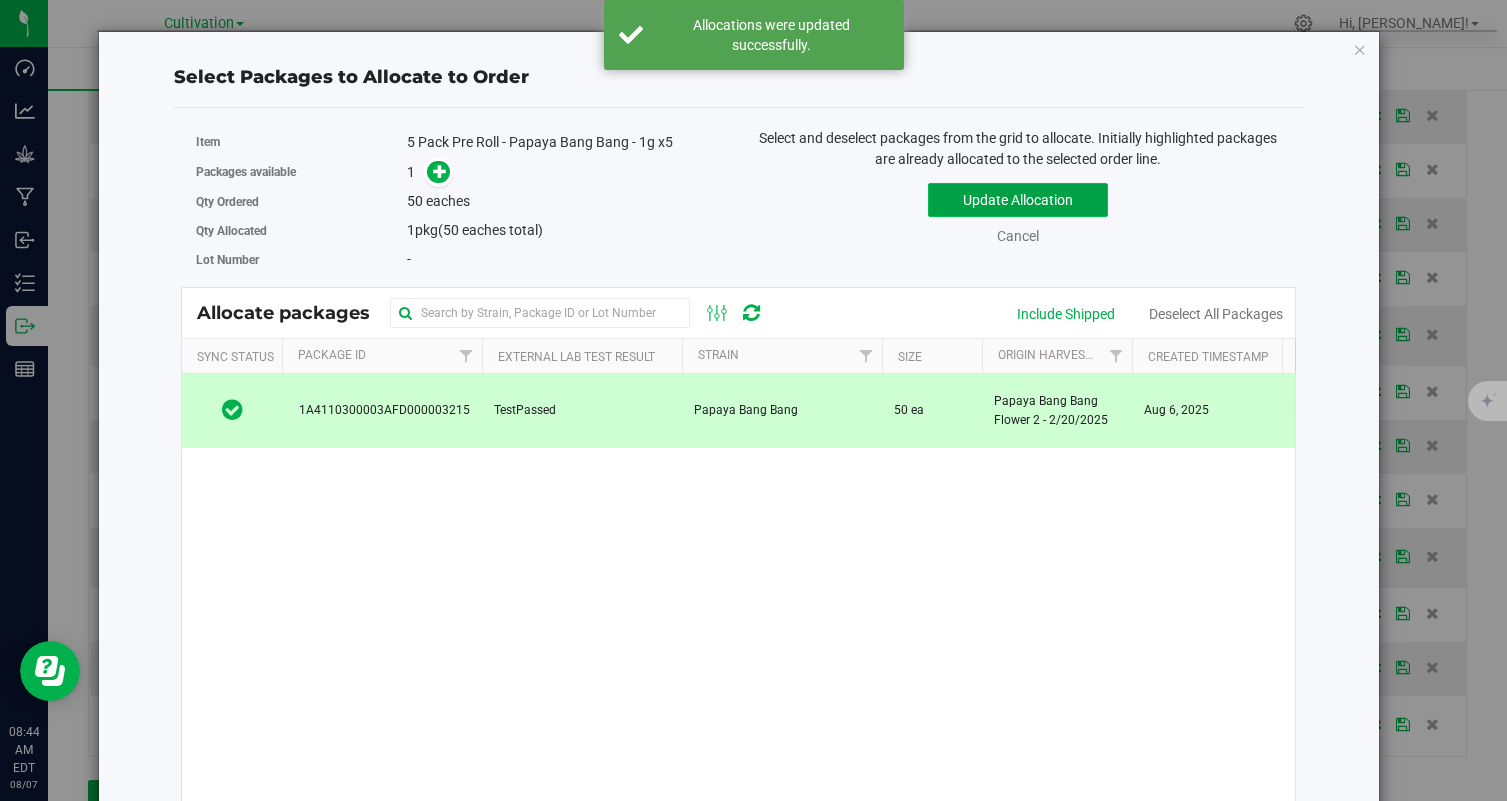 click on "Update Allocation" at bounding box center [1018, 200] 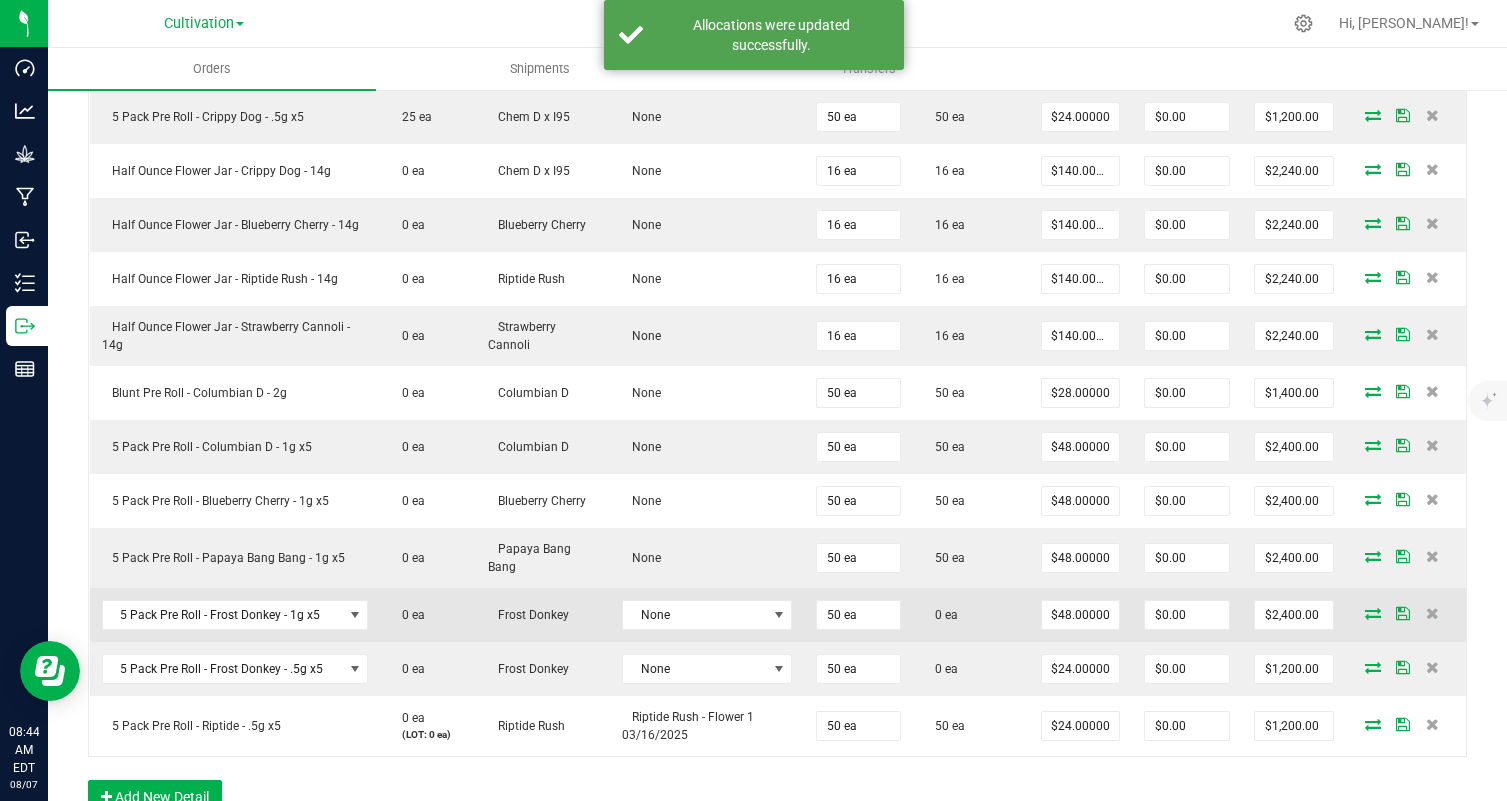 click at bounding box center [1373, 613] 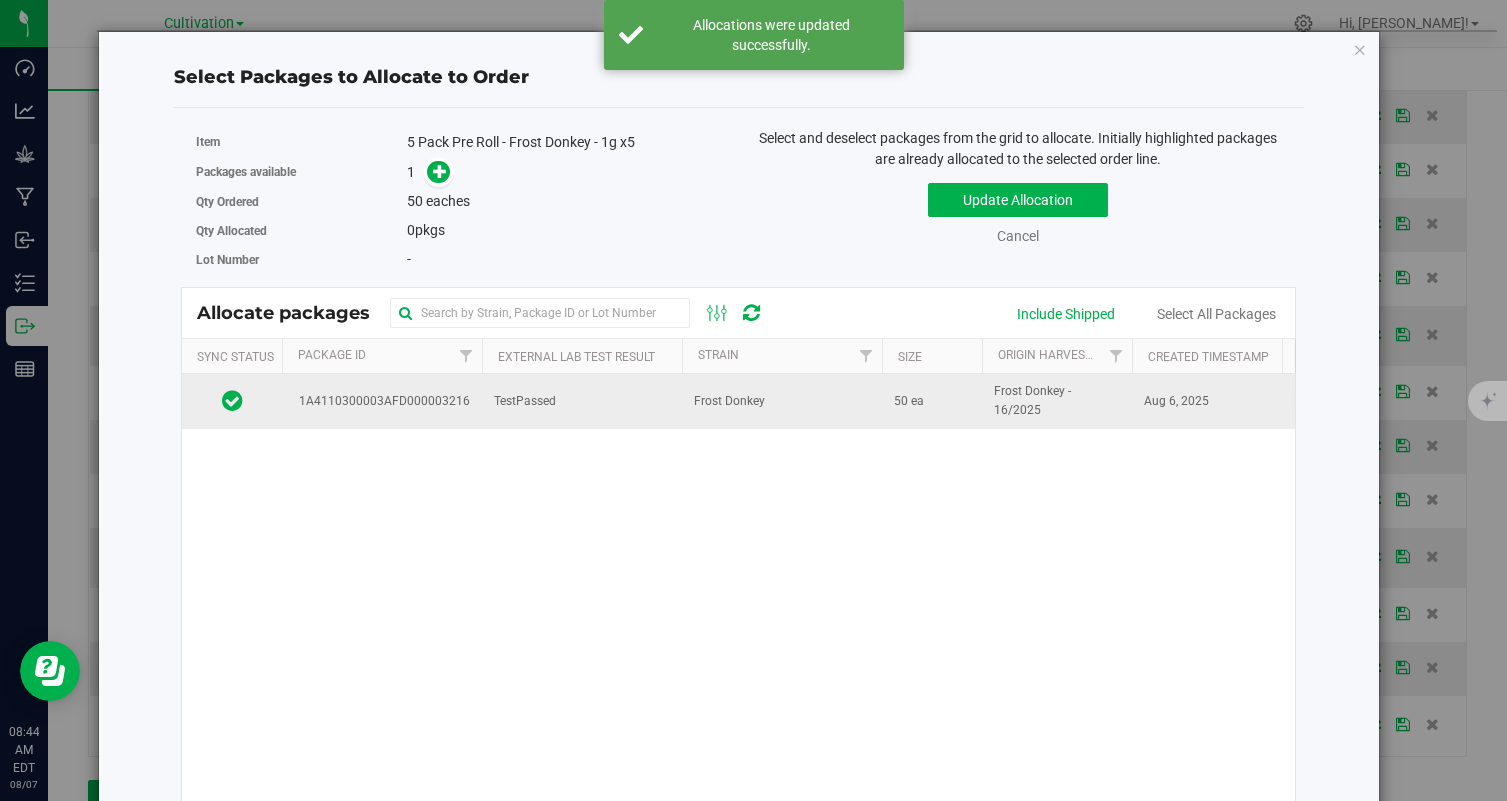 click on "Frost Donkey" at bounding box center [782, 401] 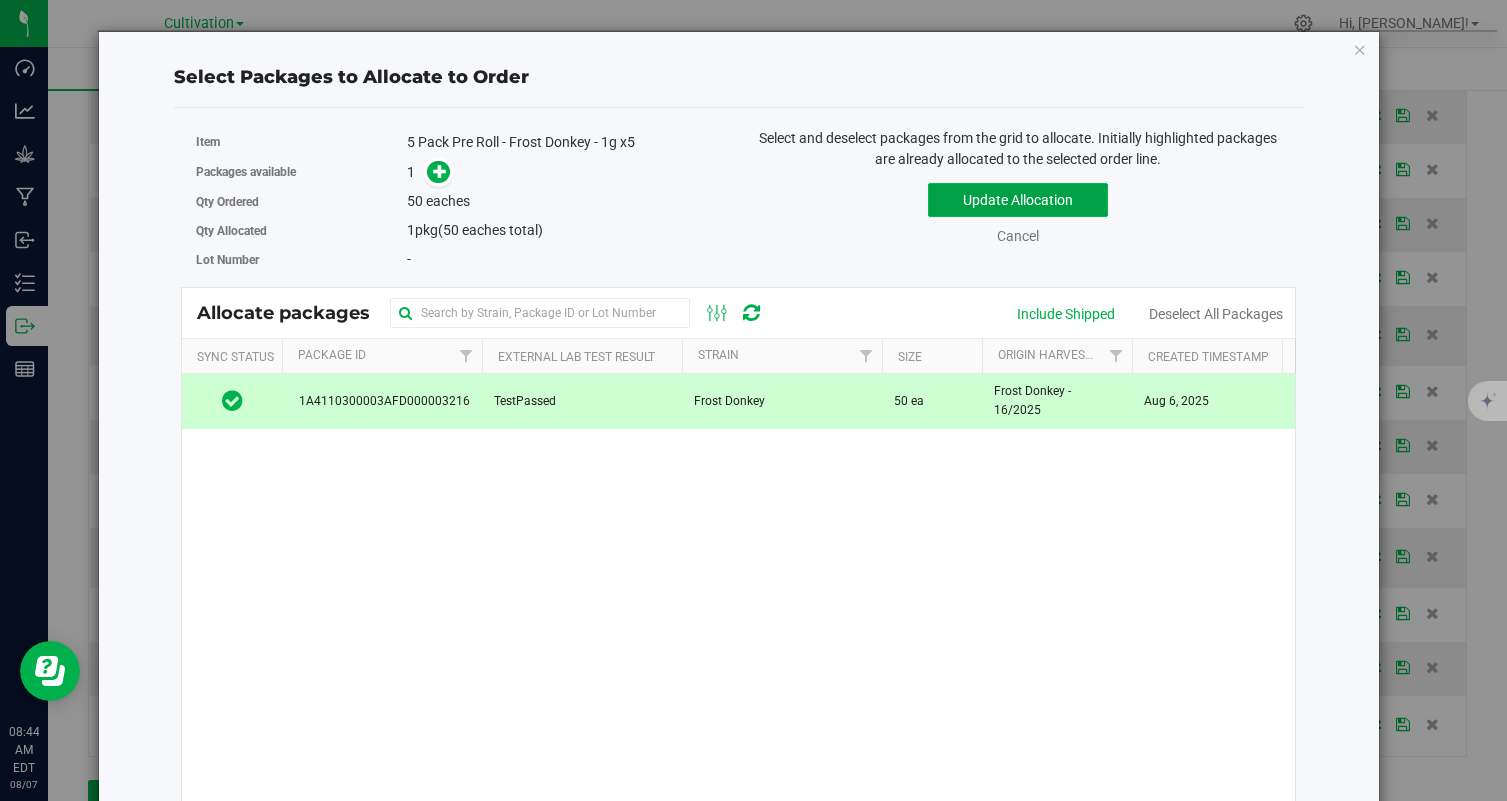 click on "Update Allocation" at bounding box center (1018, 200) 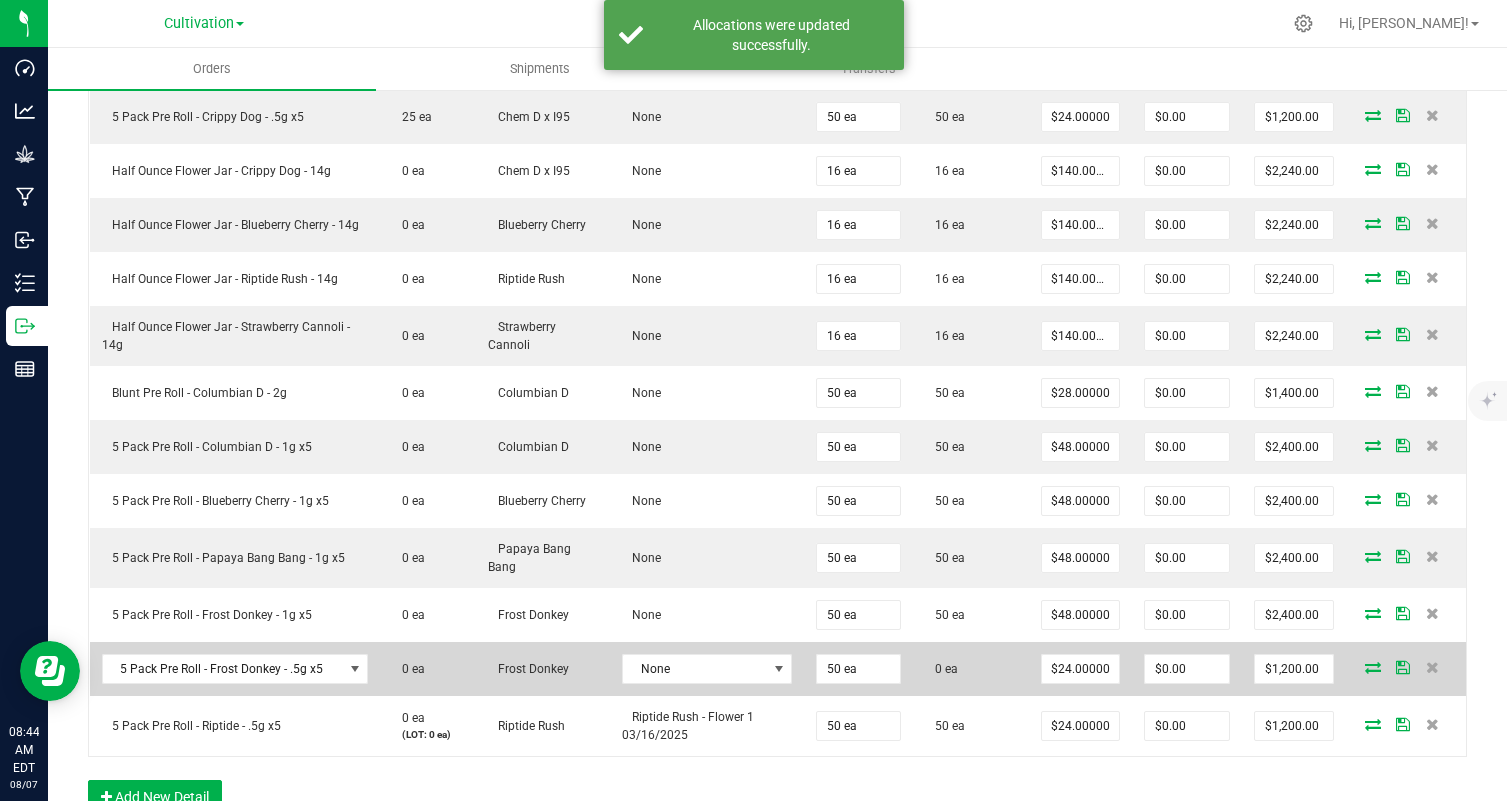 click at bounding box center [1373, 667] 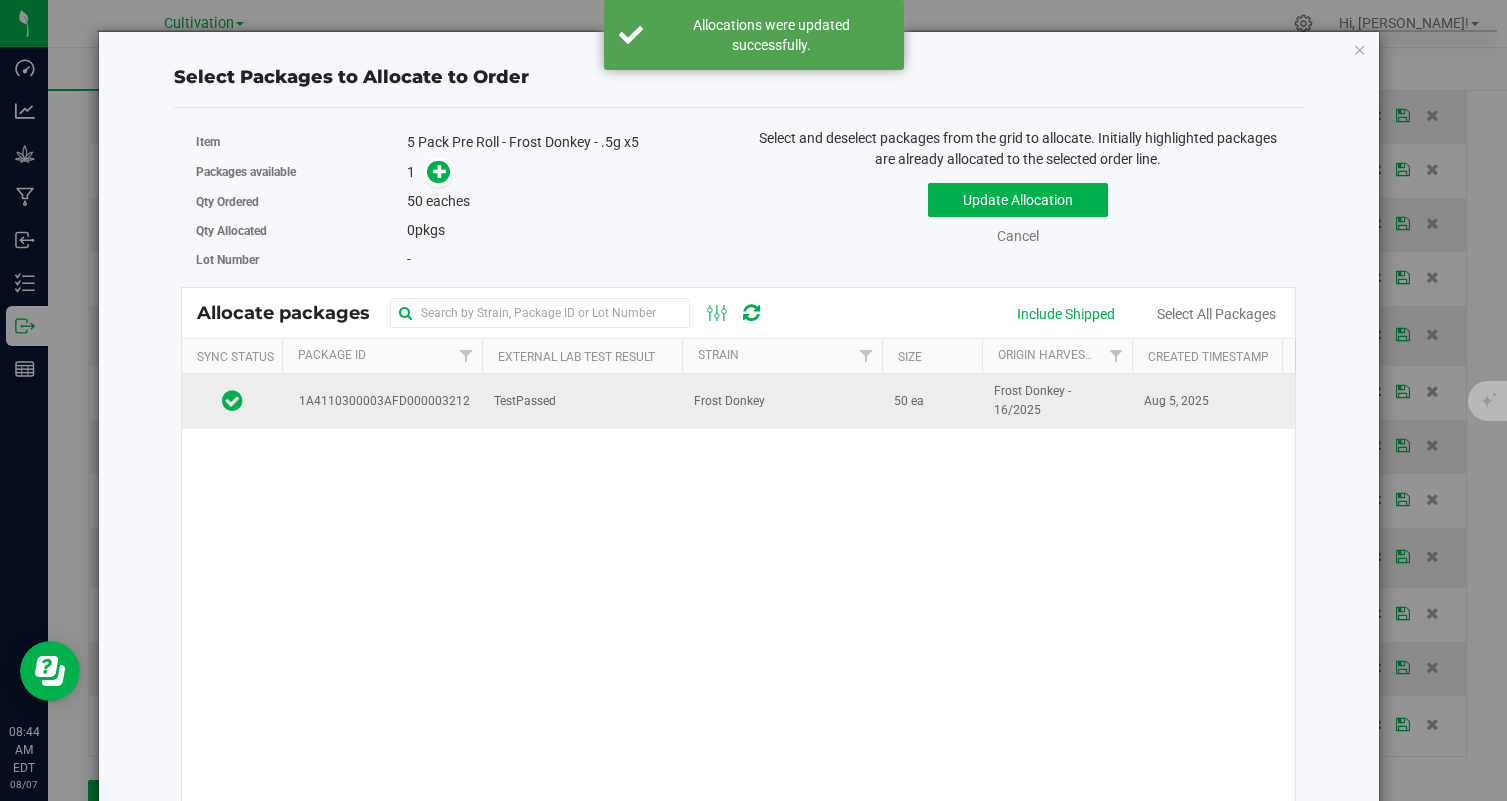 click on "1A4110300003AFD000003212" at bounding box center (382, 401) 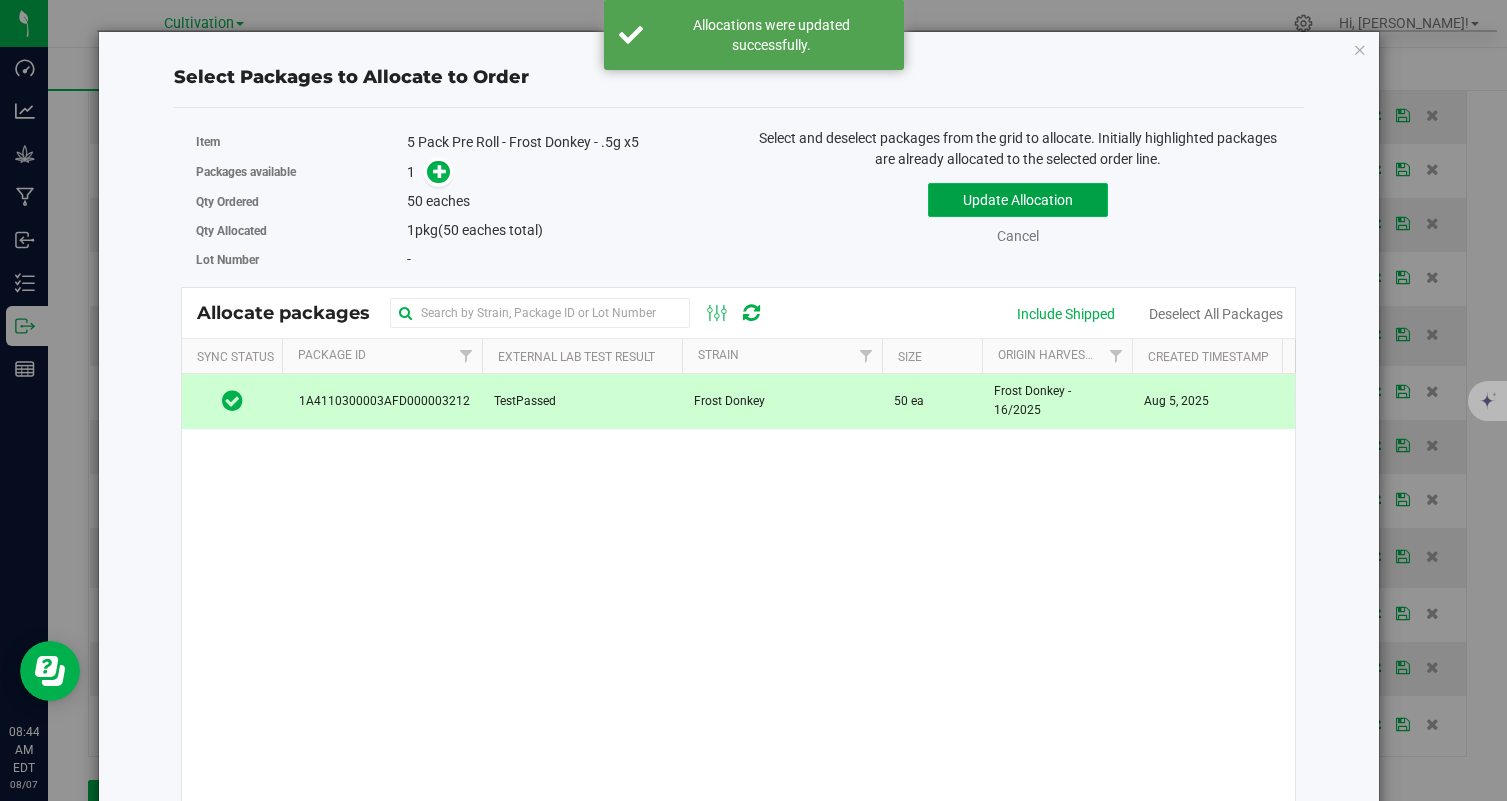 click on "Update Allocation" at bounding box center (1018, 200) 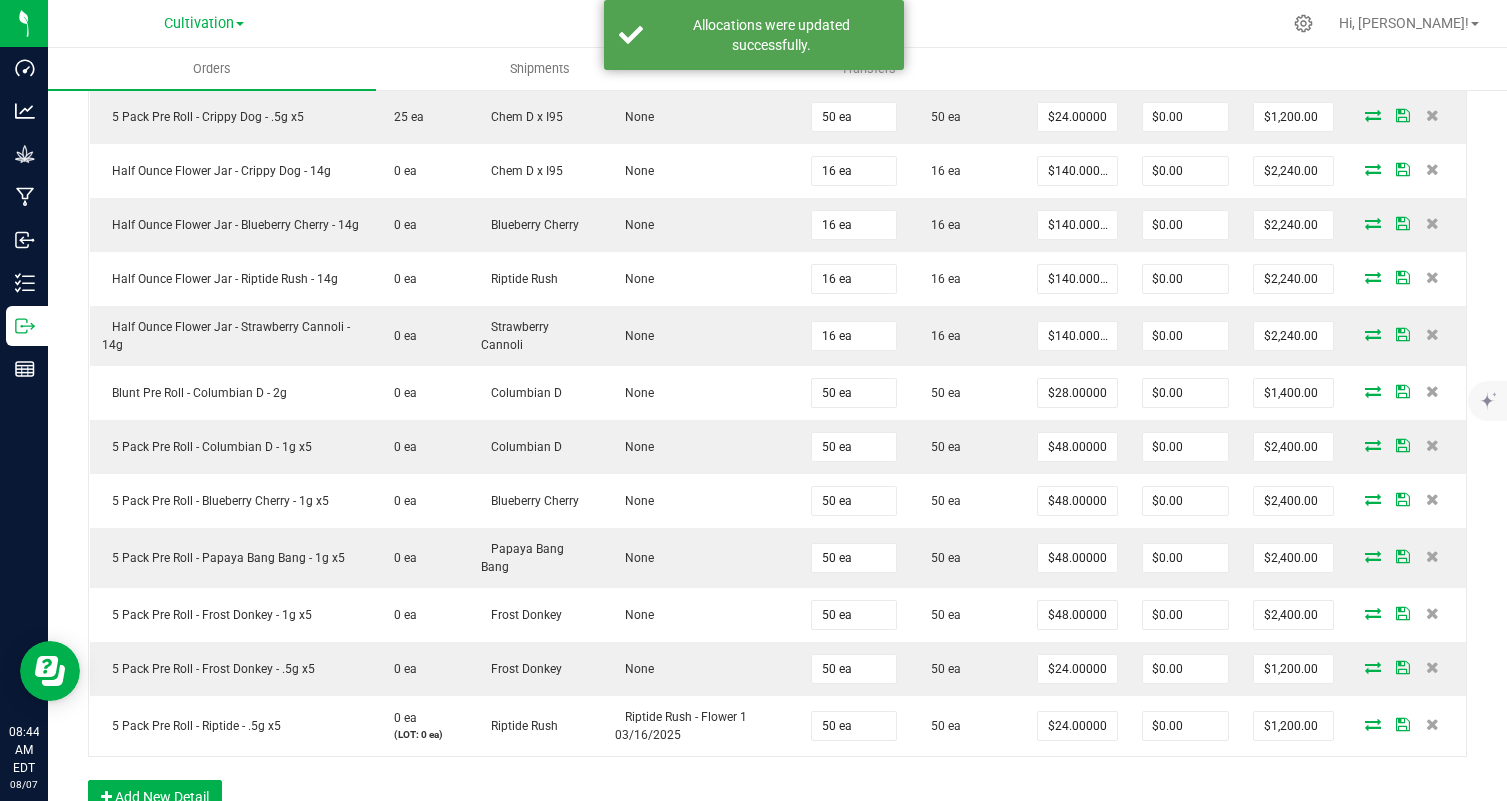 scroll, scrollTop: 0, scrollLeft: 0, axis: both 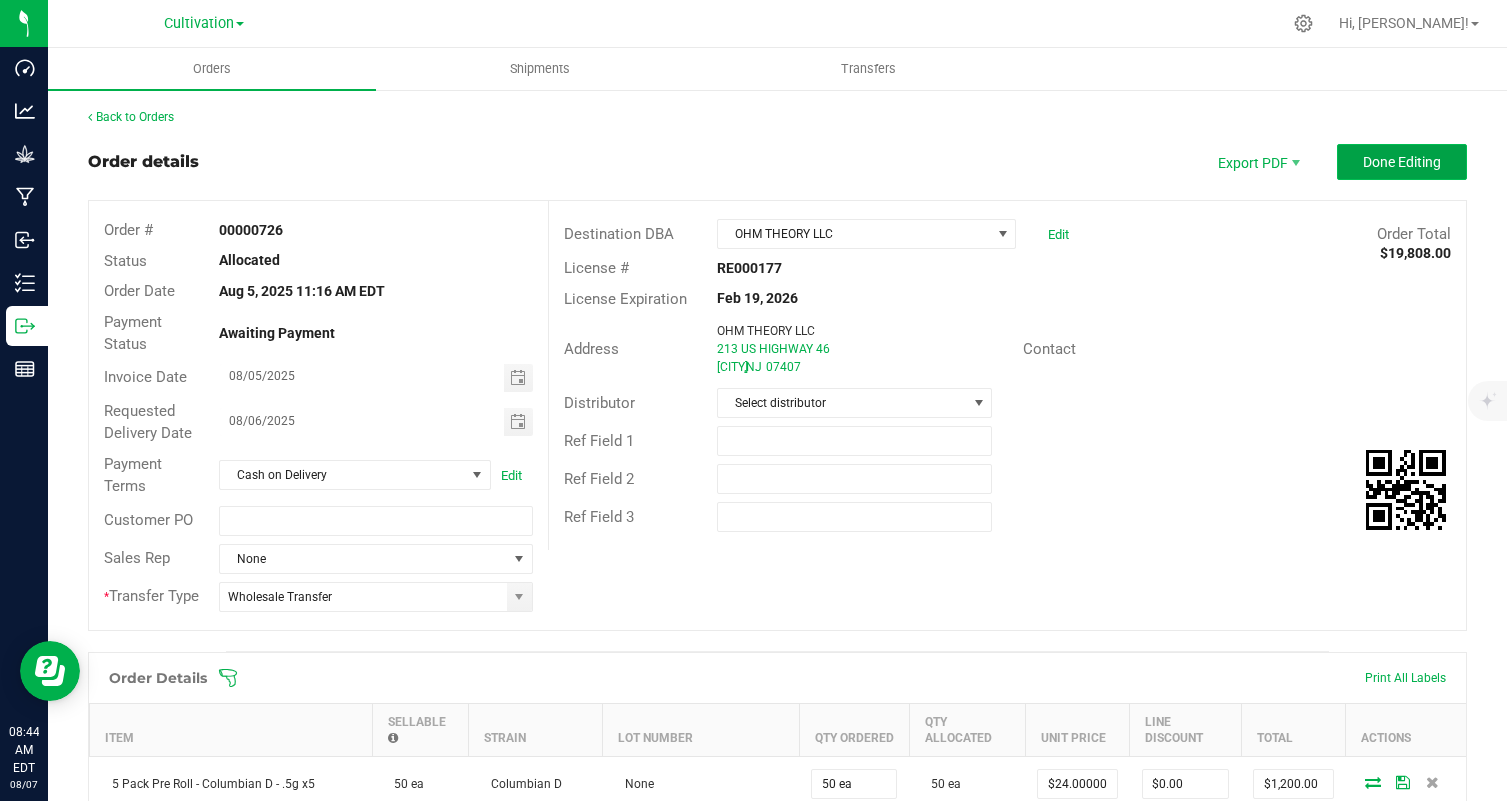 click on "Done Editing" at bounding box center [1402, 162] 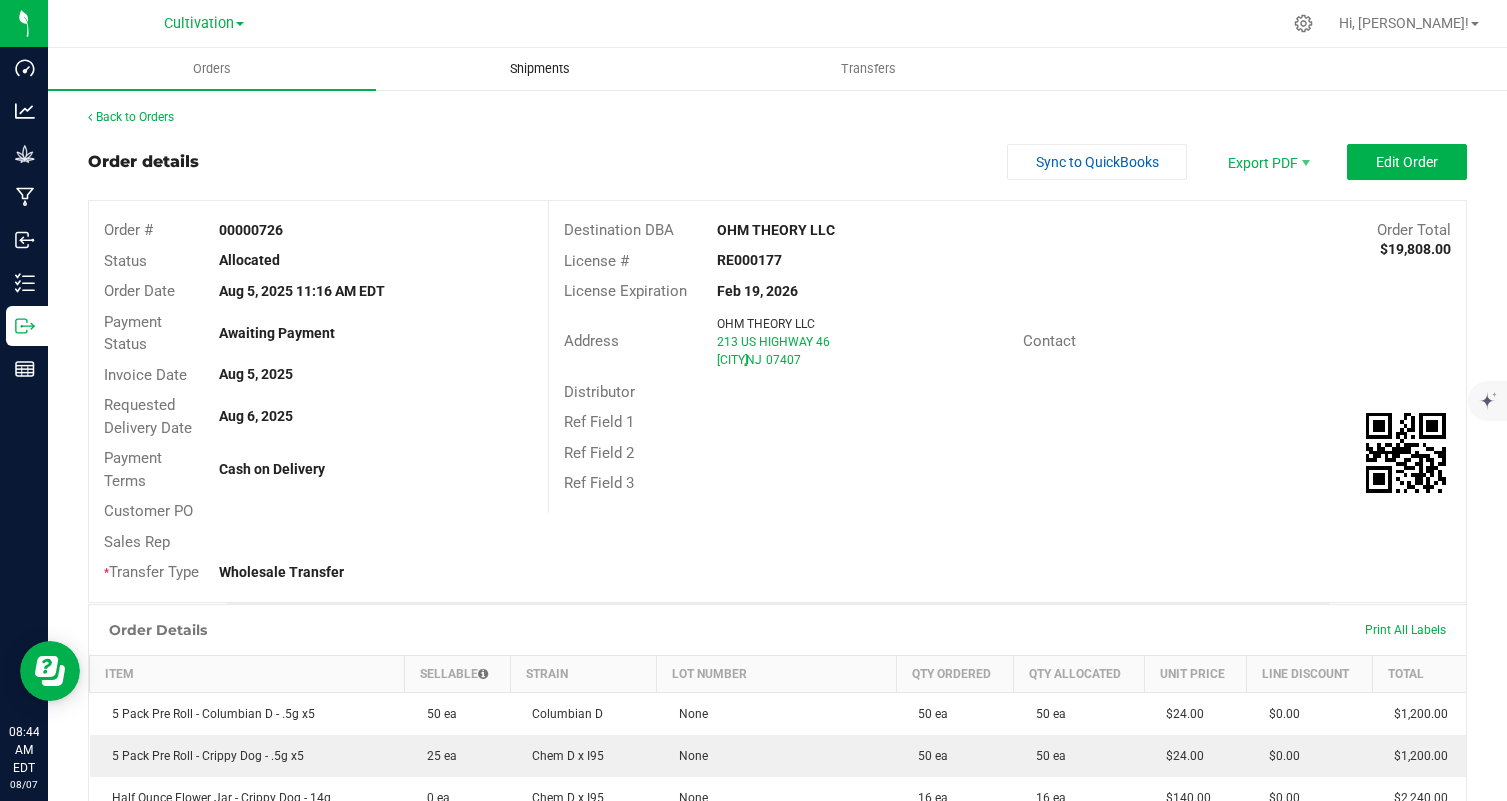 click on "Shipments" at bounding box center [540, 69] 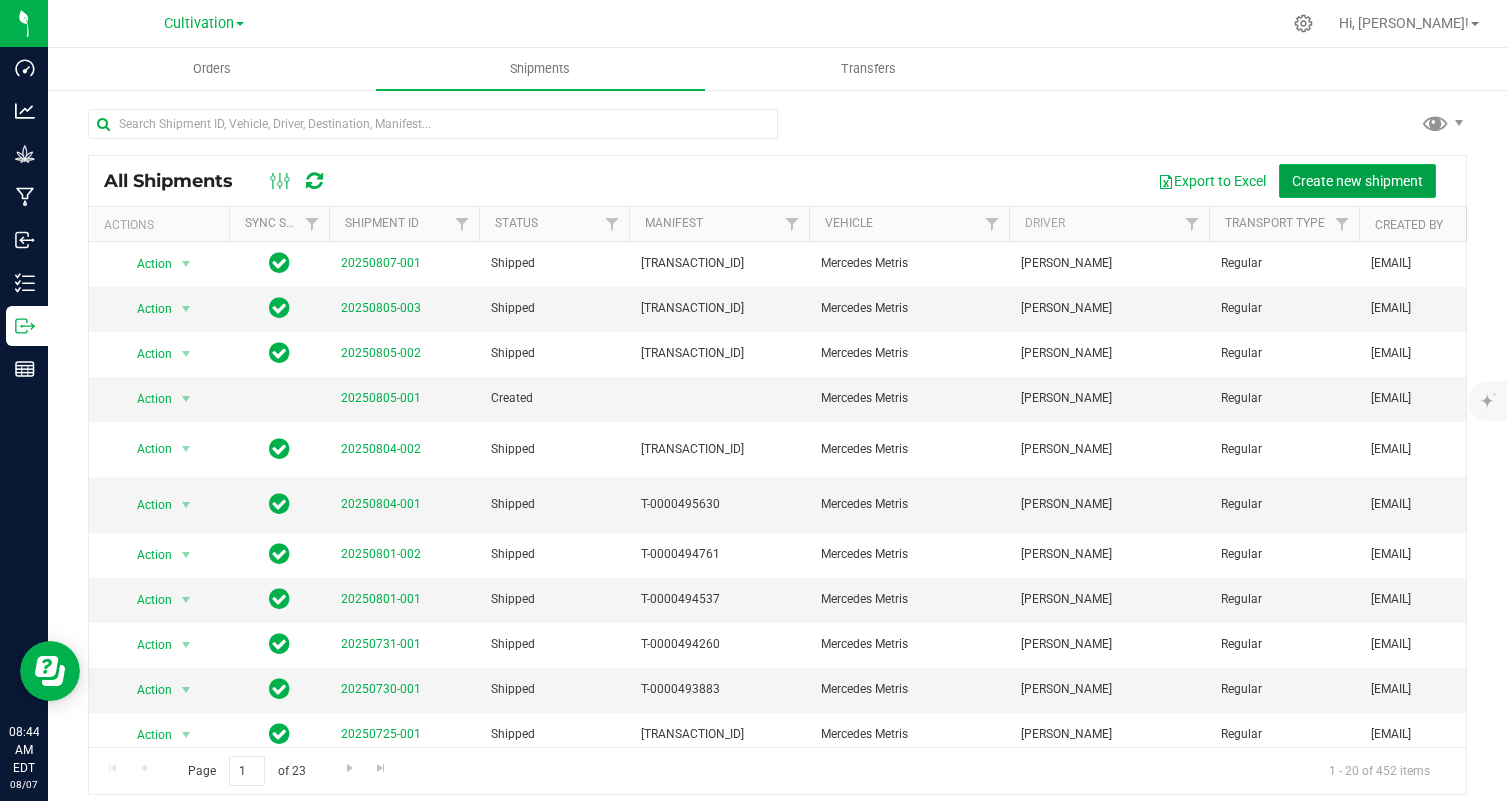 click on "Create new shipment" at bounding box center (1357, 181) 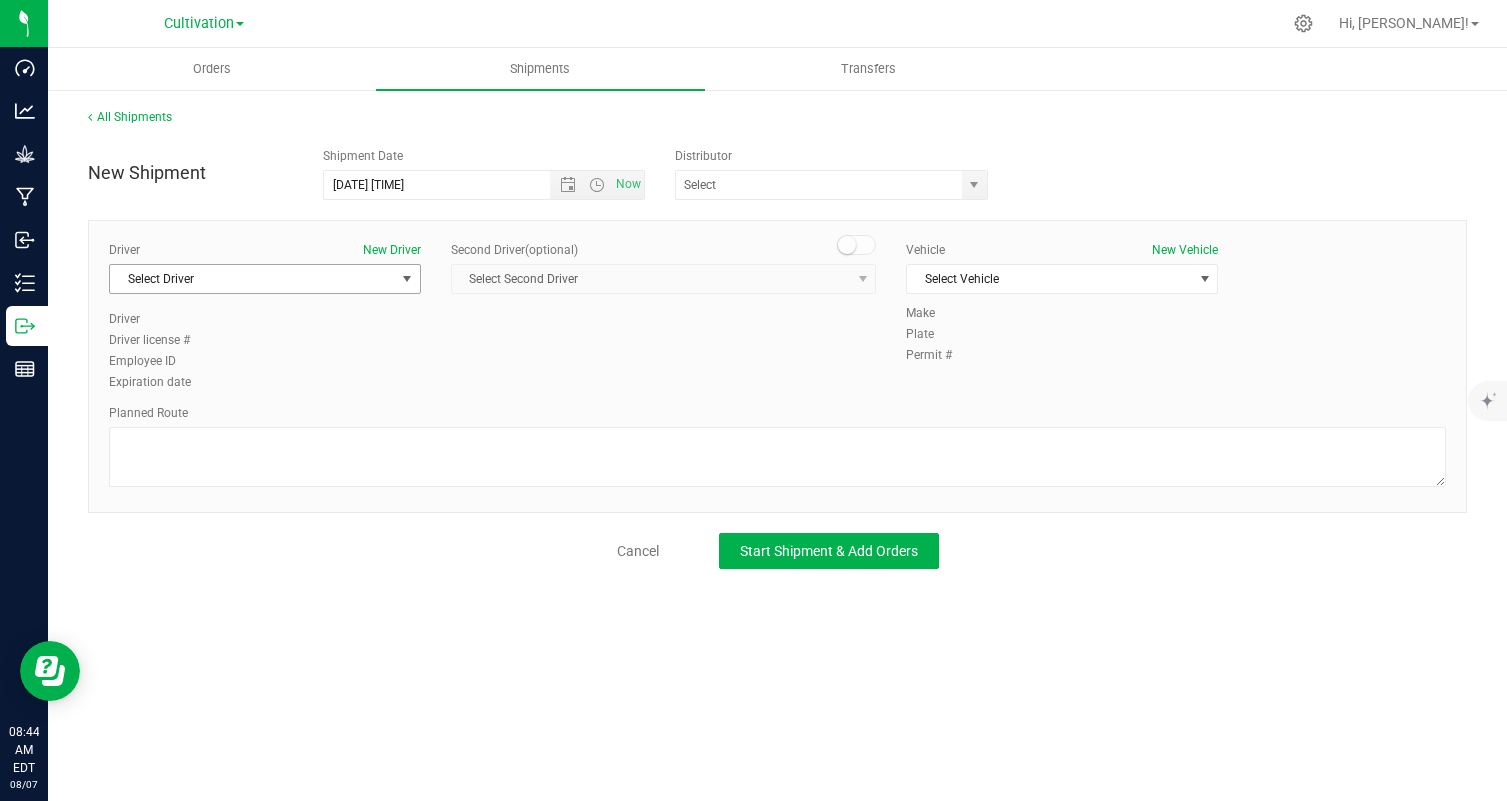 click on "Select Driver" at bounding box center [252, 279] 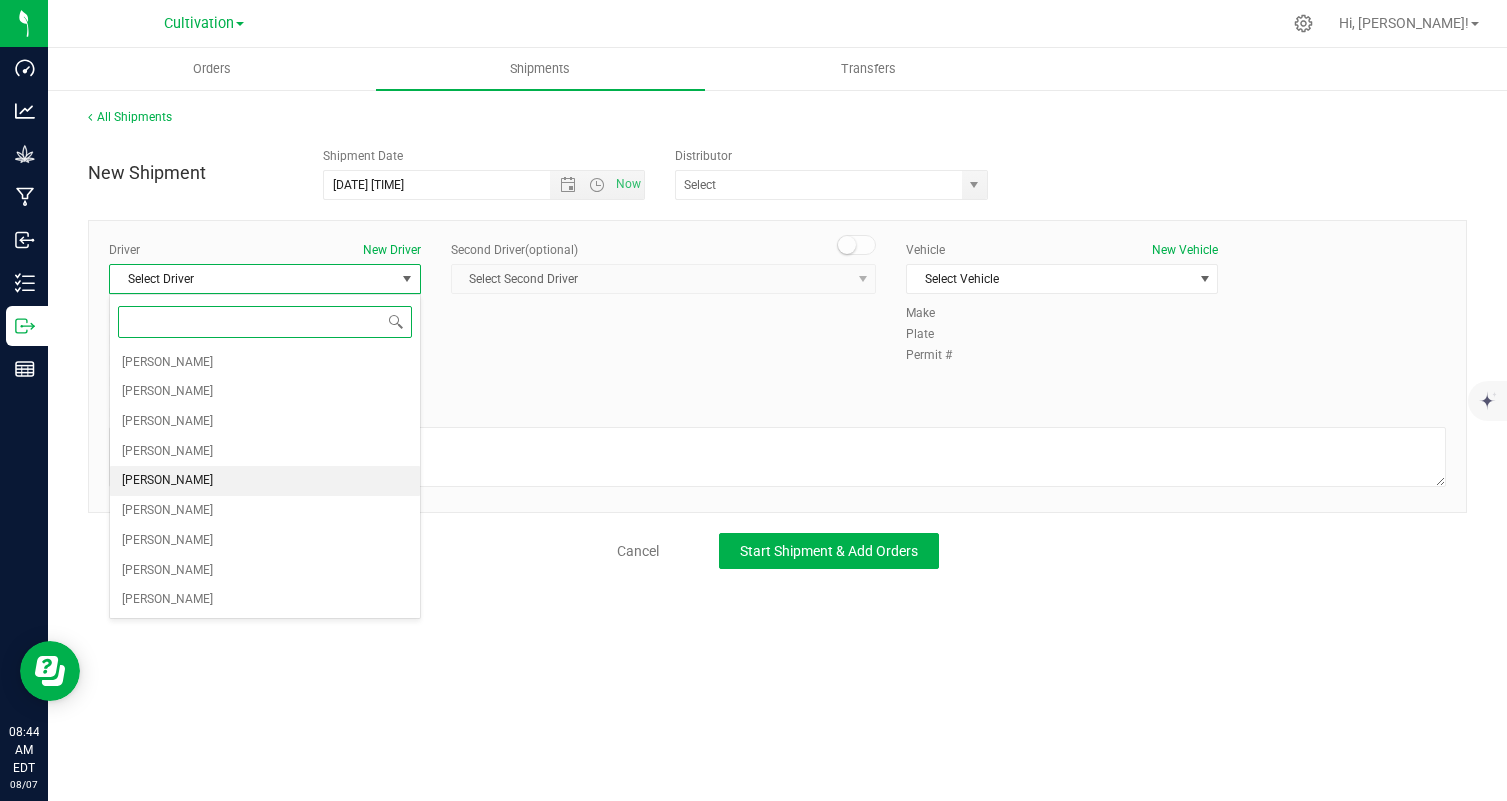 click on "[PERSON_NAME]" at bounding box center (167, 481) 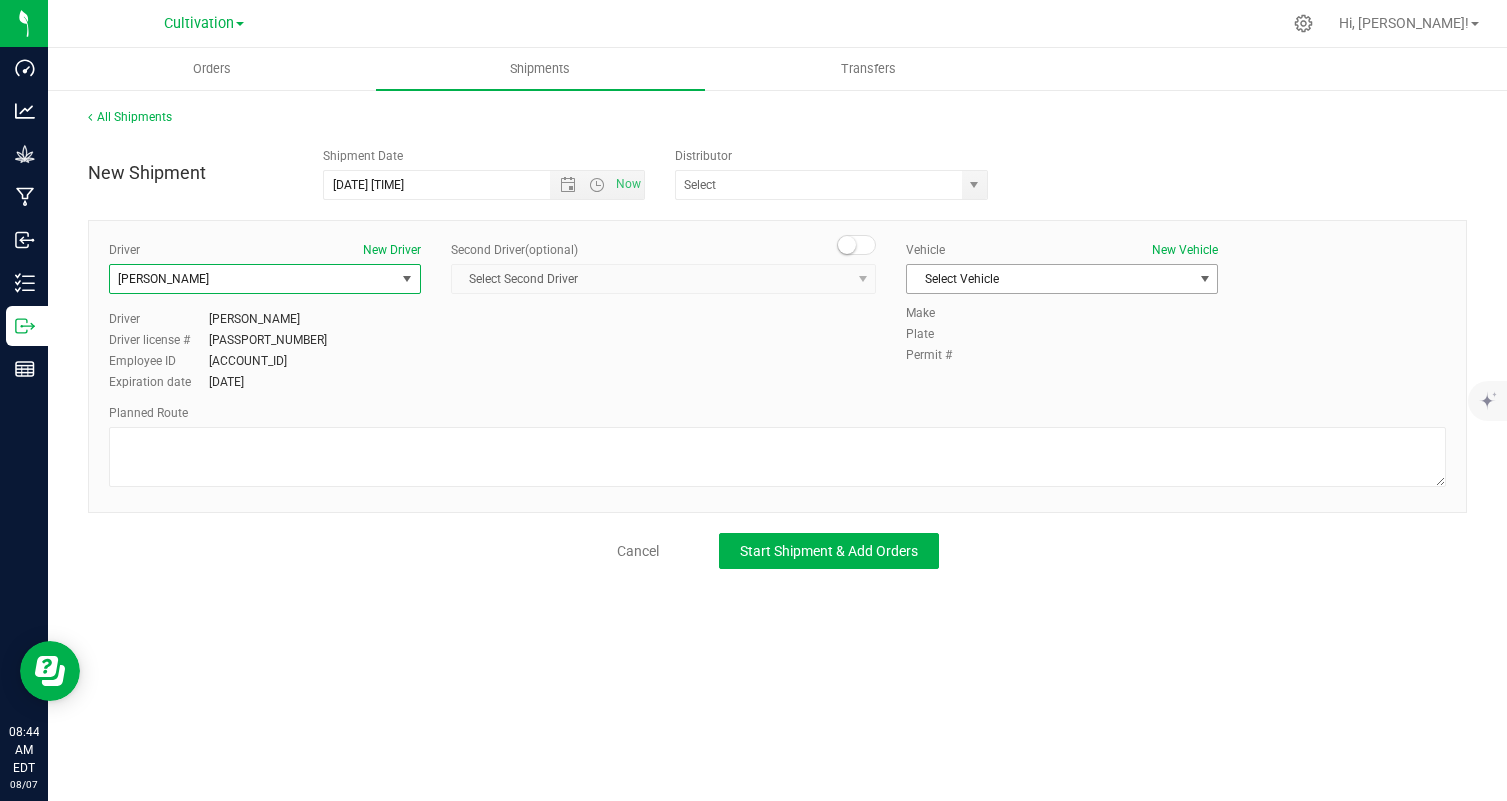 click on "Select Vehicle" at bounding box center (1049, 279) 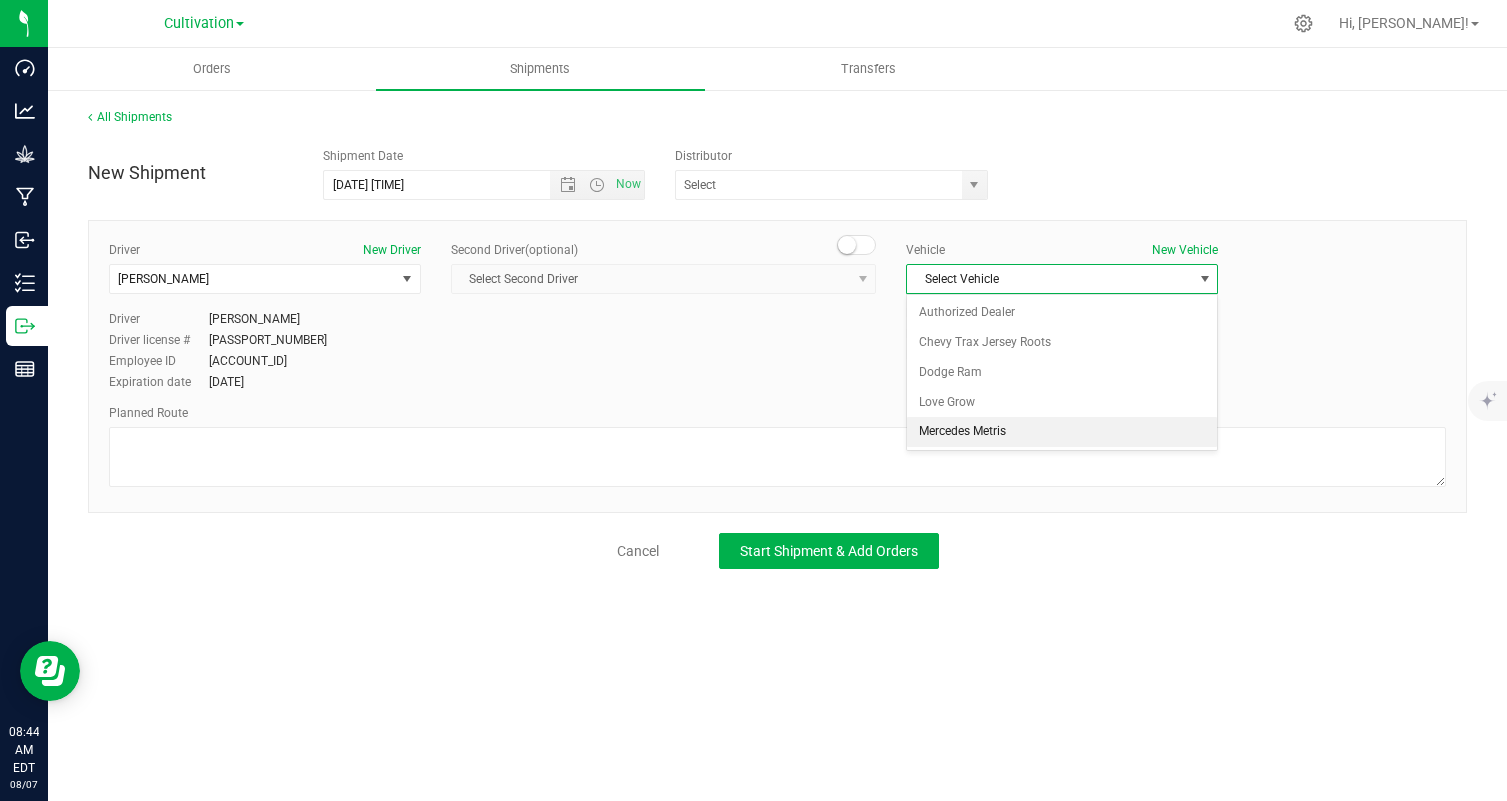 click on "Mercedes Metris" at bounding box center (1062, 432) 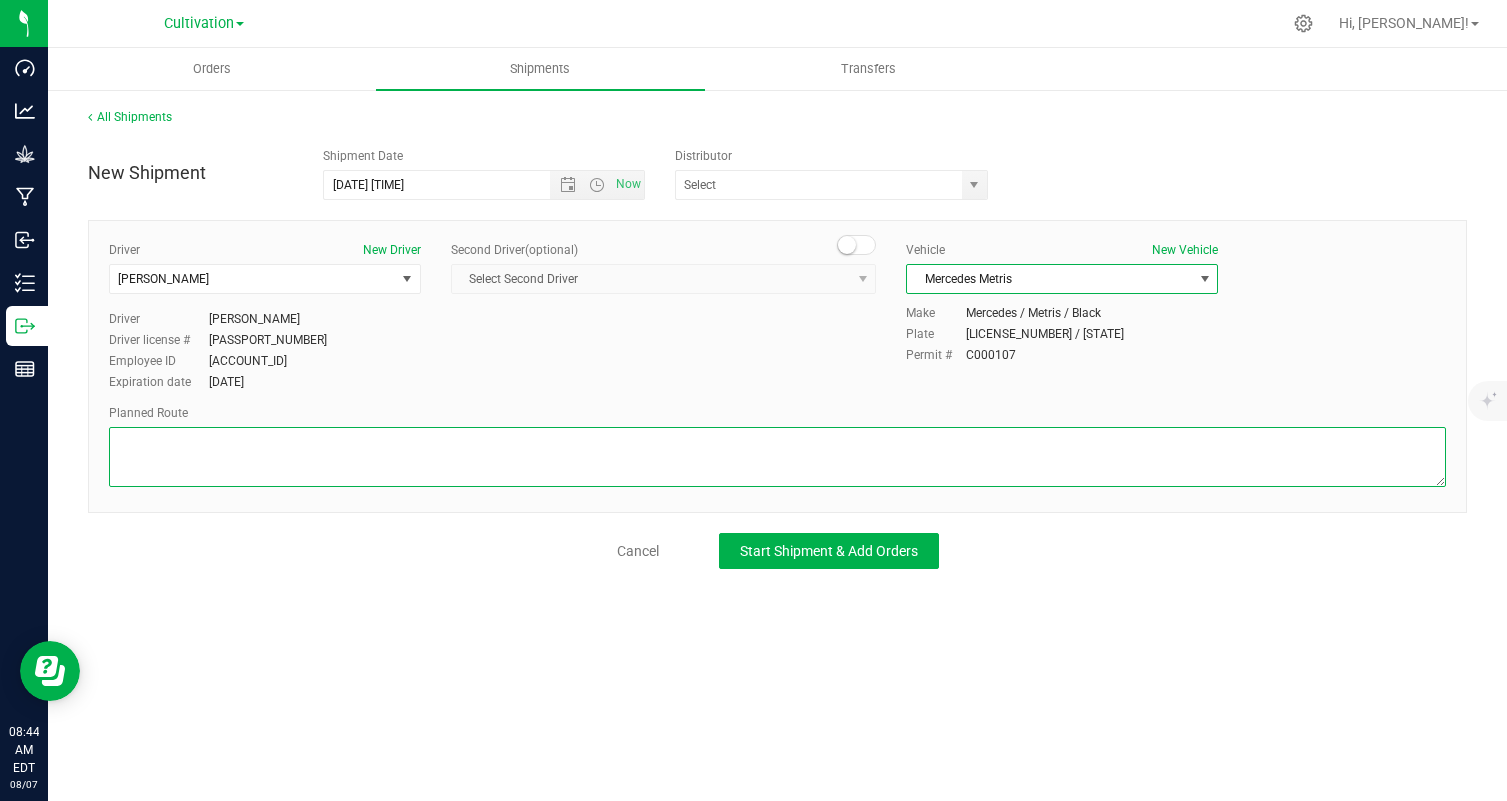 click at bounding box center (777, 457) 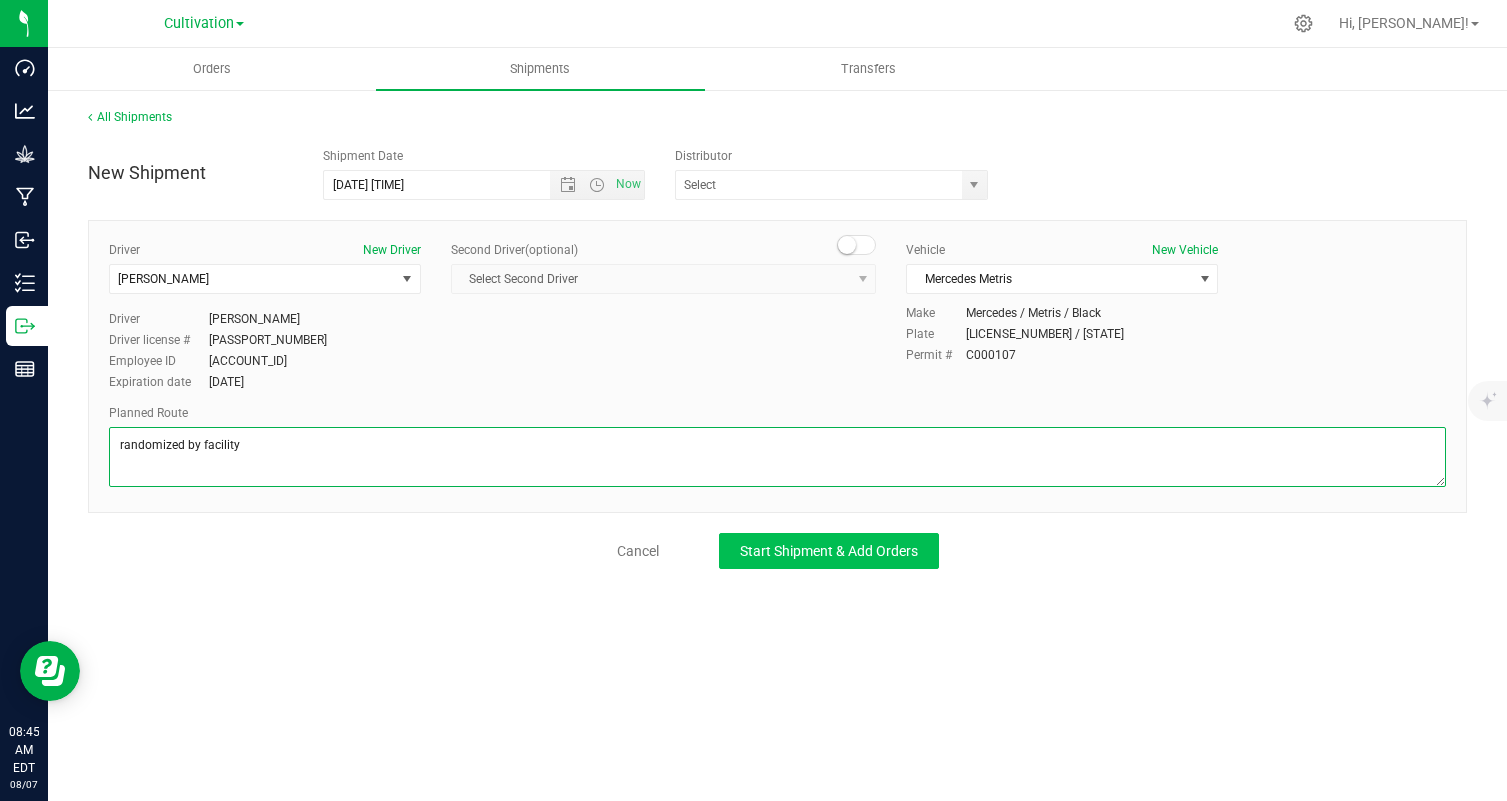 type on "randomized by facility" 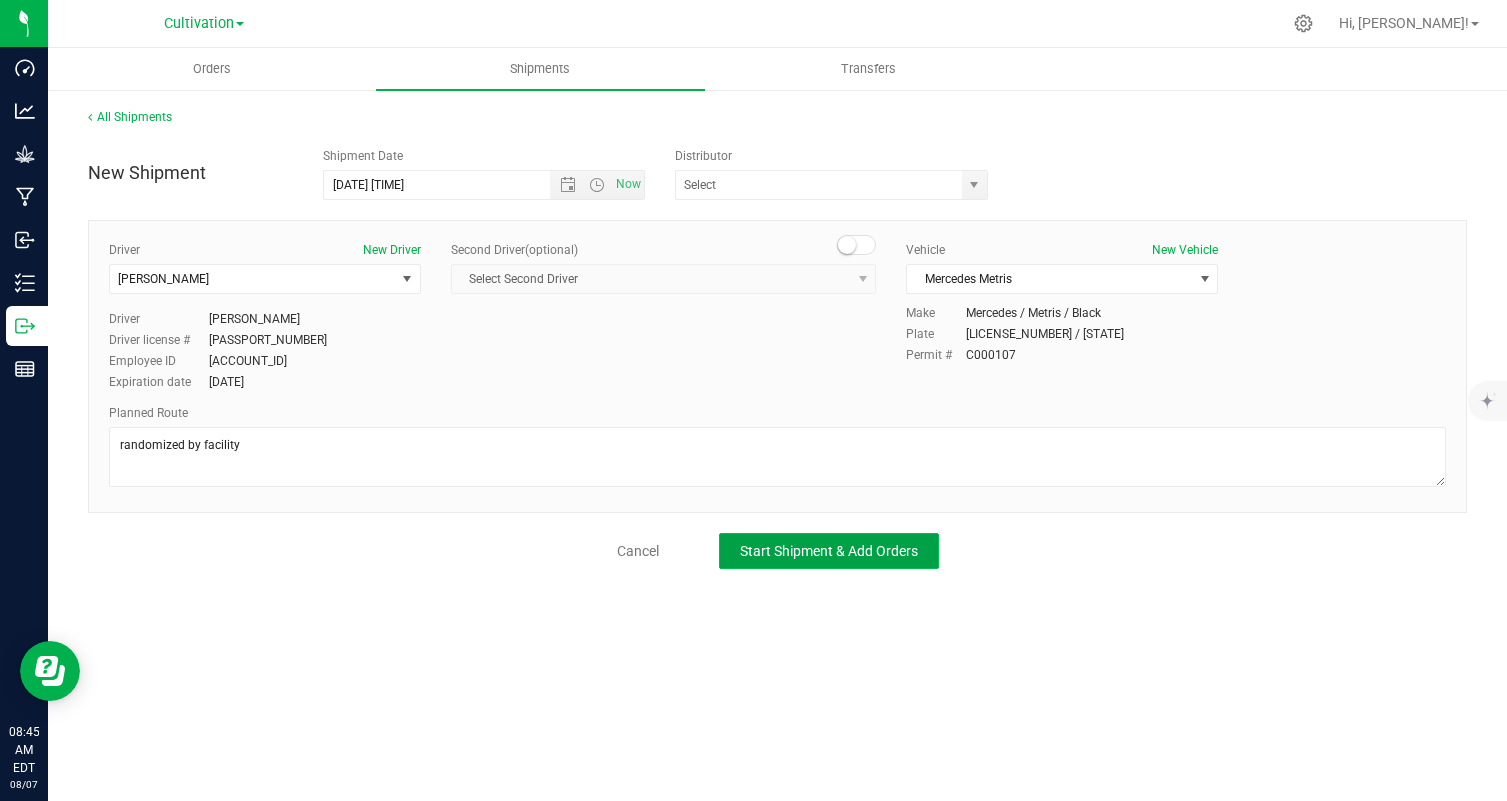 click on "Start Shipment & Add Orders" 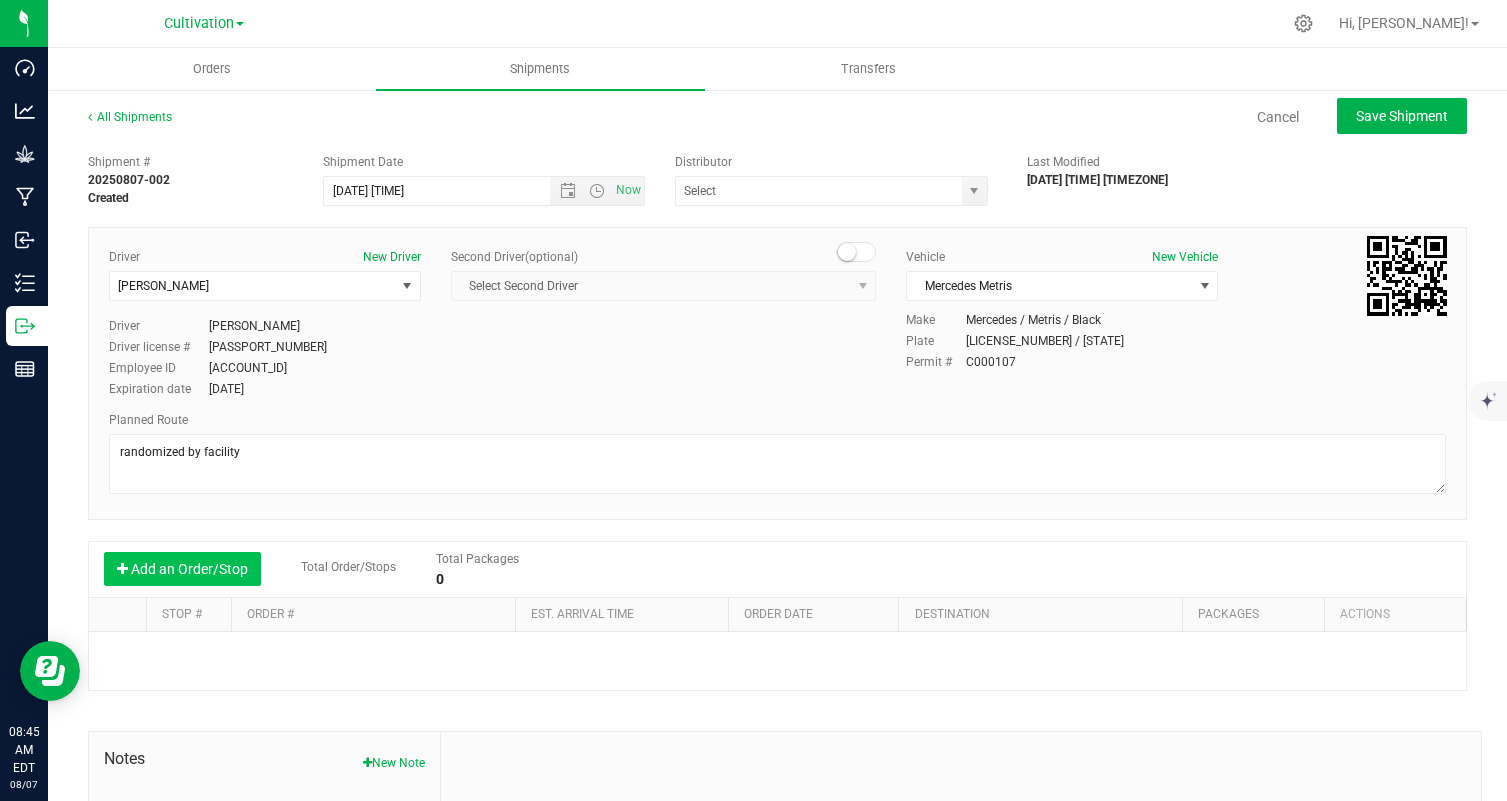 click on "Add an Order/Stop" at bounding box center (182, 569) 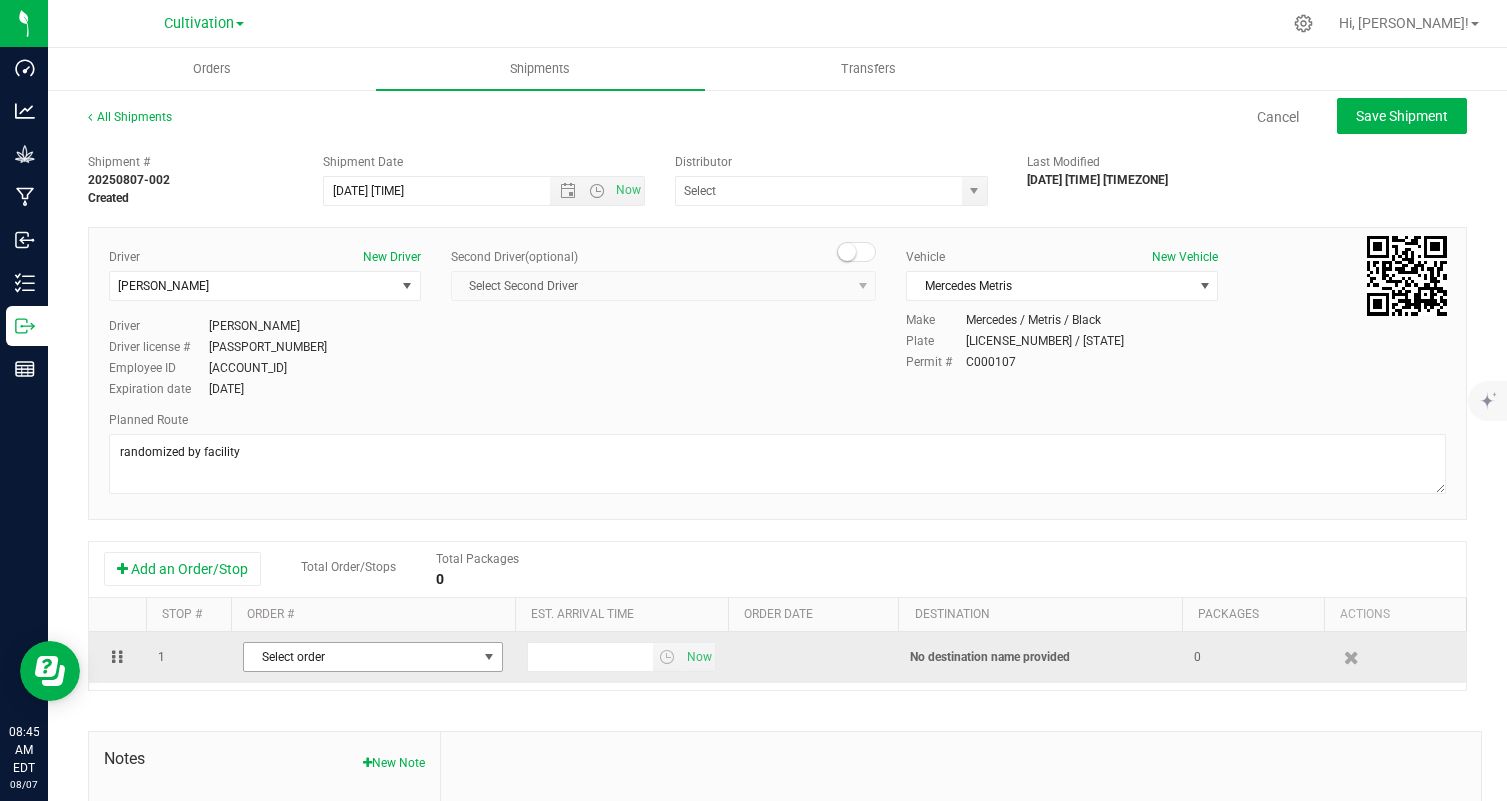 click on "Select order" at bounding box center (360, 657) 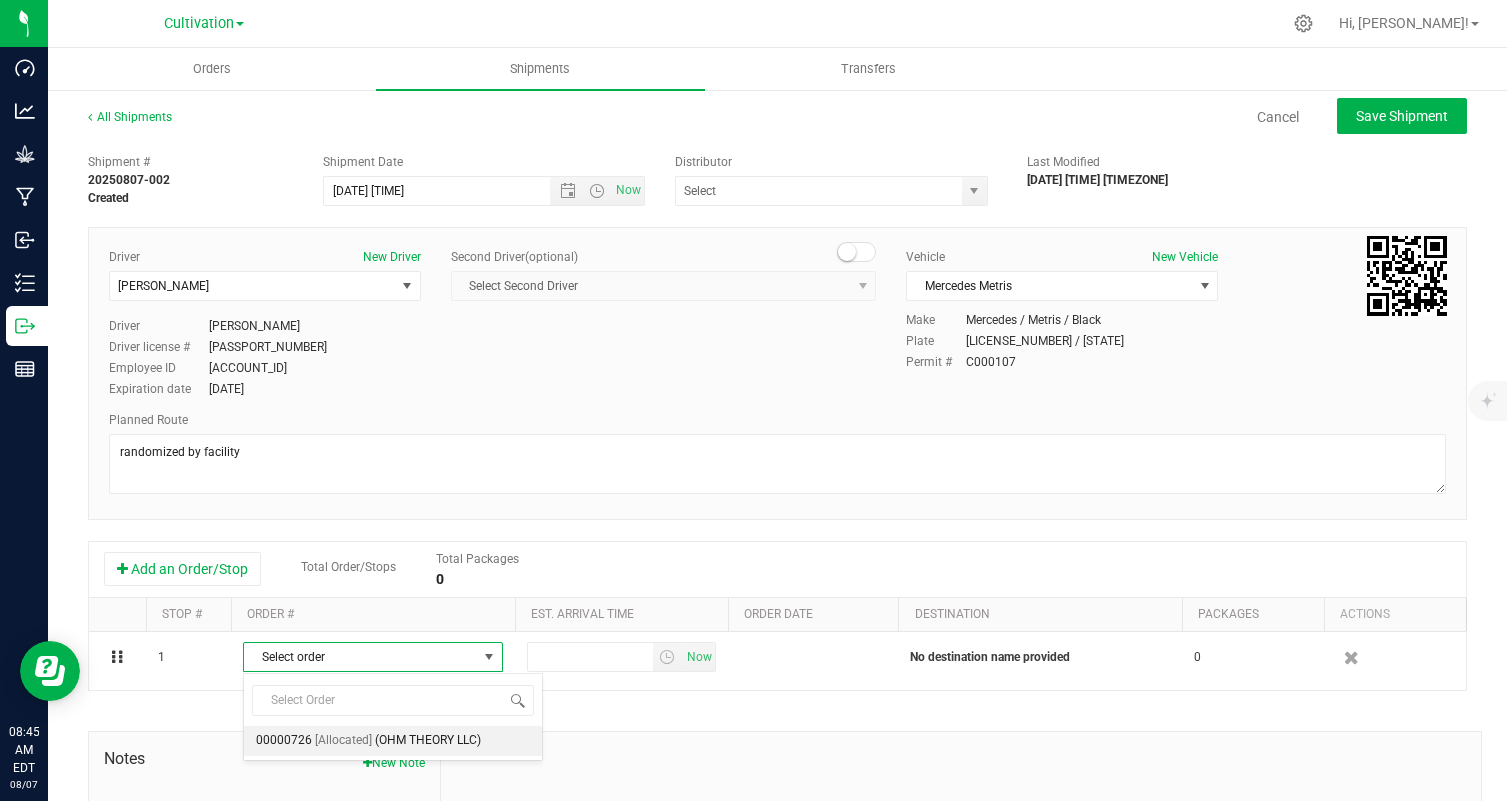 click on "(OHM THEORY LLC)" at bounding box center [428, 741] 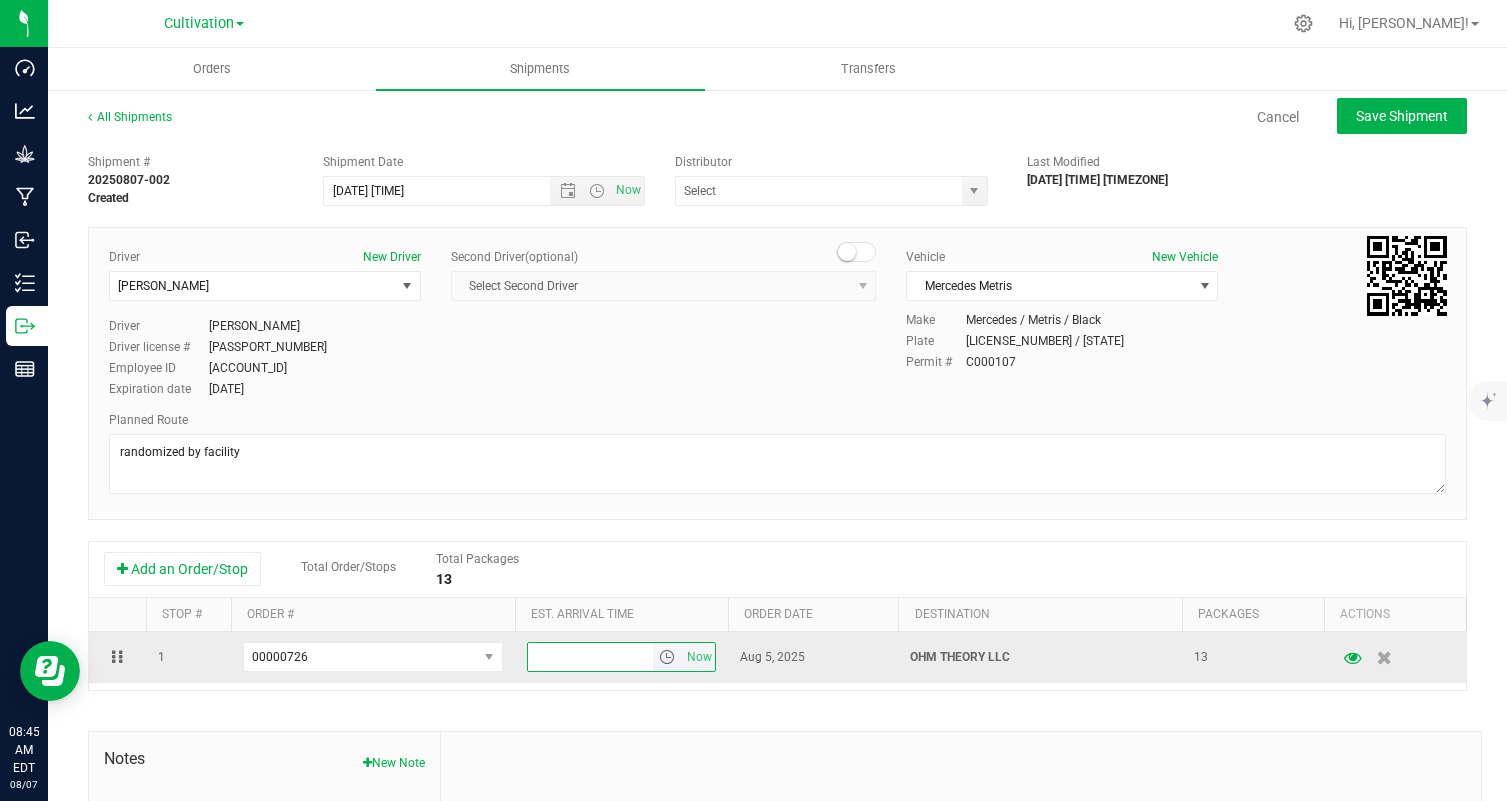 click at bounding box center (590, 657) 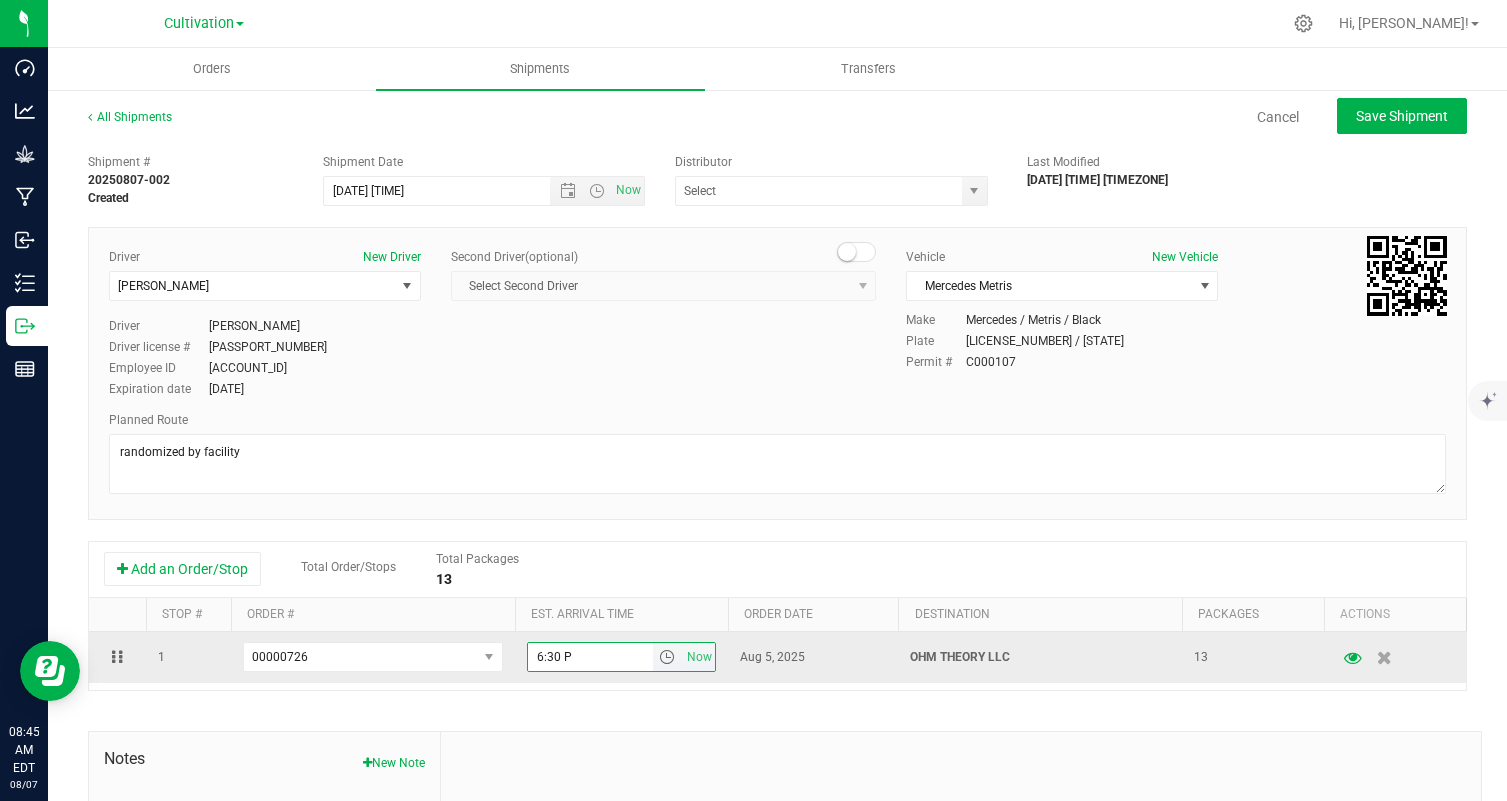 type on "6:30 PM" 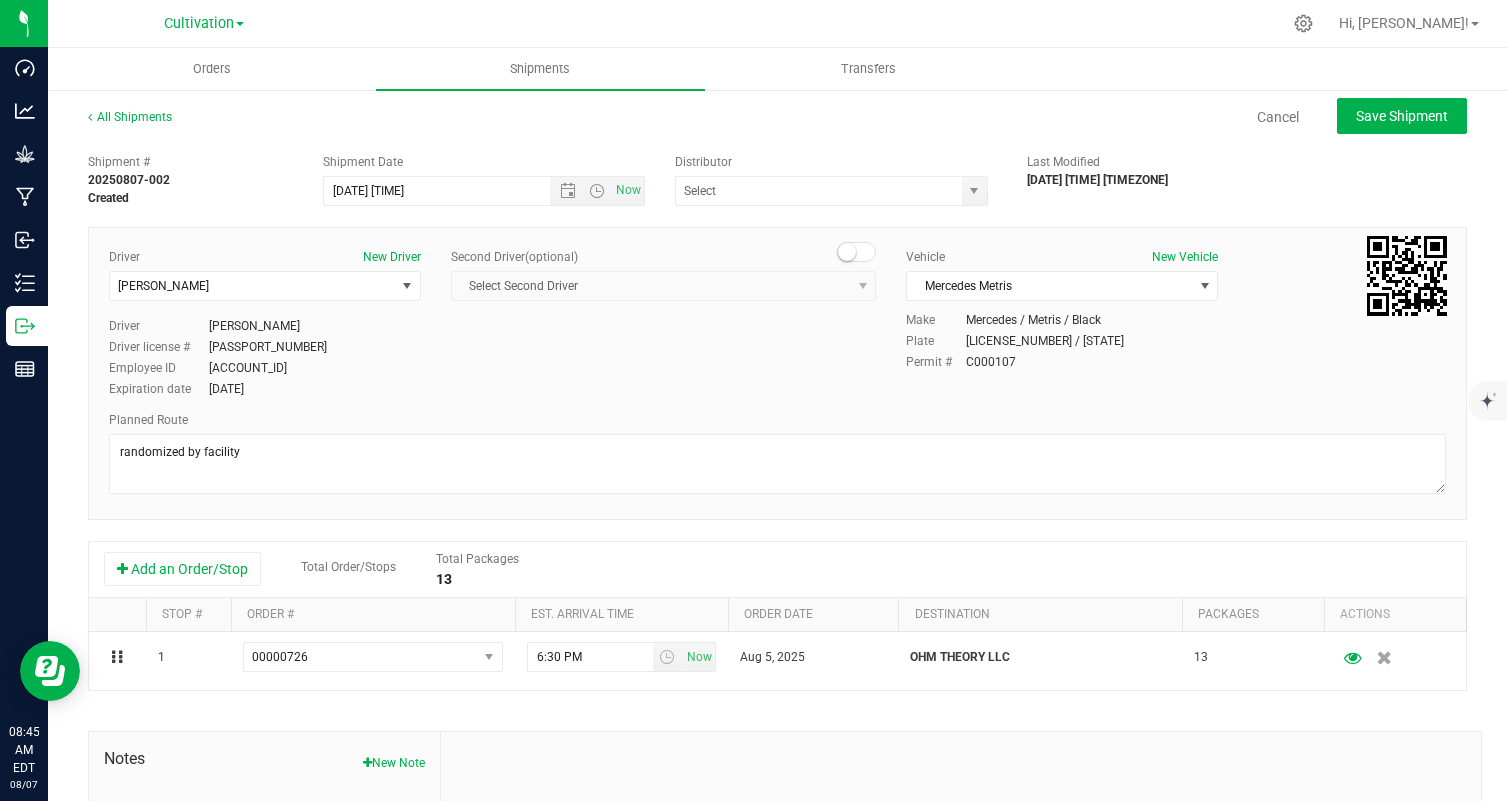 click on "Shipment Date
[DATE] [TIME]
Now
Distributor
Authorized Dealer GTI [STATE] Lab SUN EXTRACTIONS INC Victory Natural Farms LLC
Last Modified
[DATE] [TIME] [TIMEZONE]
Driver [PERSON_NAME]" at bounding box center (777, 175) 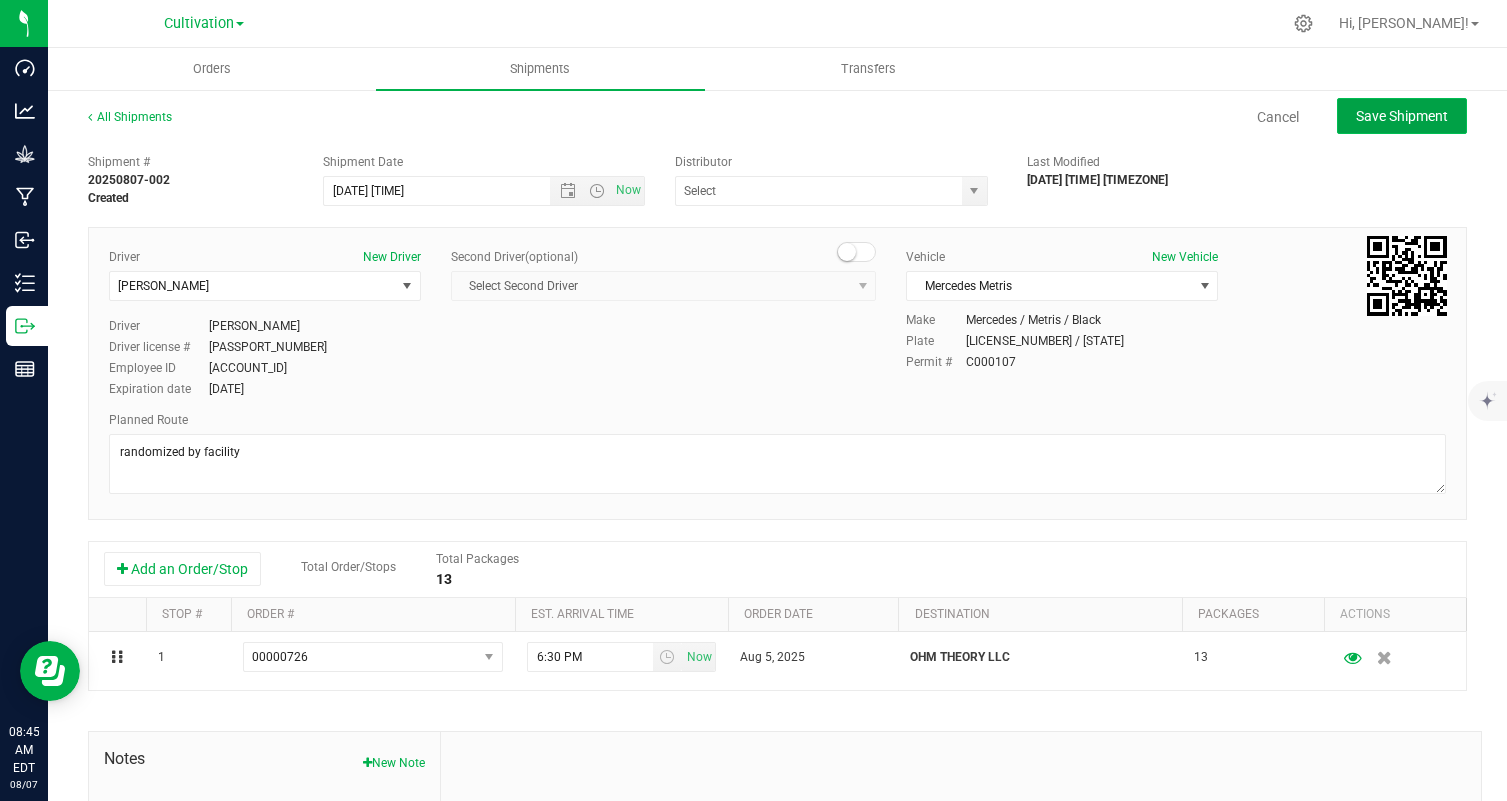 click on "Save Shipment" 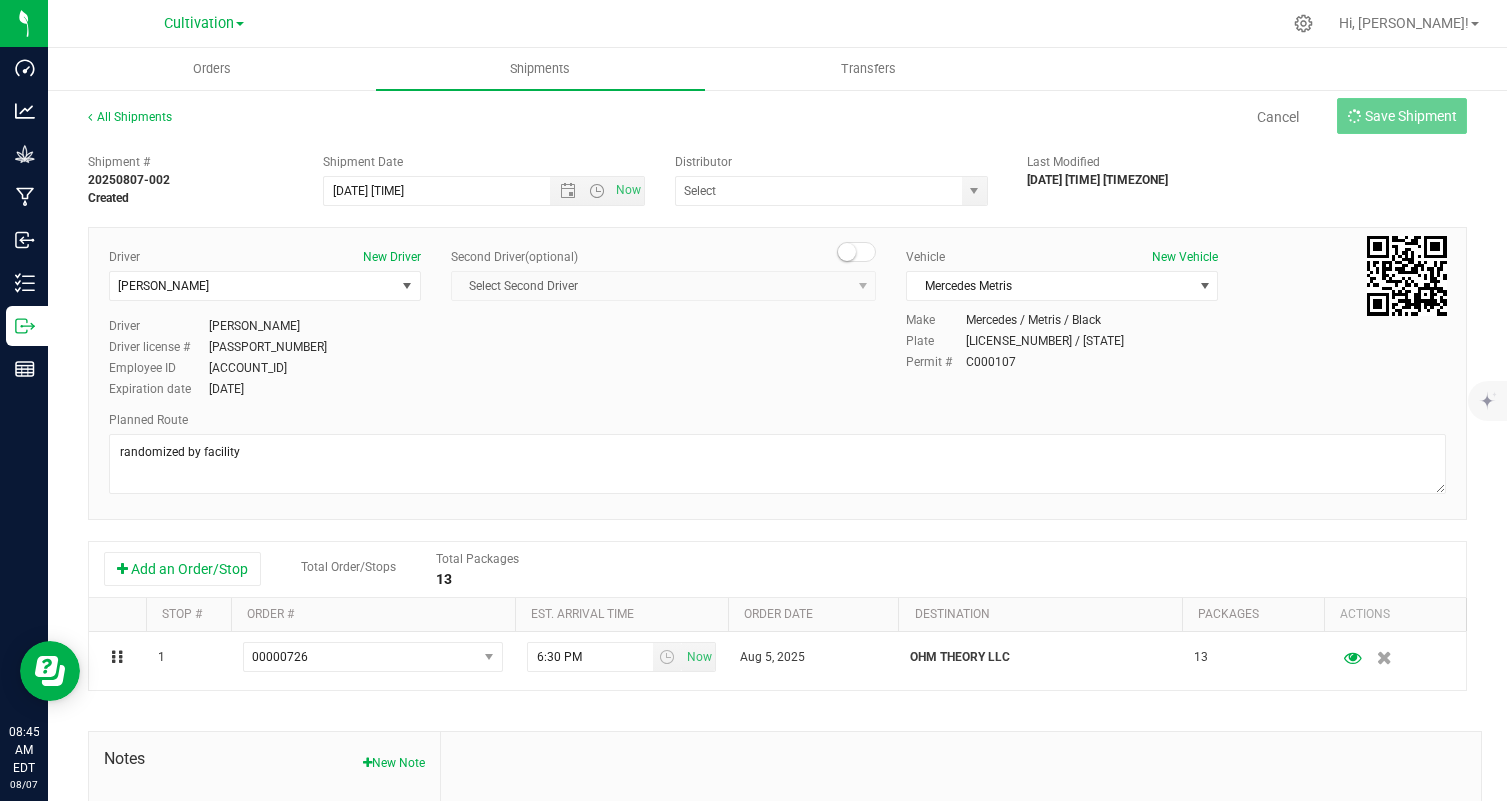 type on "[DATE] [TIME]" 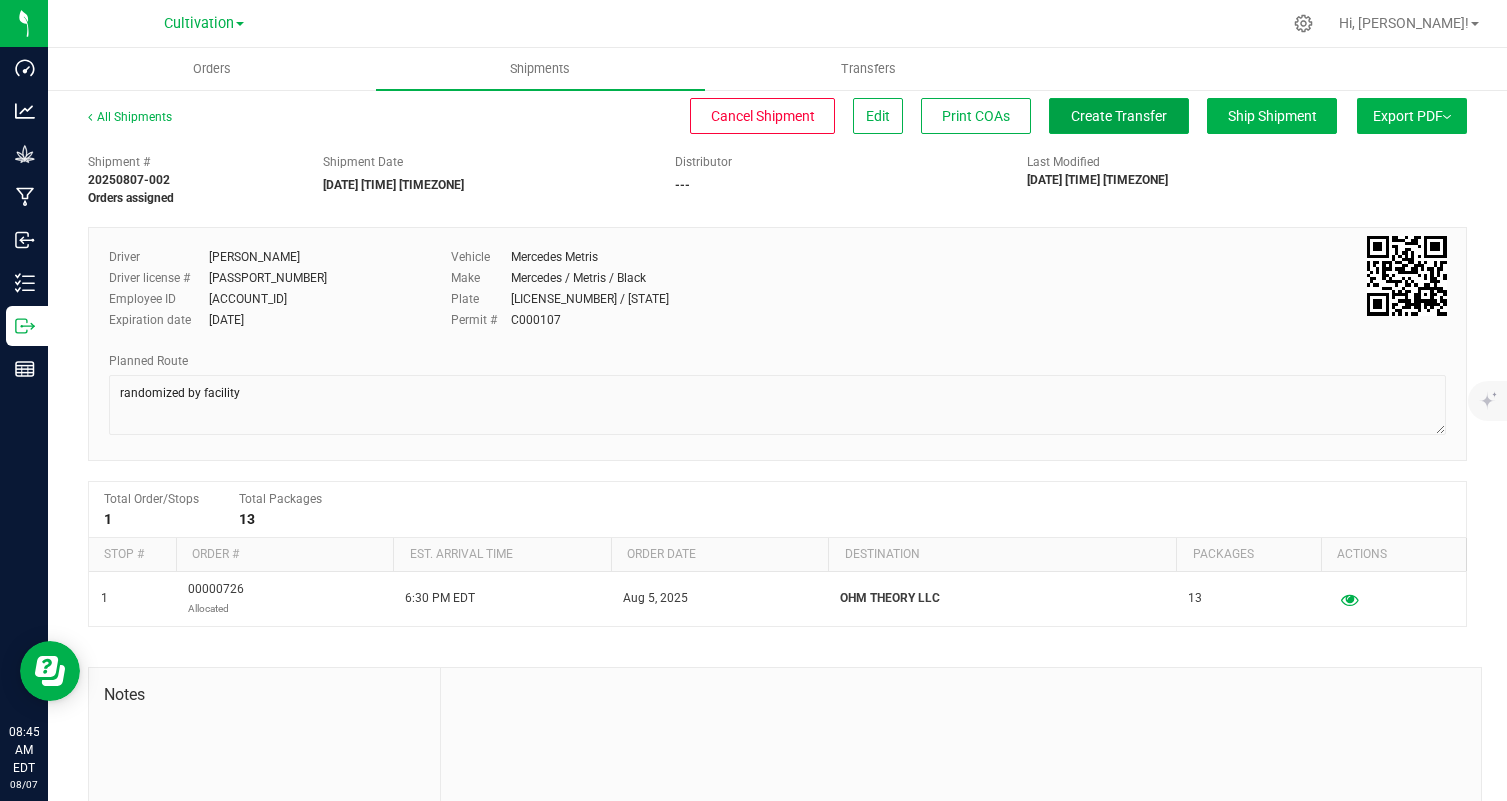 click on "Create Transfer" at bounding box center (1119, 116) 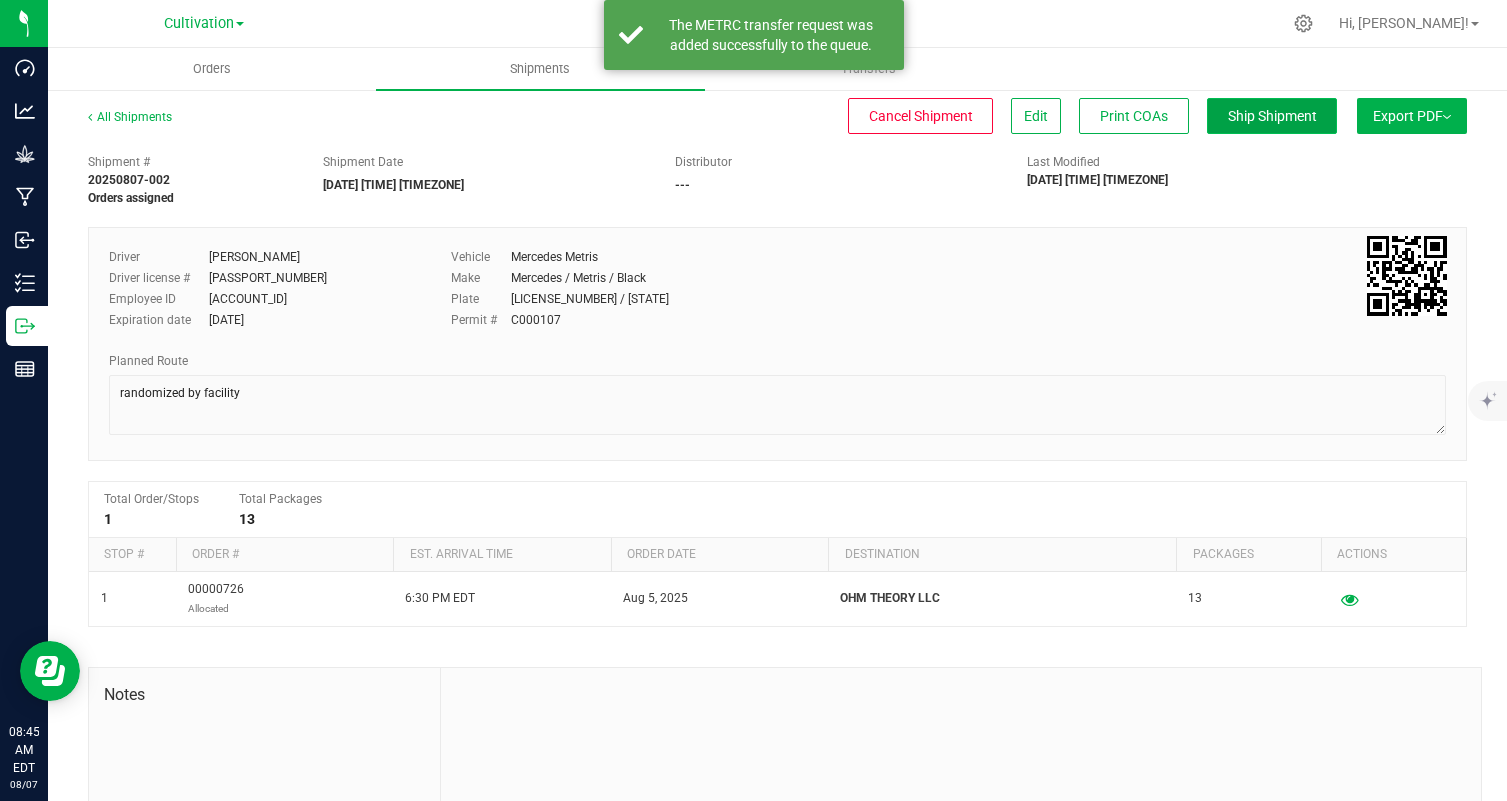 click on "Ship Shipment" at bounding box center [1272, 116] 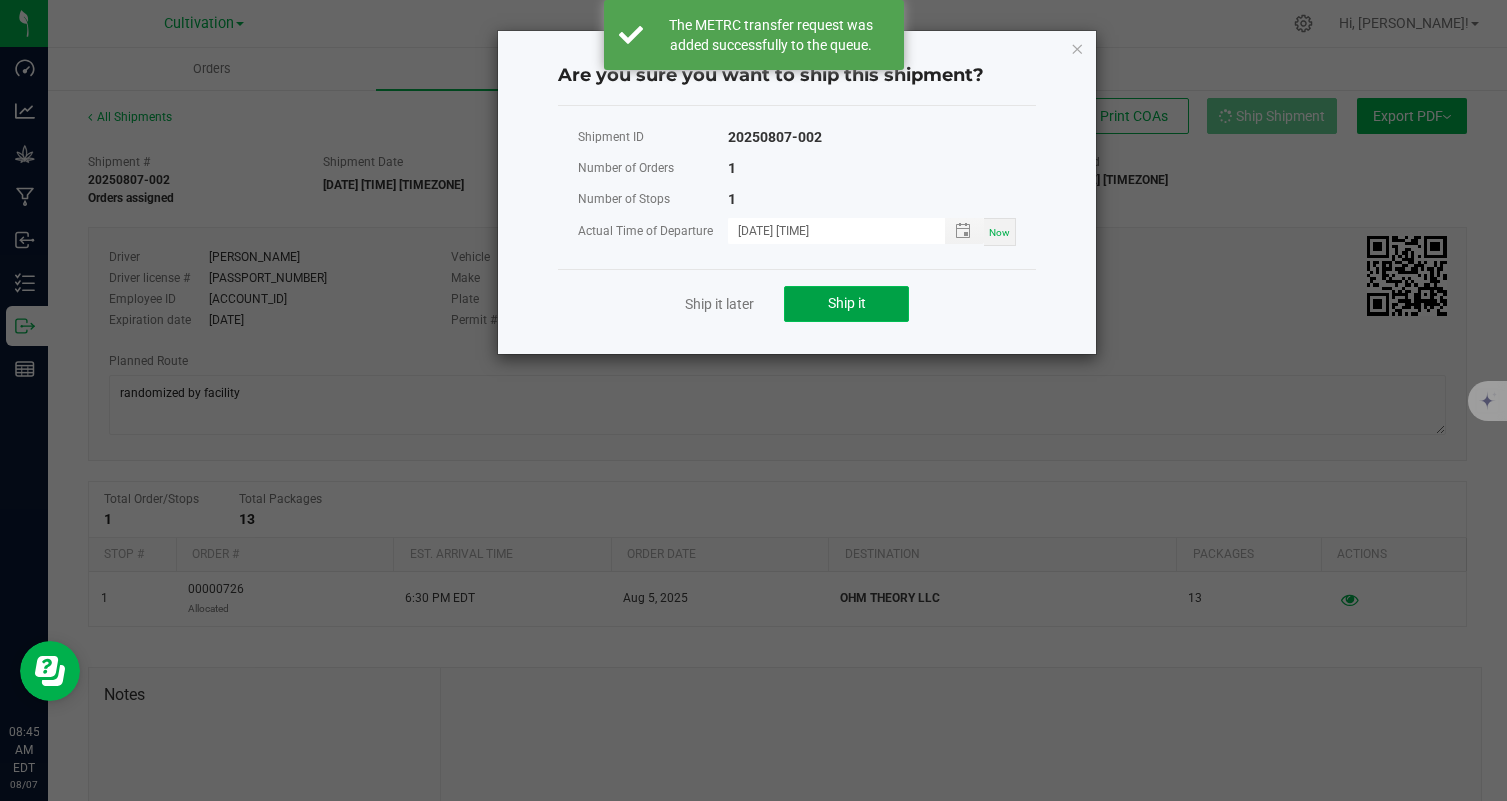 click on "Ship it" 